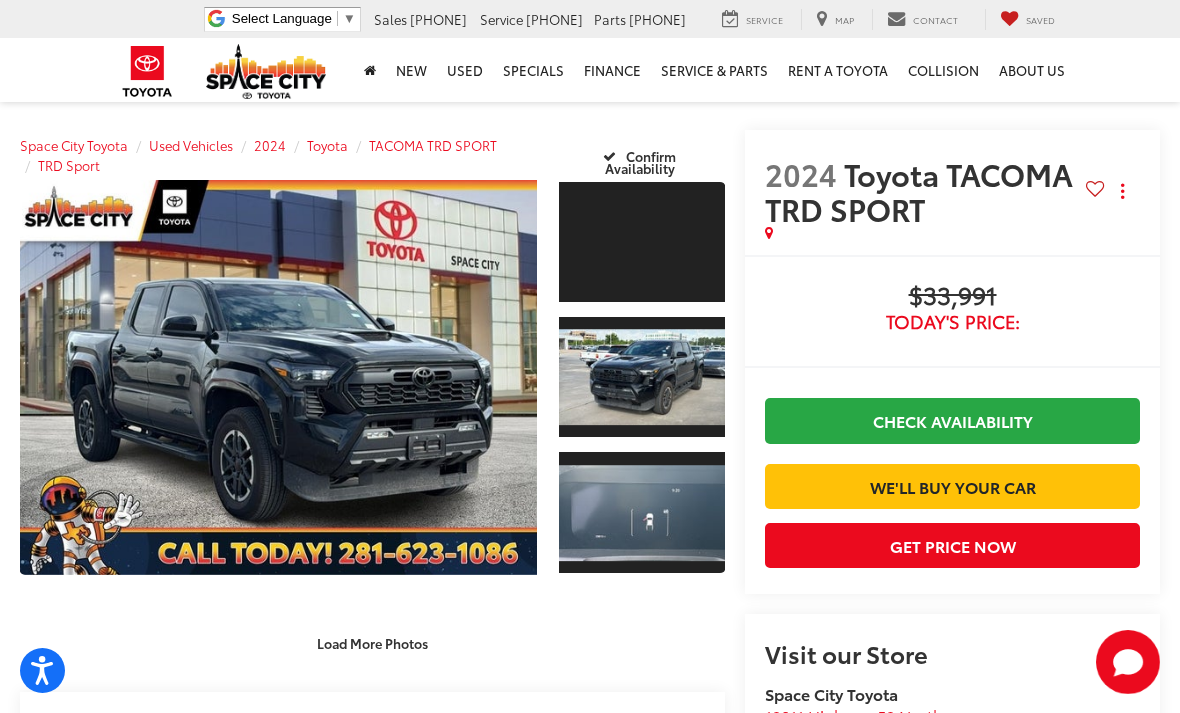 scroll, scrollTop: 15, scrollLeft: 0, axis: vertical 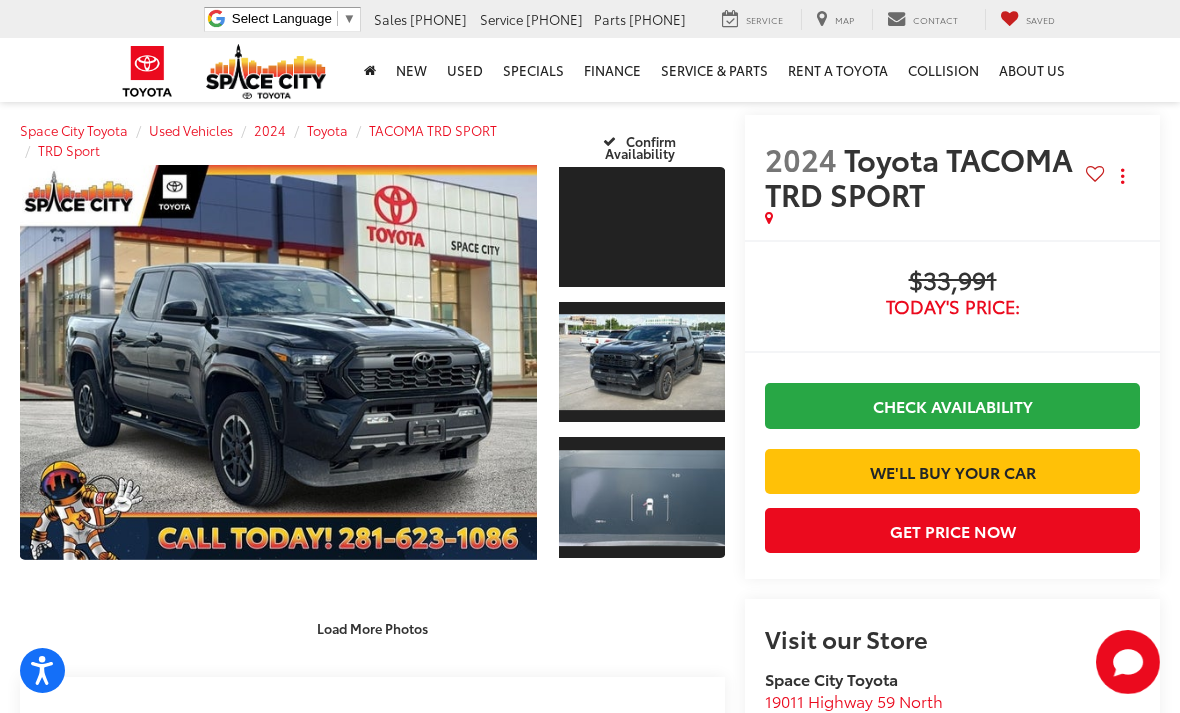 click at bounding box center (278, 362) 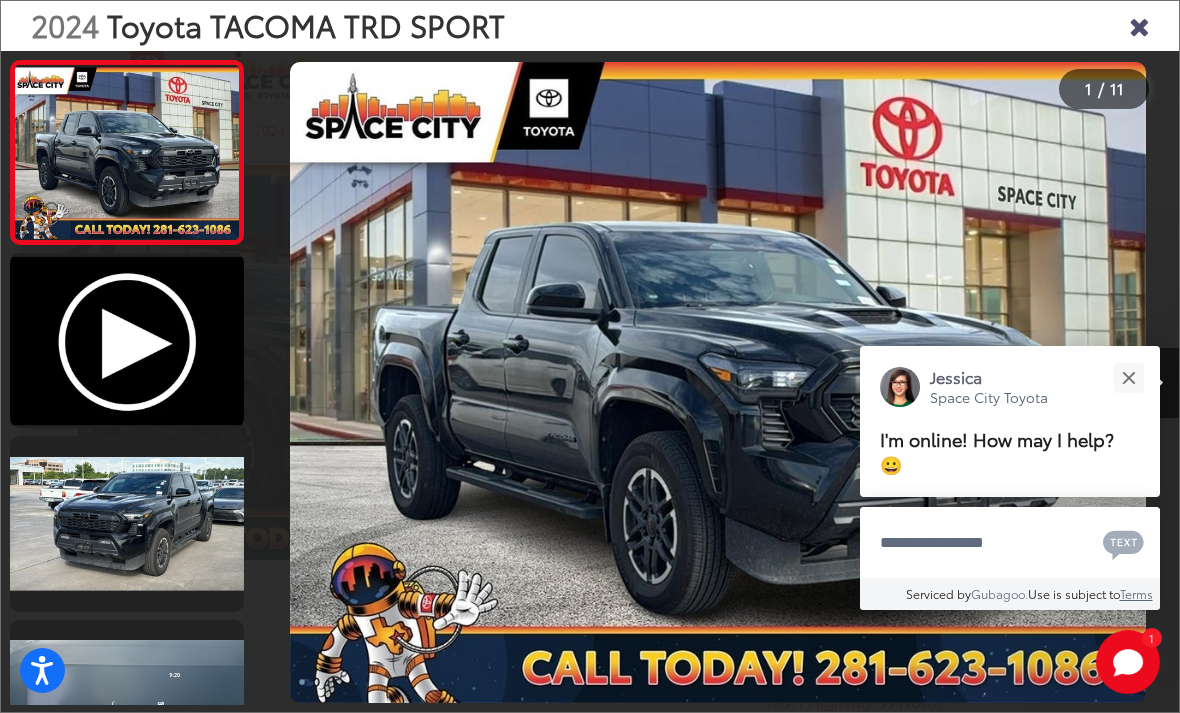 click at bounding box center (1128, 377) 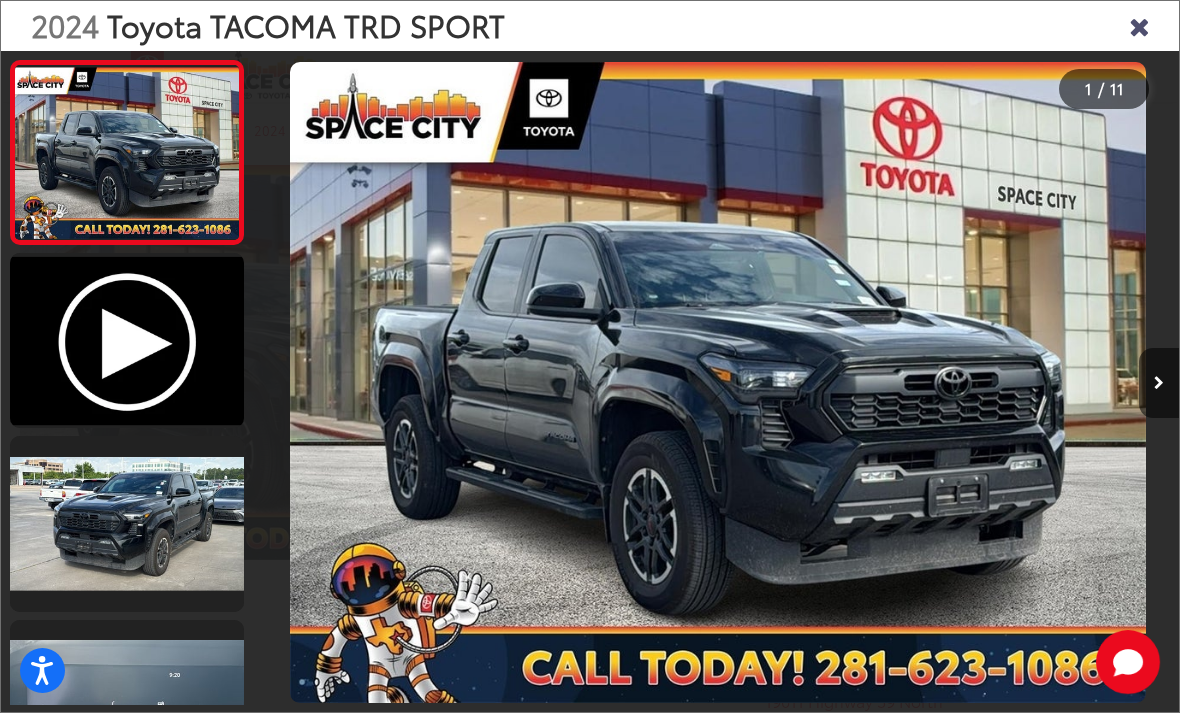 click at bounding box center (1159, 383) 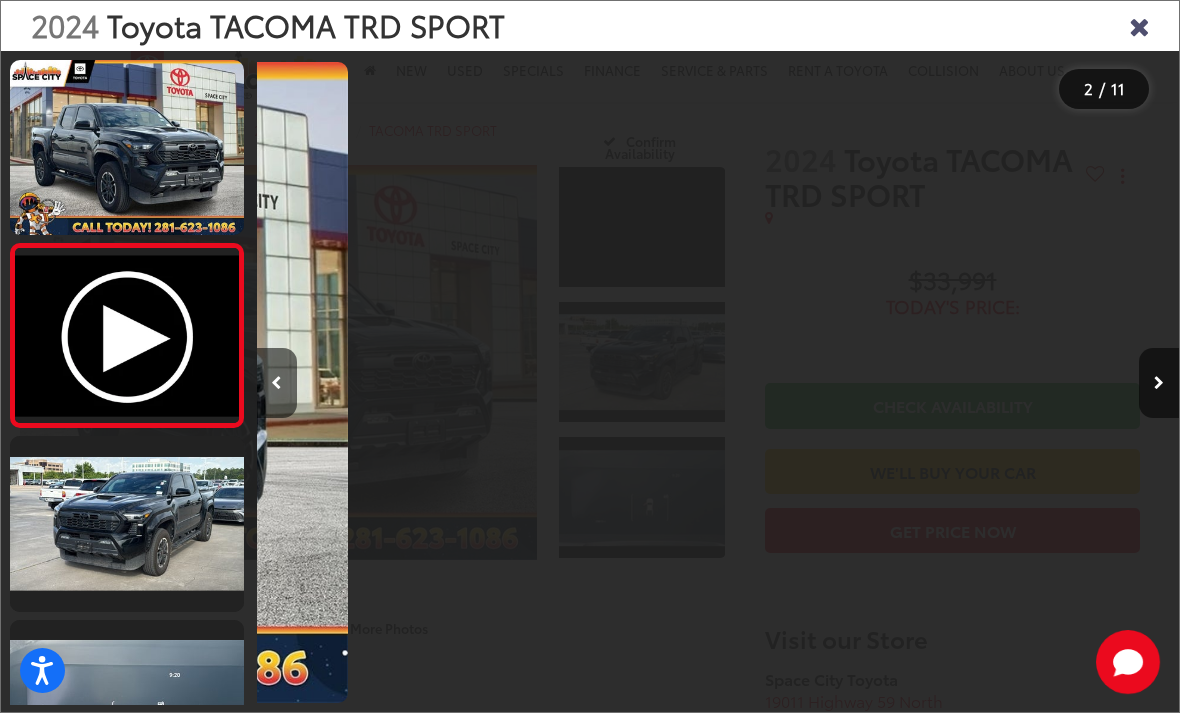 scroll, scrollTop: 0, scrollLeft: 922, axis: horizontal 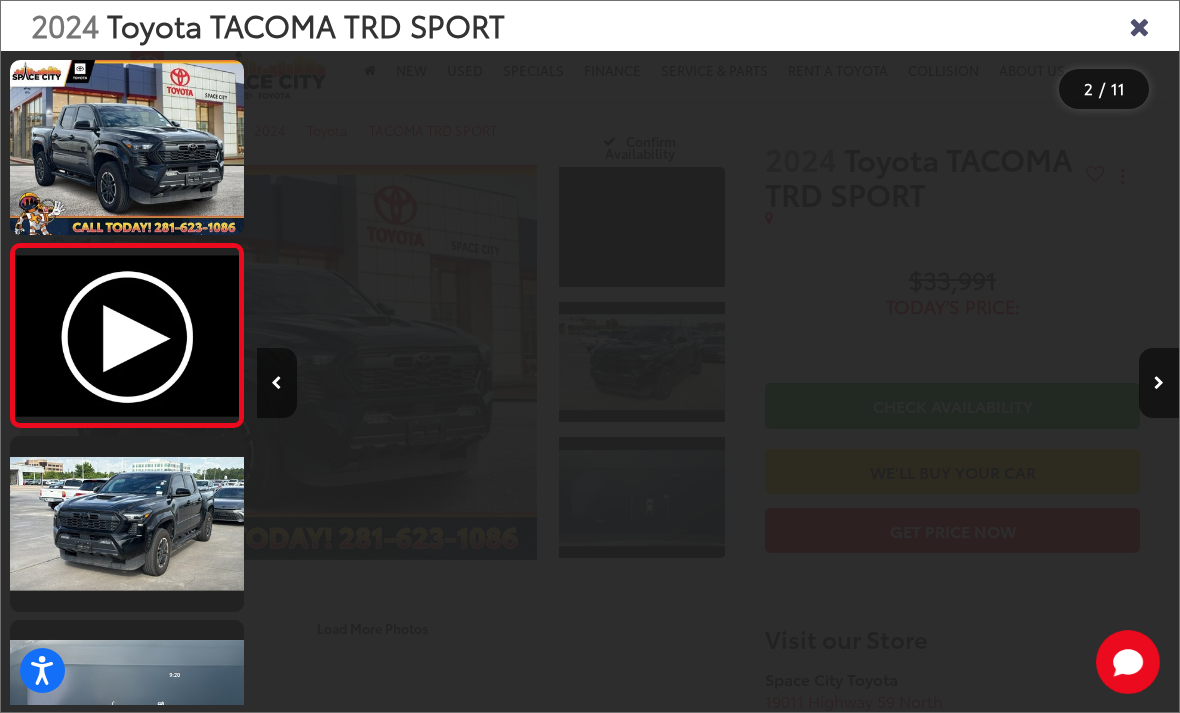 click at bounding box center [1159, 383] 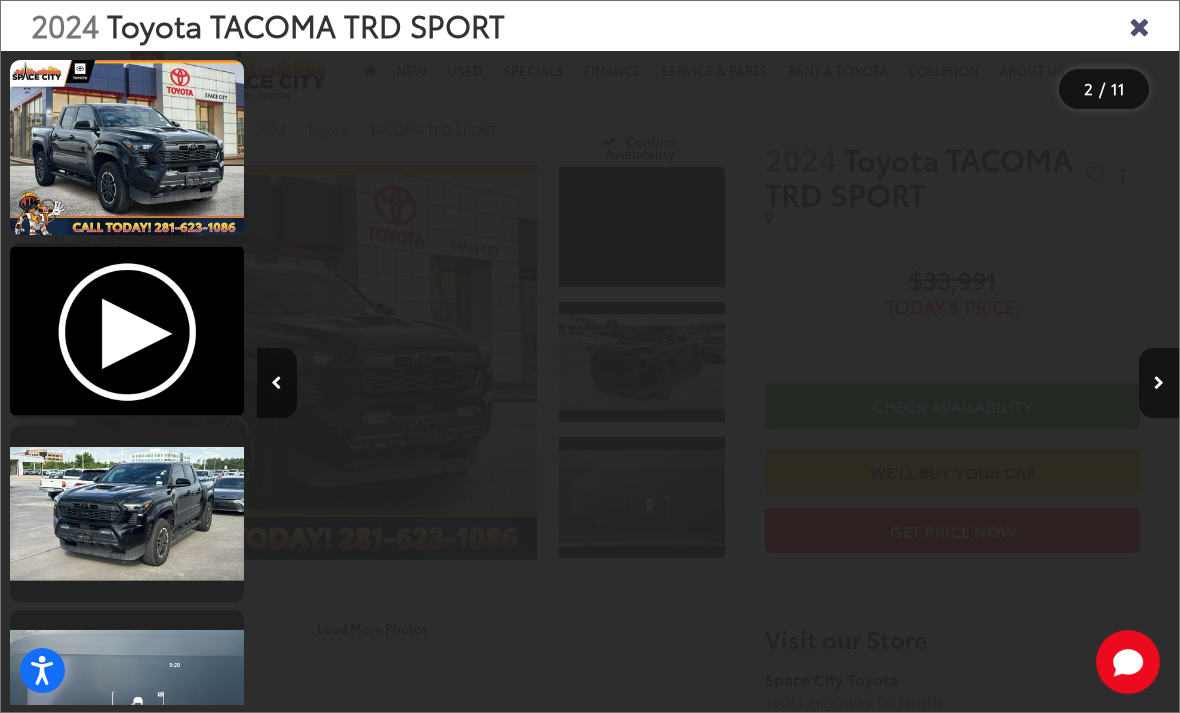 scroll, scrollTop: 0, scrollLeft: 1705, axis: horizontal 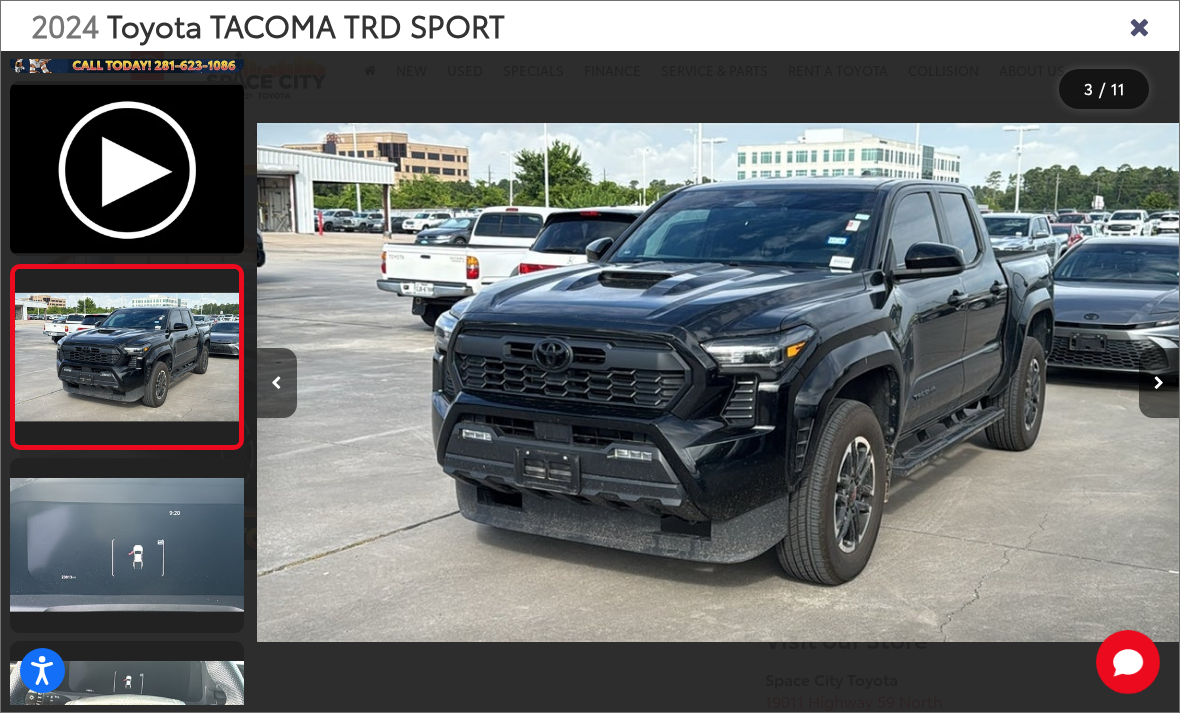 click at bounding box center [1159, 383] 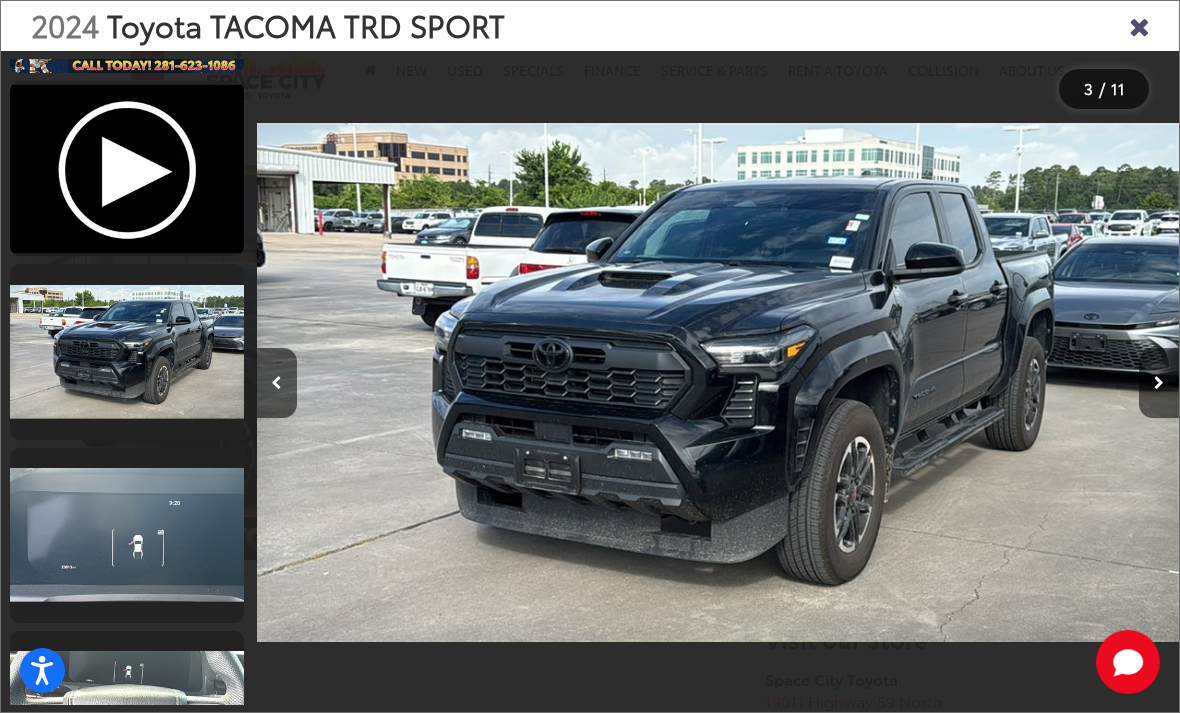 scroll, scrollTop: 0, scrollLeft: 2208, axis: horizontal 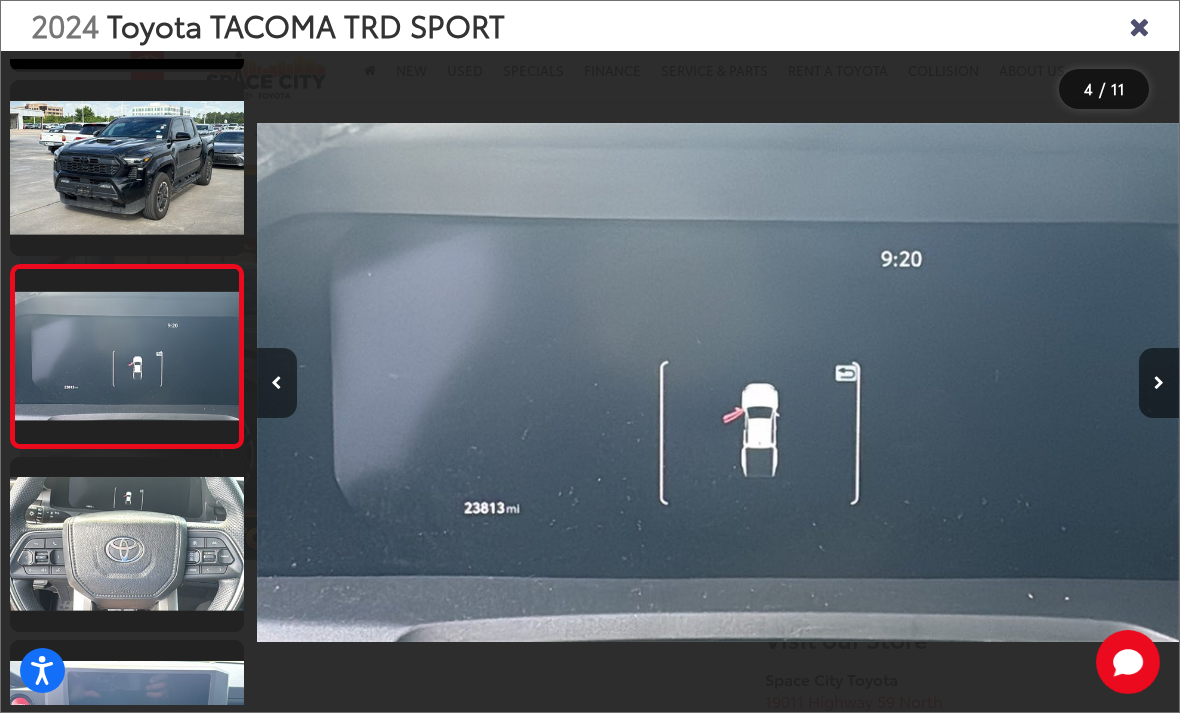 click at bounding box center (1159, 383) 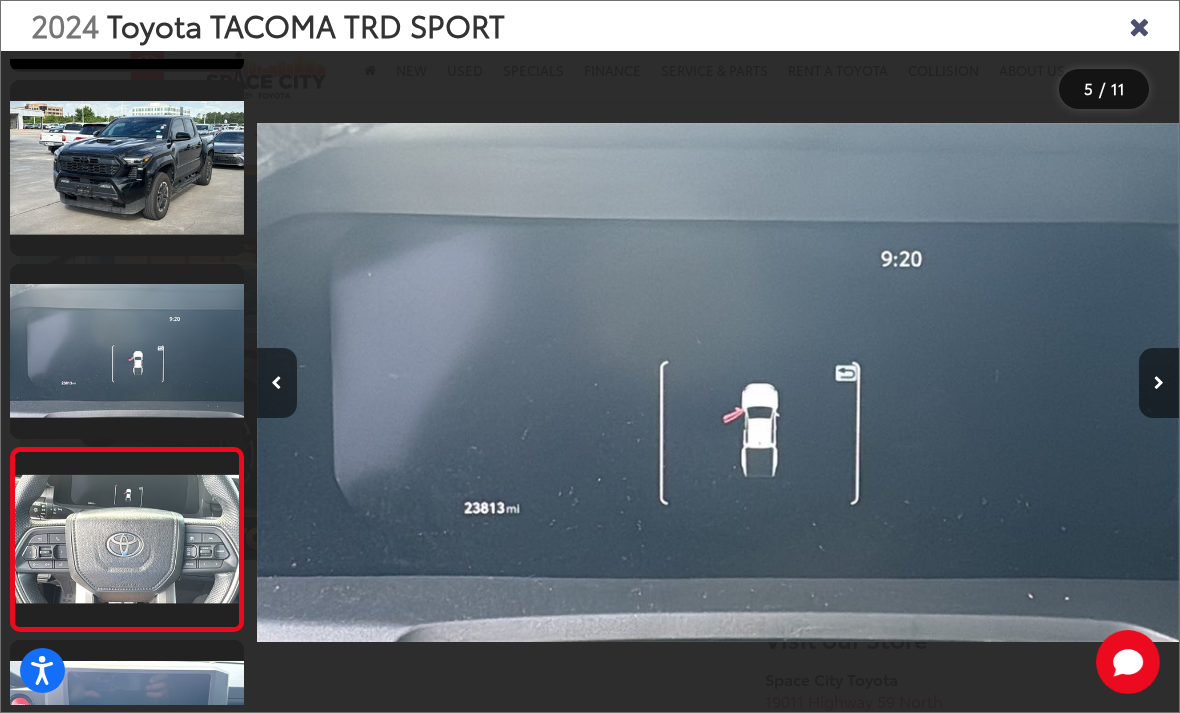 scroll, scrollTop: 0, scrollLeft: 3496, axis: horizontal 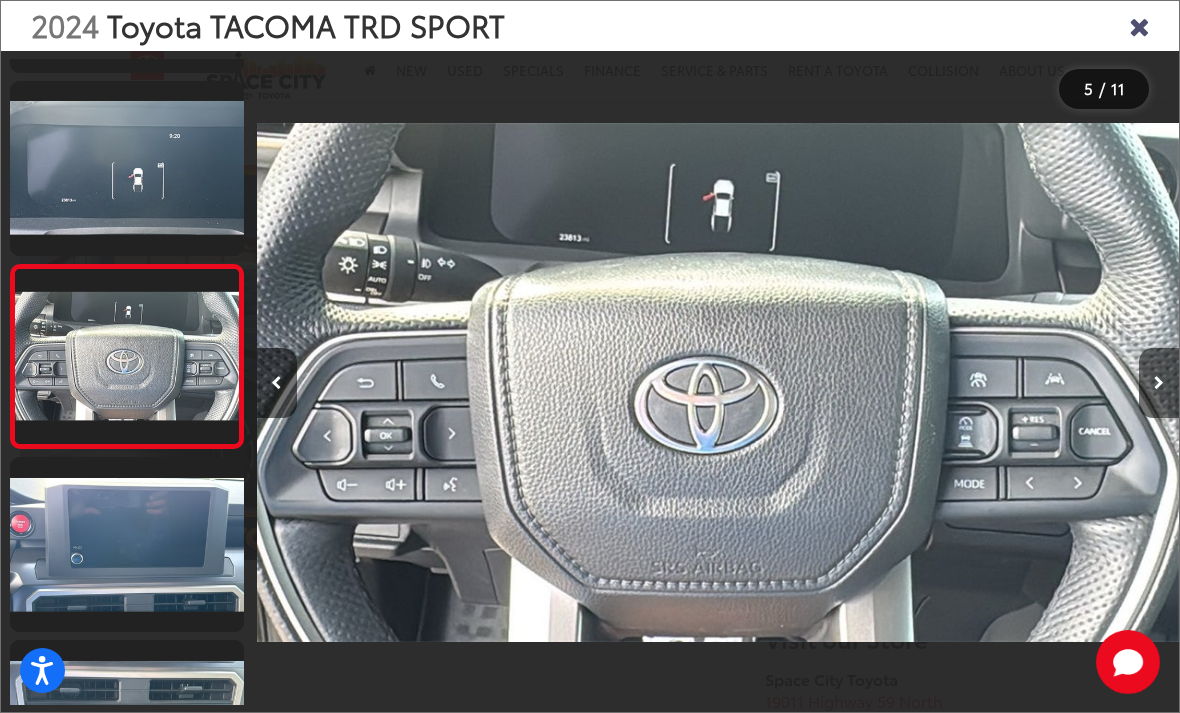 click at bounding box center [1159, 383] 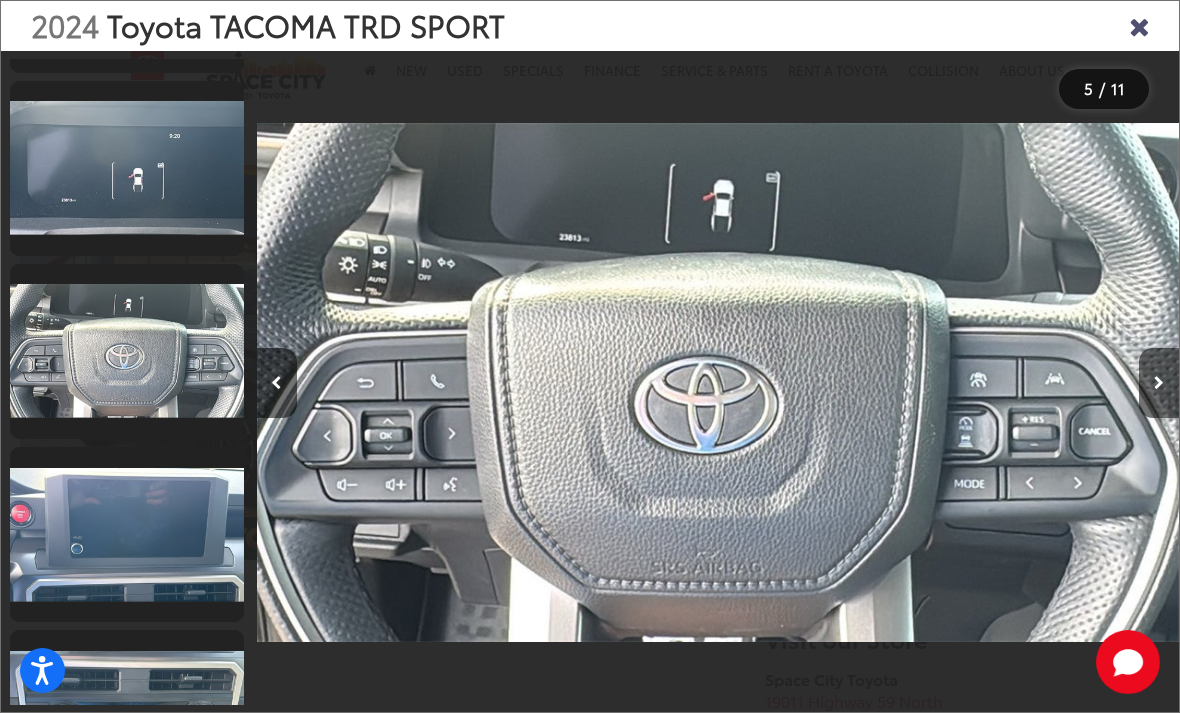 scroll, scrollTop: 596, scrollLeft: 0, axis: vertical 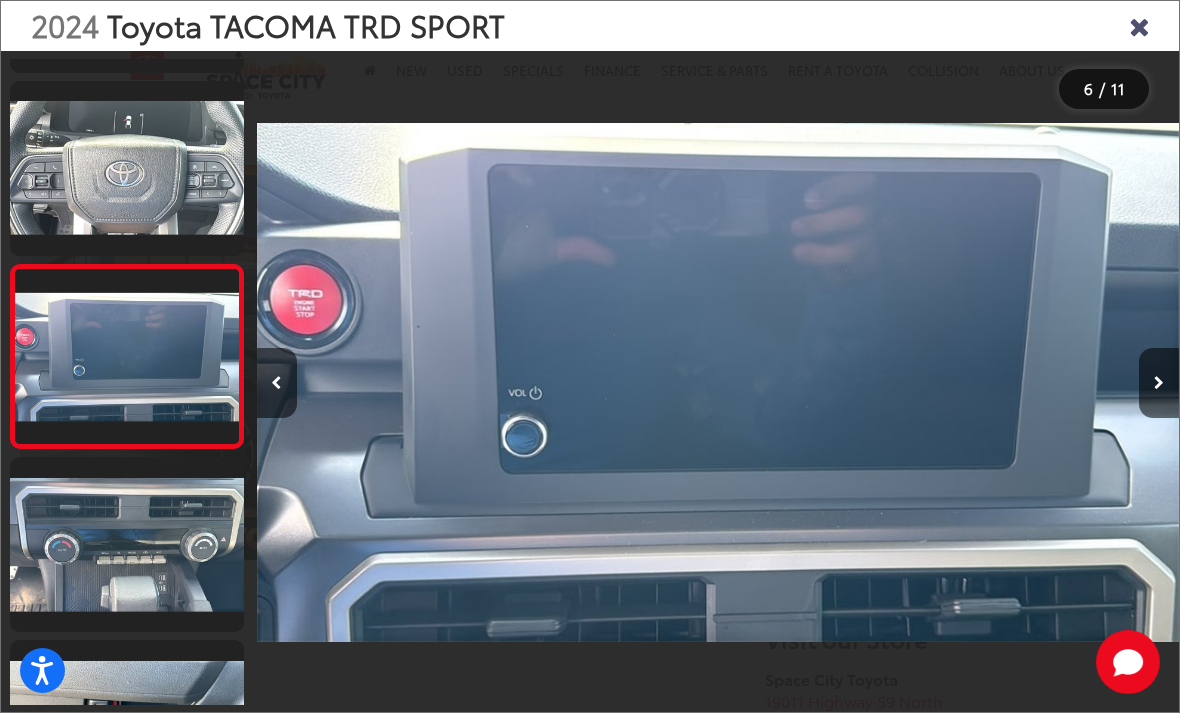 click at bounding box center [1159, 383] 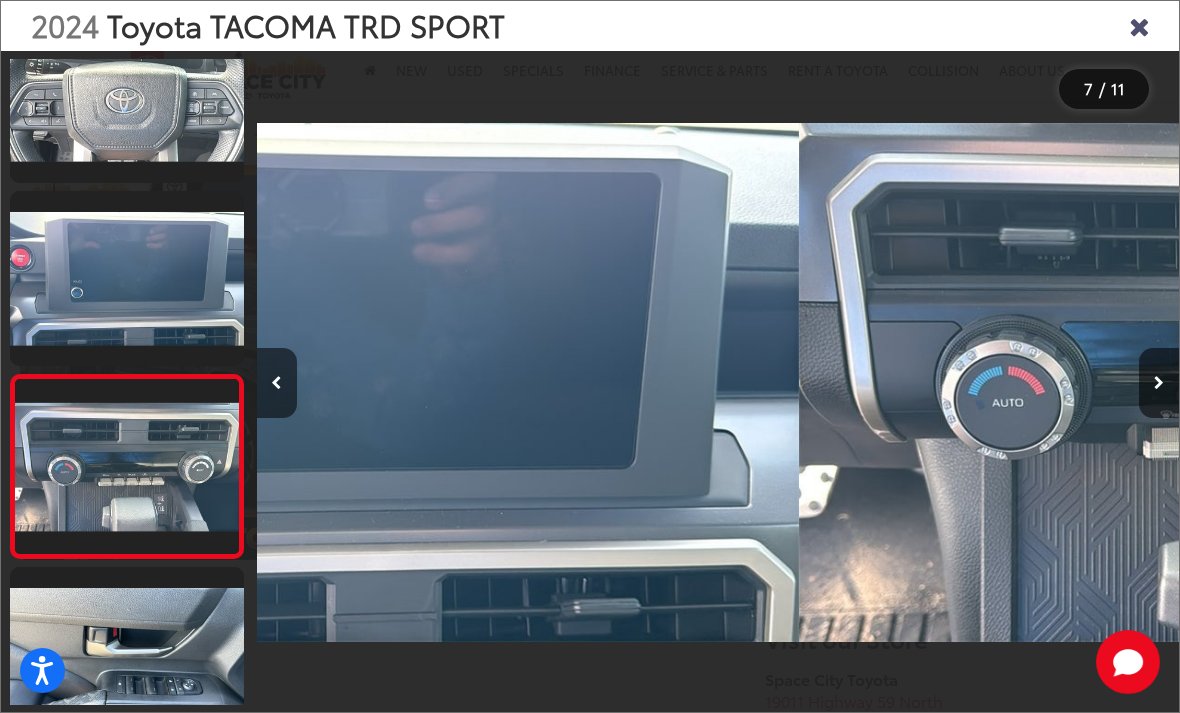 scroll, scrollTop: 872, scrollLeft: 0, axis: vertical 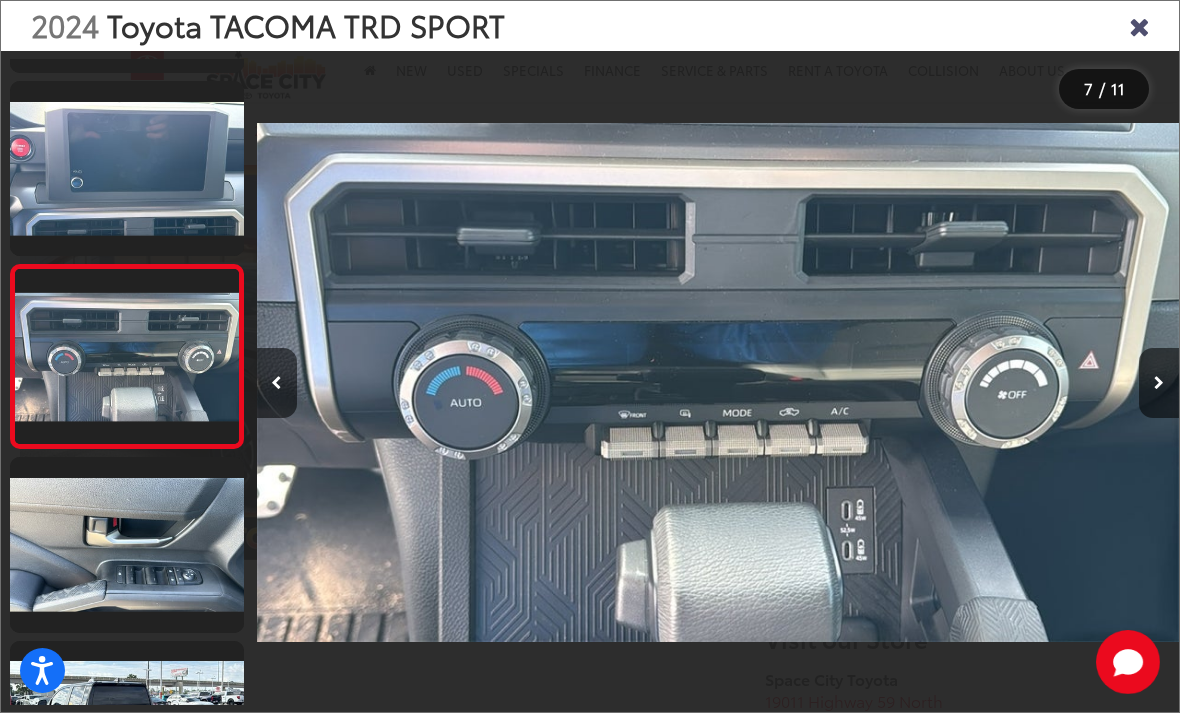 click at bounding box center (1159, 383) 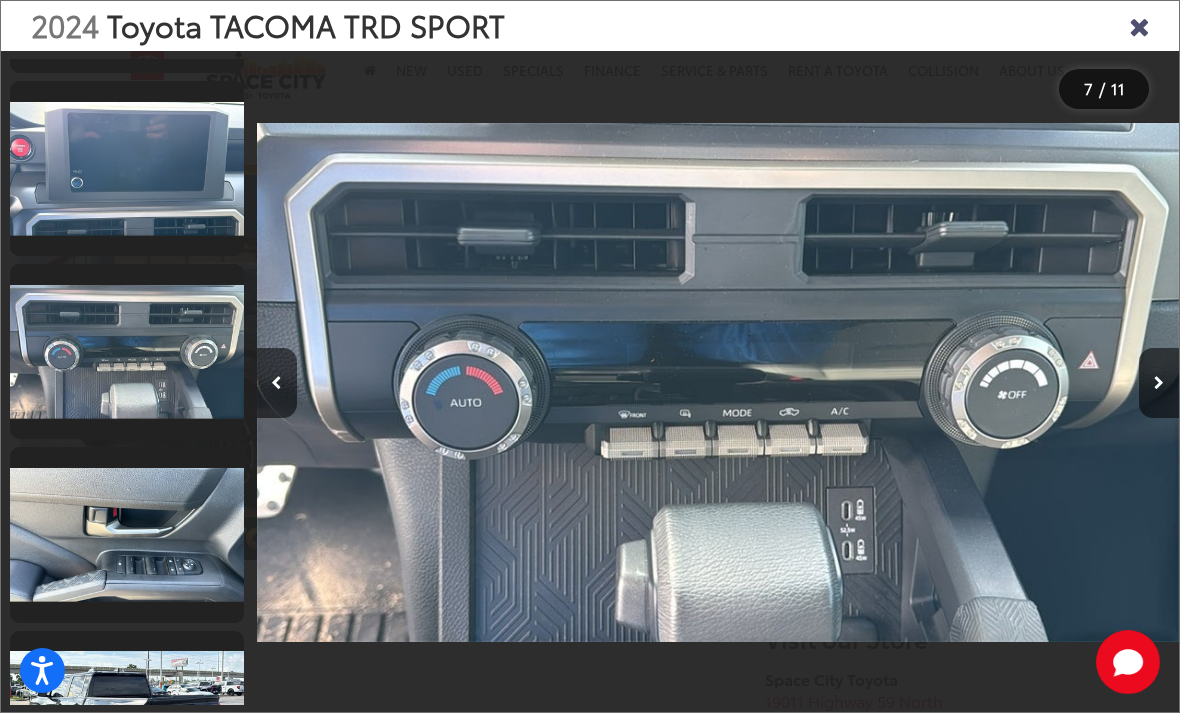 scroll, scrollTop: 0, scrollLeft: 6326, axis: horizontal 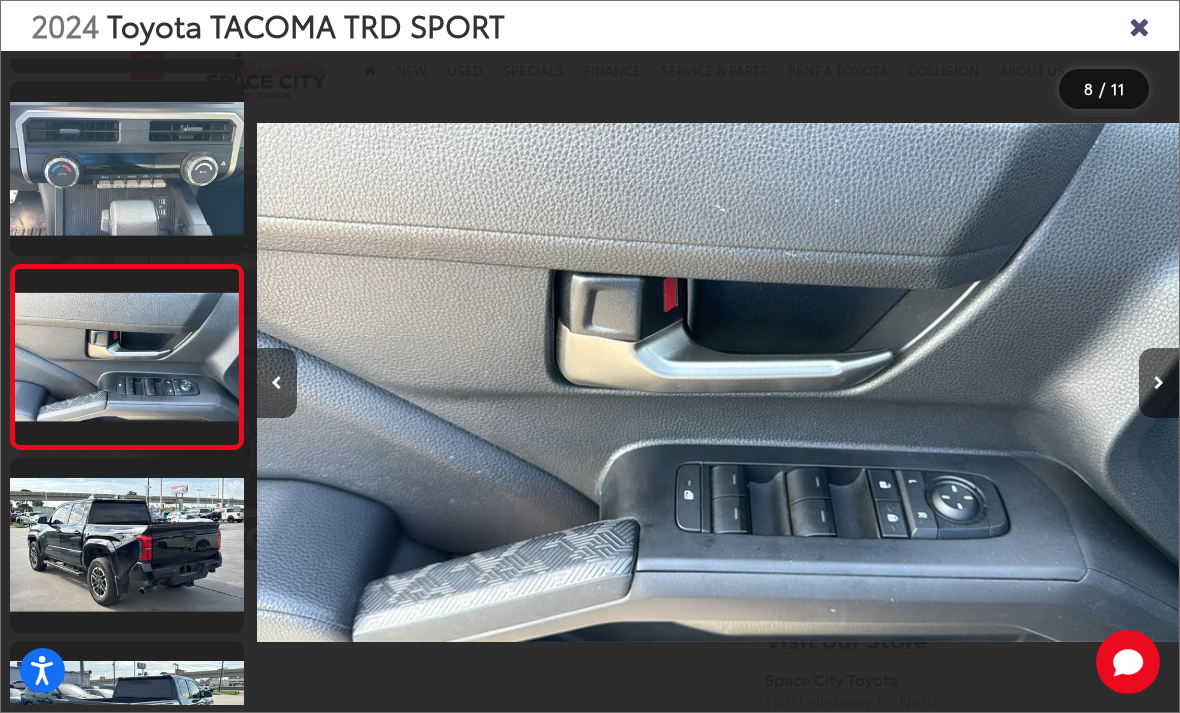 click at bounding box center [1159, 383] 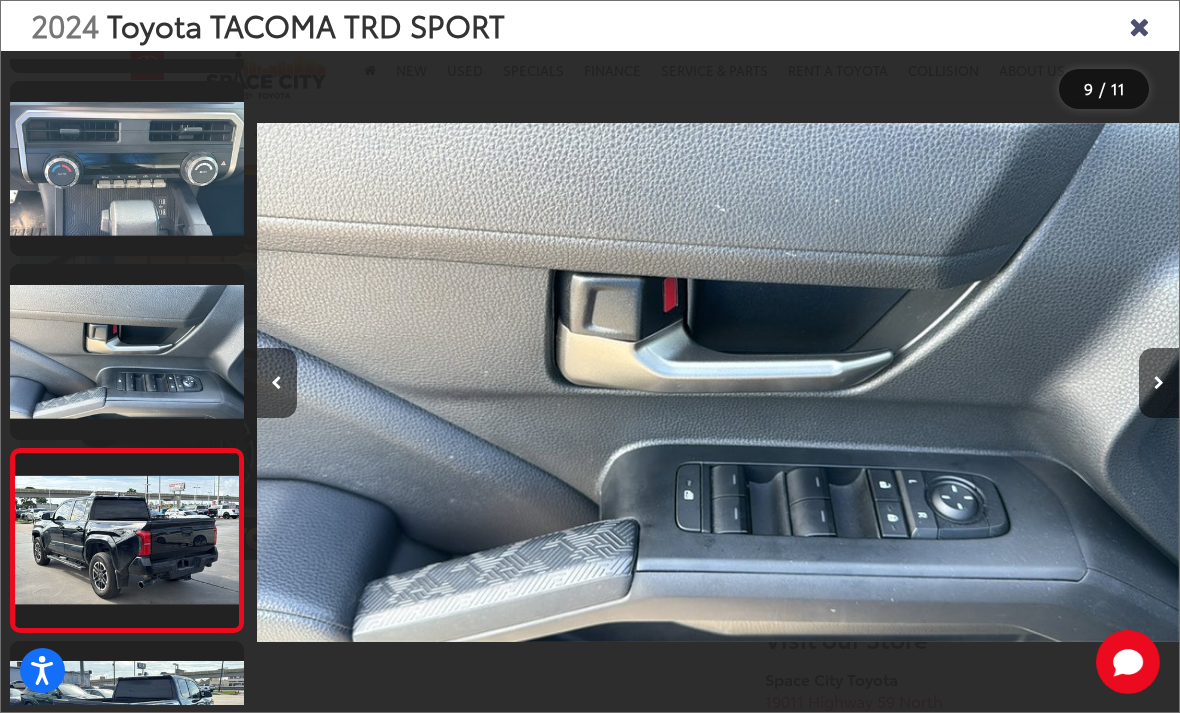 scroll, scrollTop: 1235, scrollLeft: 0, axis: vertical 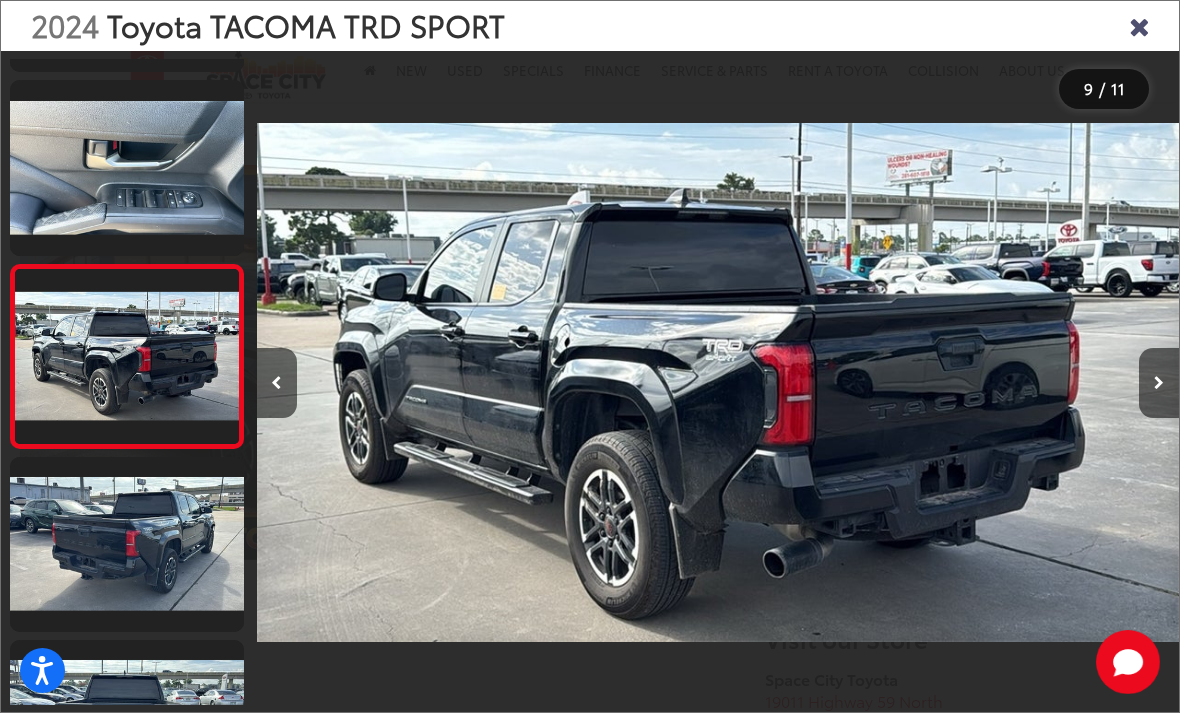 click at bounding box center [1159, 383] 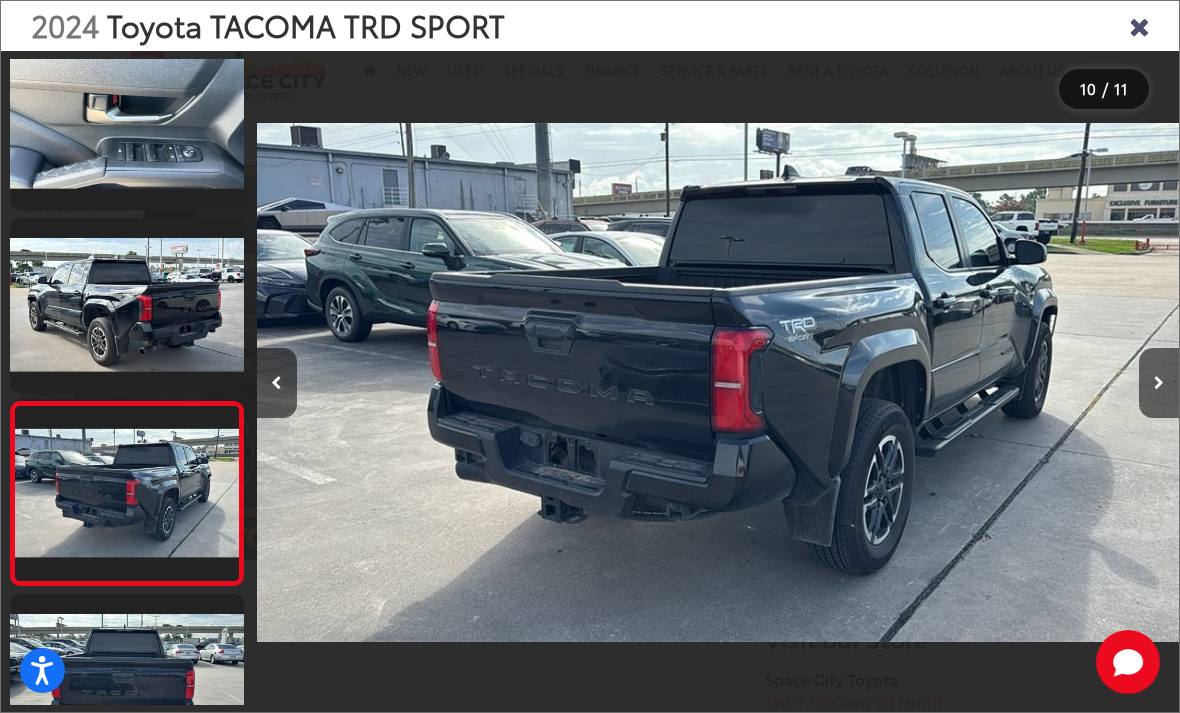 click at bounding box center [1159, 383] 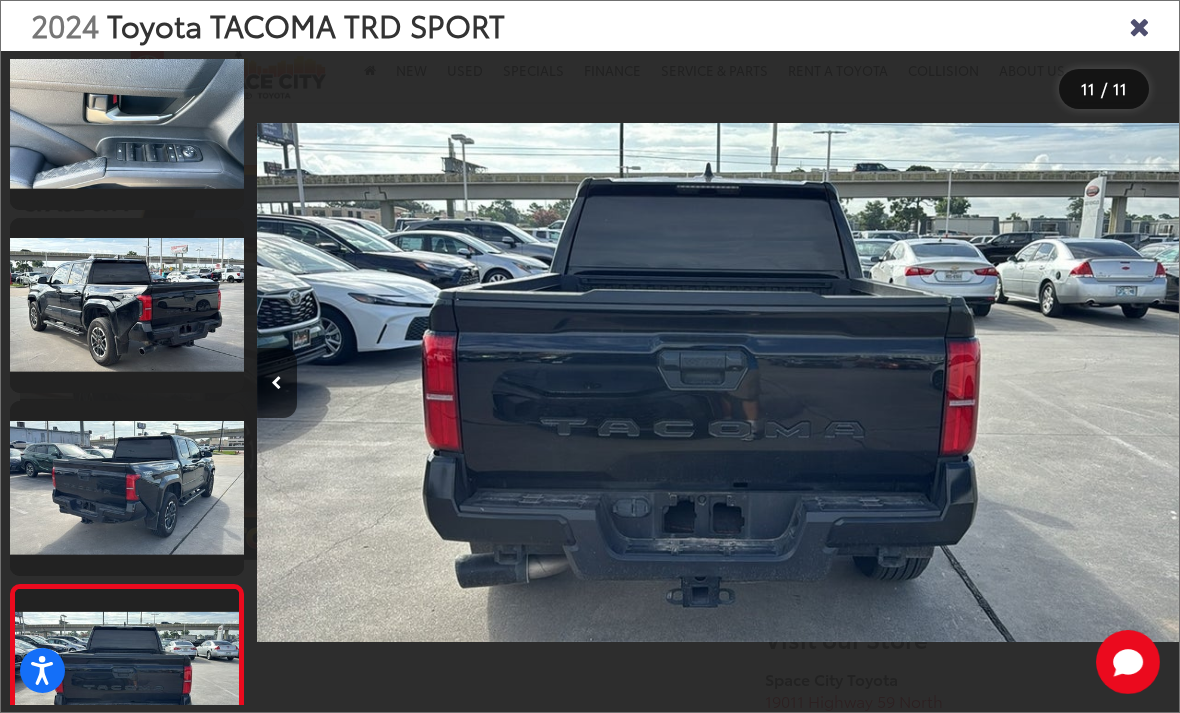 click at bounding box center [1063, 382] 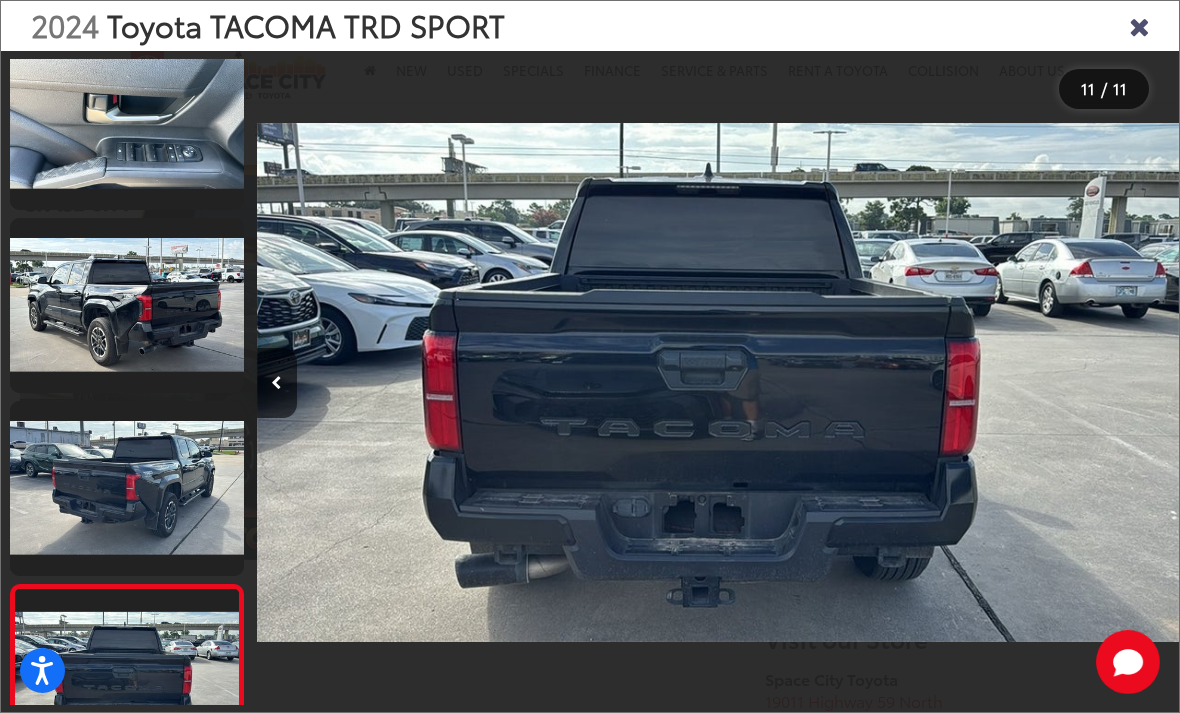click at bounding box center [1139, 25] 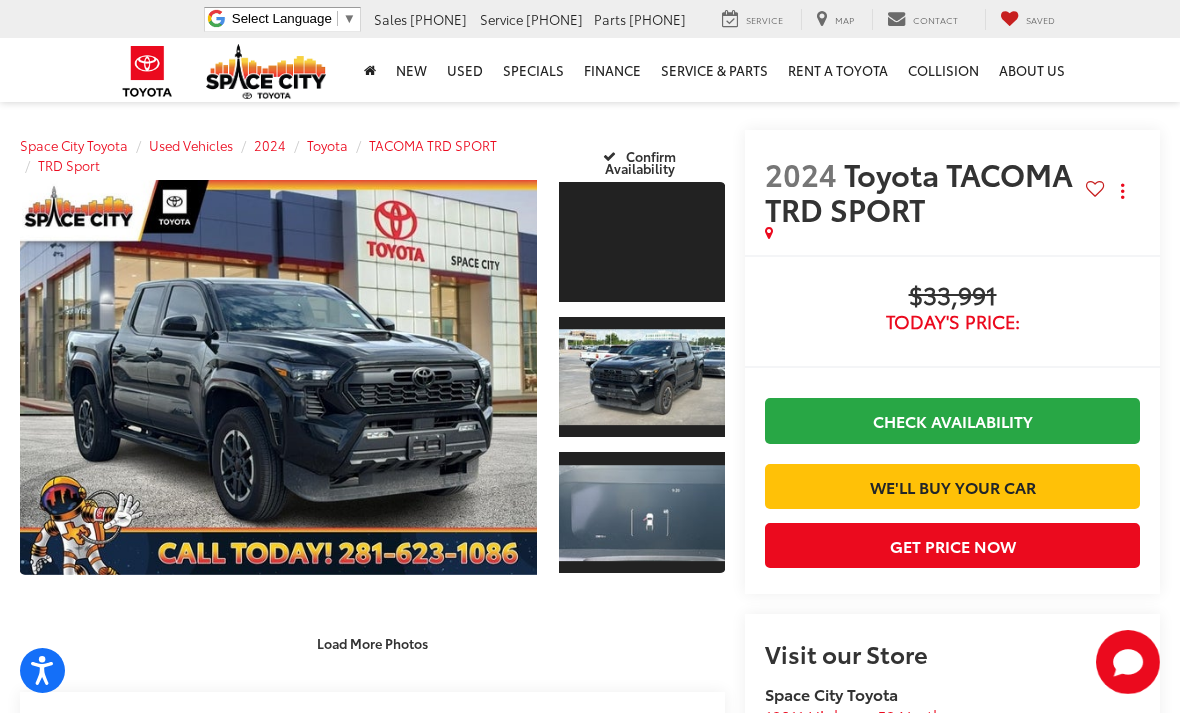 click at bounding box center [642, 242] 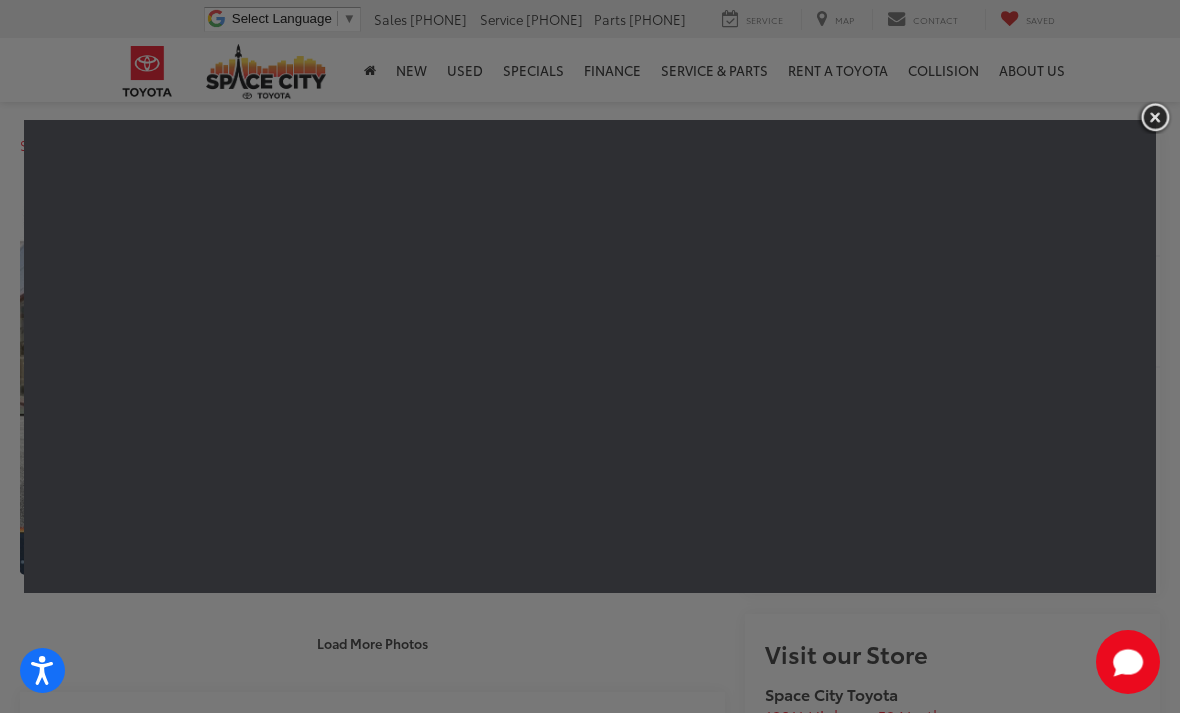 click at bounding box center [1155, 117] 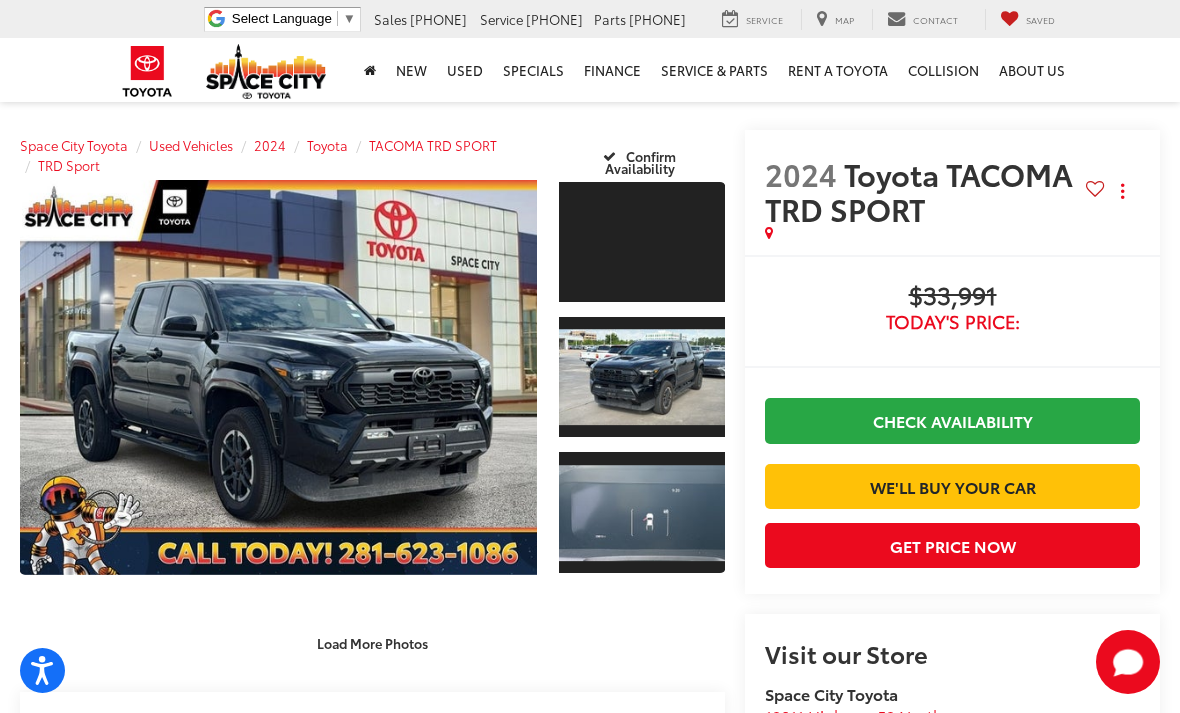 click on "Today's Price:" at bounding box center (952, 322) 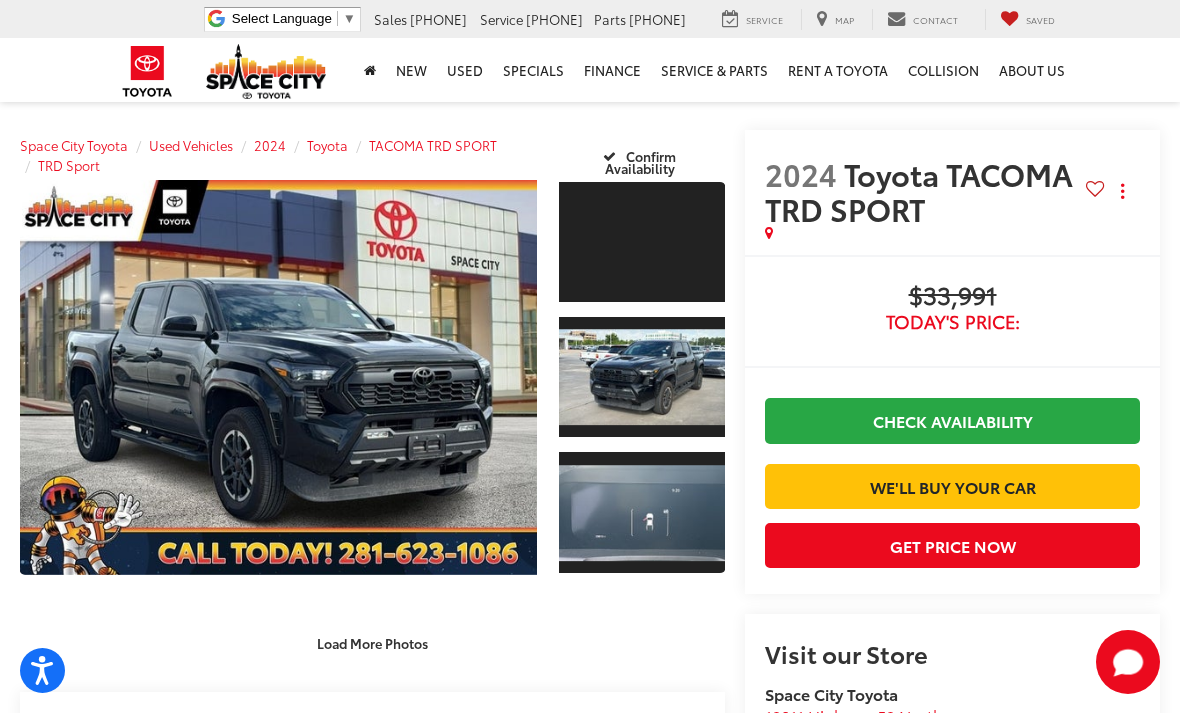 click at bounding box center (642, 377) 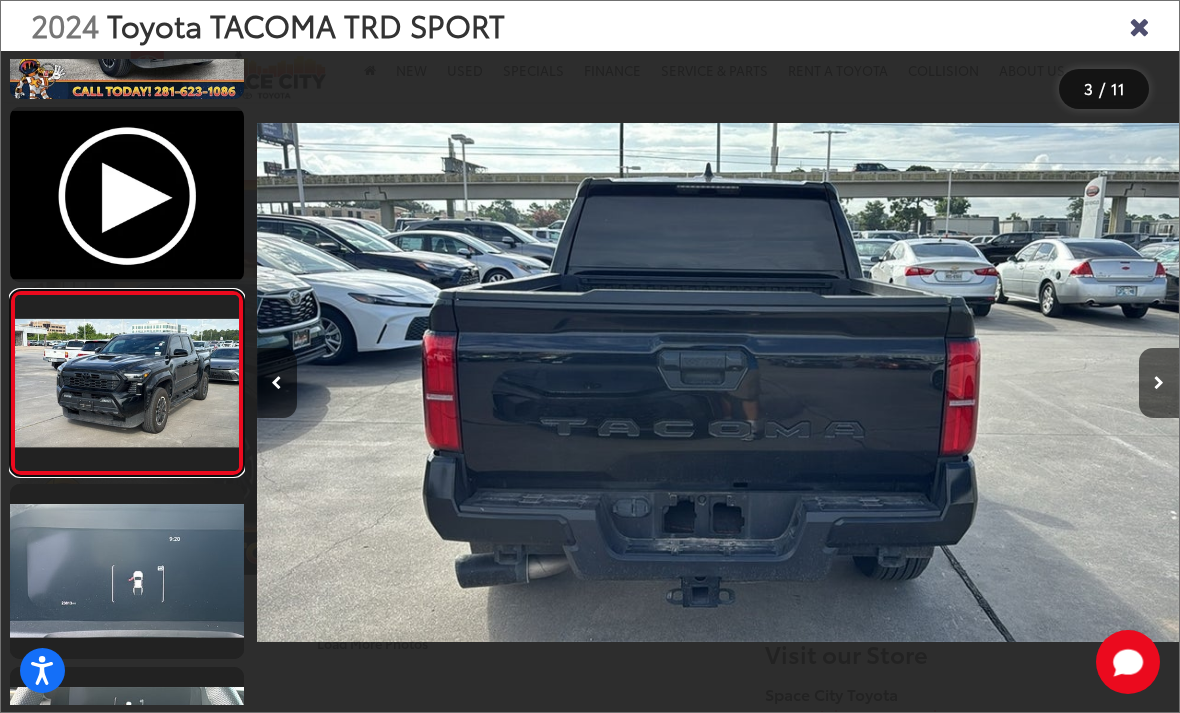 scroll, scrollTop: 0, scrollLeft: 6148, axis: horizontal 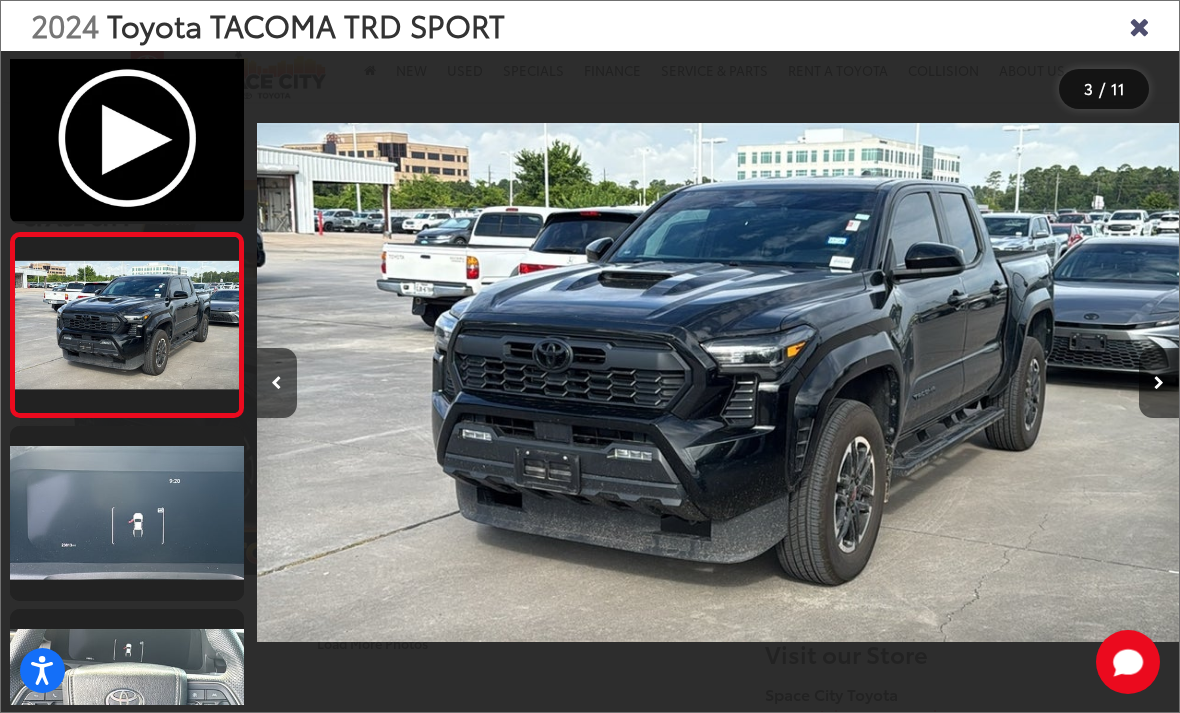 click at bounding box center (1159, 383) 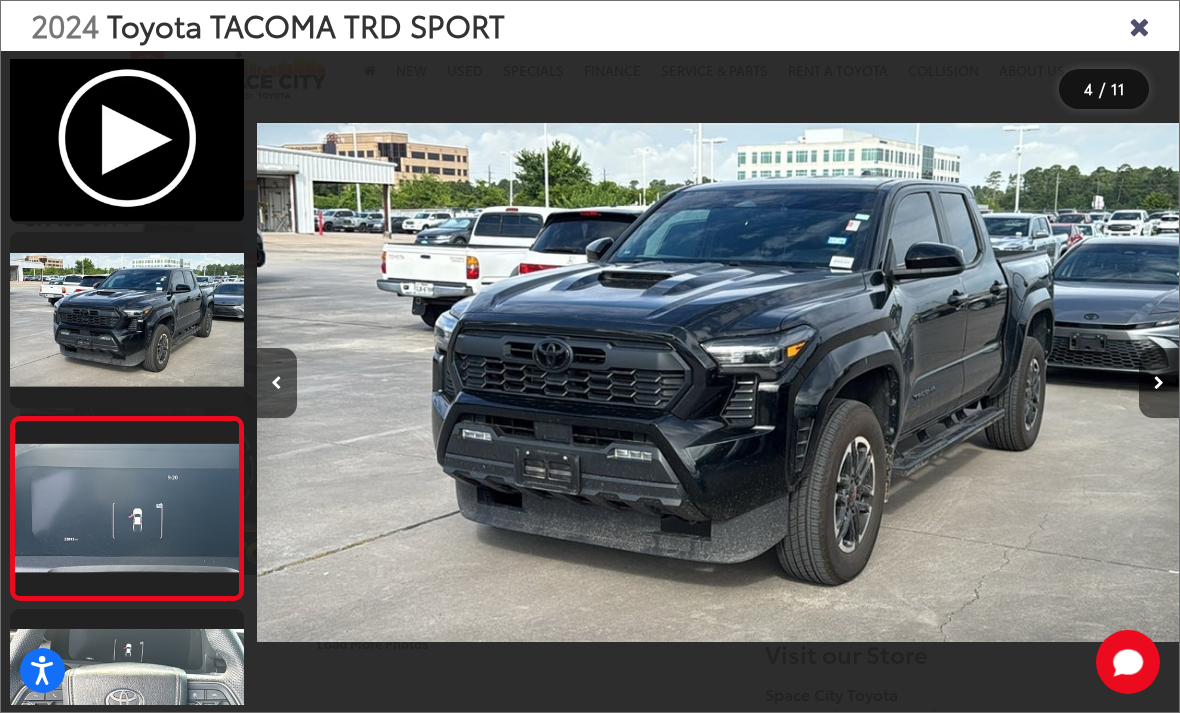scroll, scrollTop: 0, scrollLeft: 2683, axis: horizontal 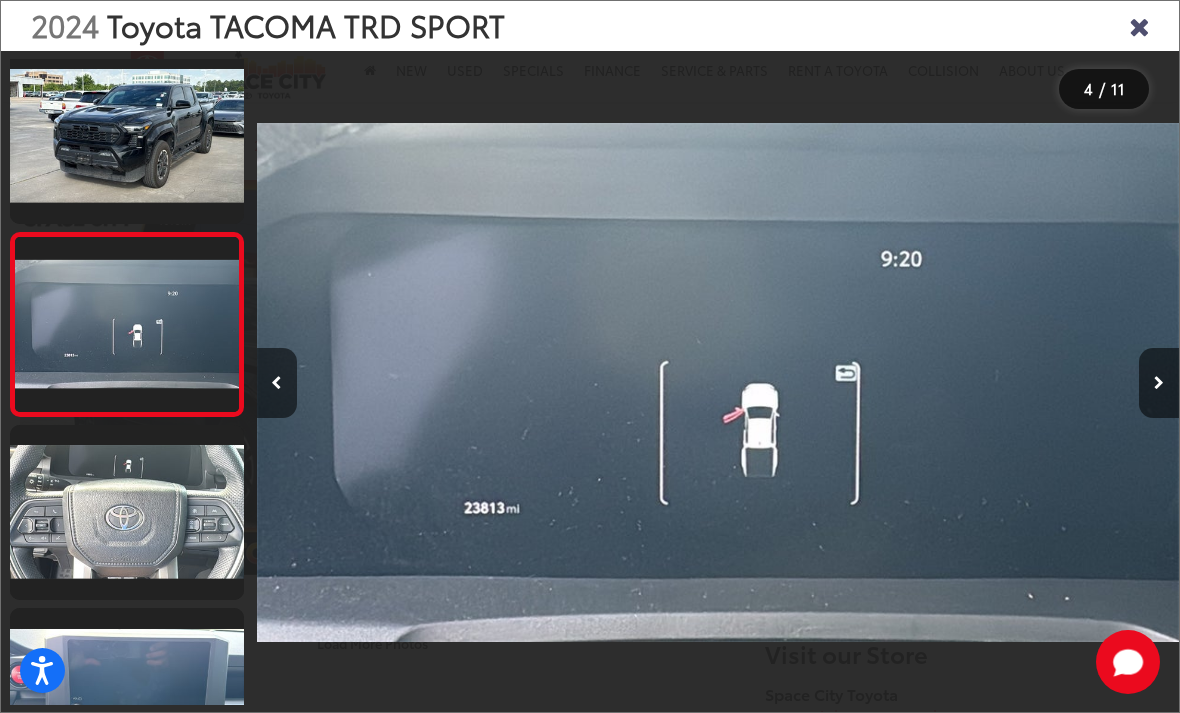 click at bounding box center [1159, 383] 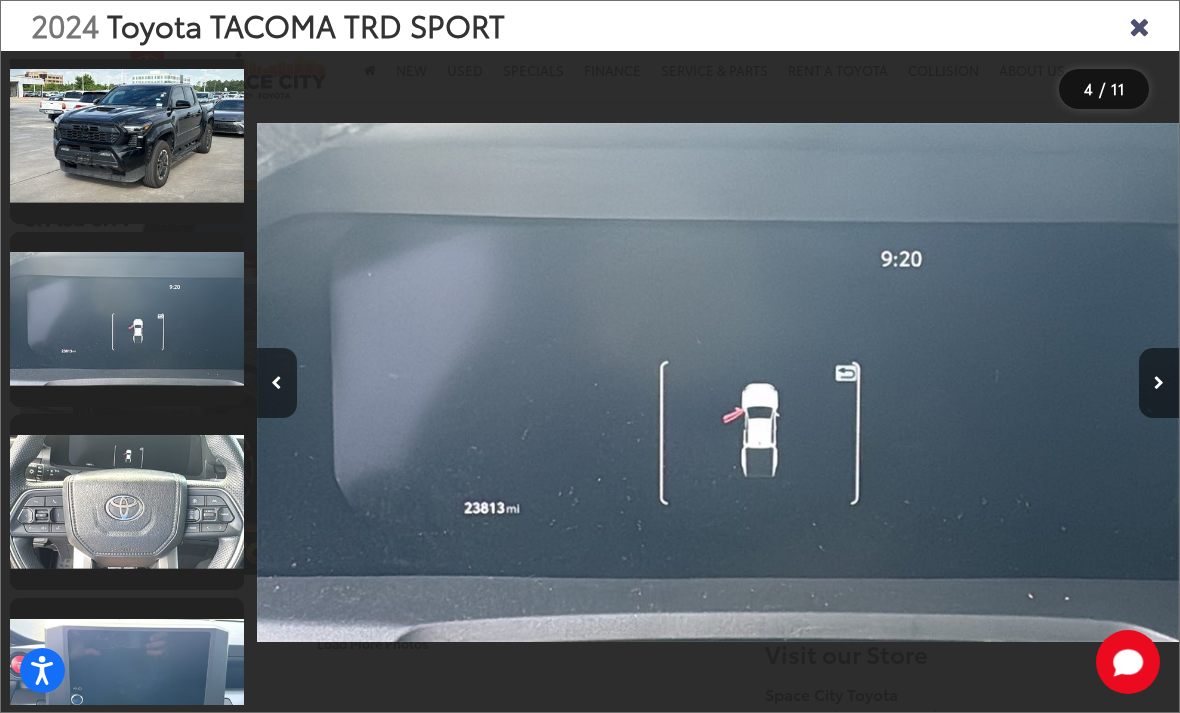 scroll, scrollTop: 522, scrollLeft: 0, axis: vertical 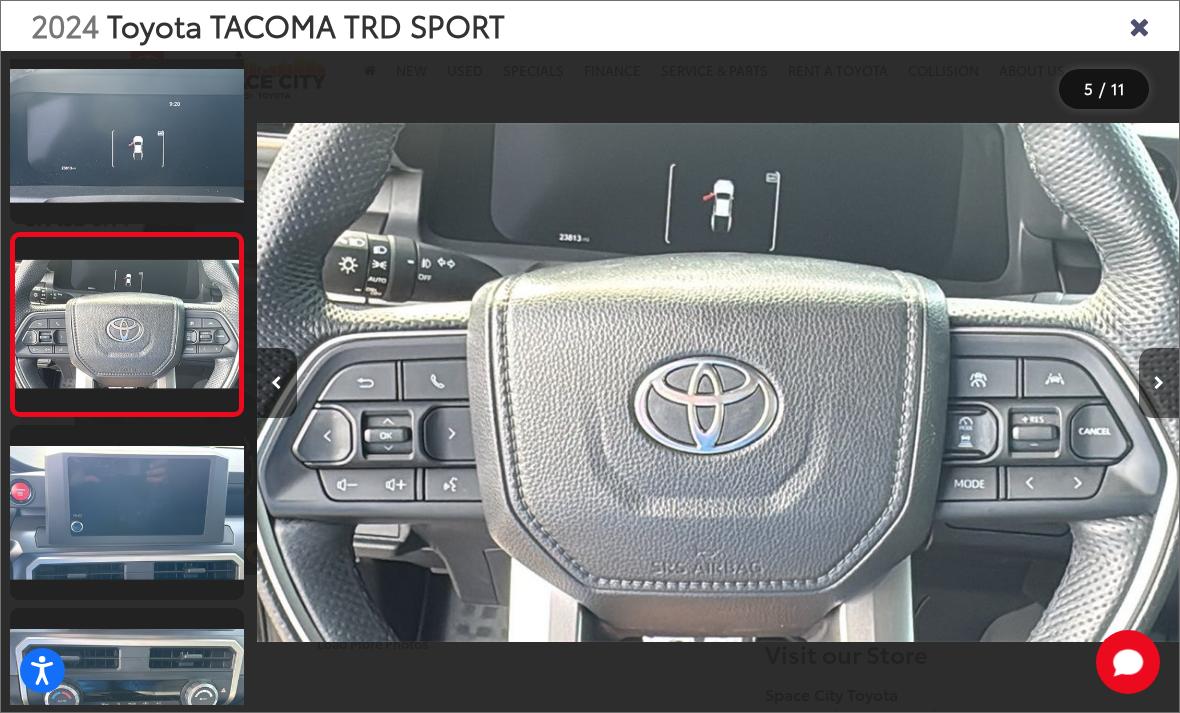 click at bounding box center (1159, 383) 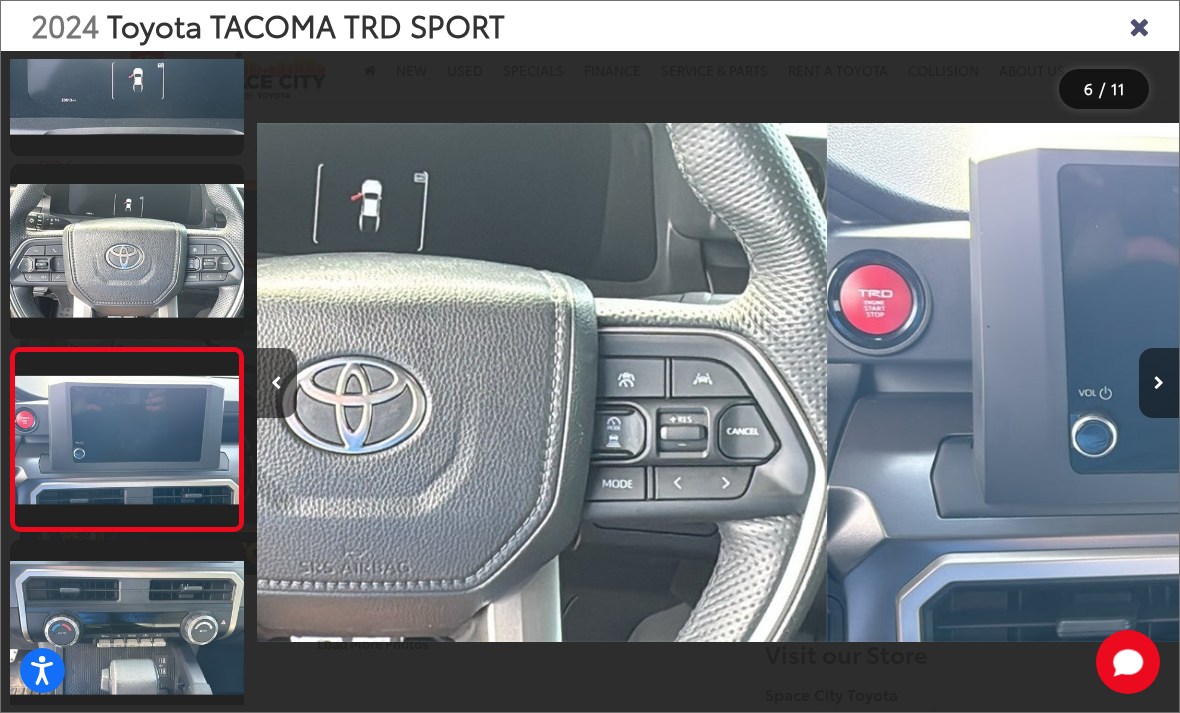 scroll, scrollTop: 691, scrollLeft: 0, axis: vertical 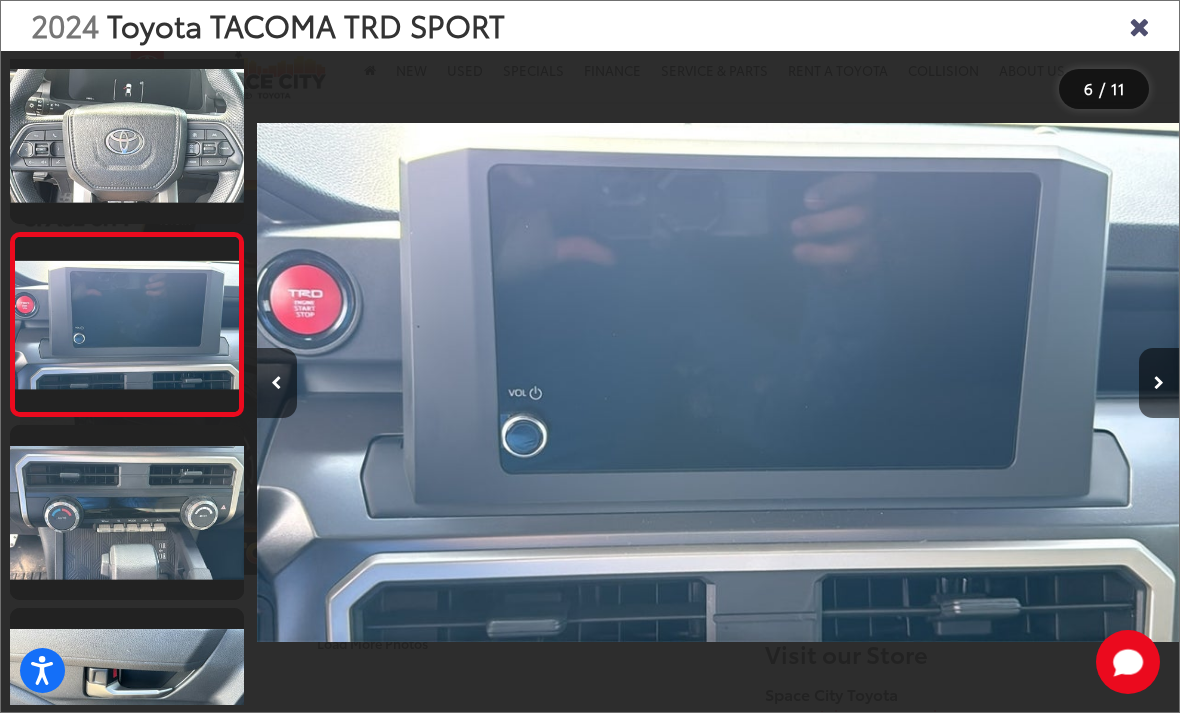 click at bounding box center (1159, 383) 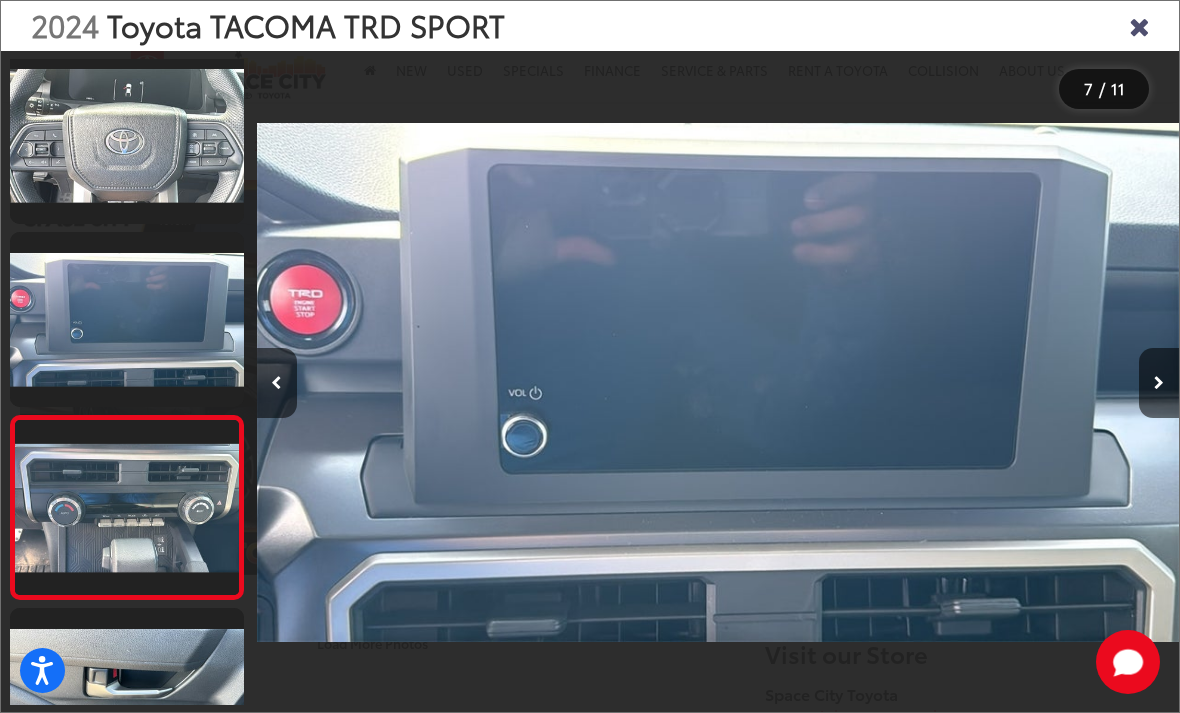 scroll, scrollTop: 0, scrollLeft: 5391, axis: horizontal 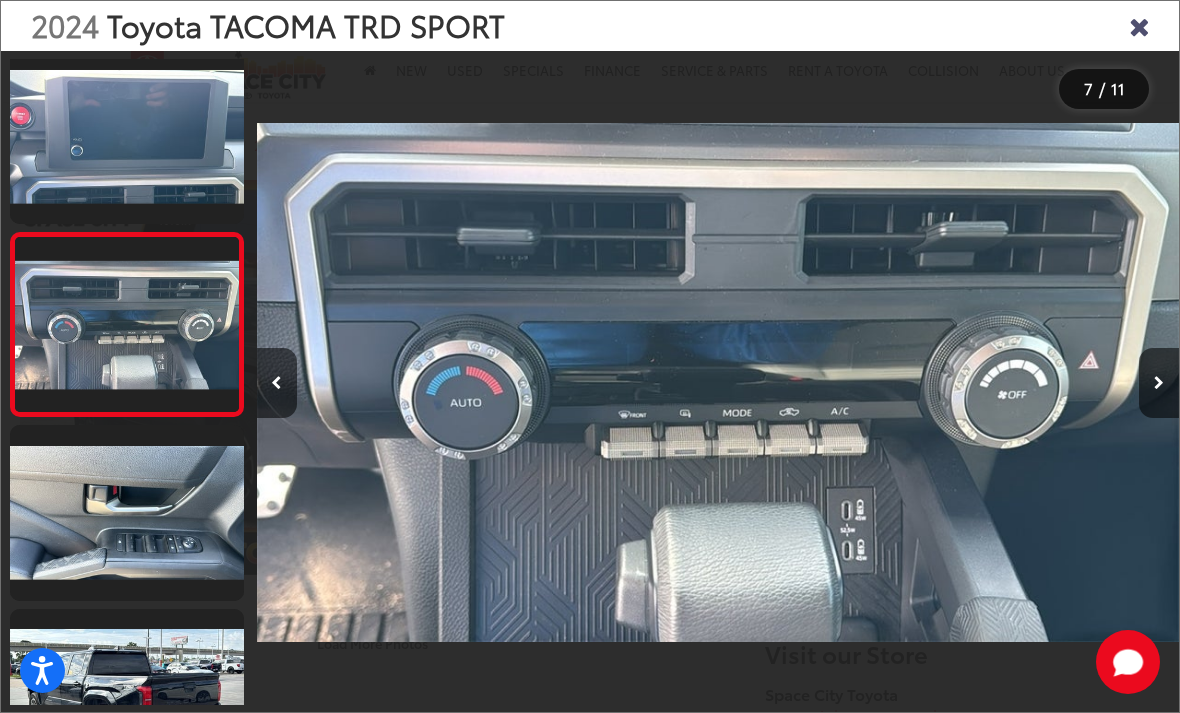 click at bounding box center [1159, 383] 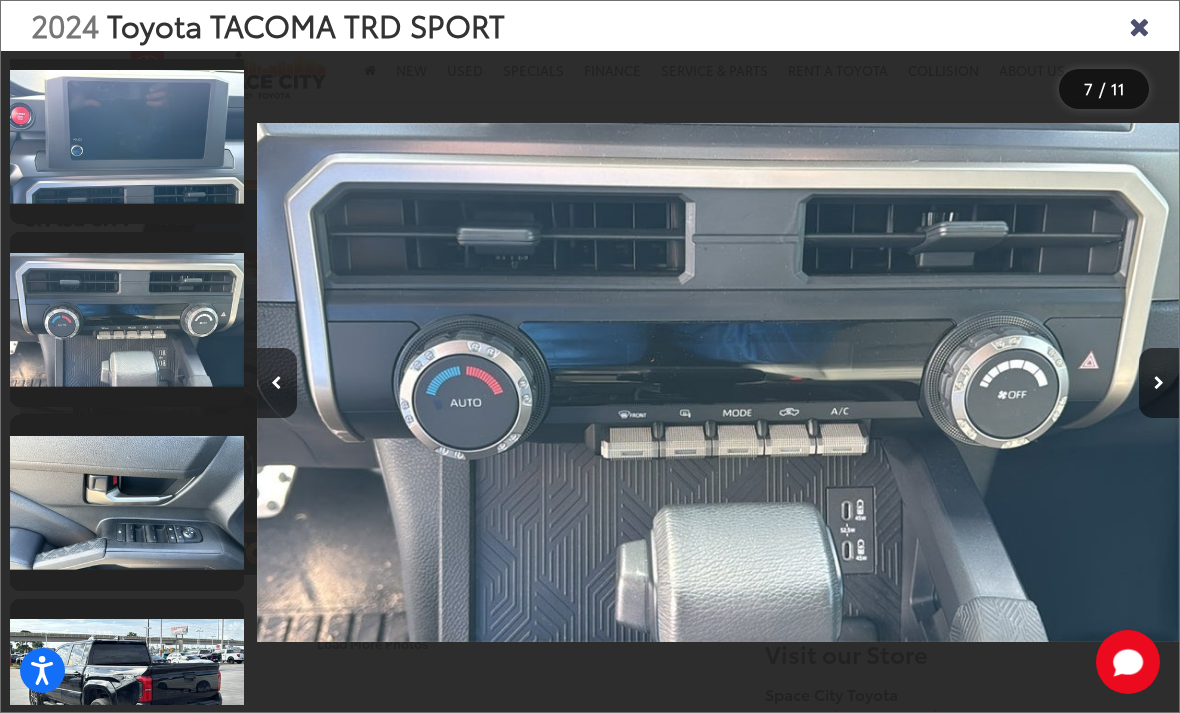 scroll, scrollTop: 0, scrollLeft: 6366, axis: horizontal 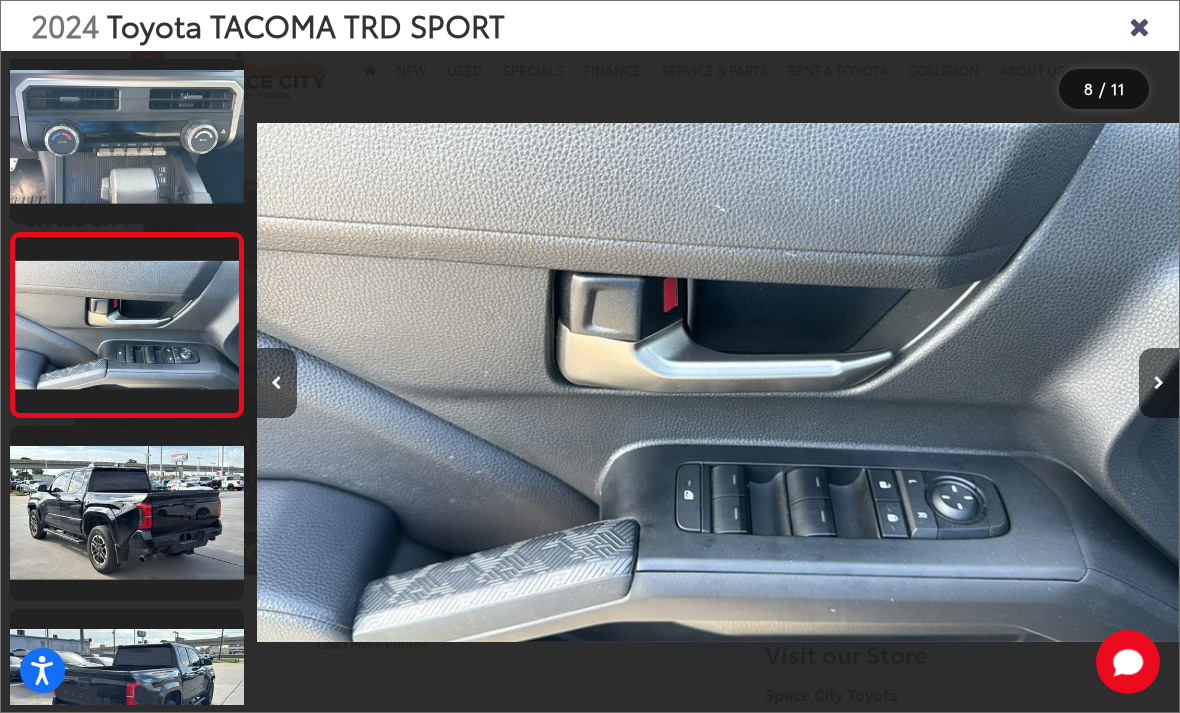 click at bounding box center [1159, 383] 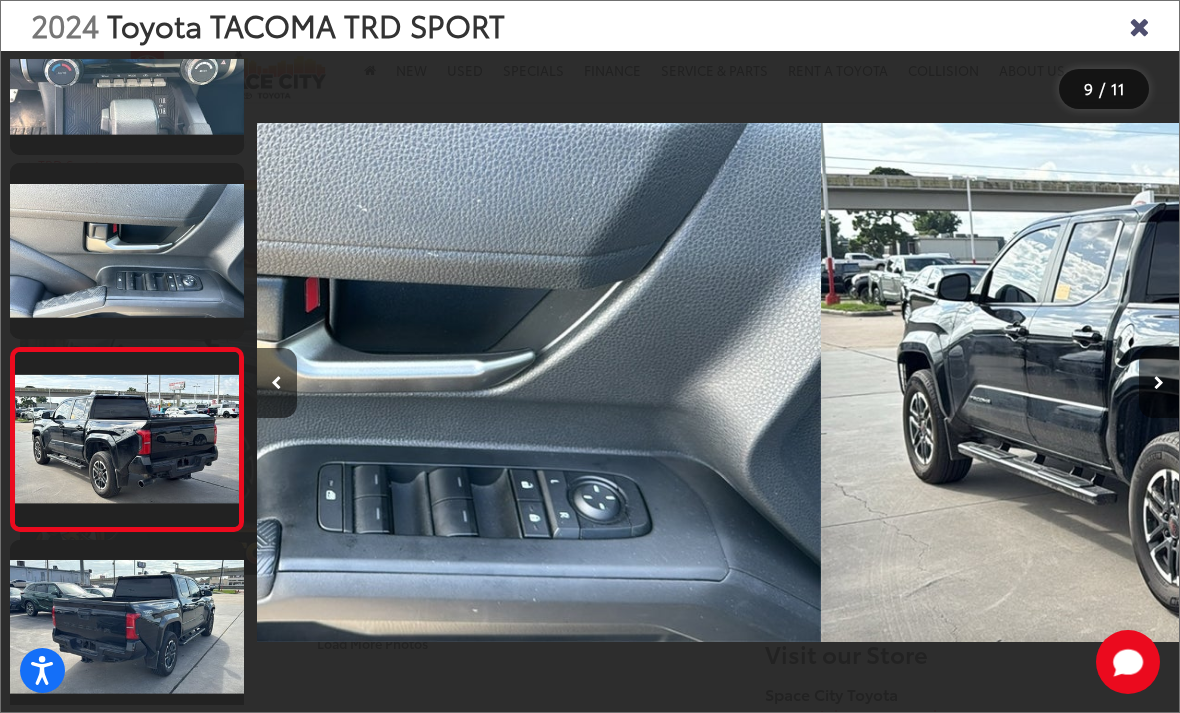 scroll, scrollTop: 1268, scrollLeft: 0, axis: vertical 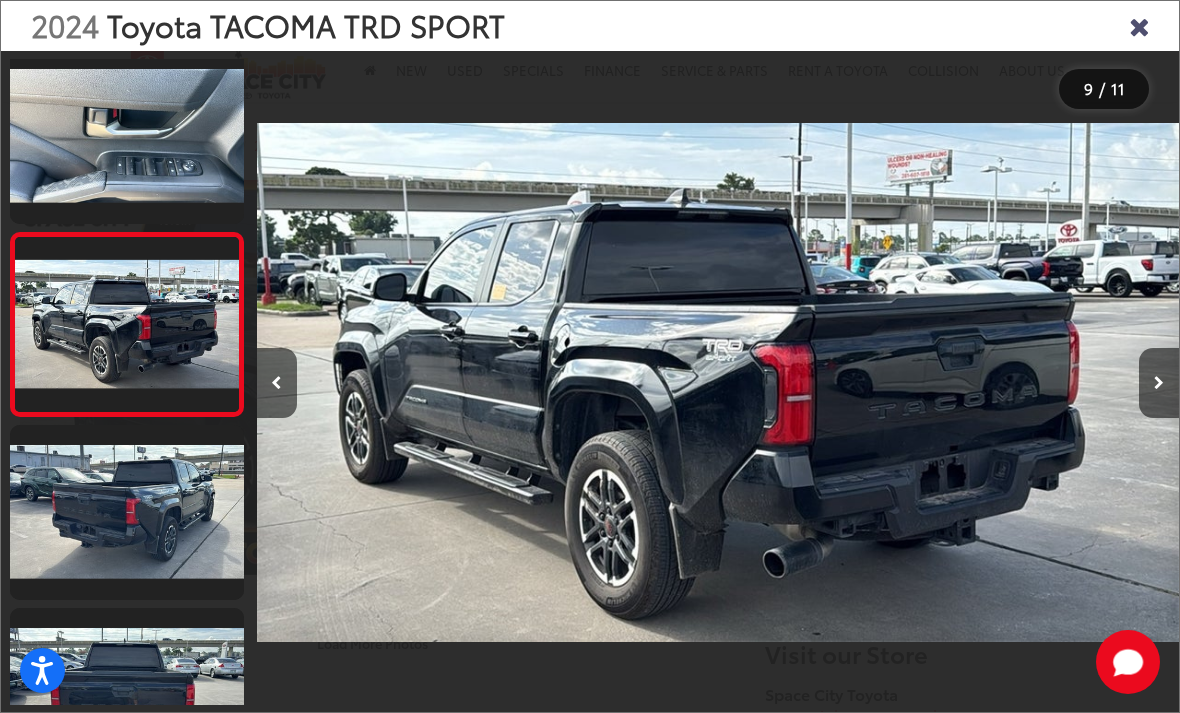 click at bounding box center [1159, 383] 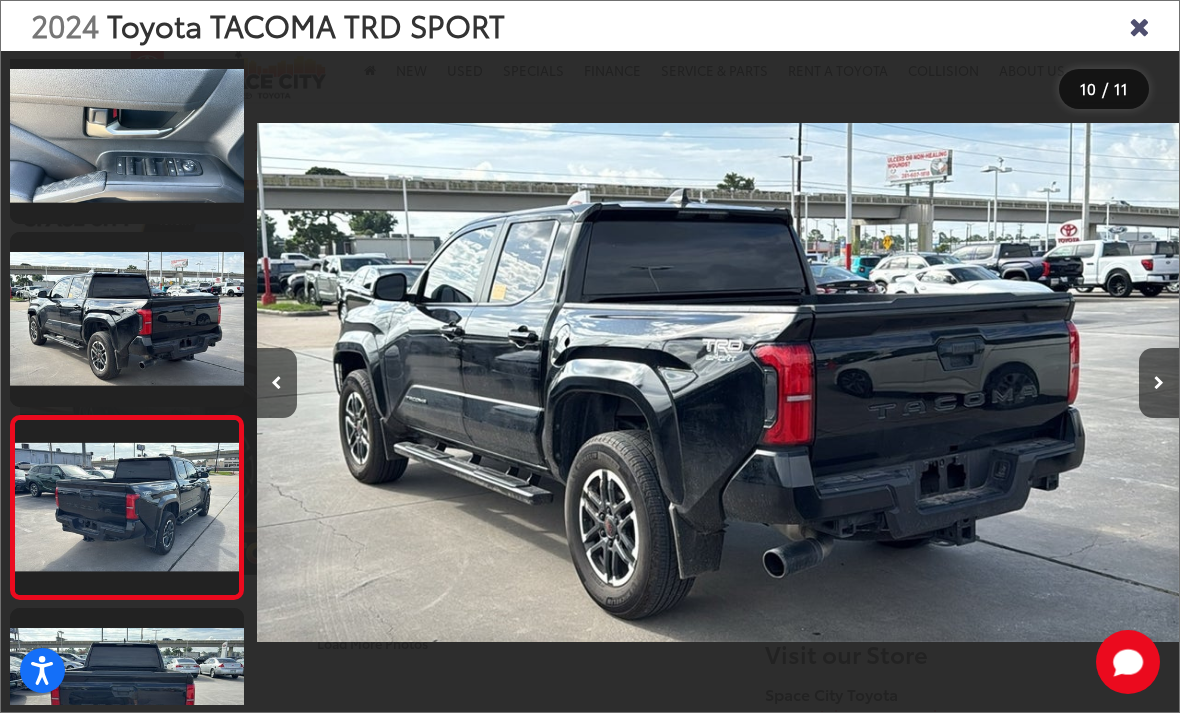 scroll, scrollTop: 0, scrollLeft: 8176, axis: horizontal 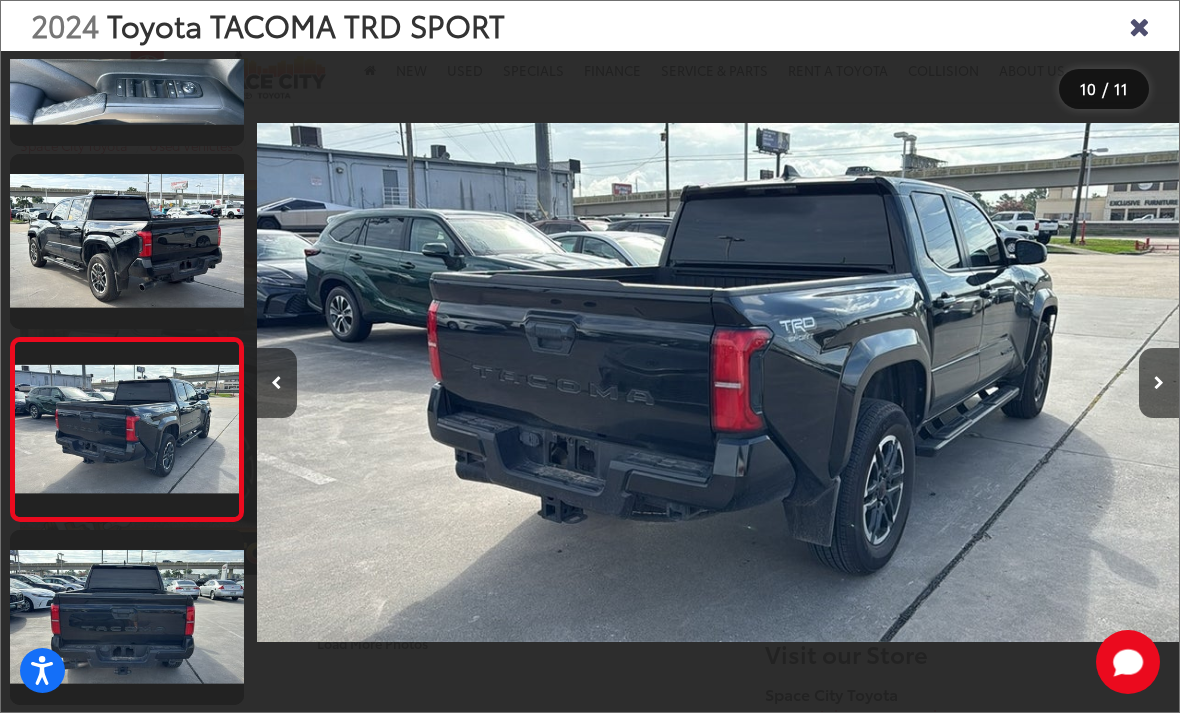 click at bounding box center [1159, 383] 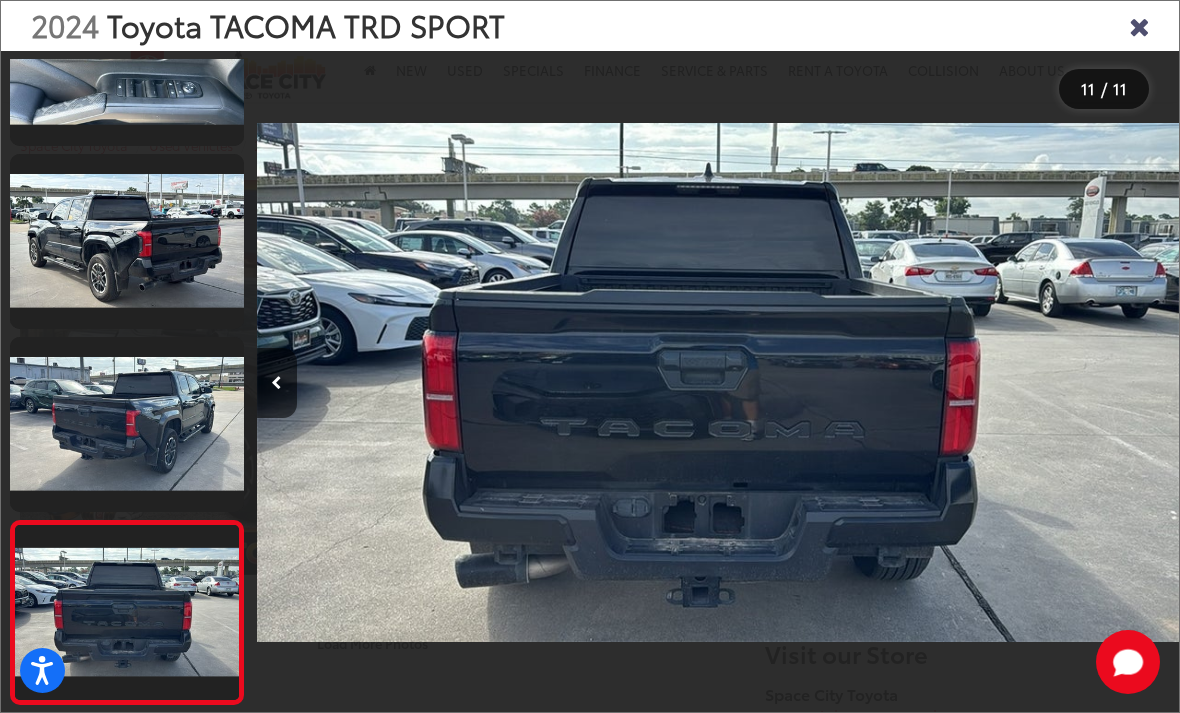 click at bounding box center (1063, 382) 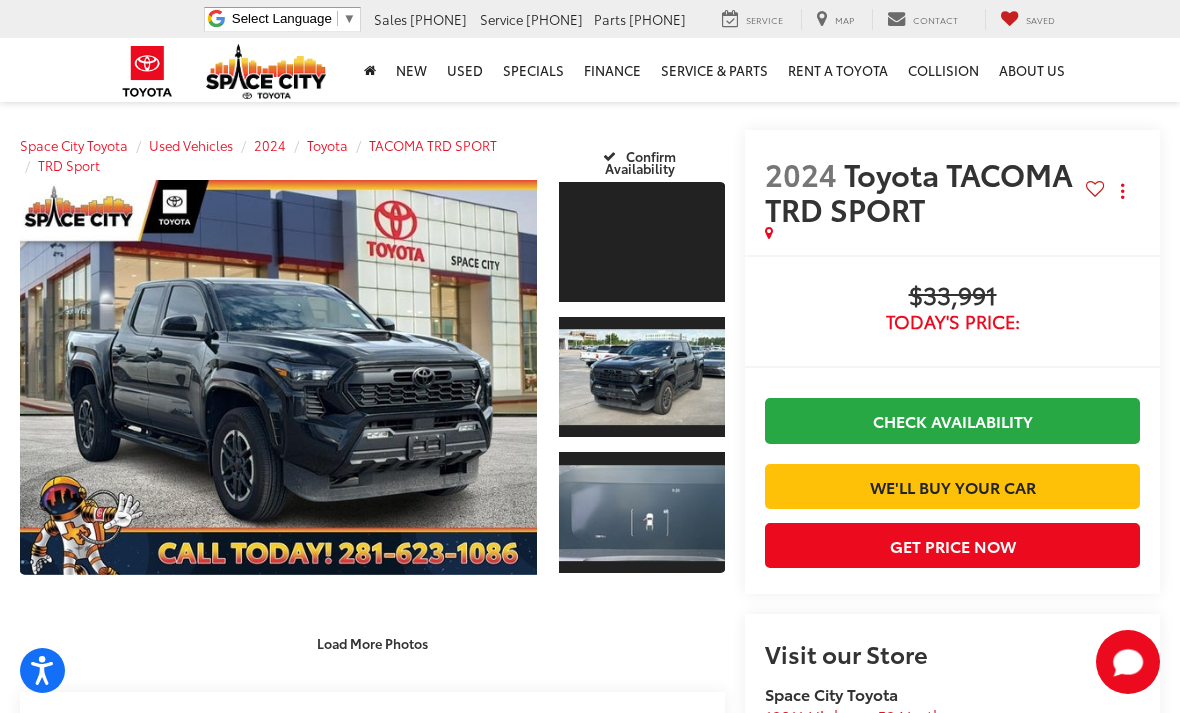 click at bounding box center [278, 377] 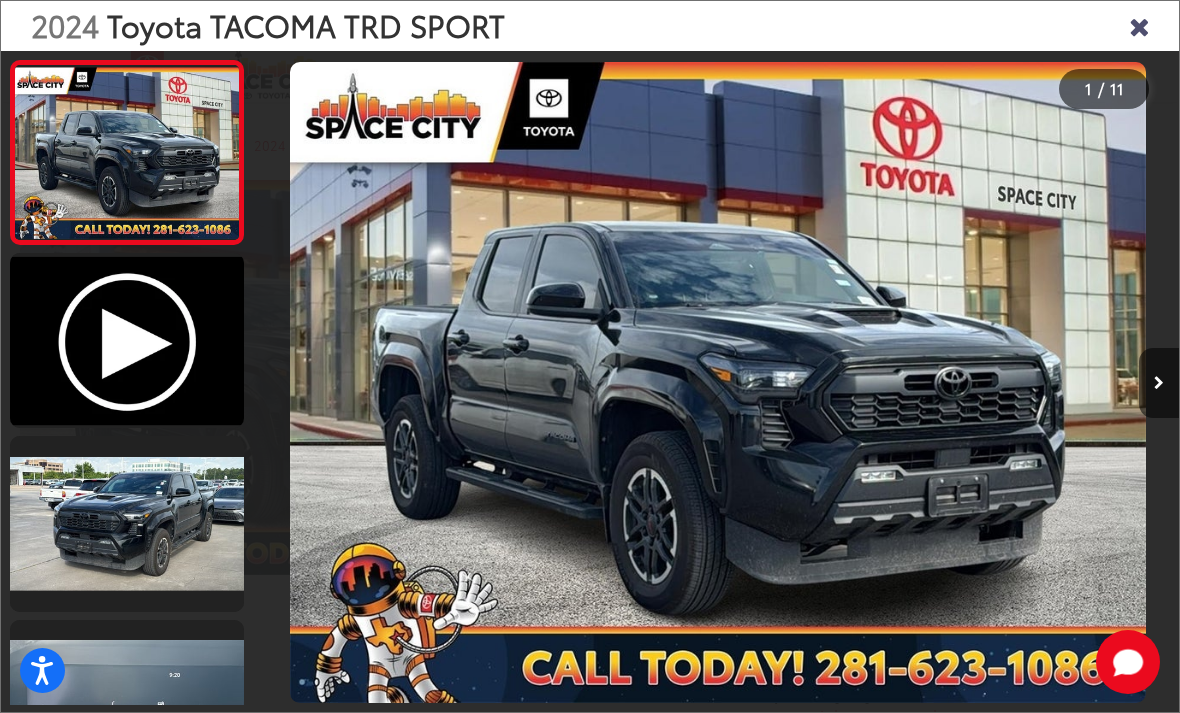 click at bounding box center [1159, 383] 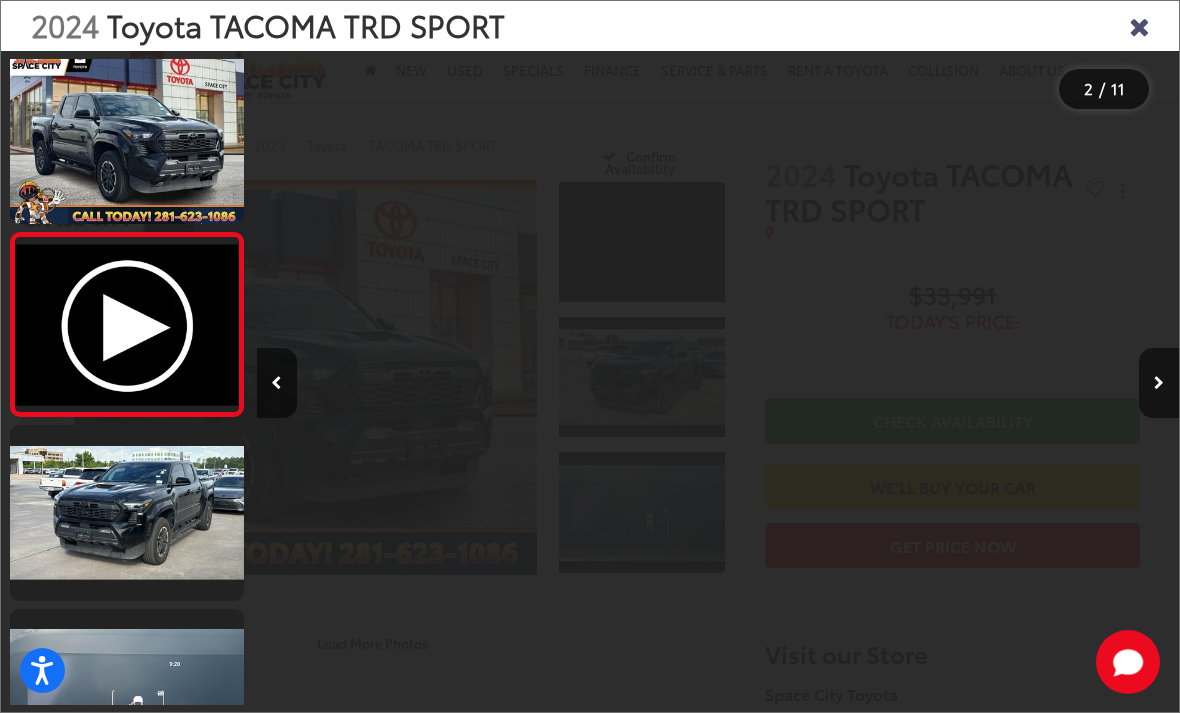 click at bounding box center [1159, 383] 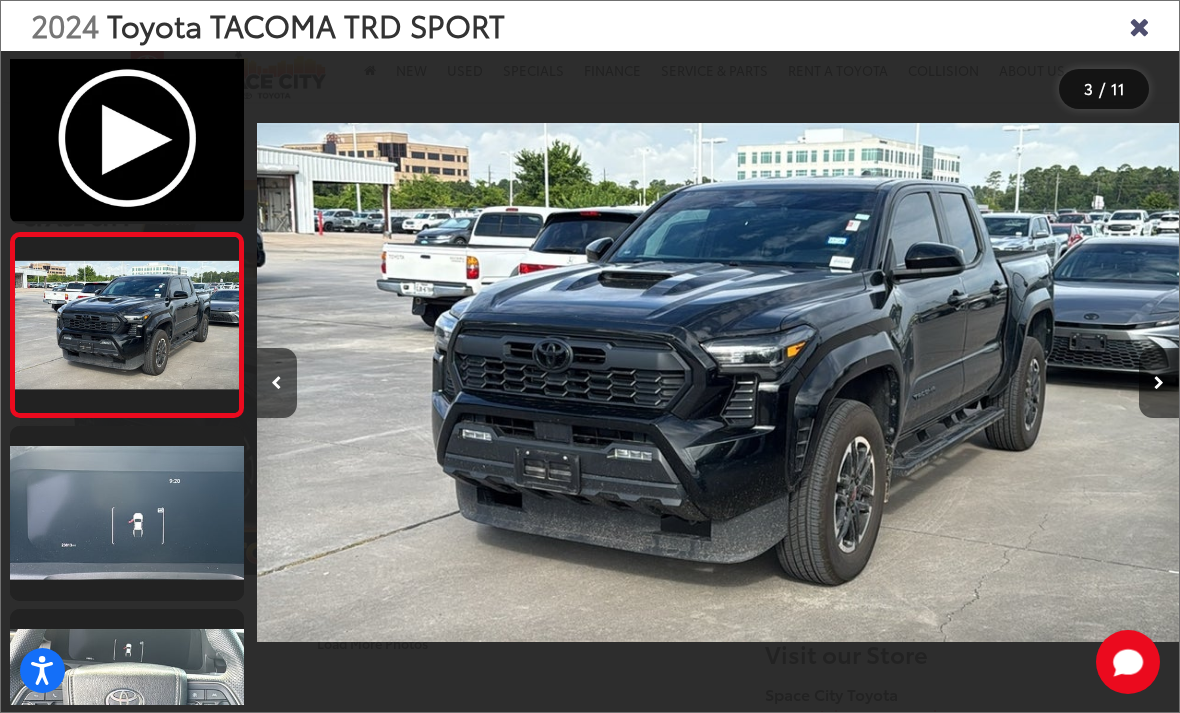 click at bounding box center [1159, 383] 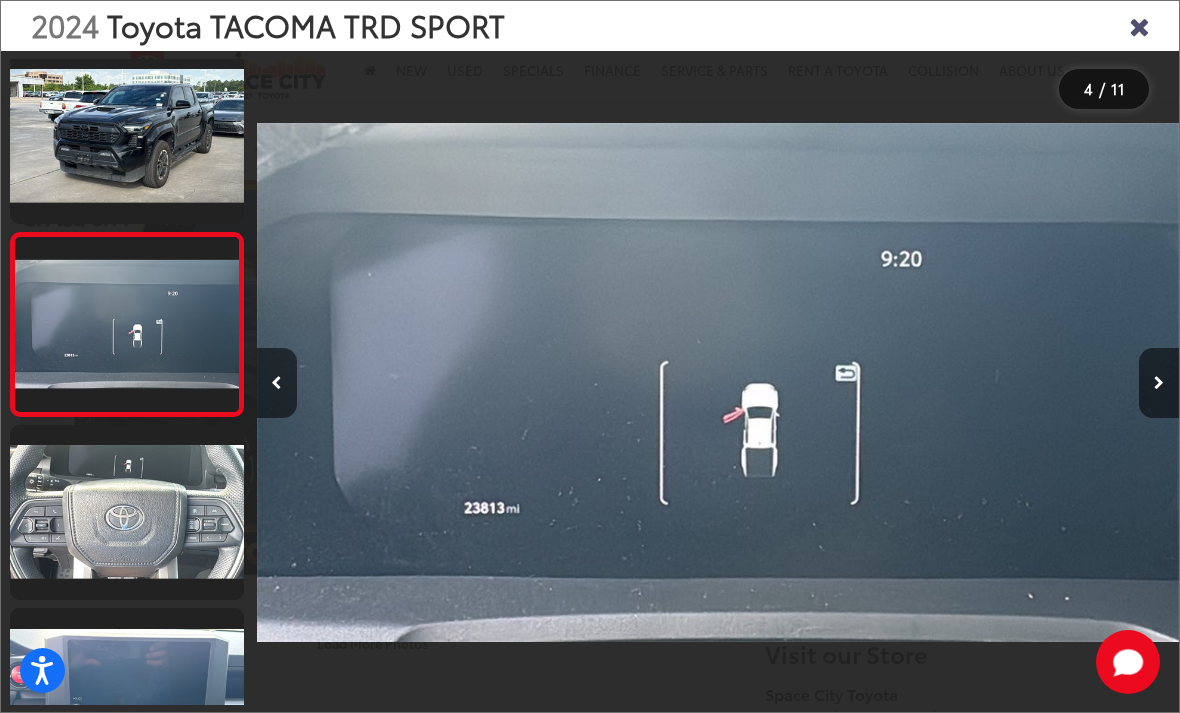 click at bounding box center (1159, 383) 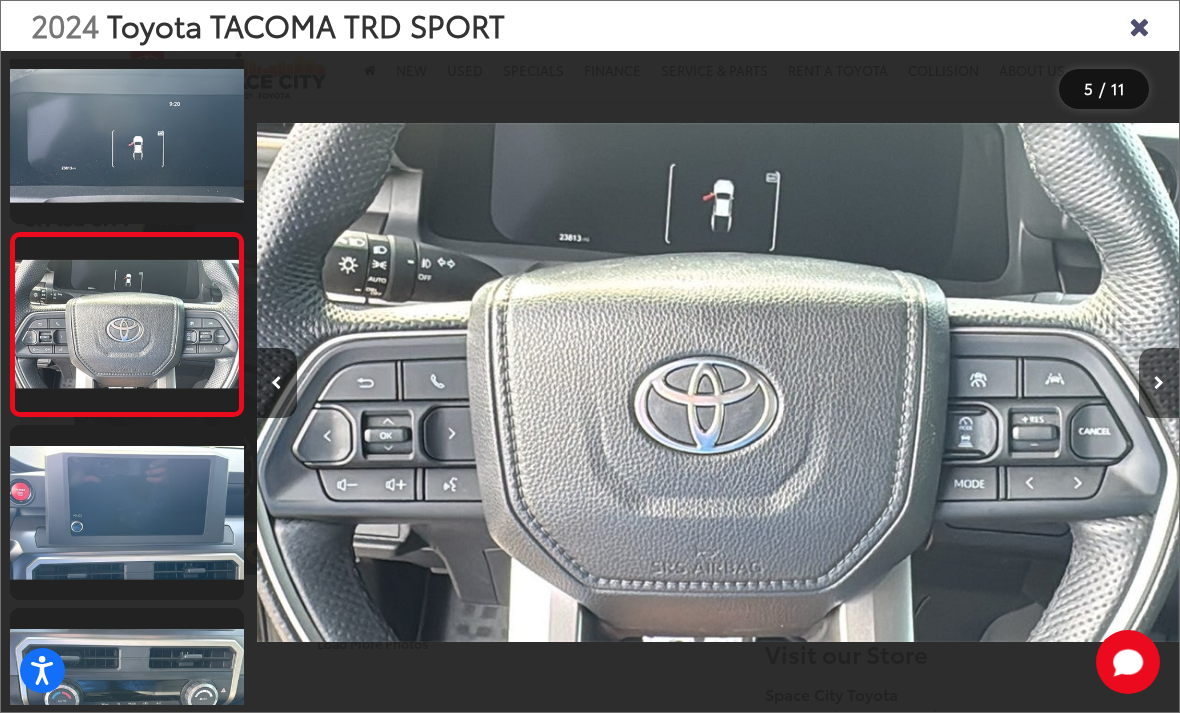 click at bounding box center (1159, 383) 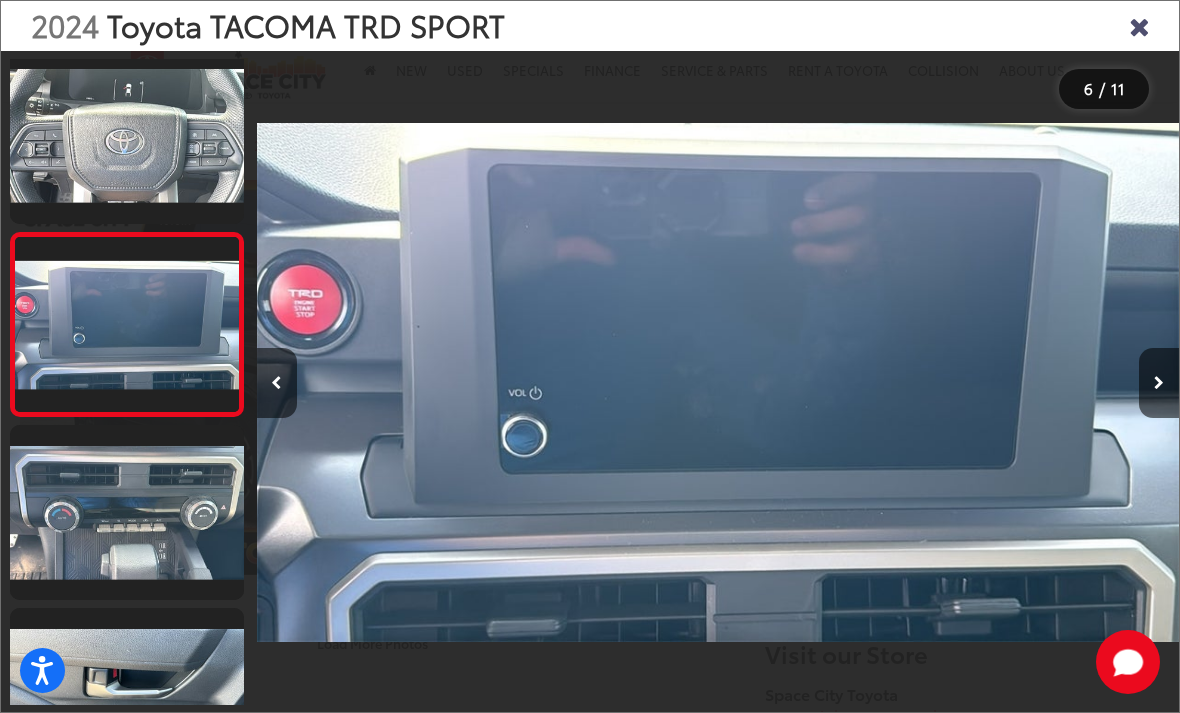 click at bounding box center (1159, 383) 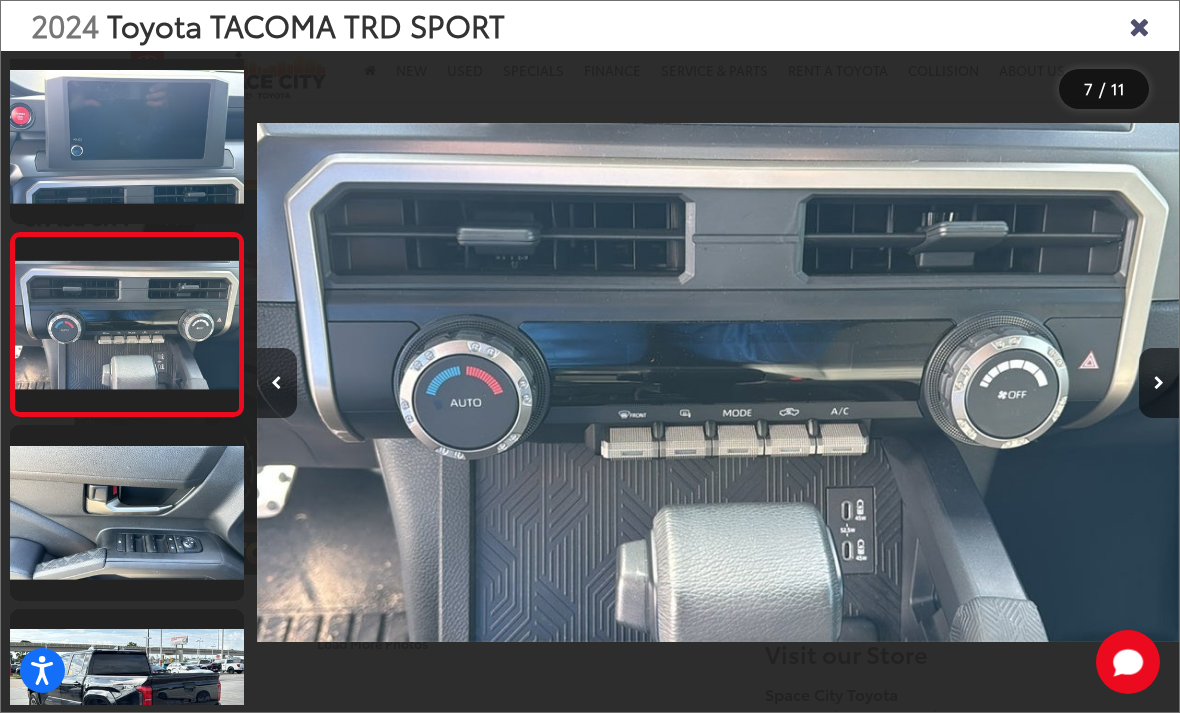 click at bounding box center (1159, 383) 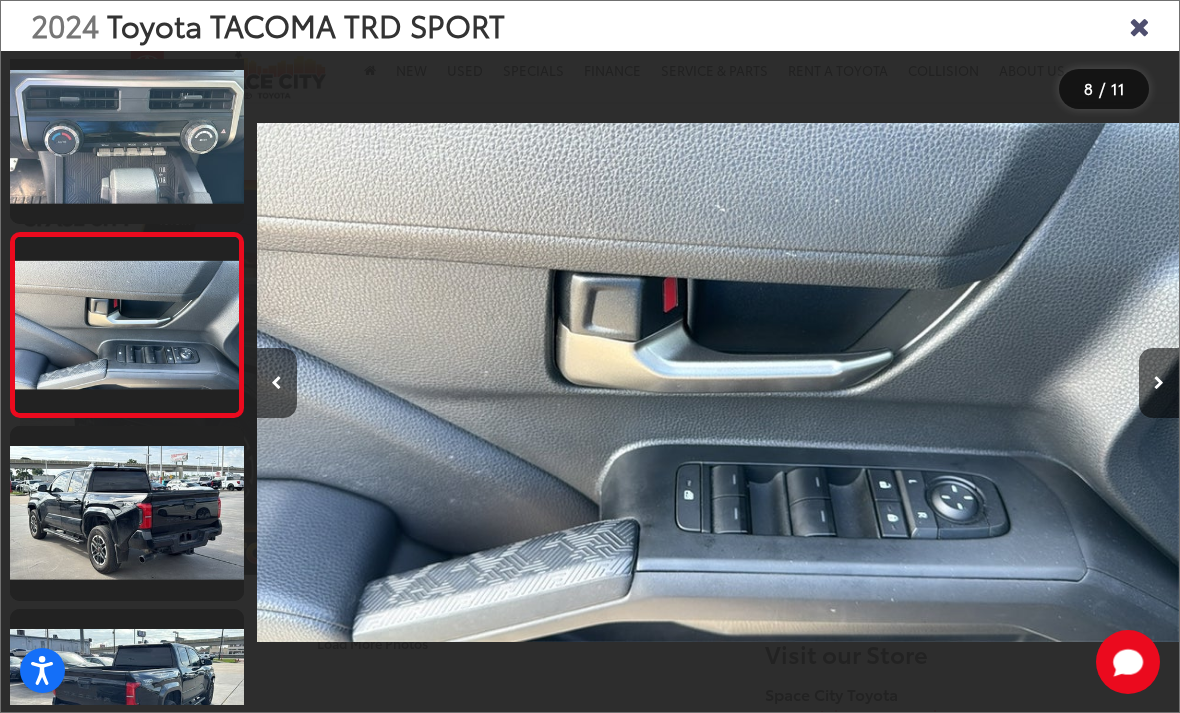 click at bounding box center (1159, 383) 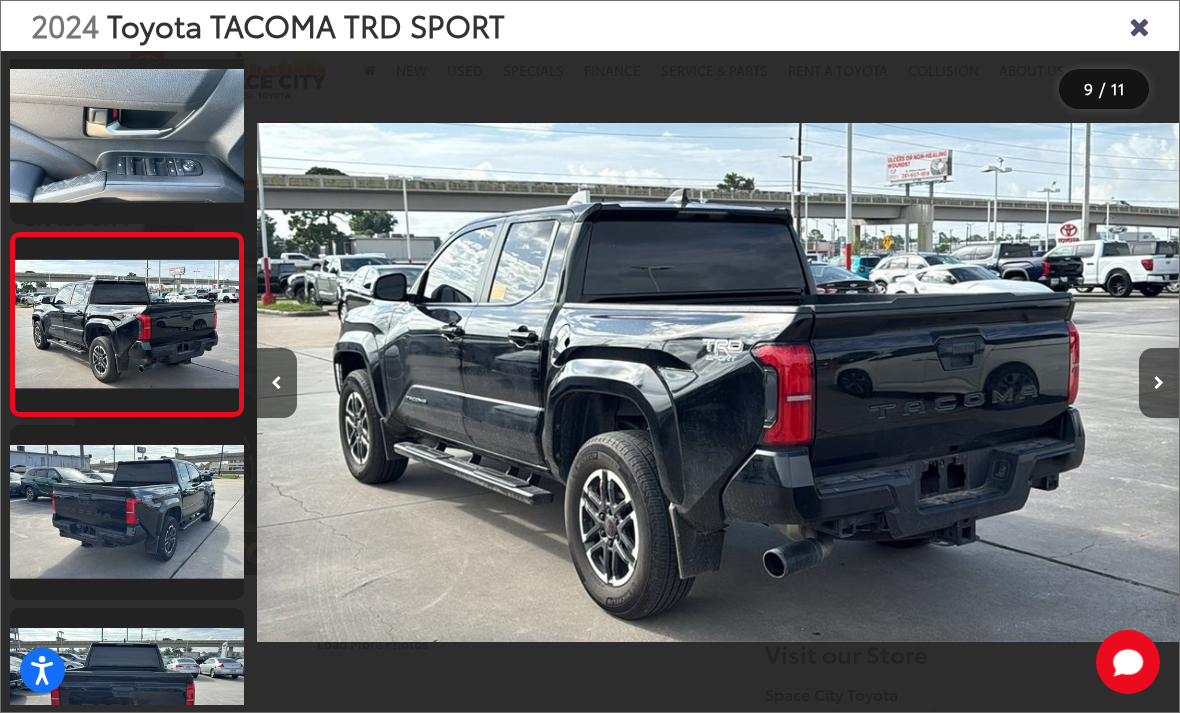 click at bounding box center (1159, 383) 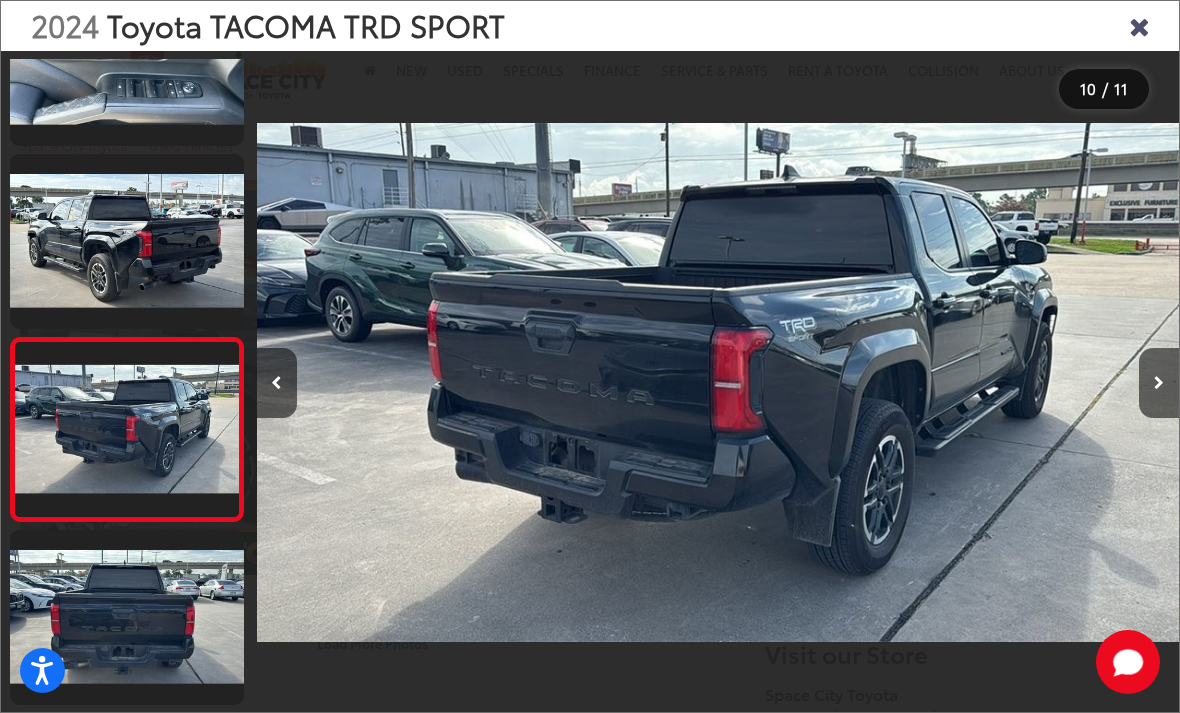 click at bounding box center [1159, 383] 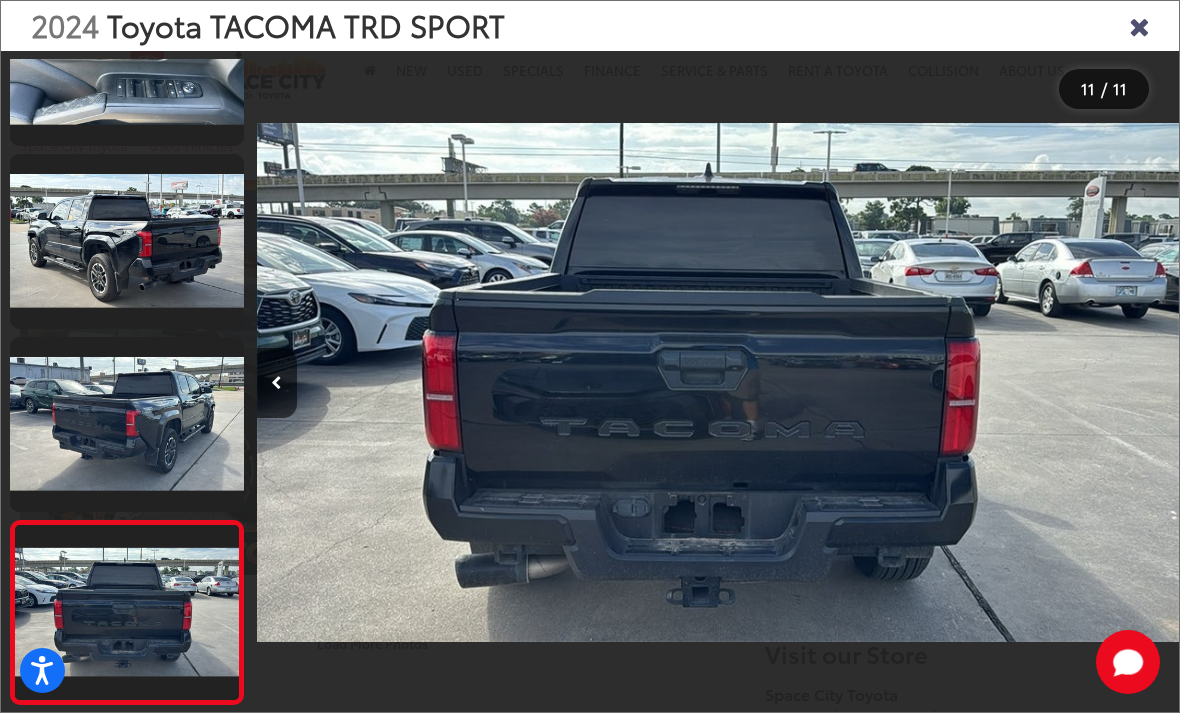 click at bounding box center [1063, 382] 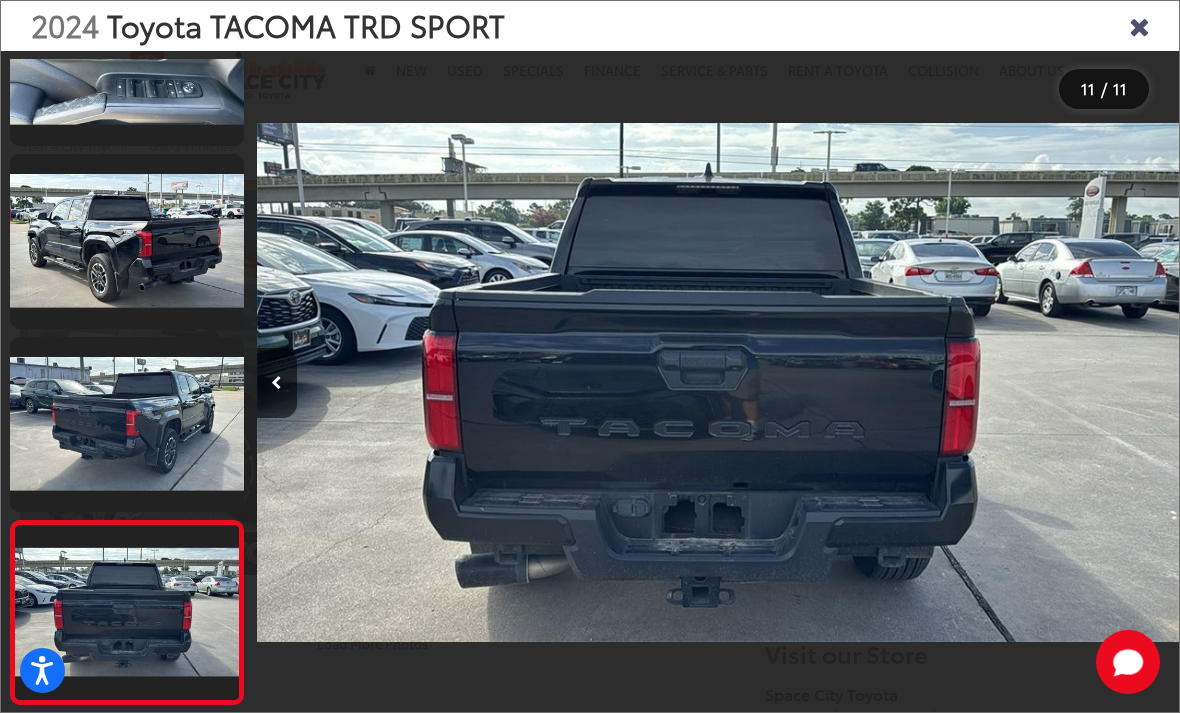 click at bounding box center [1139, 25] 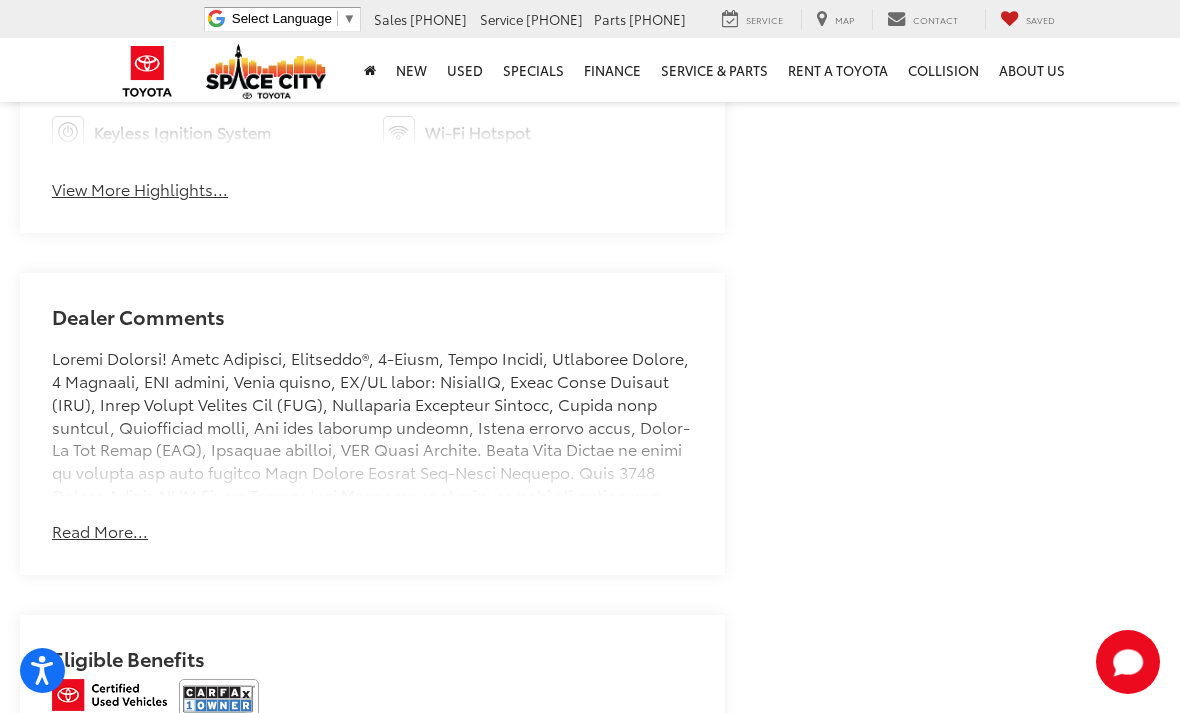 scroll, scrollTop: 1415, scrollLeft: 0, axis: vertical 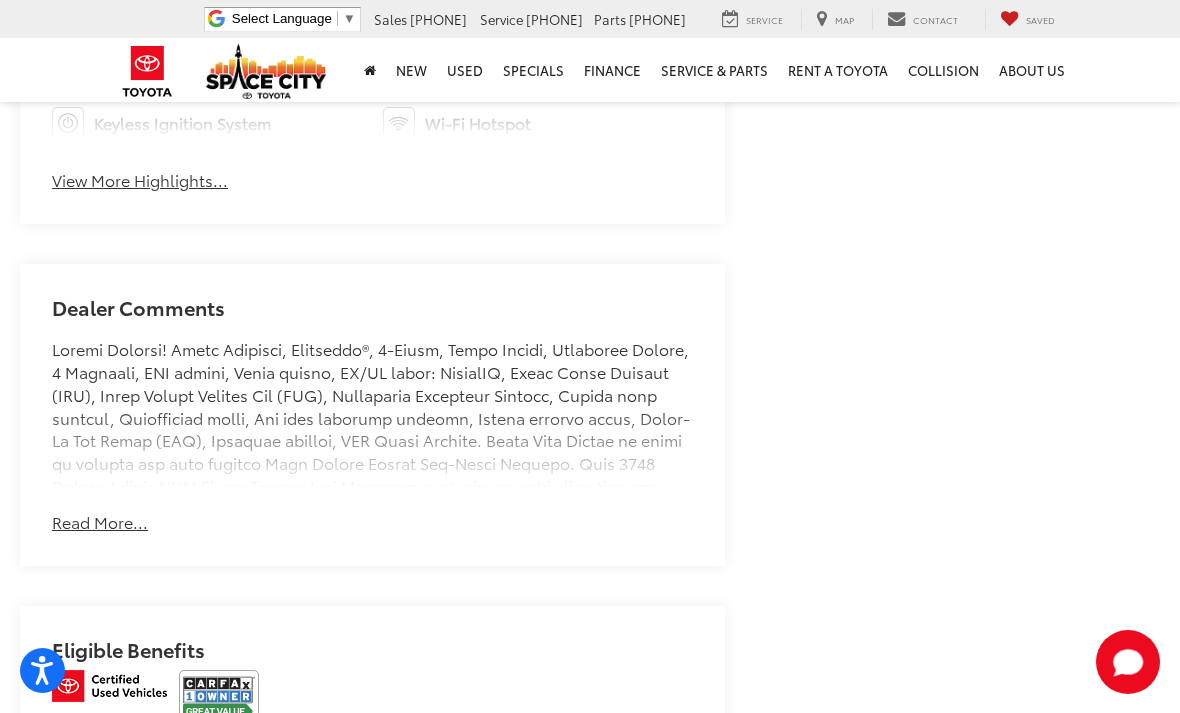click on "Read More..." at bounding box center (100, 522) 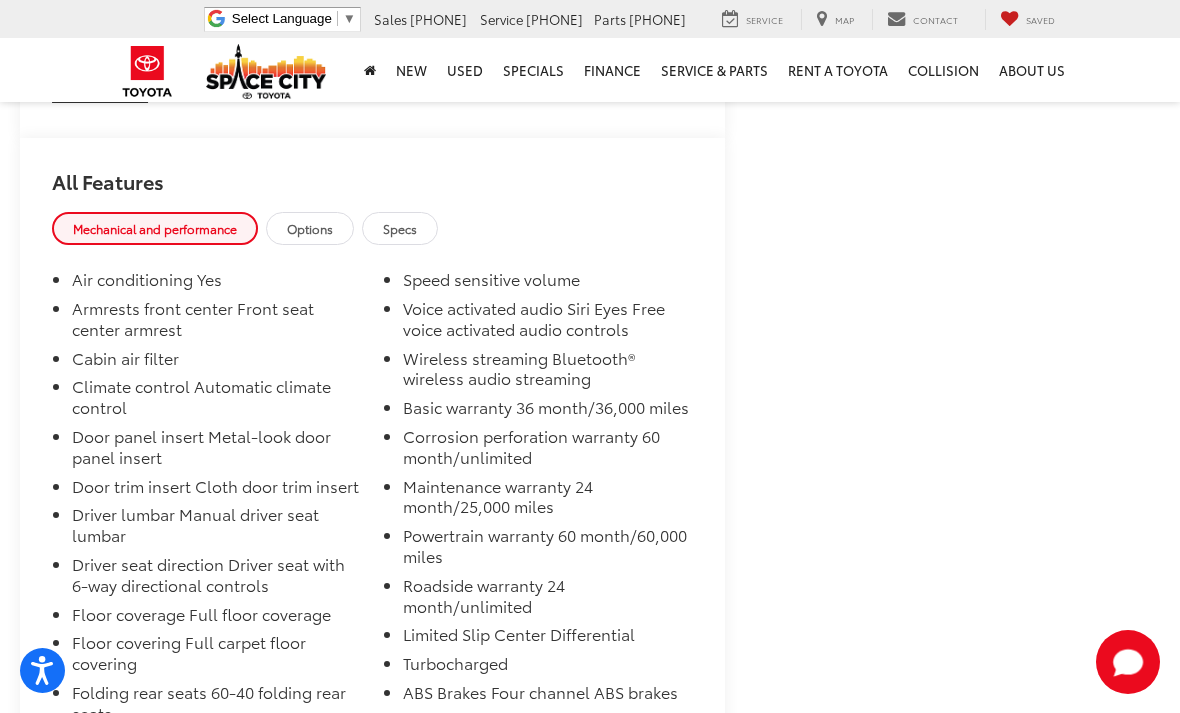 scroll, scrollTop: 3157, scrollLeft: 0, axis: vertical 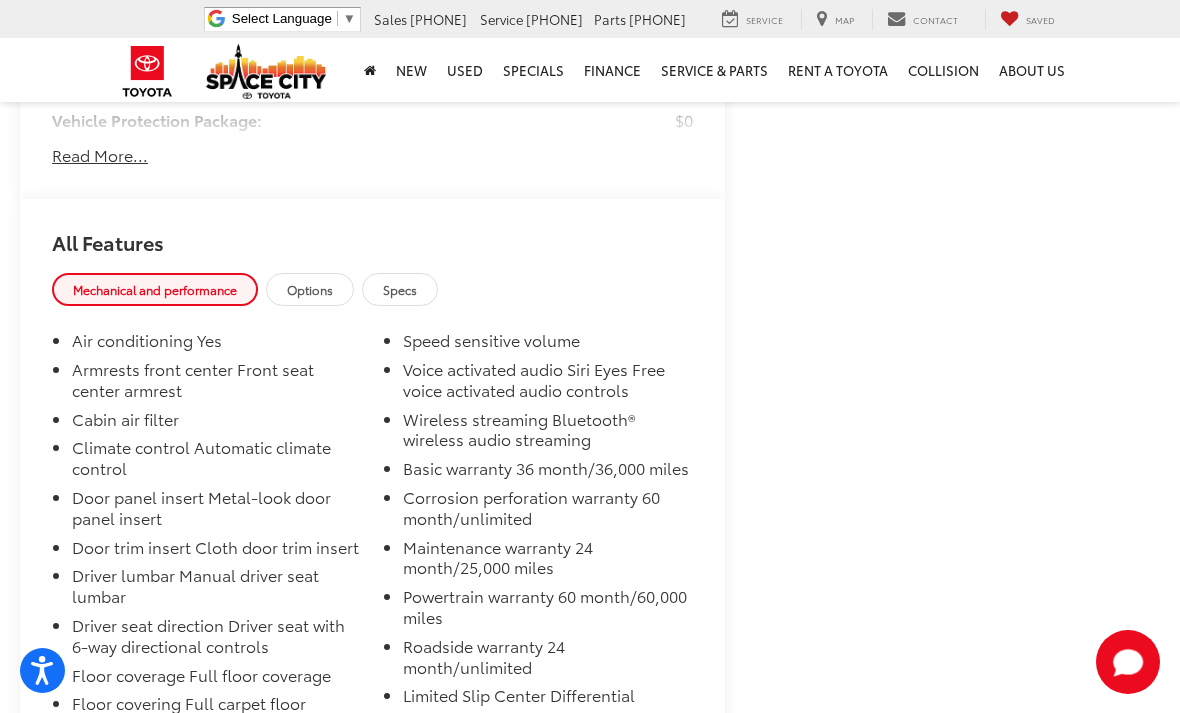 click on "Specs" at bounding box center [400, 289] 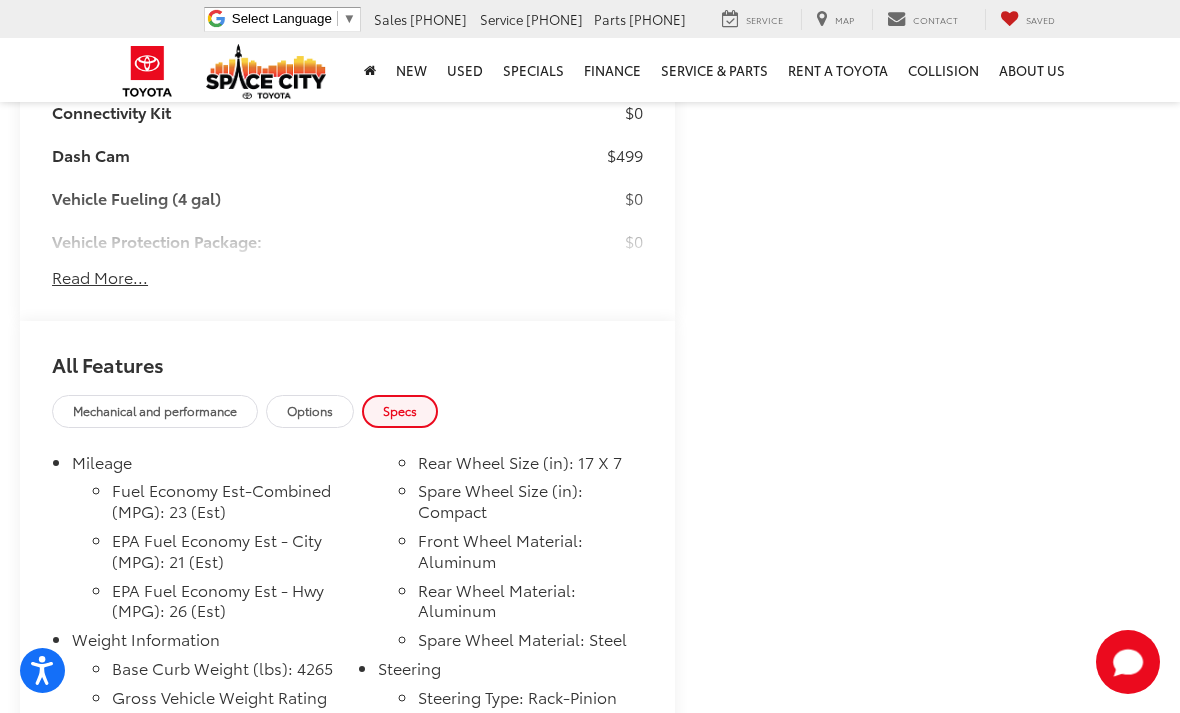 scroll, scrollTop: 3073, scrollLeft: 0, axis: vertical 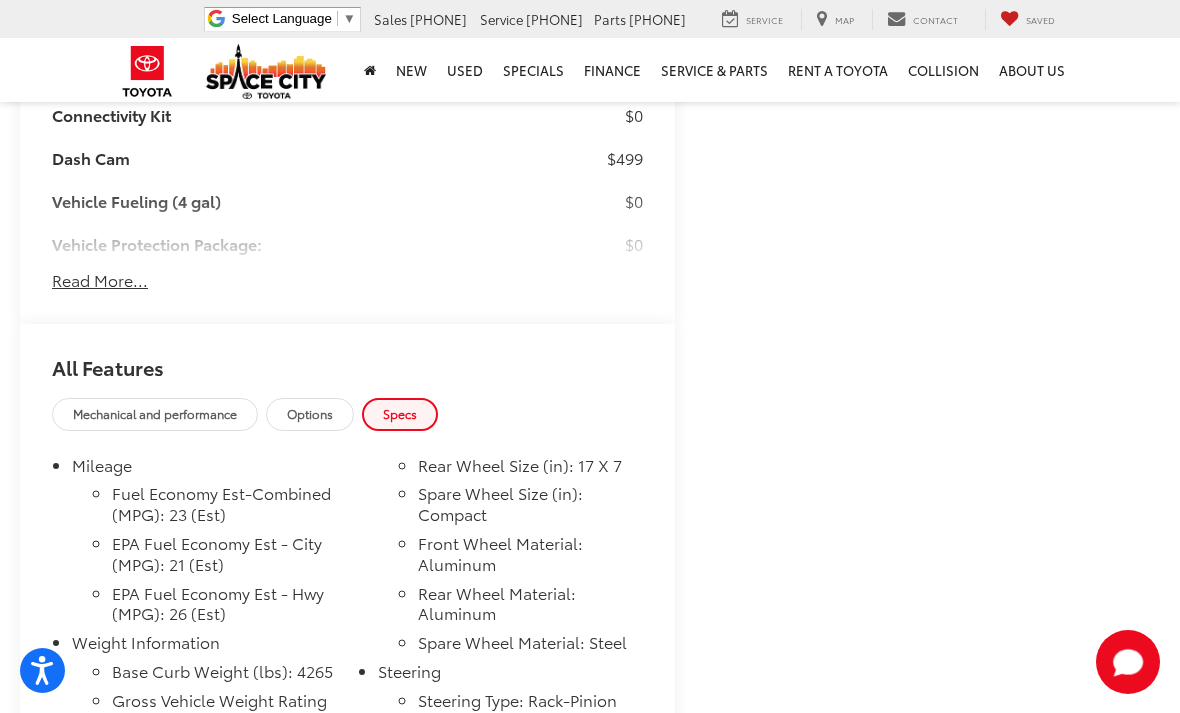 click on "Options" at bounding box center [310, 413] 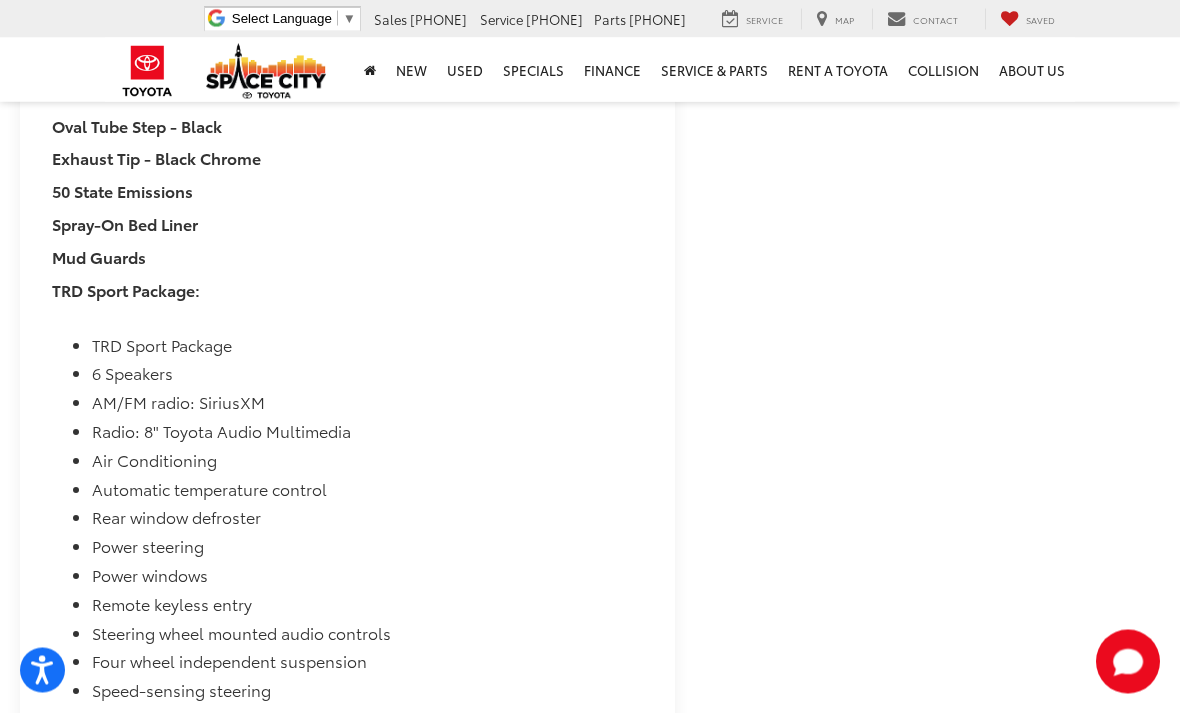 scroll, scrollTop: 3611, scrollLeft: 0, axis: vertical 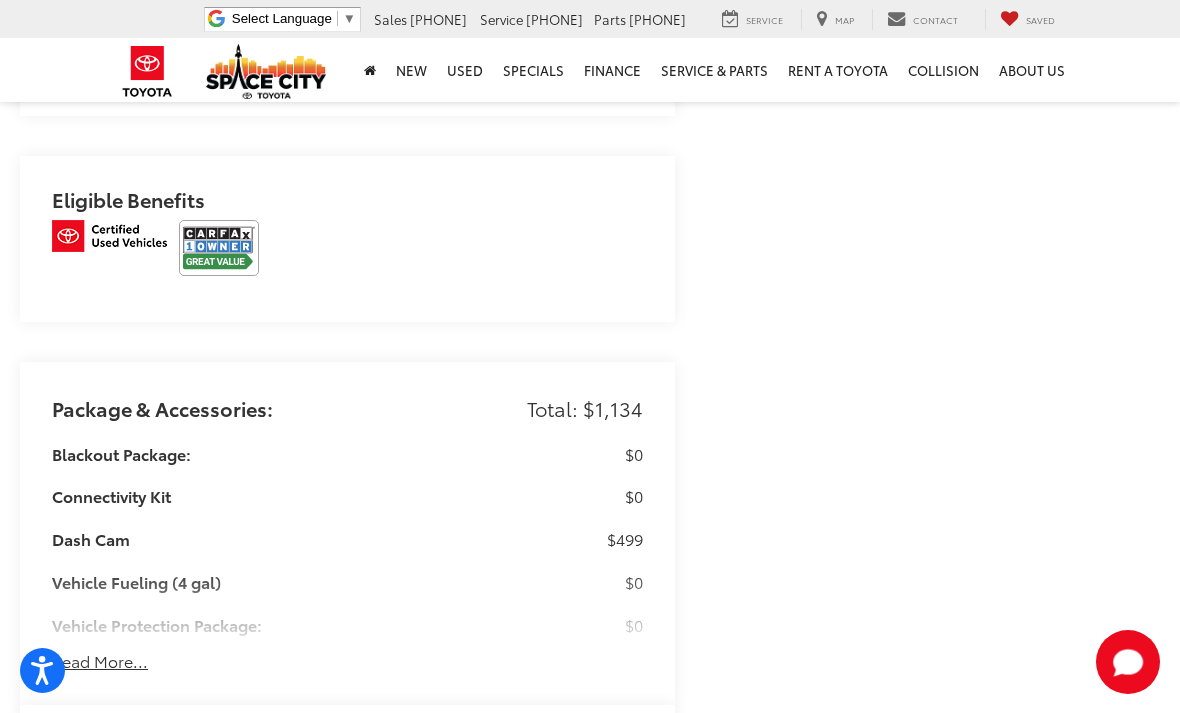click on "Read More..." at bounding box center [100, 661] 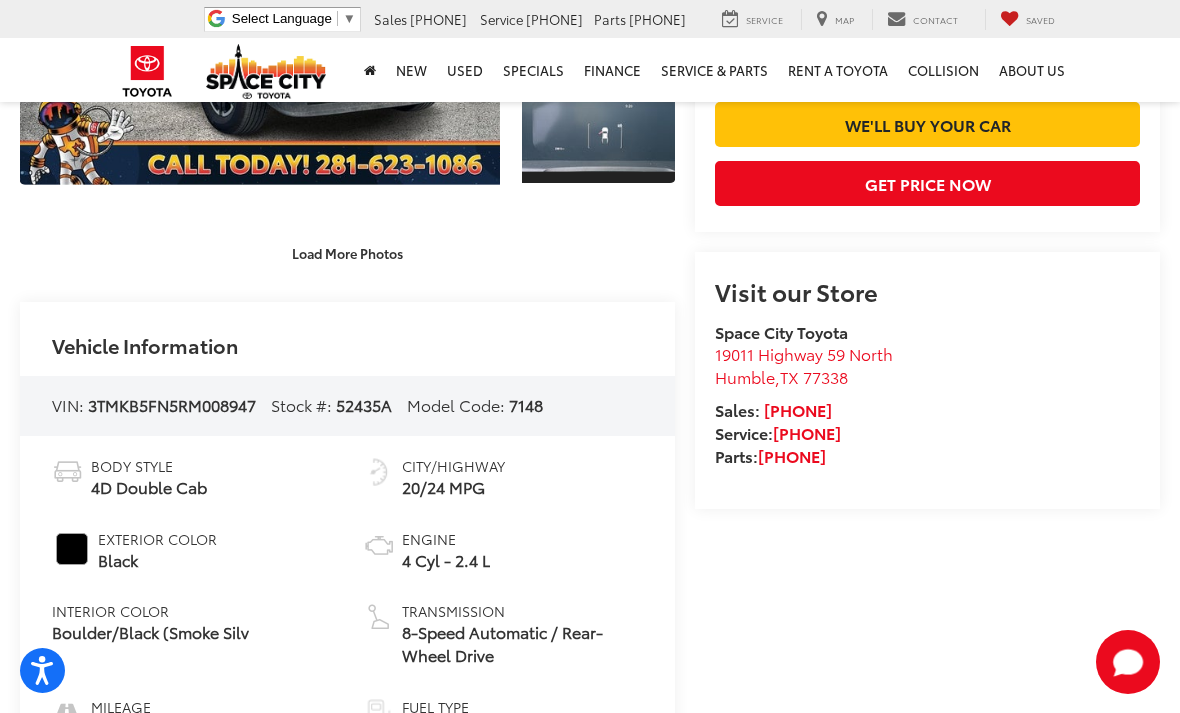 scroll, scrollTop: 0, scrollLeft: 0, axis: both 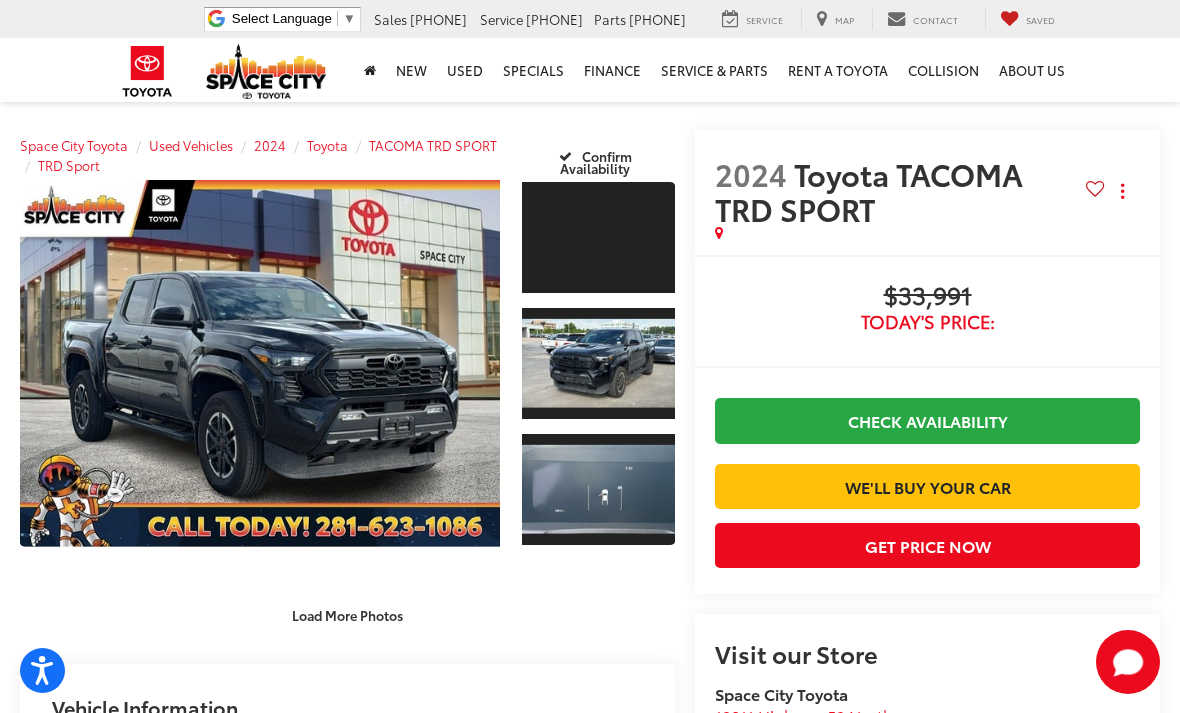 click at bounding box center (260, 363) 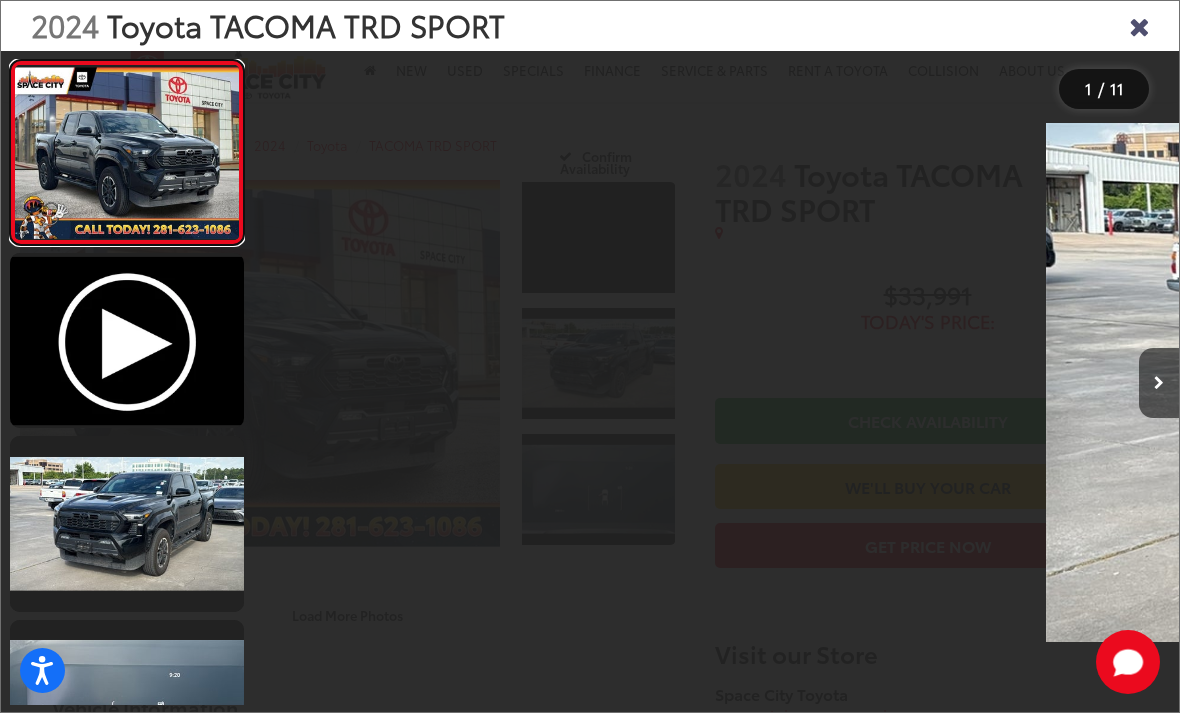 scroll, scrollTop: 0, scrollLeft: 0, axis: both 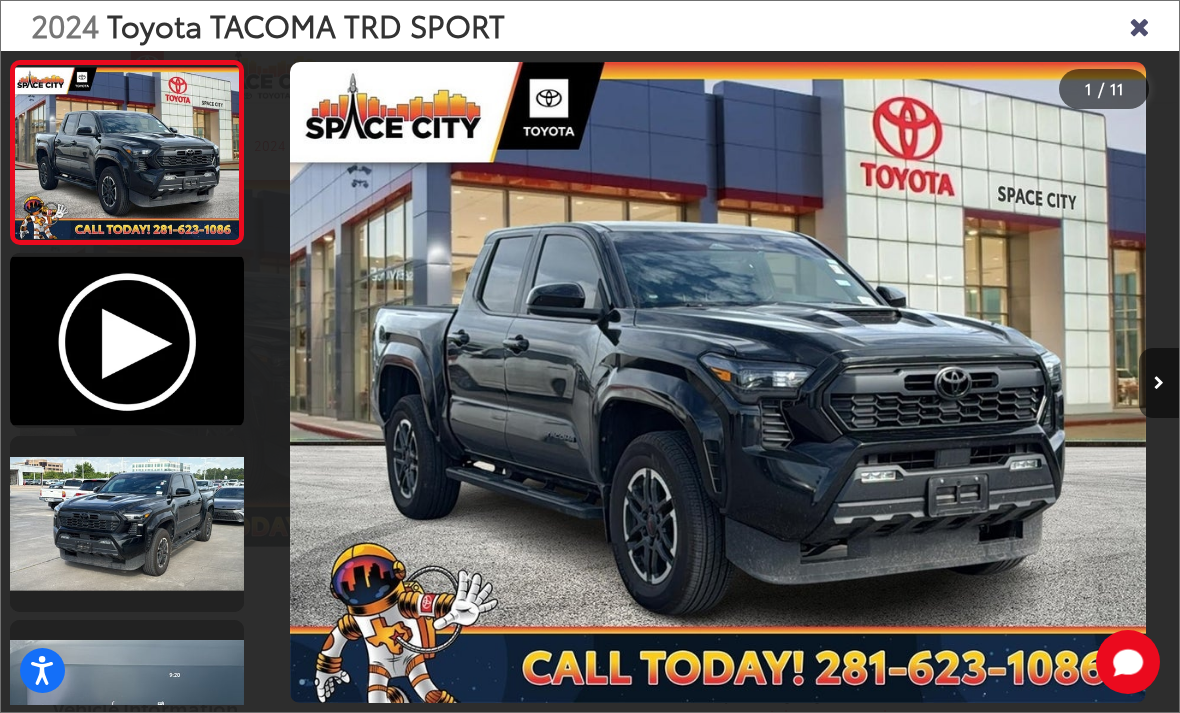click at bounding box center (1159, 383) 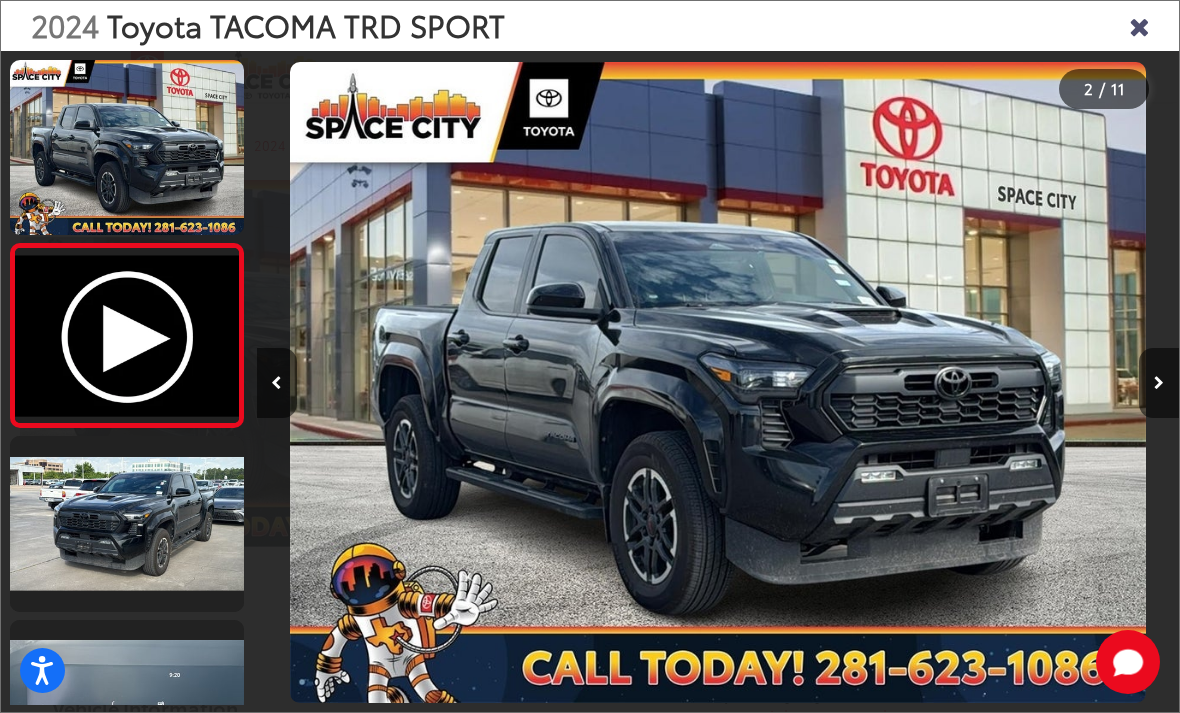 scroll, scrollTop: 0, scrollLeft: 541, axis: horizontal 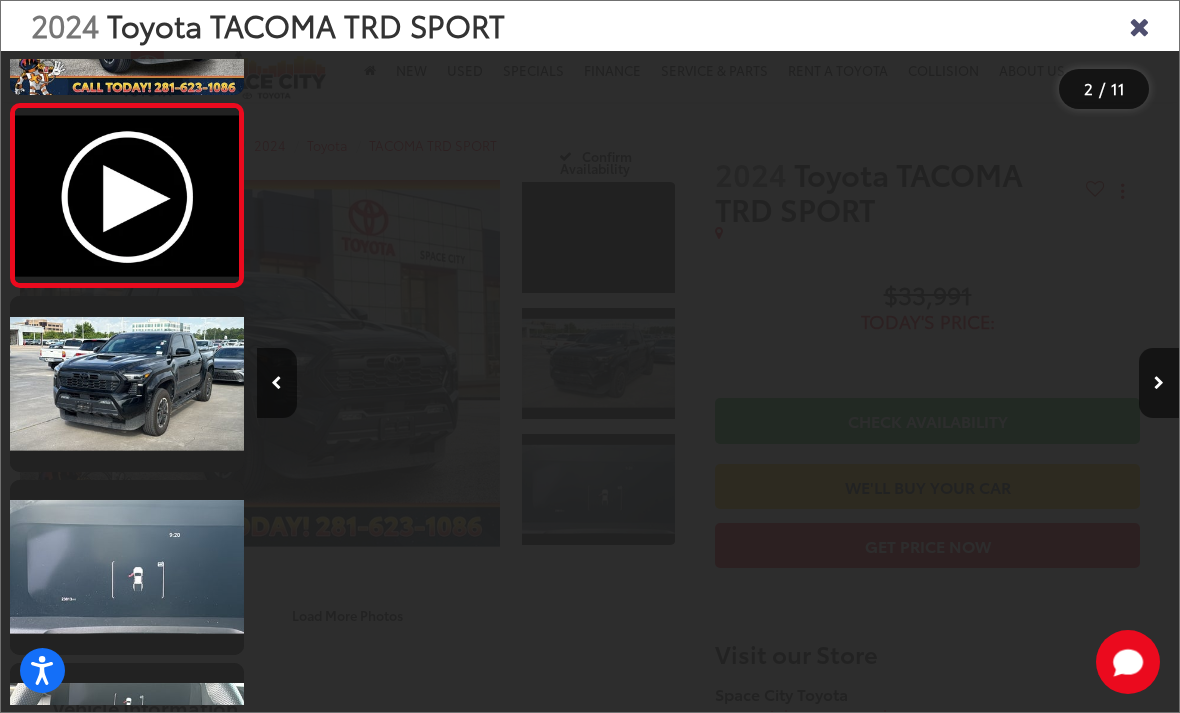 click at bounding box center (127, 383) 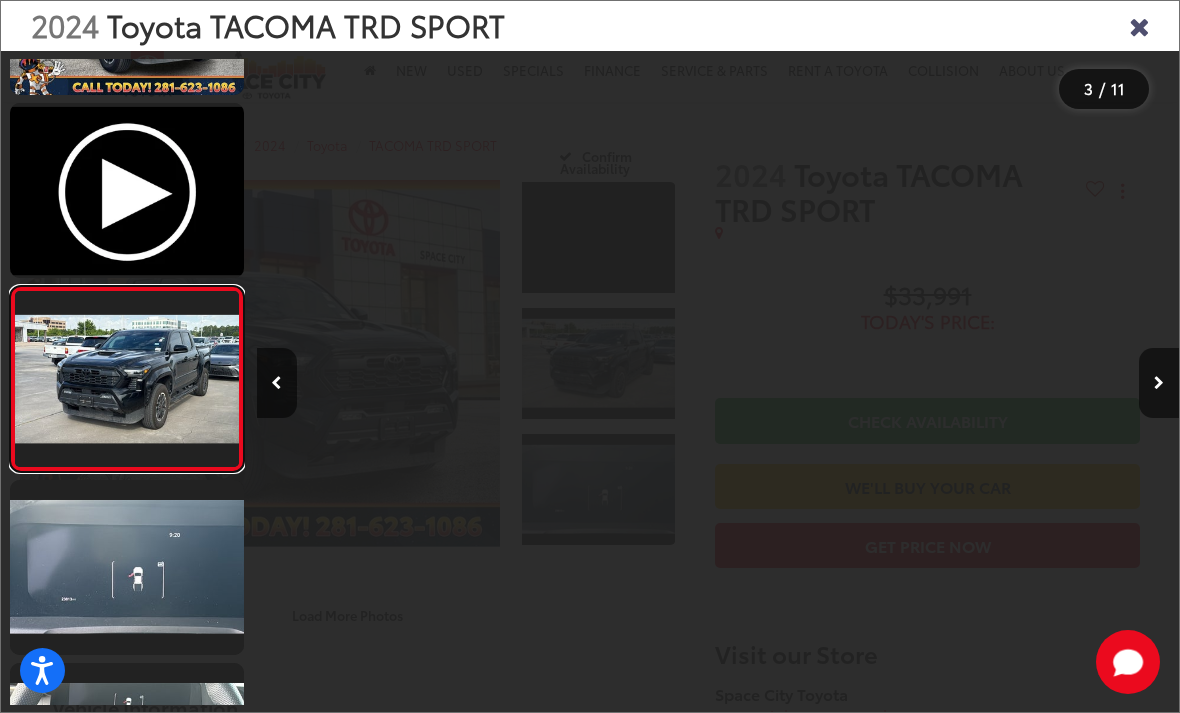 scroll, scrollTop: 0, scrollLeft: 1728, axis: horizontal 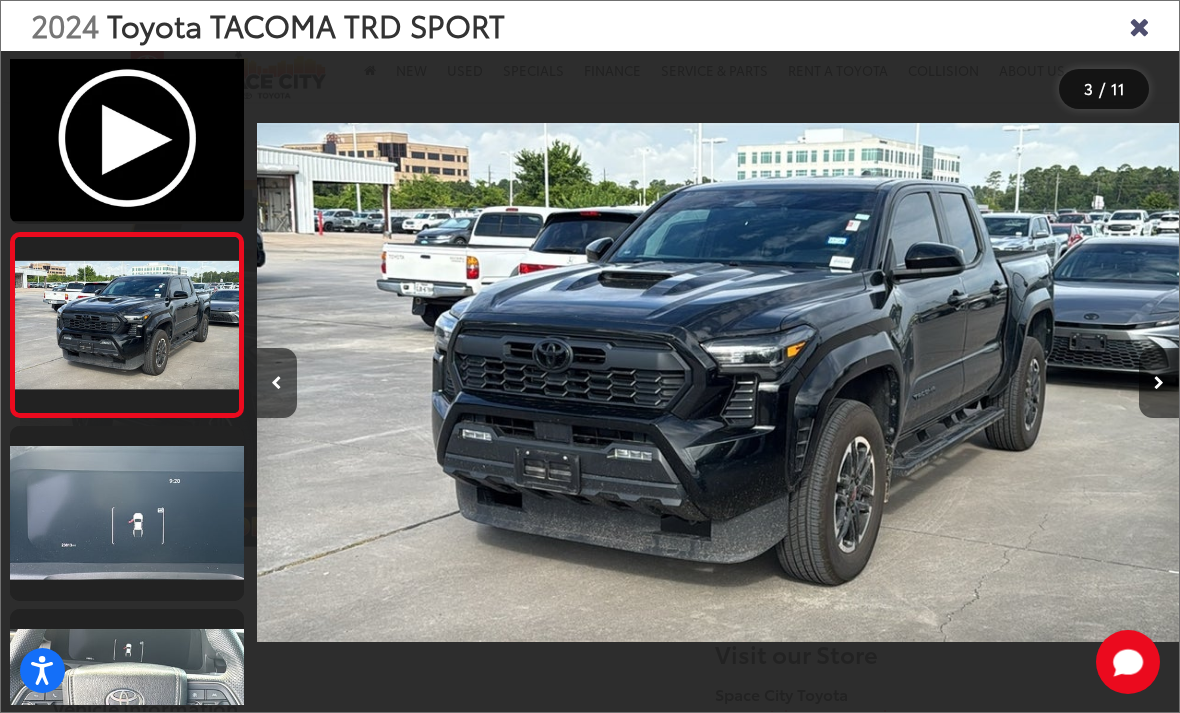 click at bounding box center [1063, 382] 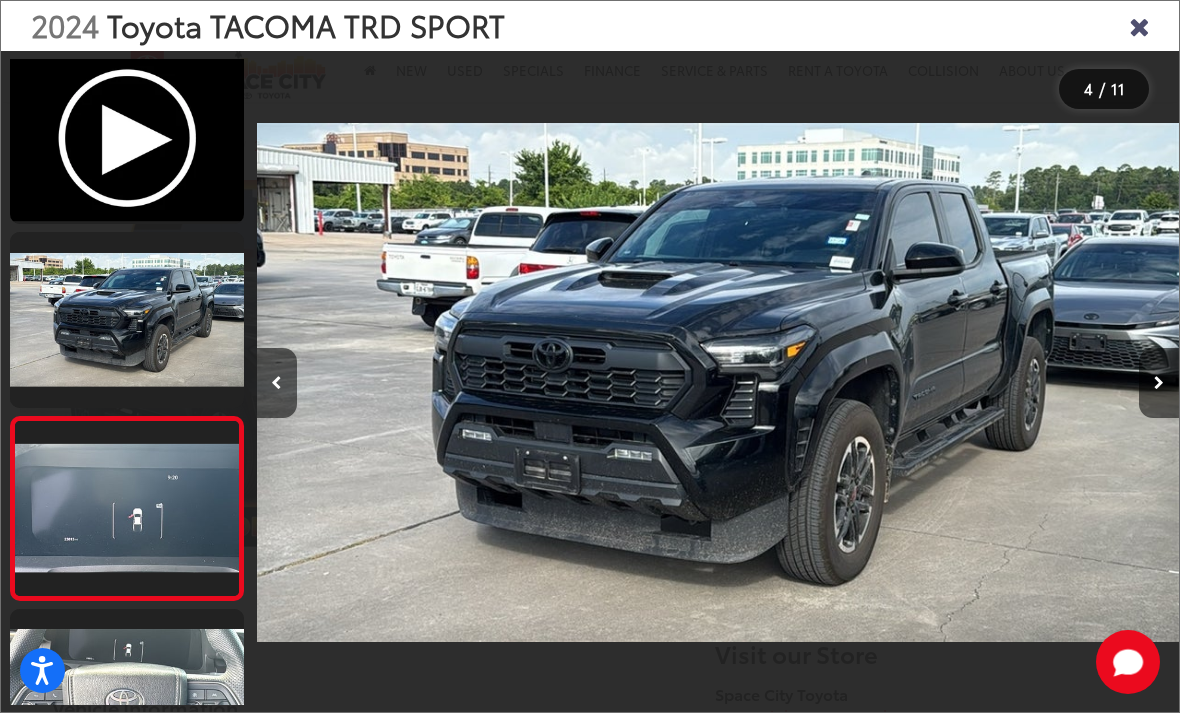 scroll, scrollTop: 0, scrollLeft: 2672, axis: horizontal 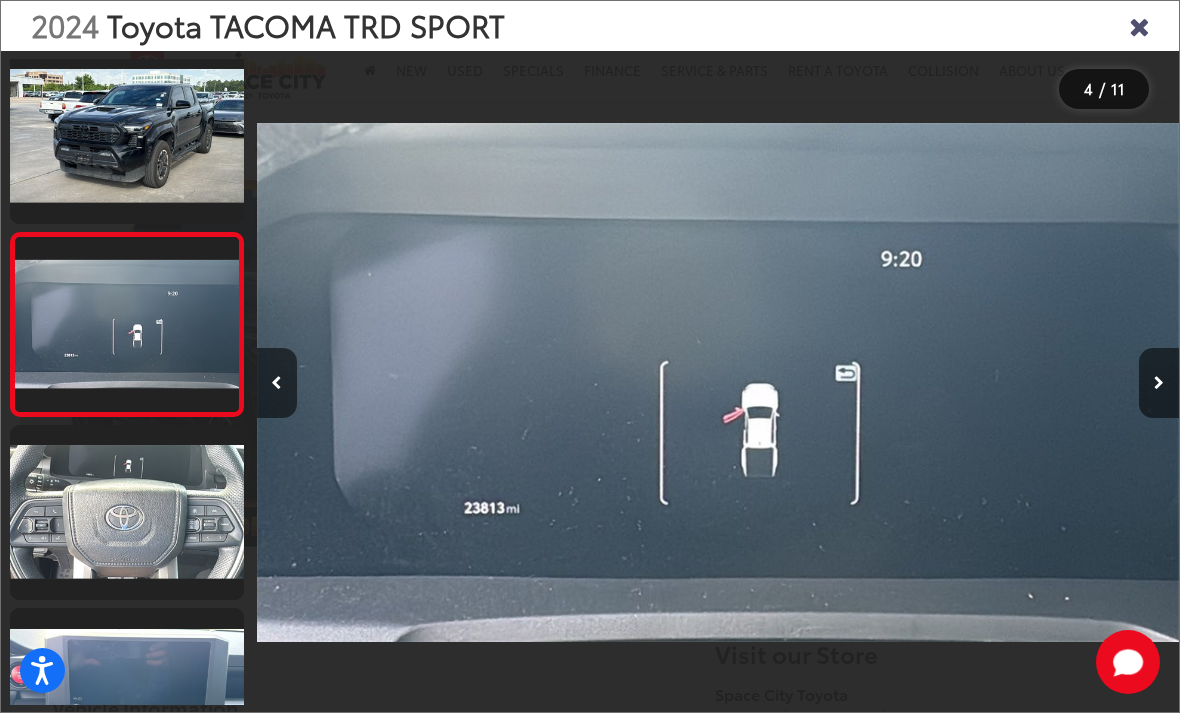 click at bounding box center (1159, 383) 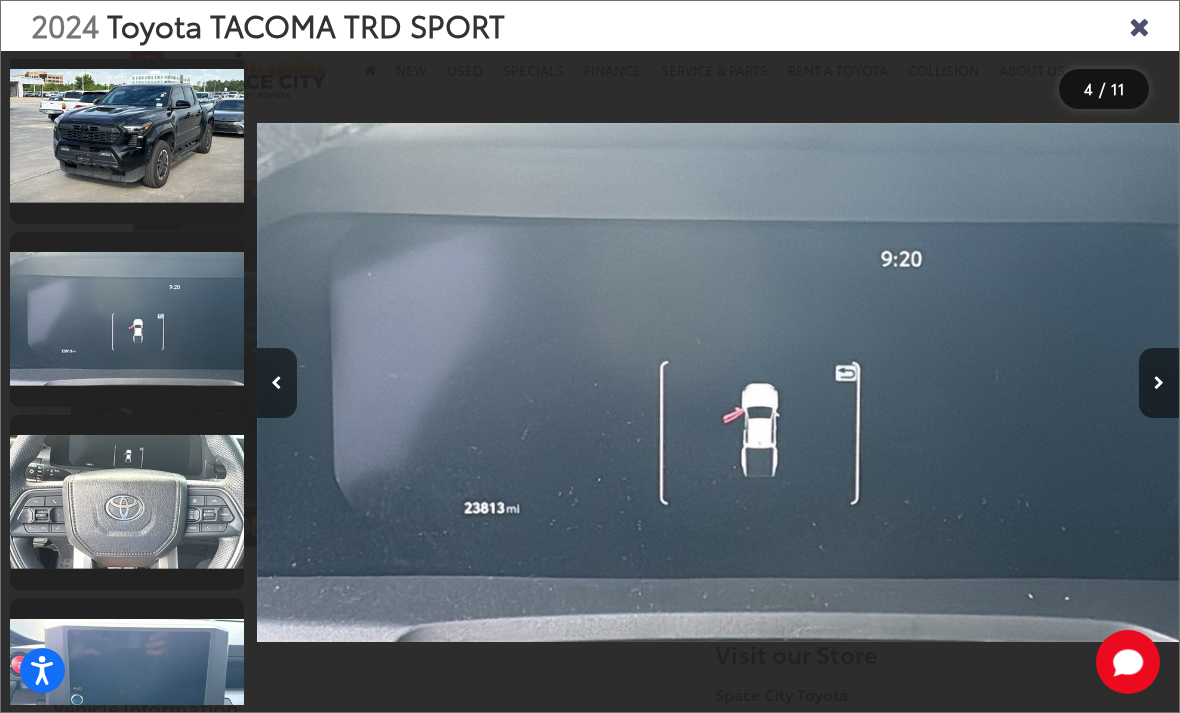 scroll, scrollTop: 537, scrollLeft: 0, axis: vertical 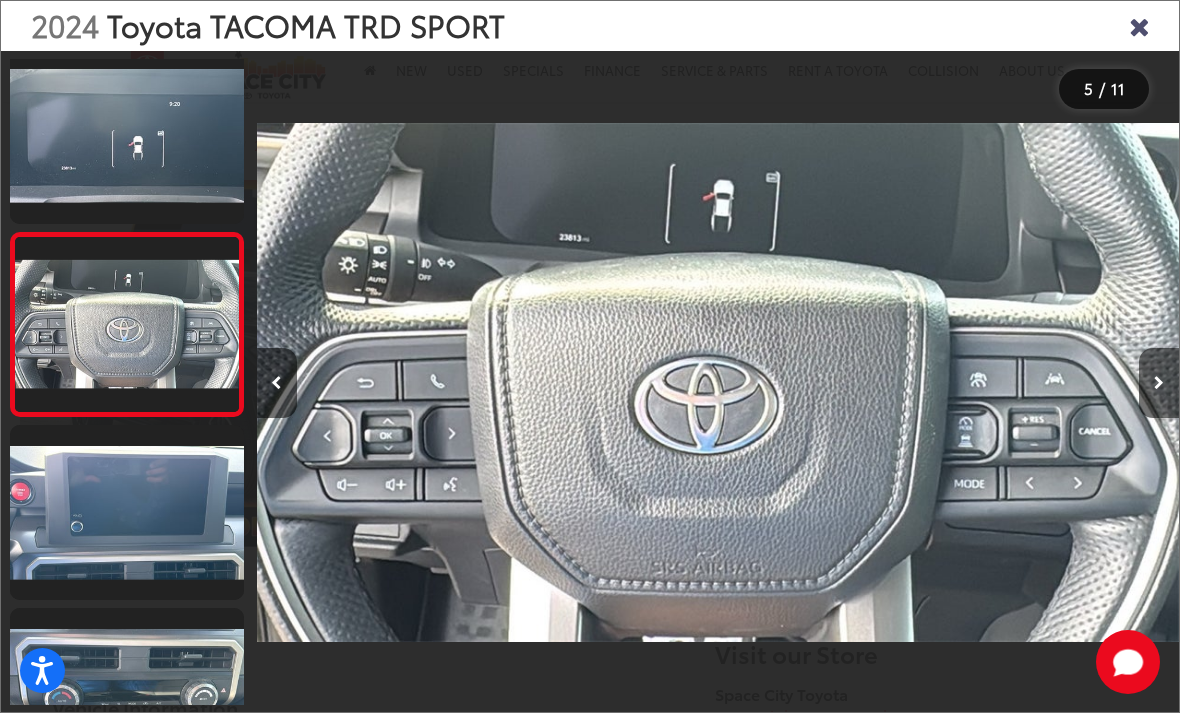 click at bounding box center [1159, 383] 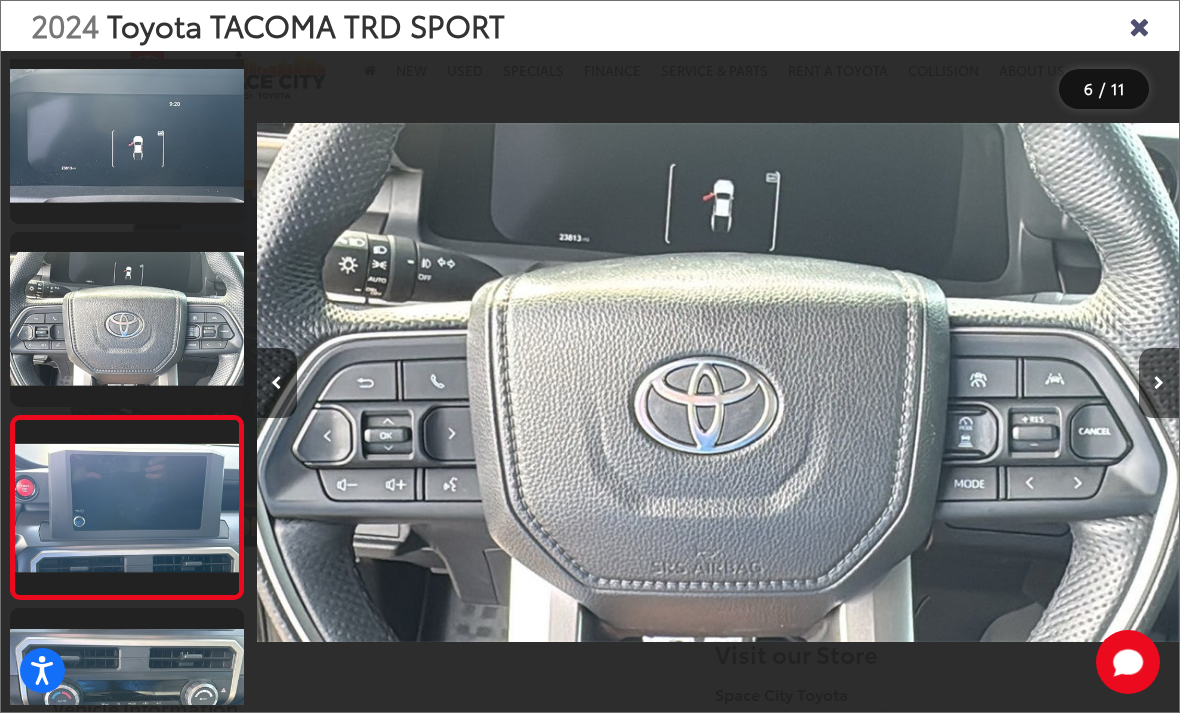 scroll, scrollTop: 728, scrollLeft: 0, axis: vertical 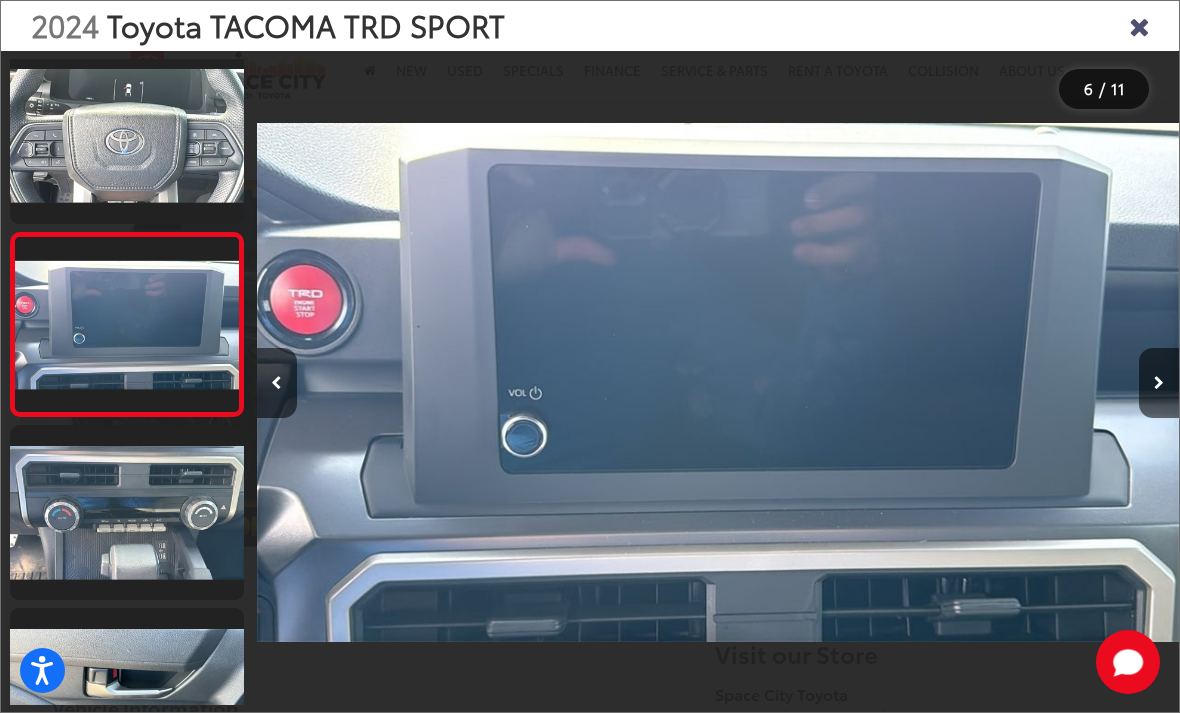 click at bounding box center (1159, 383) 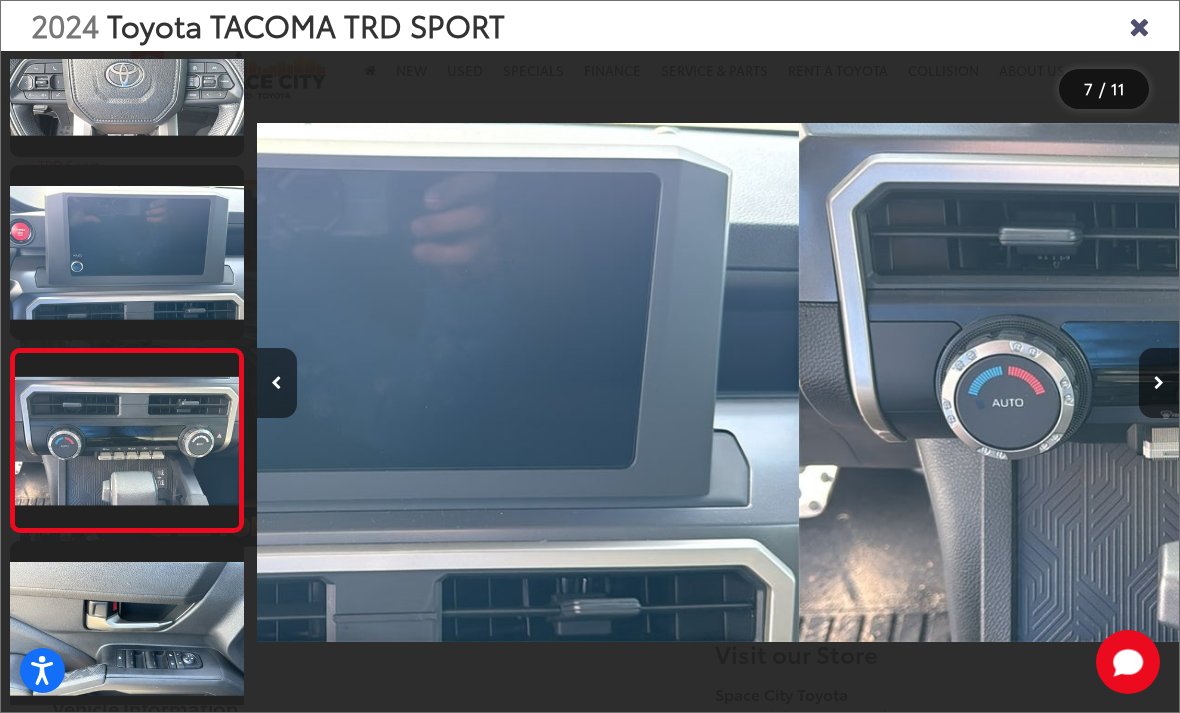 scroll, scrollTop: 887, scrollLeft: 0, axis: vertical 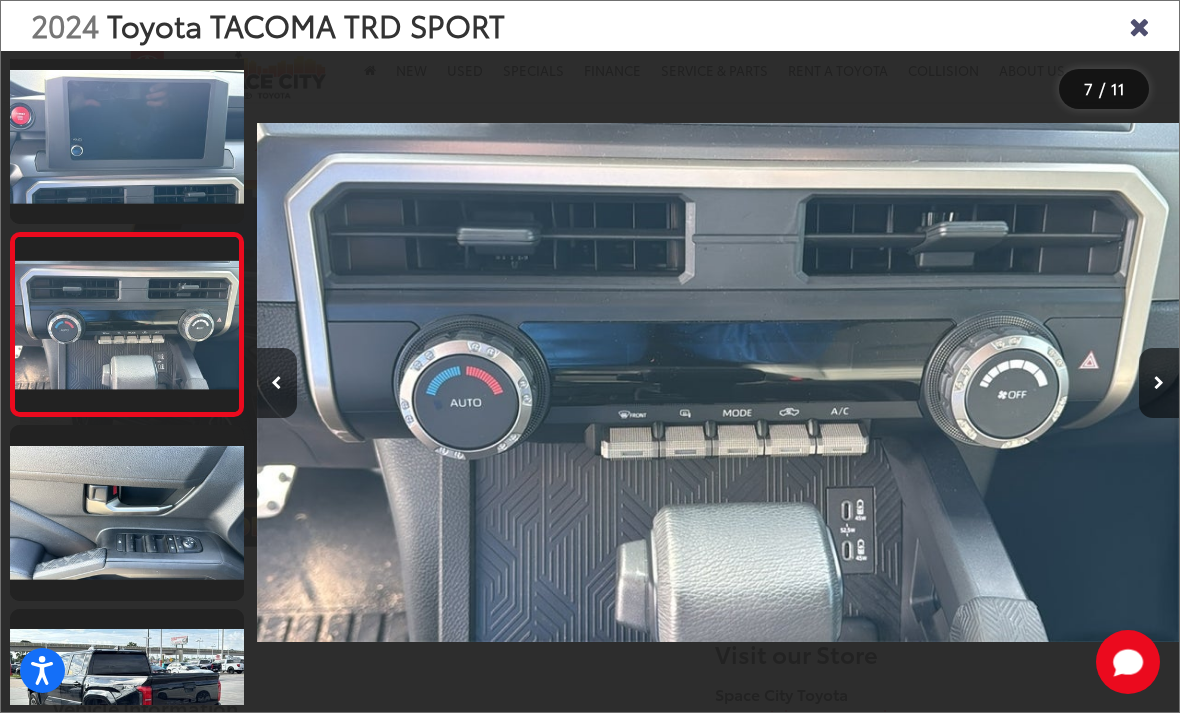 click at bounding box center [1159, 383] 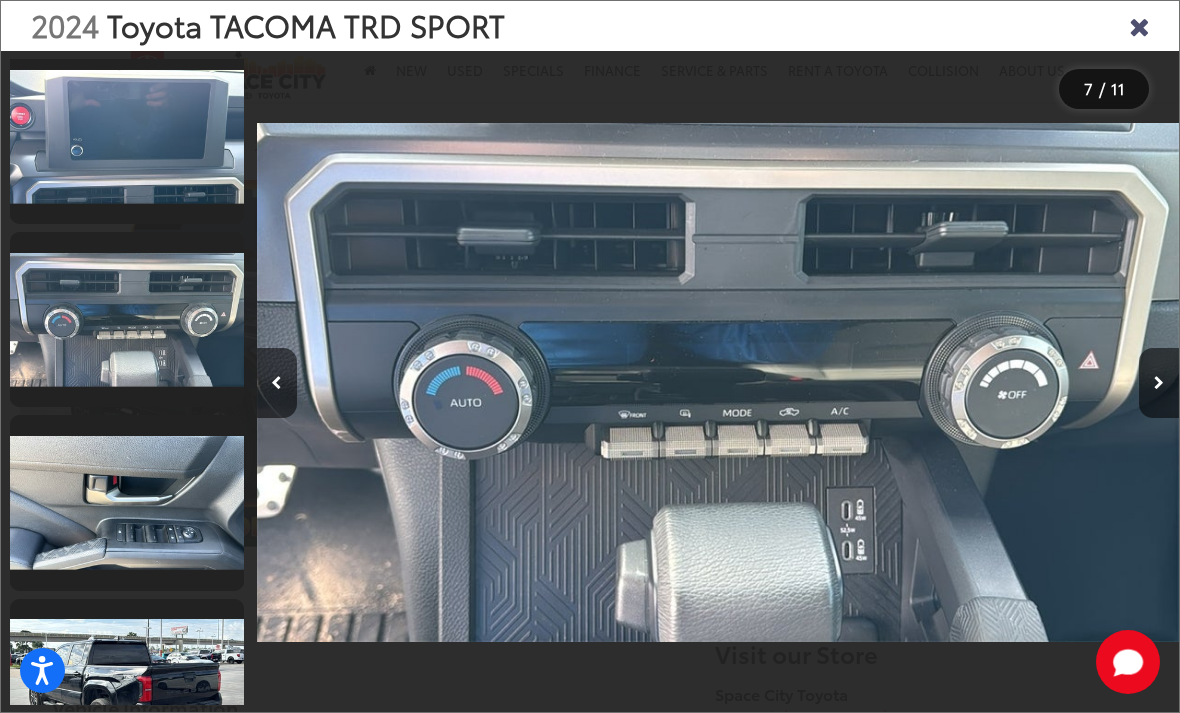 scroll, scrollTop: 0, scrollLeft: 5873, axis: horizontal 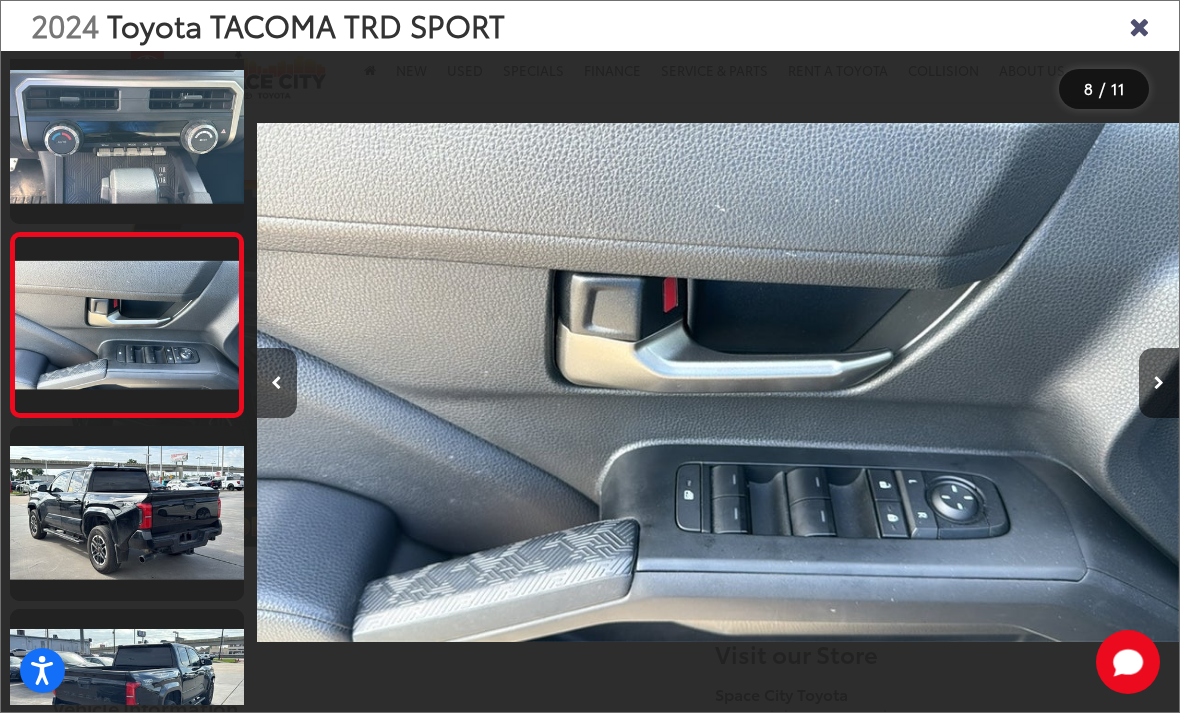 click at bounding box center [1159, 383] 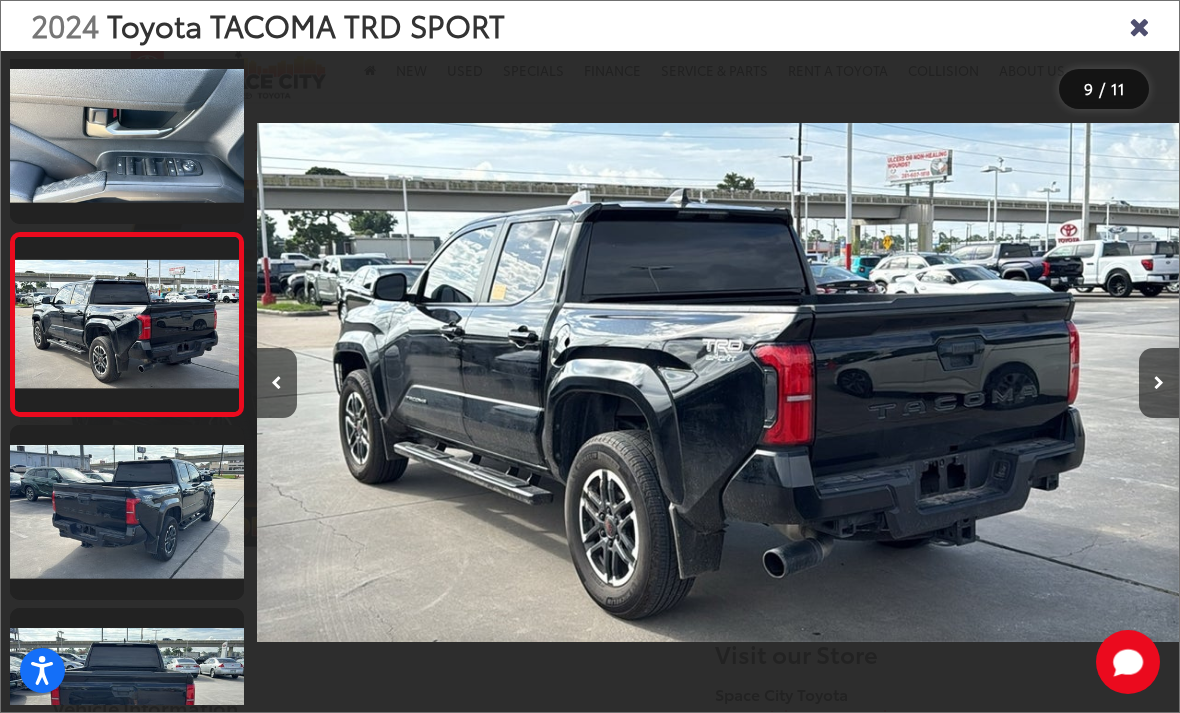click at bounding box center (1159, 383) 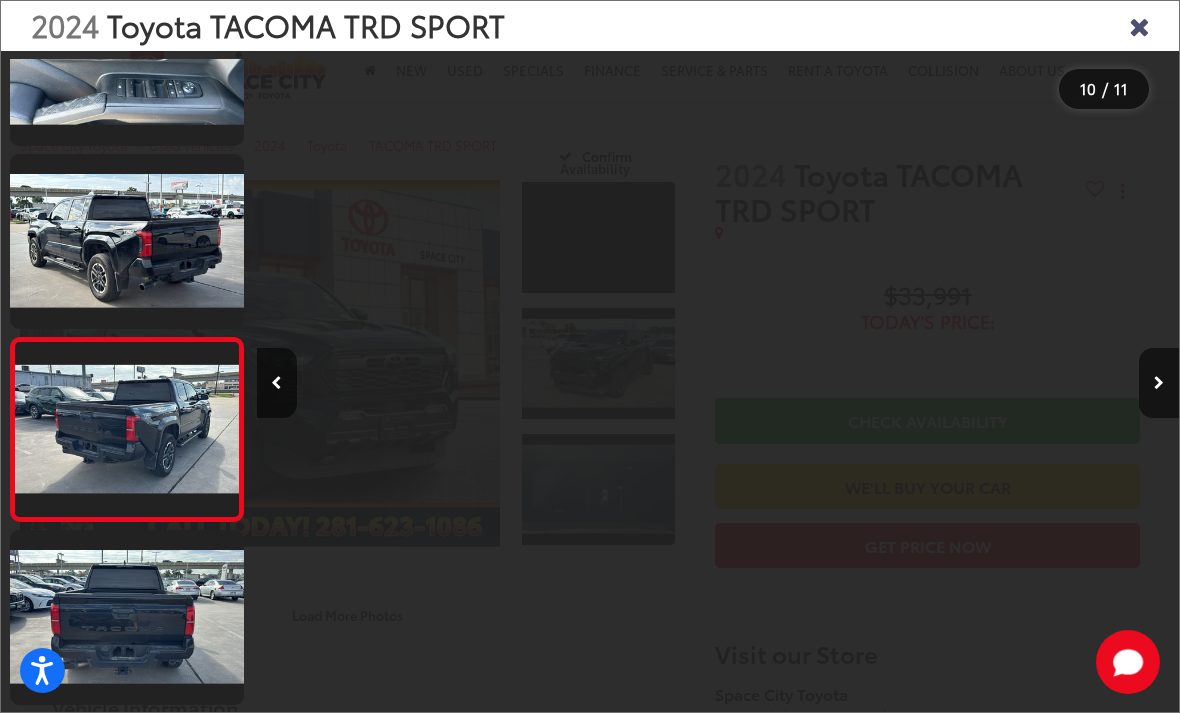 click on "2024   Toyota TACOMA TRD SPORT" at bounding box center [590, 26] 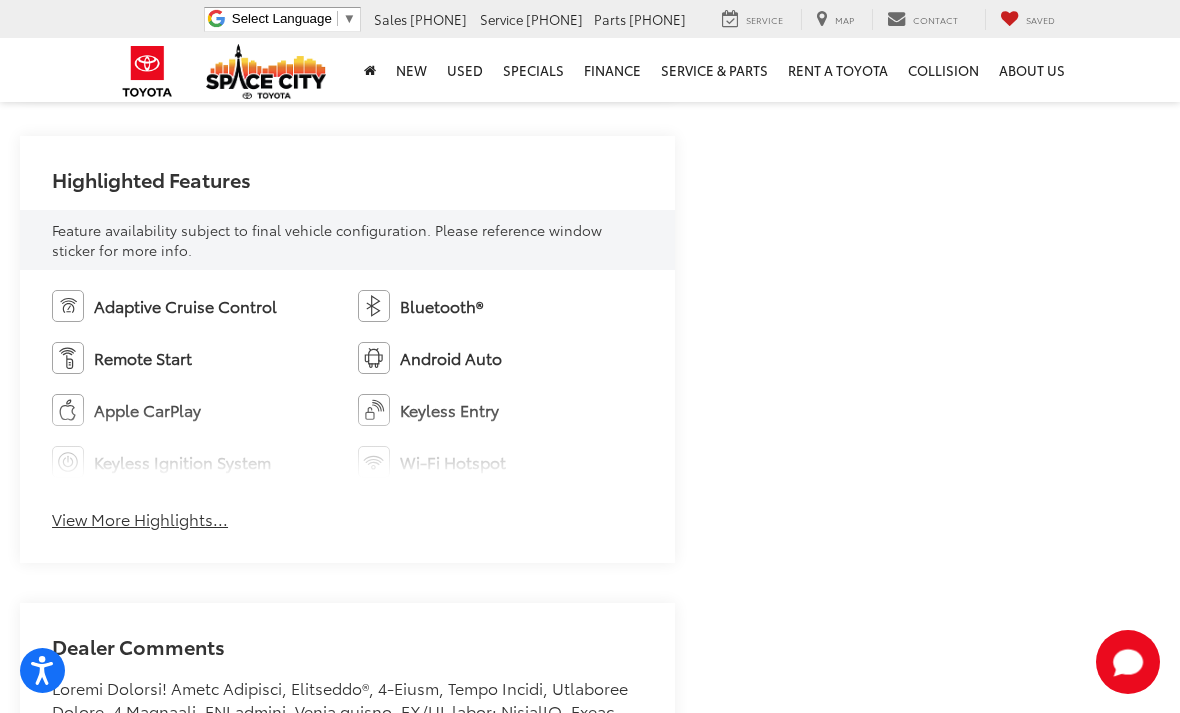click on "View More Highlights..." at bounding box center (140, 519) 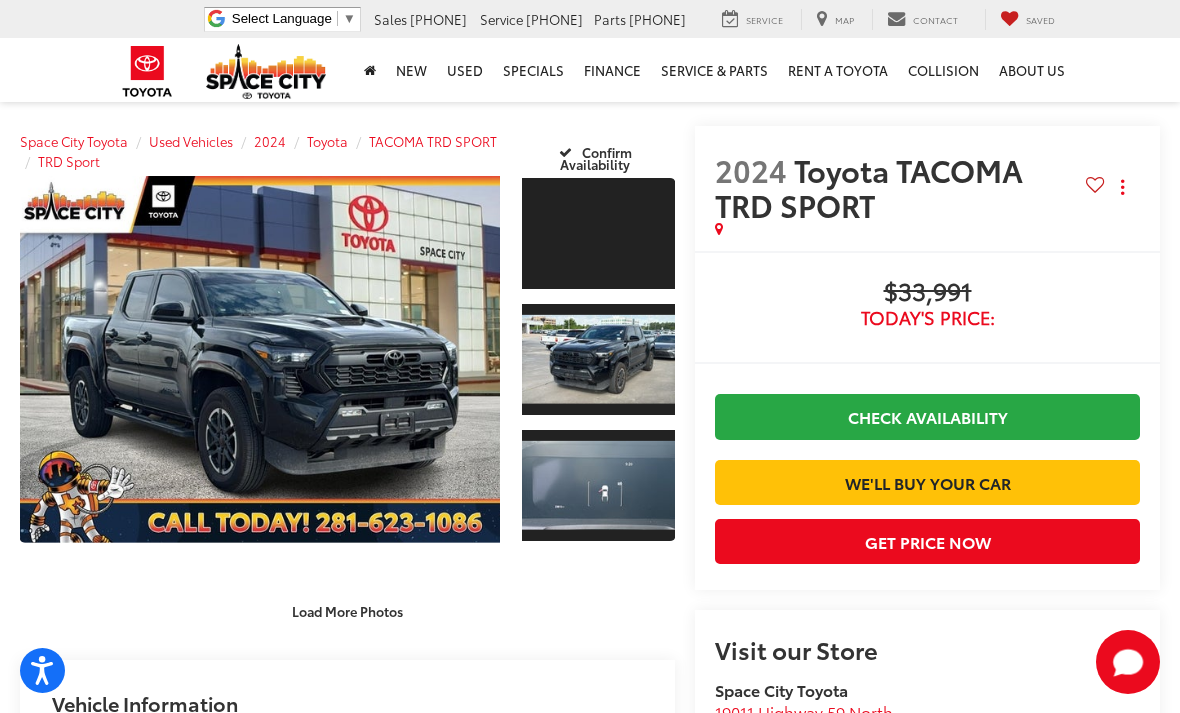 click at bounding box center (260, 359) 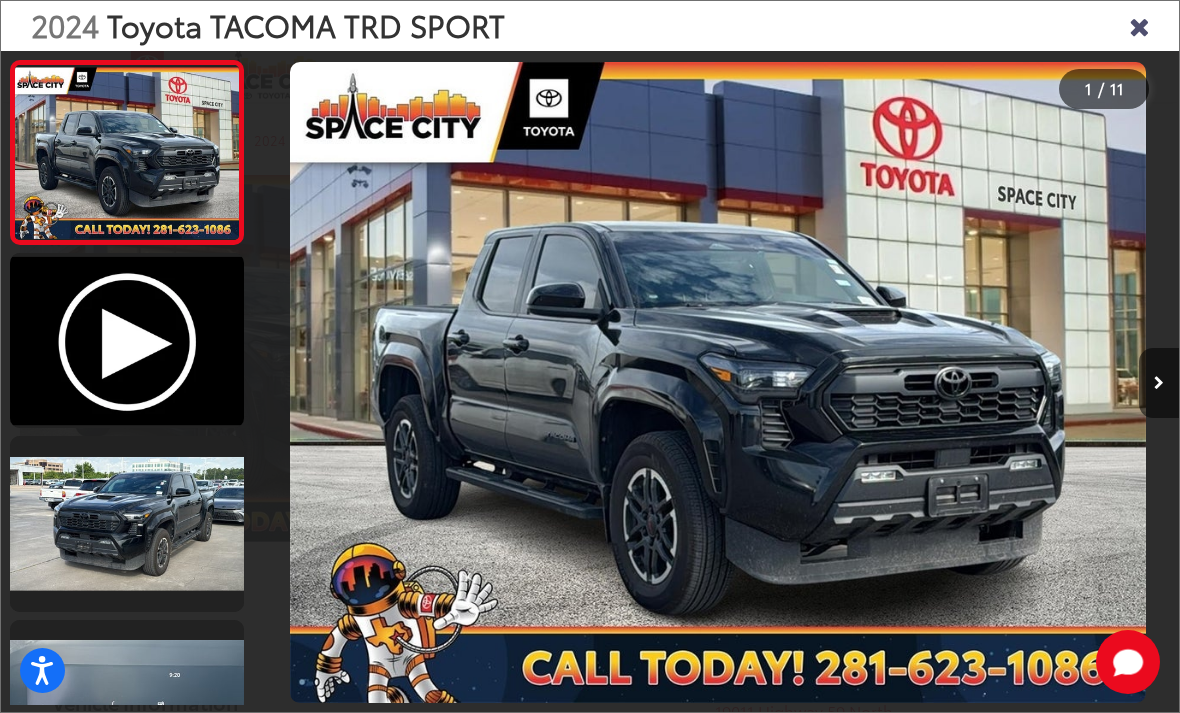 click at bounding box center [1063, 382] 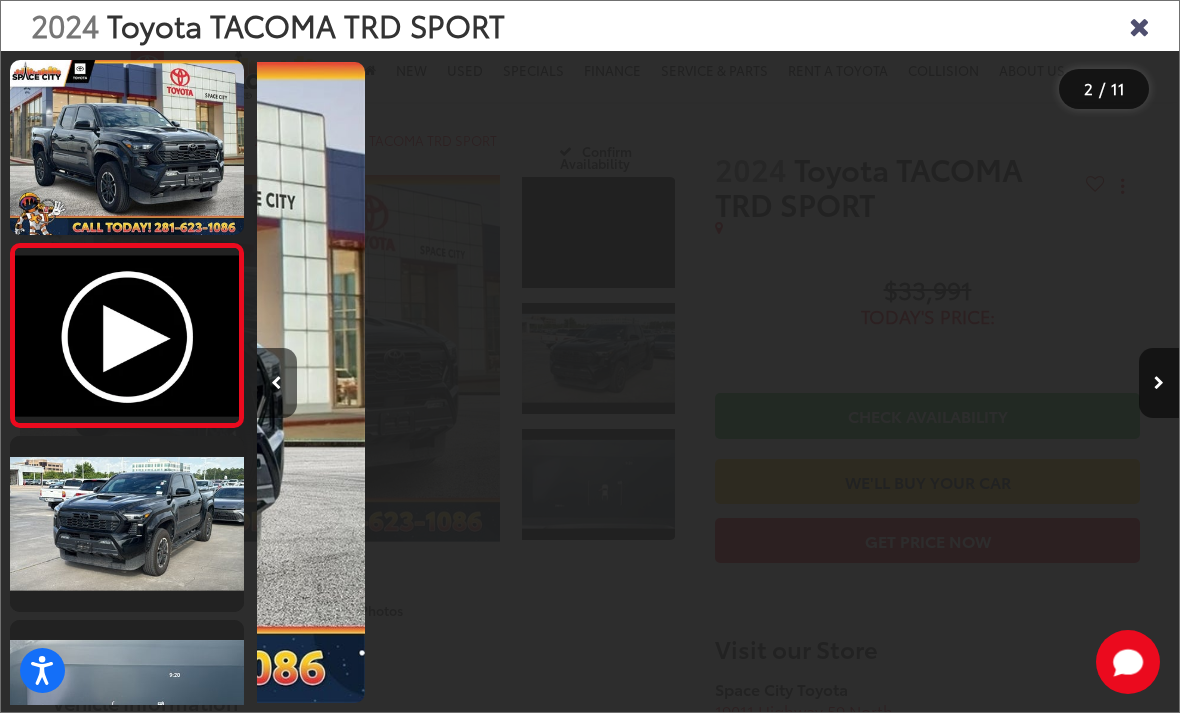 scroll, scrollTop: 0, scrollLeft: 922, axis: horizontal 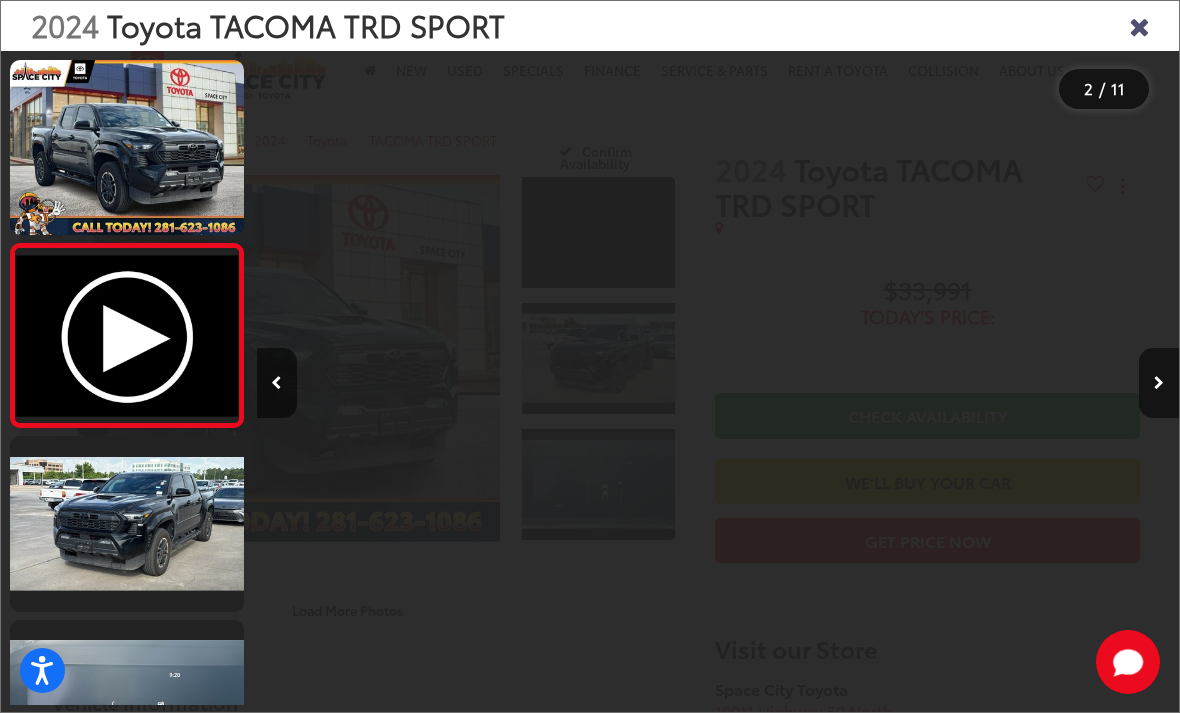 click at bounding box center (1159, 383) 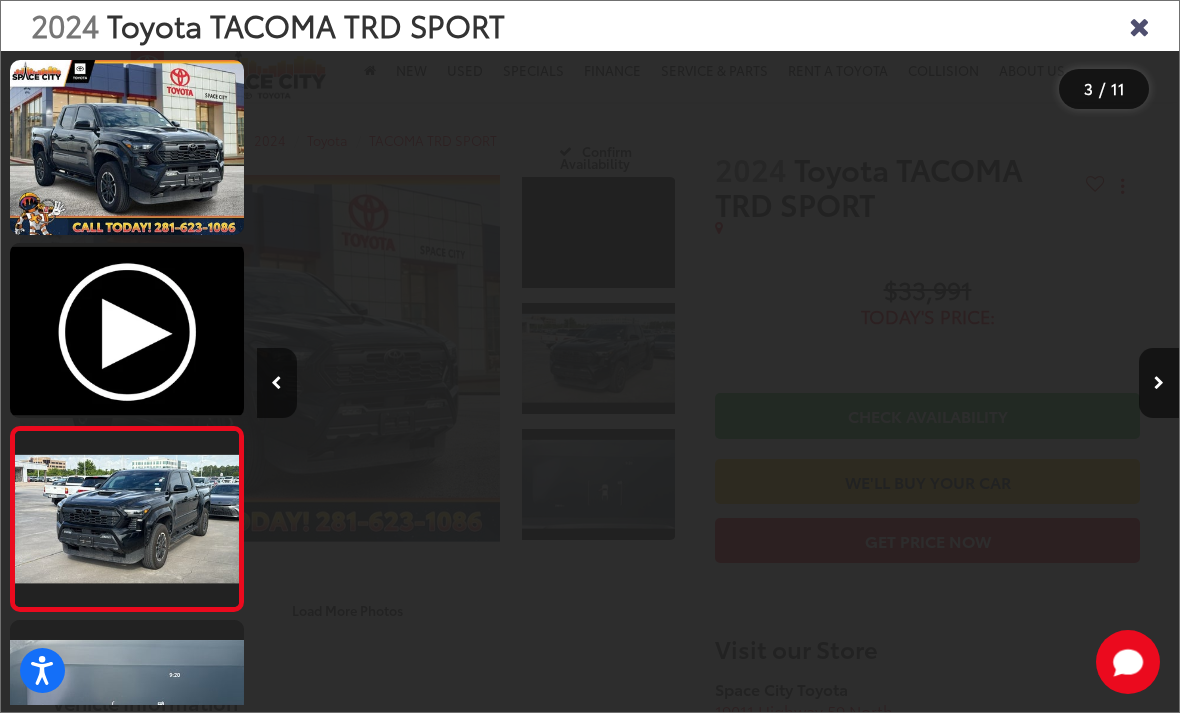 scroll, scrollTop: 140, scrollLeft: 0, axis: vertical 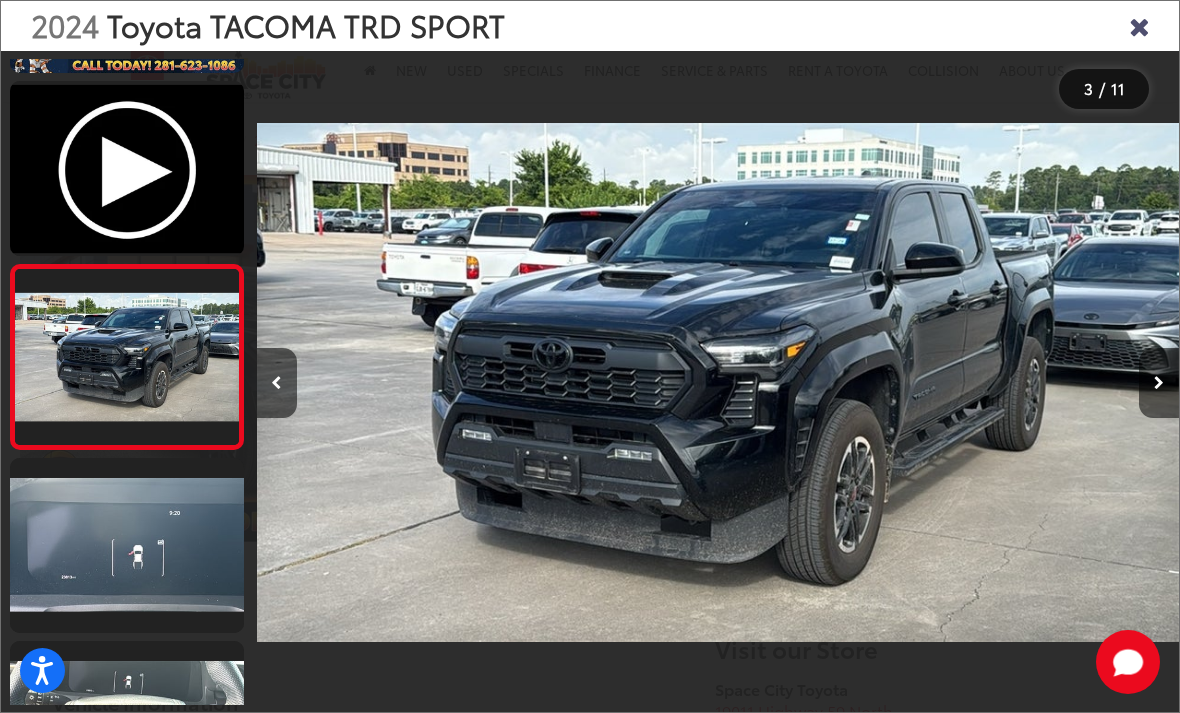 click at bounding box center [1159, 383] 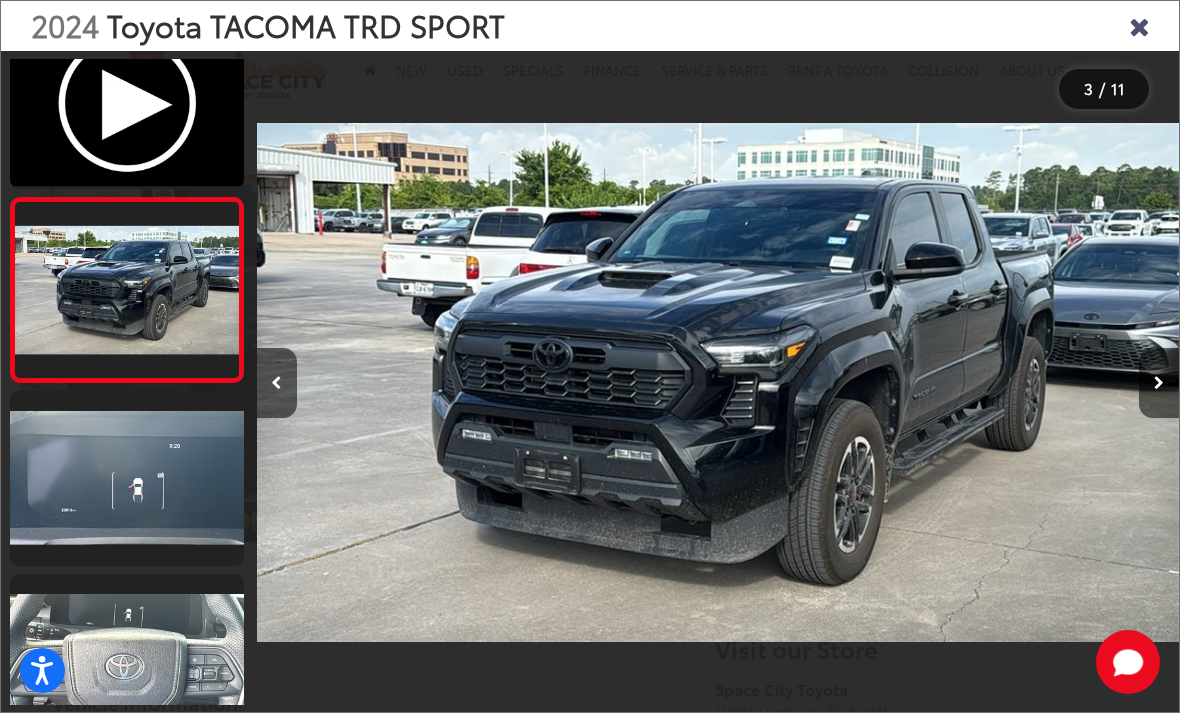 scroll, scrollTop: 0, scrollLeft: 2194, axis: horizontal 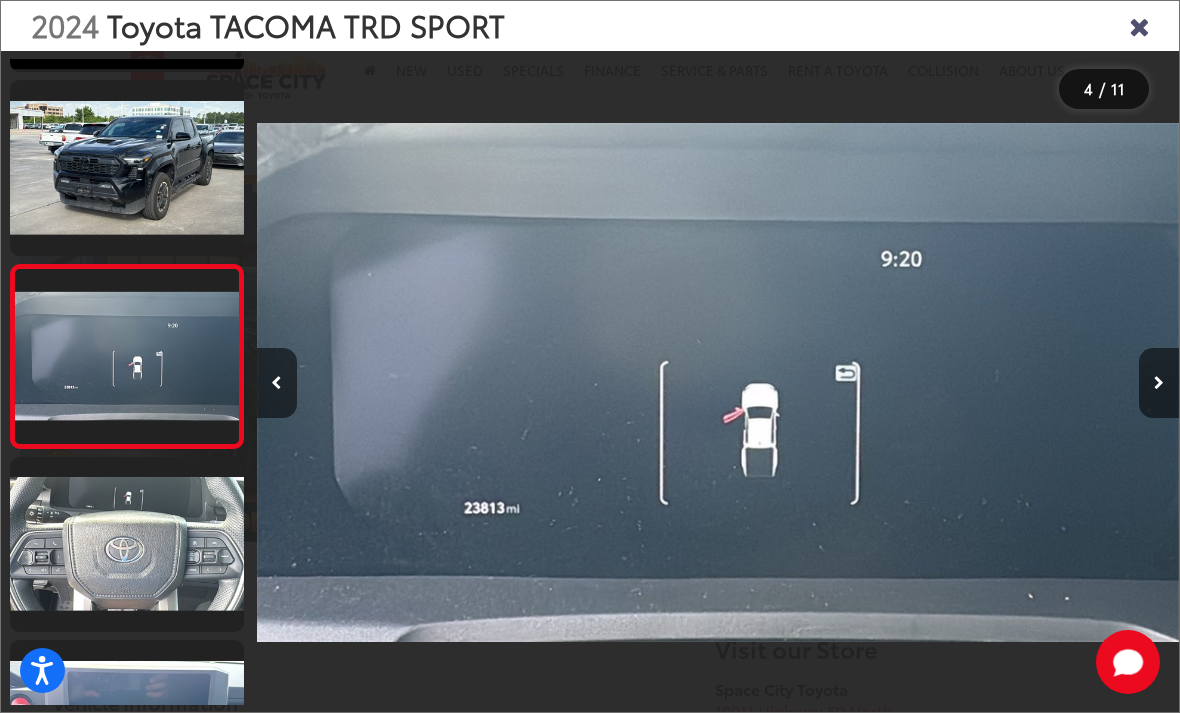 click at bounding box center (1159, 383) 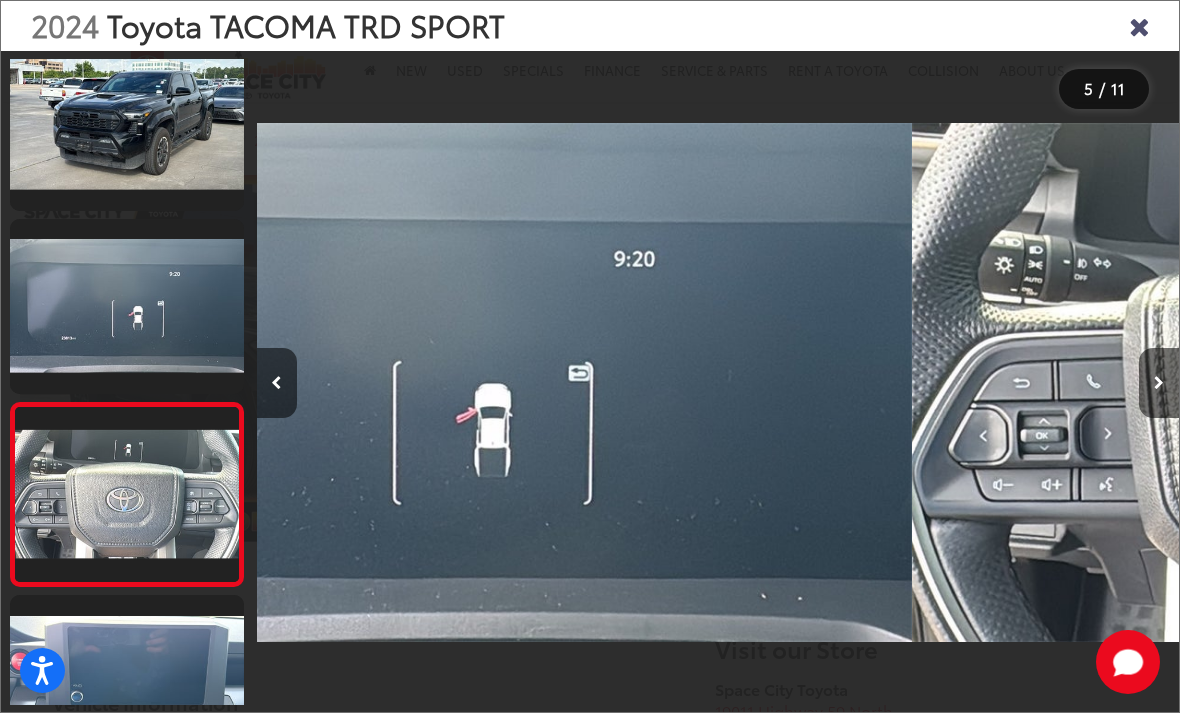 scroll, scrollTop: 0, scrollLeft: 3494, axis: horizontal 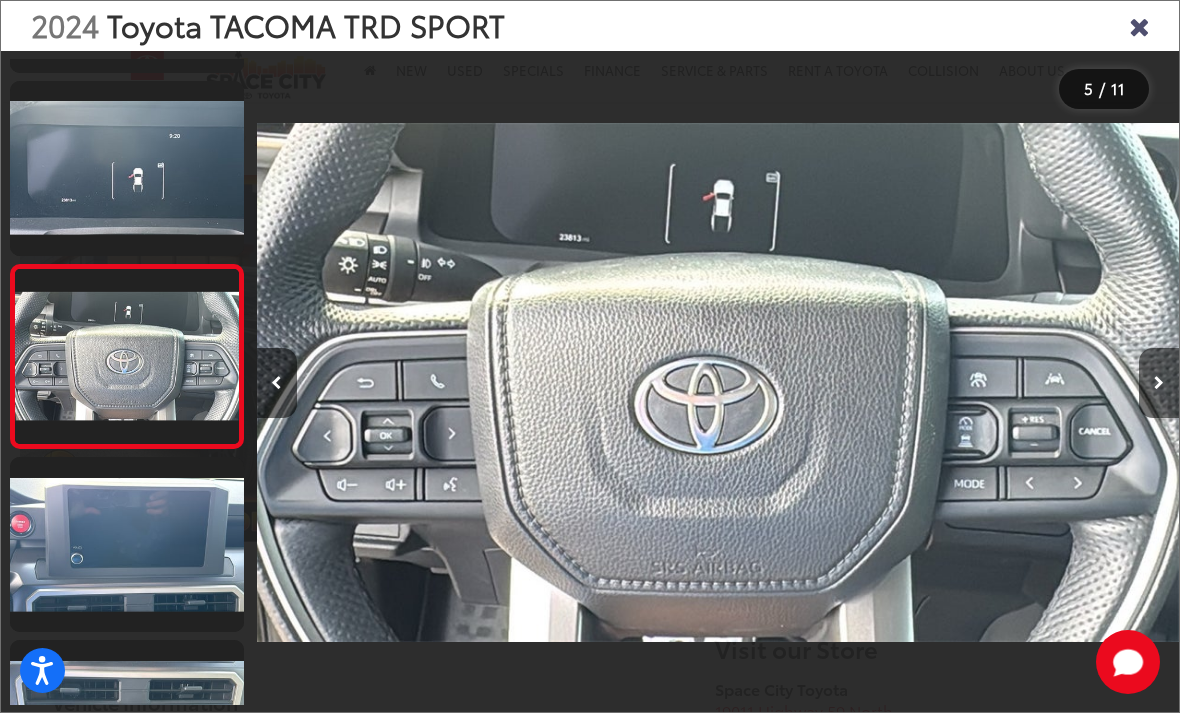 click at bounding box center (1159, 383) 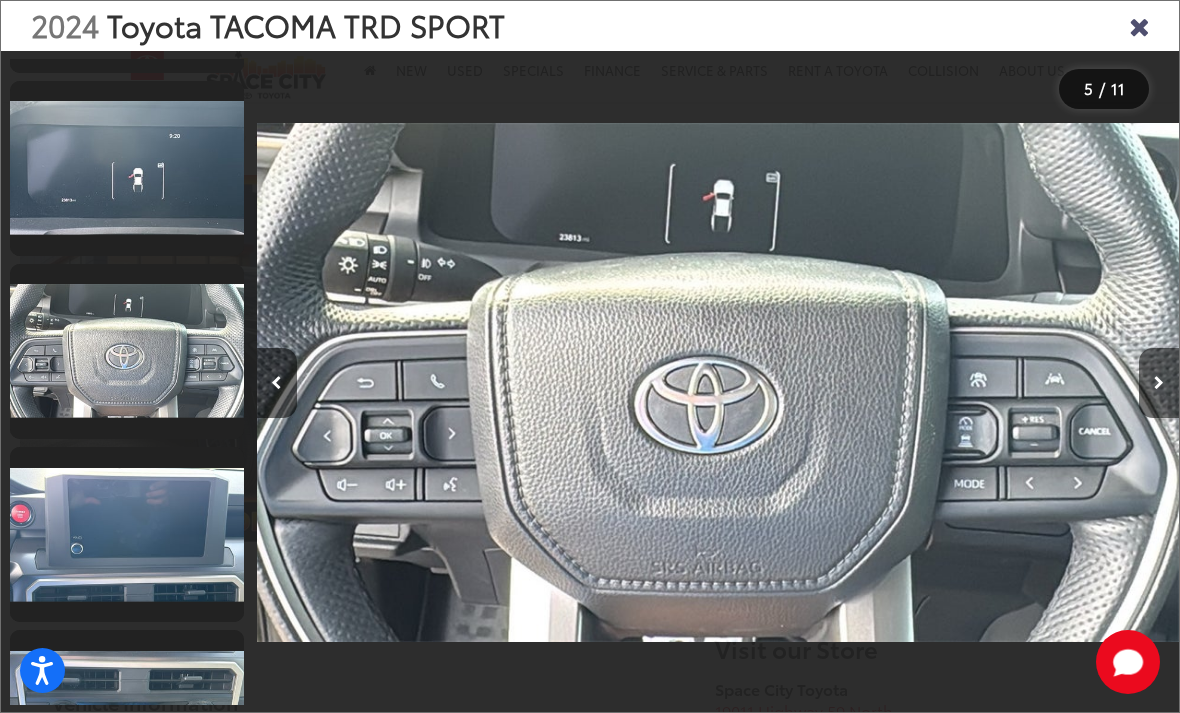 scroll, scrollTop: 604, scrollLeft: 0, axis: vertical 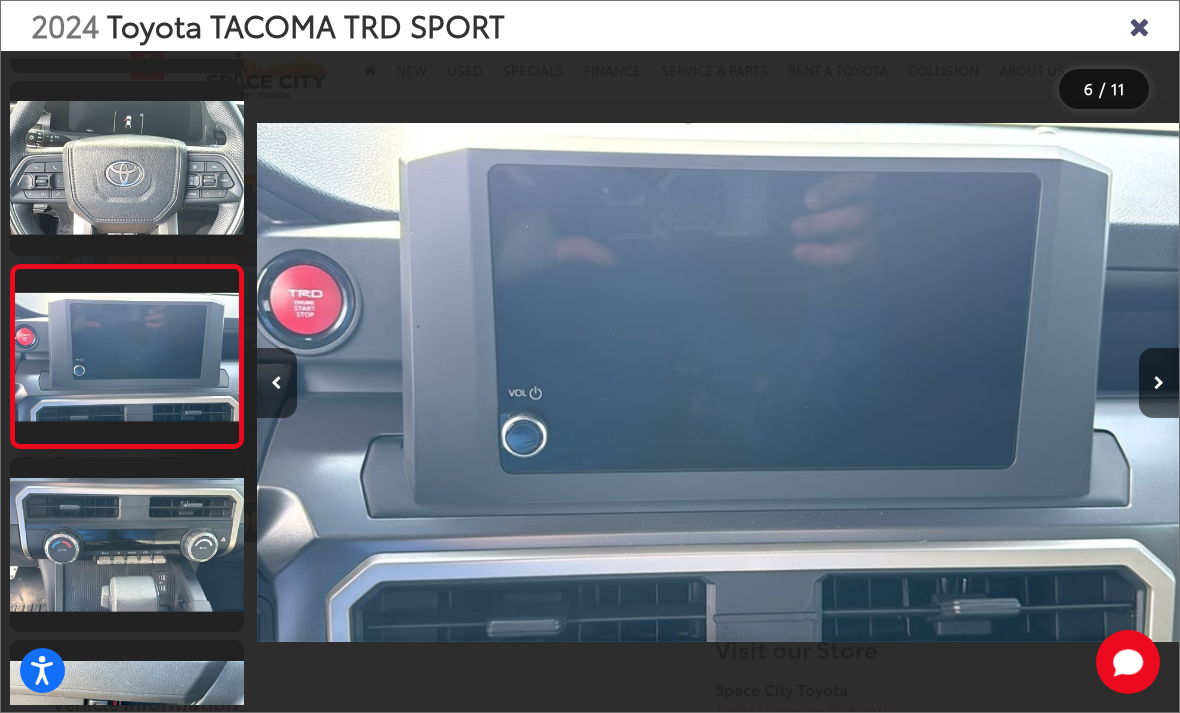 click at bounding box center [1159, 383] 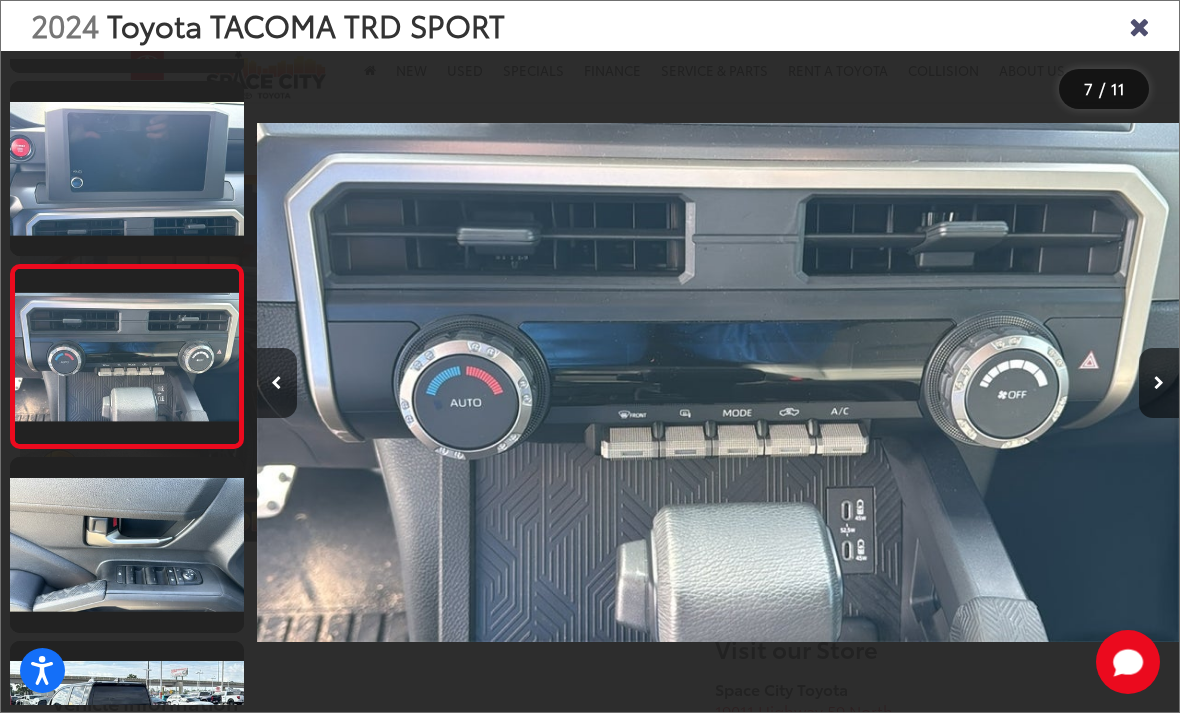 click at bounding box center [1159, 383] 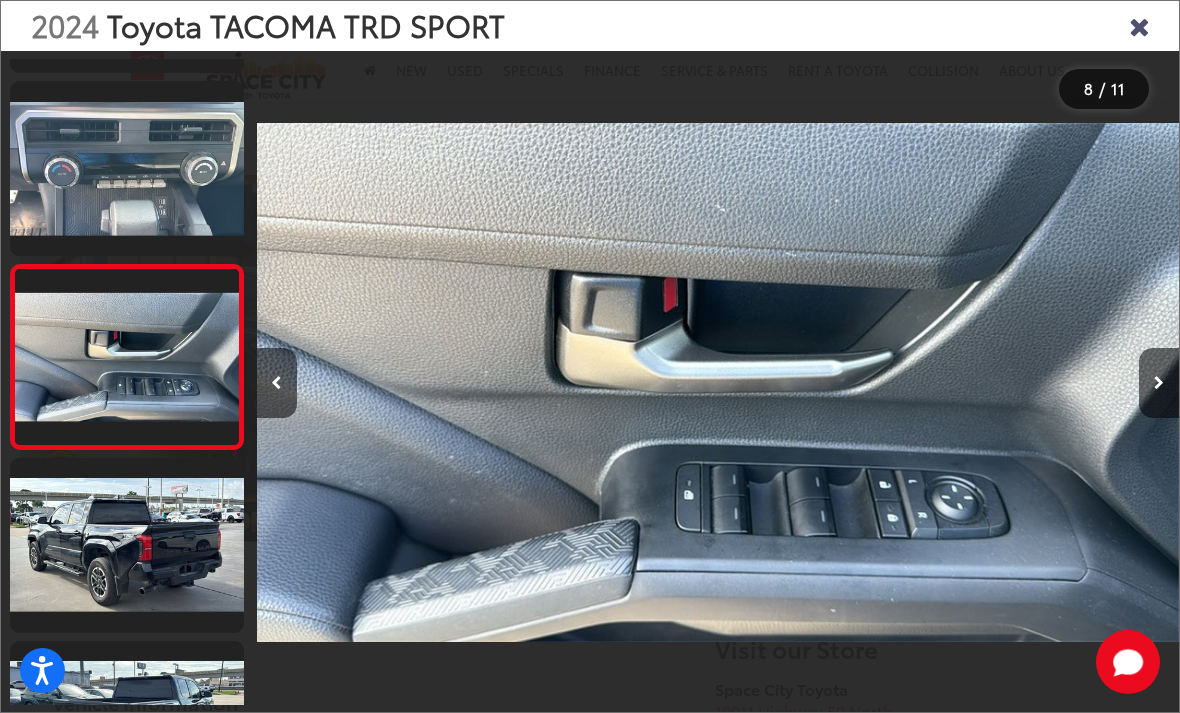 click at bounding box center (1159, 383) 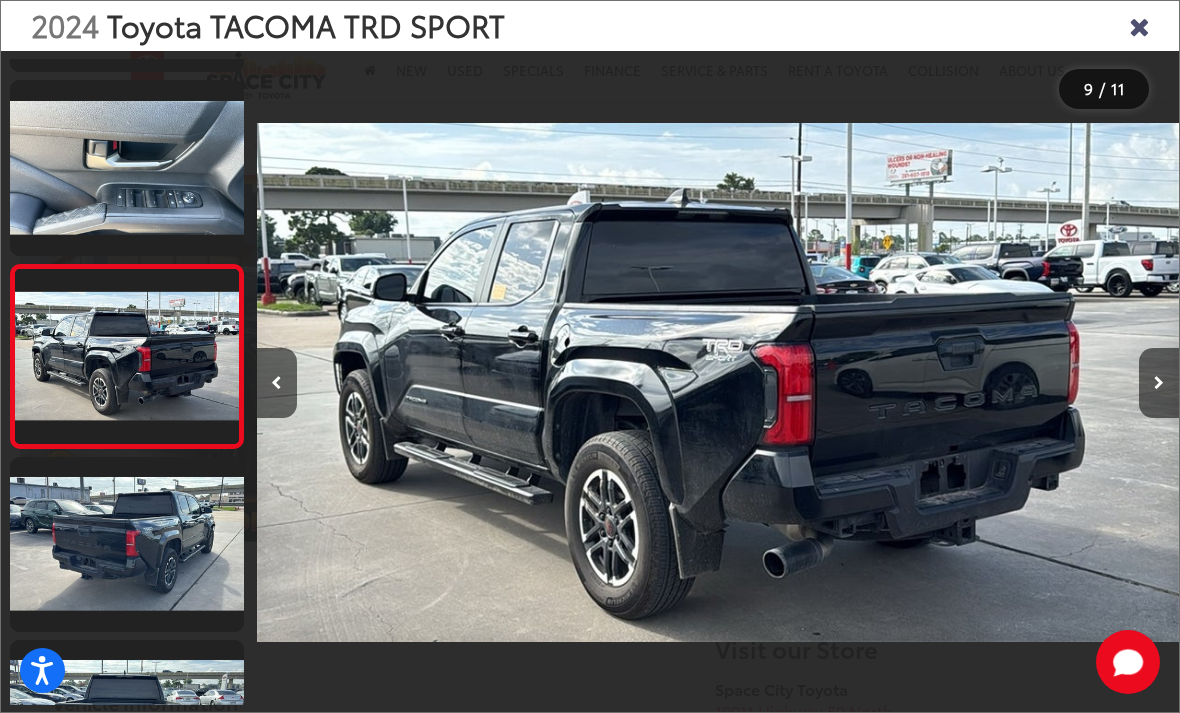 click at bounding box center [1159, 383] 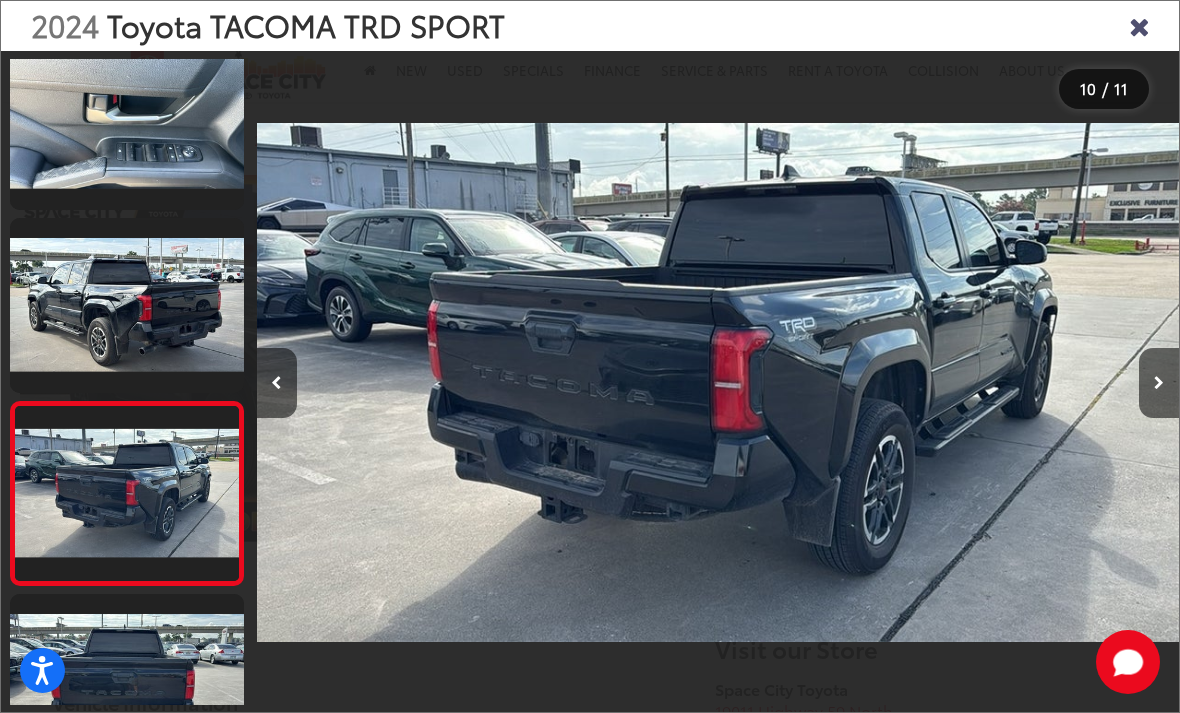 click at bounding box center (1159, 383) 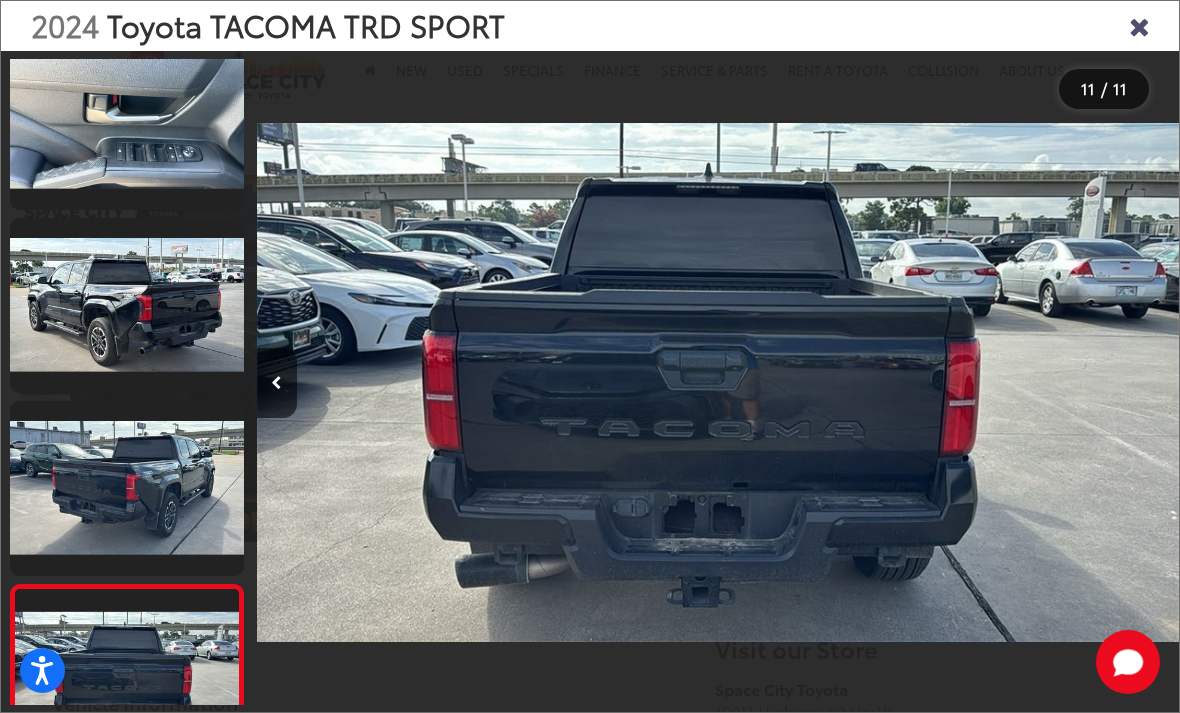 click at bounding box center [1063, 382] 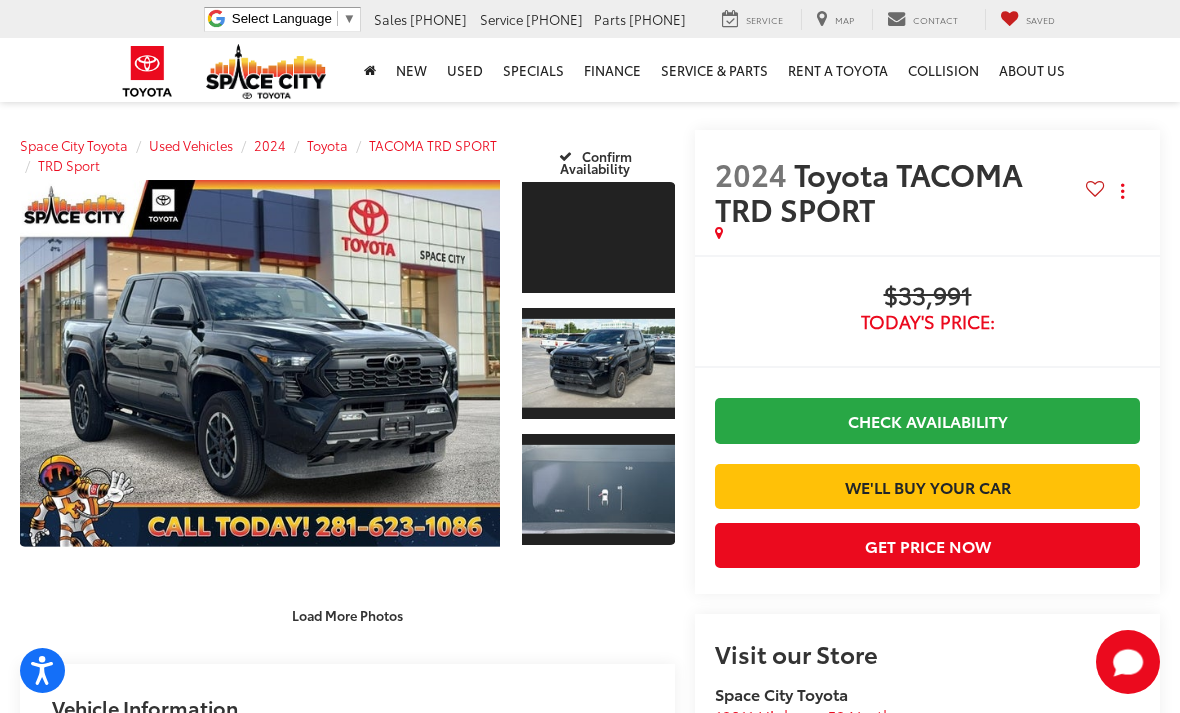 click at bounding box center [260, 363] 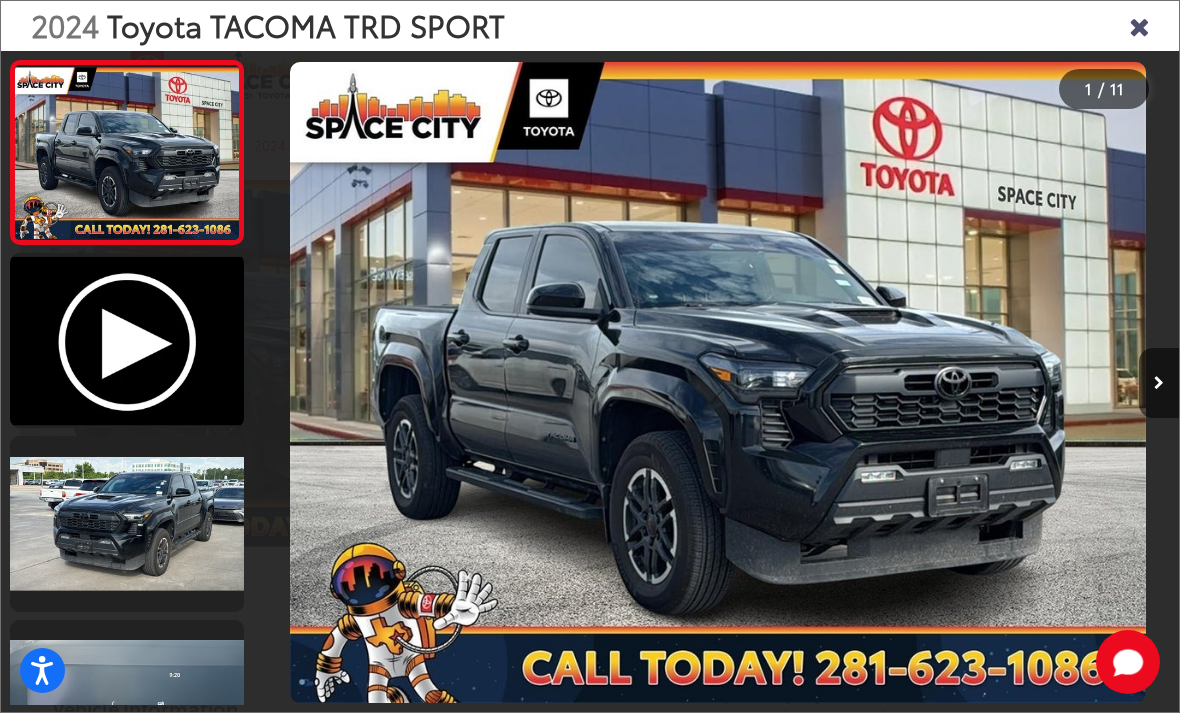 click at bounding box center (1159, 383) 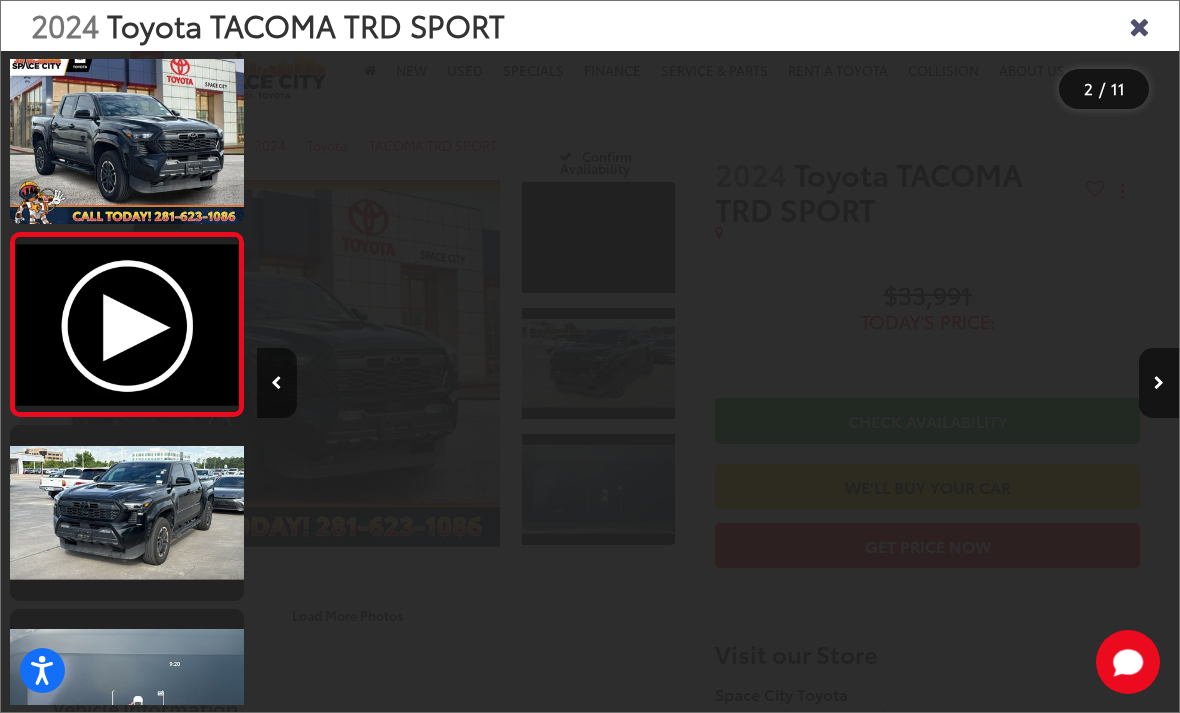 click at bounding box center (1159, 383) 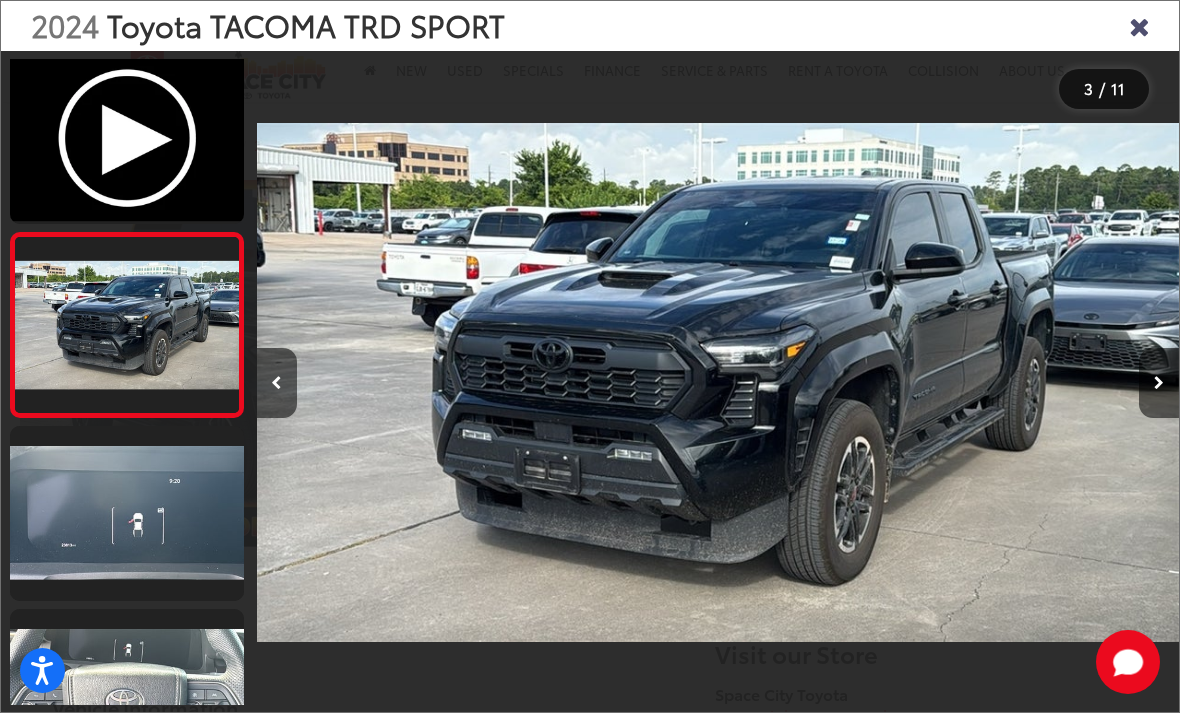 click at bounding box center [1159, 383] 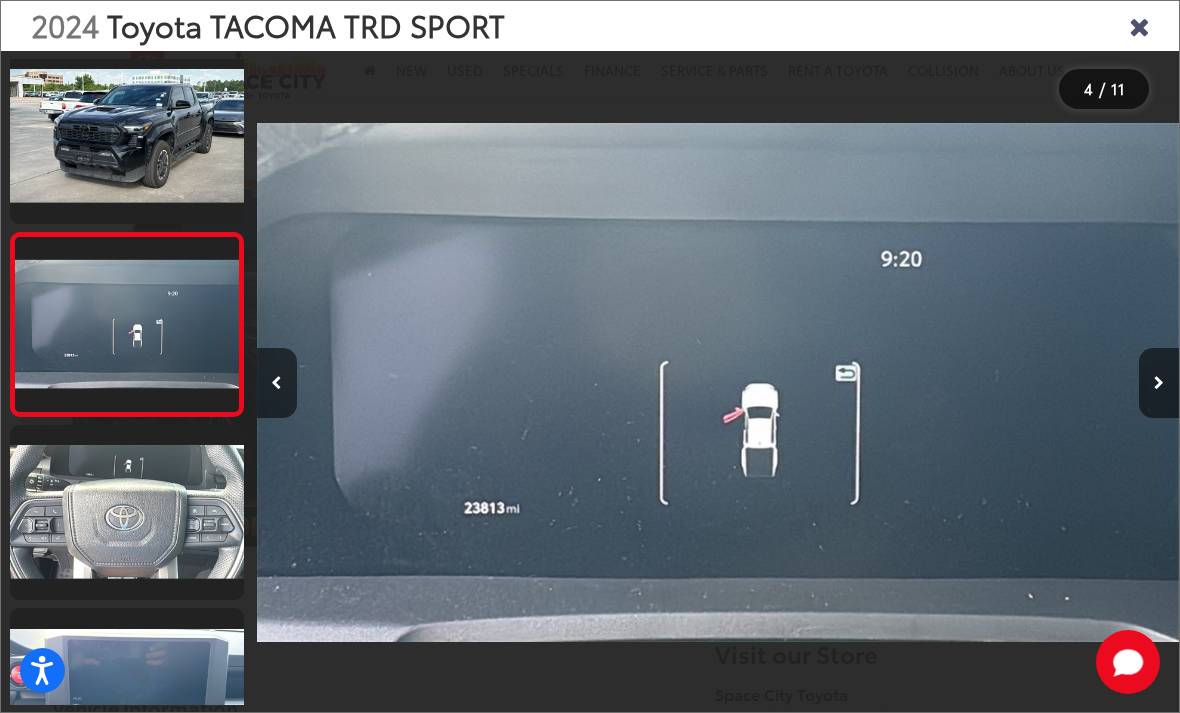 click at bounding box center (1159, 383) 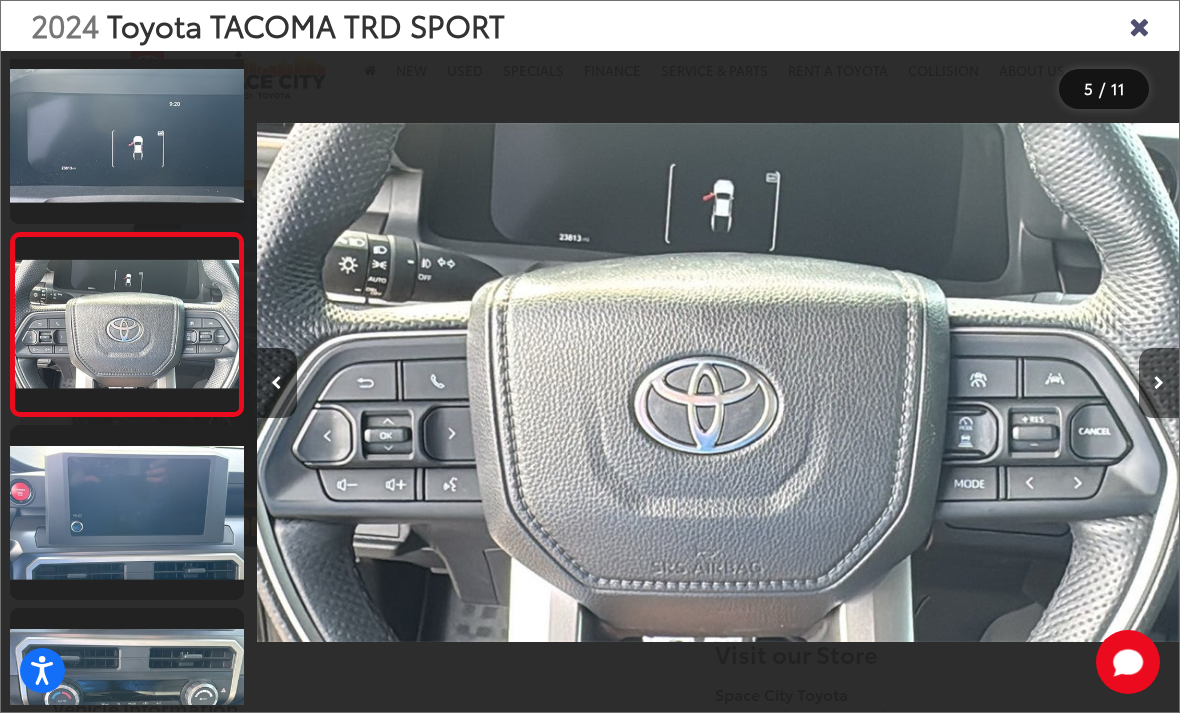 click at bounding box center (1063, 382) 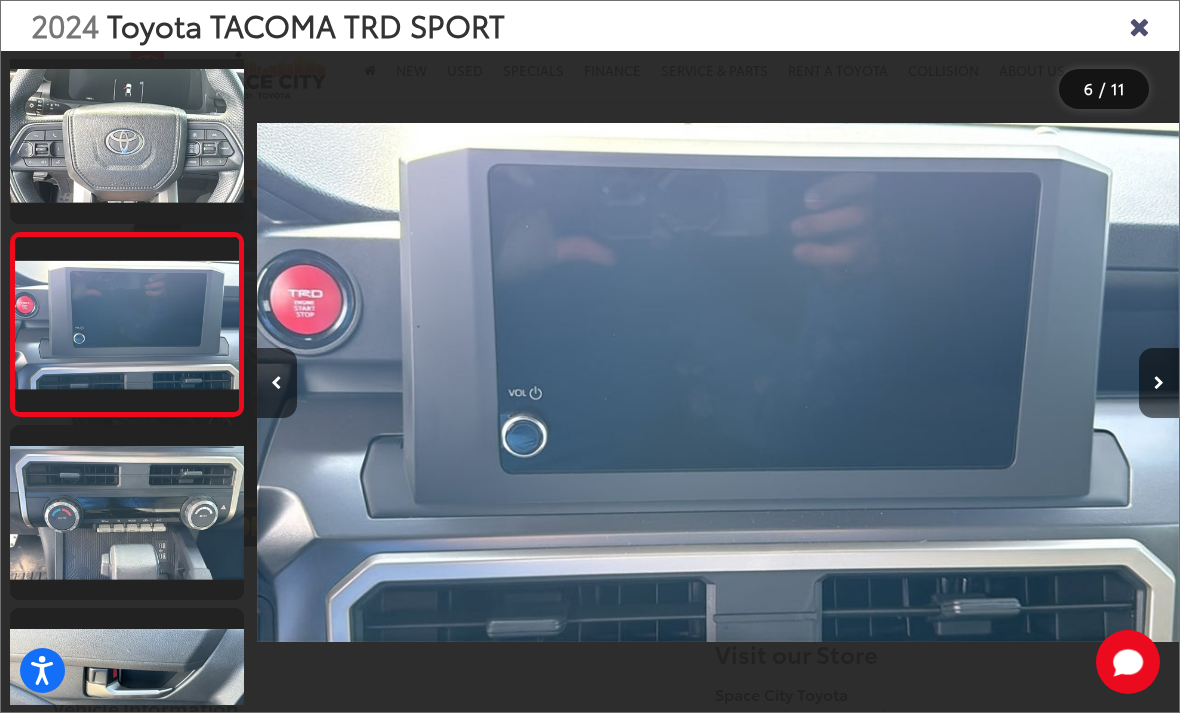 click at bounding box center (1159, 383) 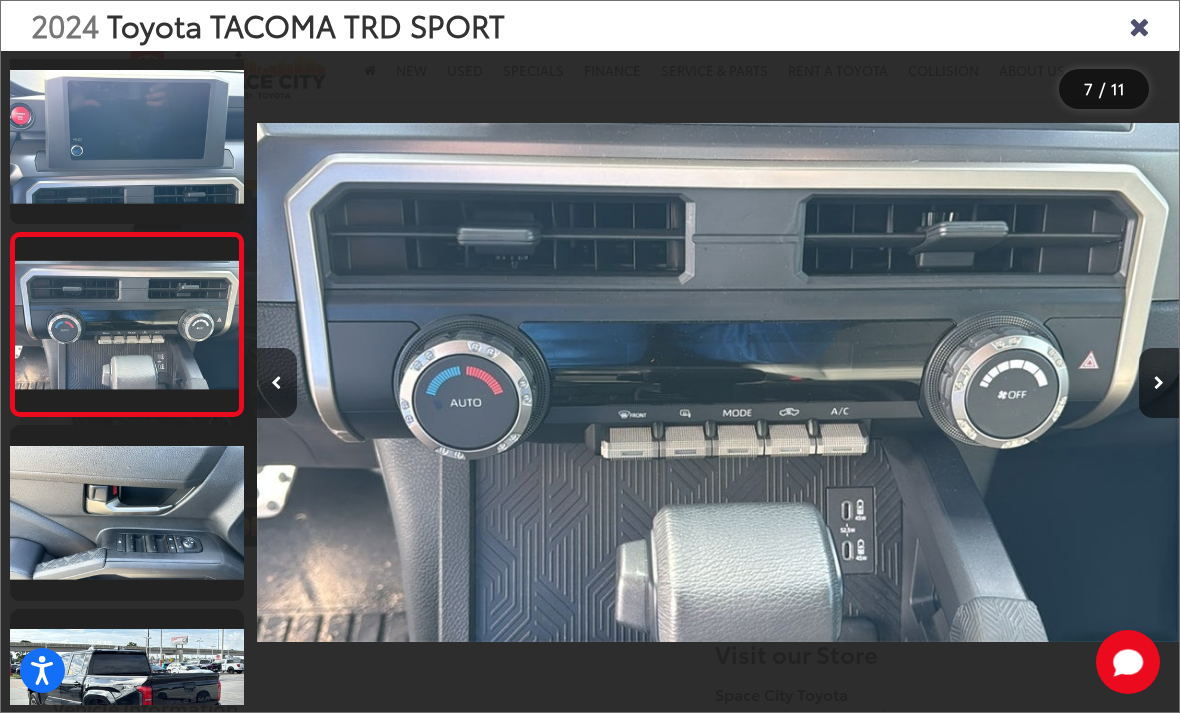 click at bounding box center [1159, 383] 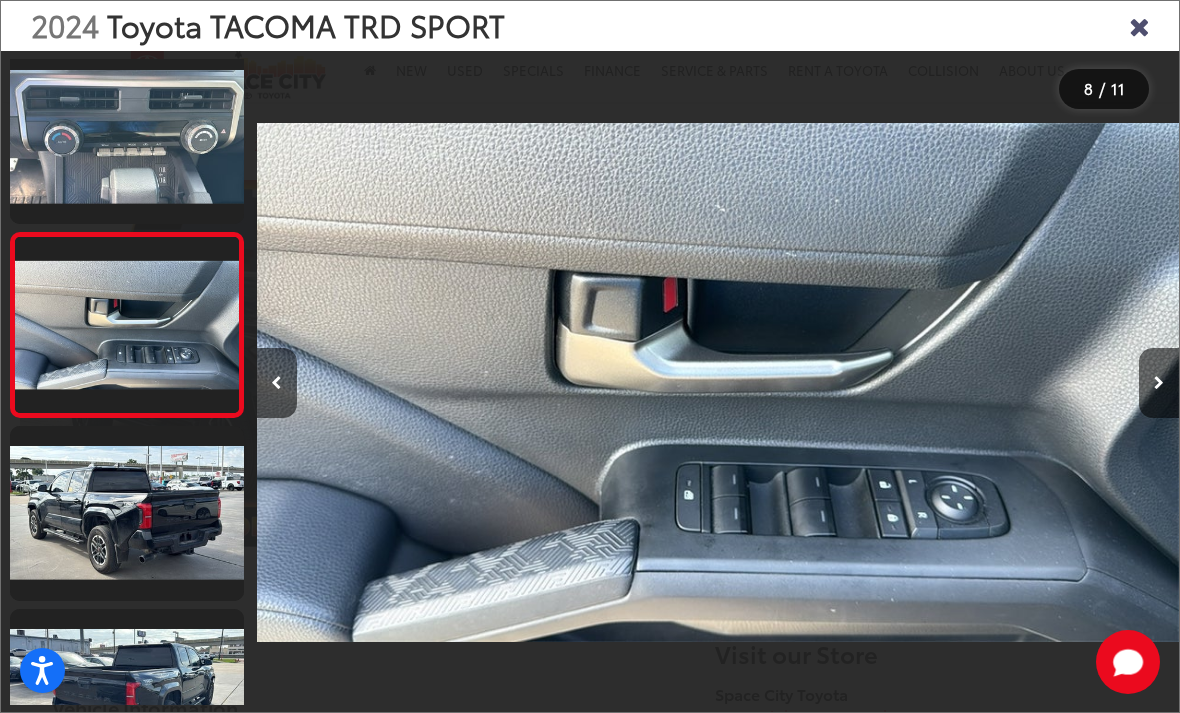 click at bounding box center (1159, 383) 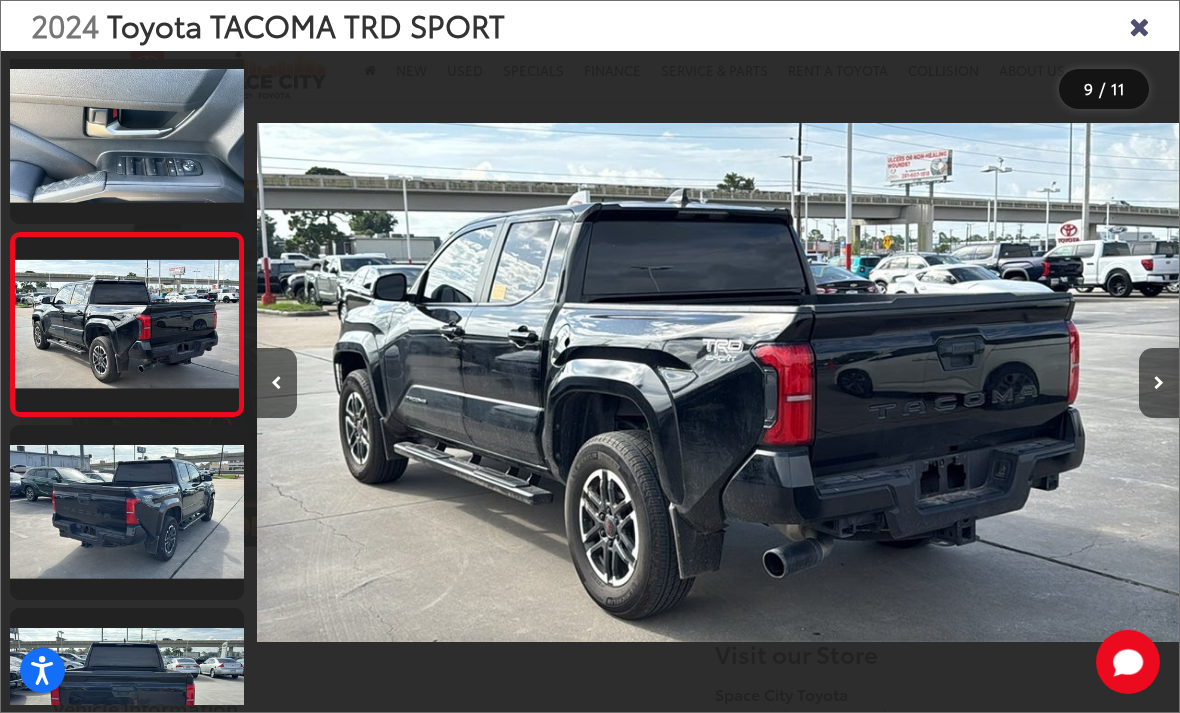 click at bounding box center [1159, 383] 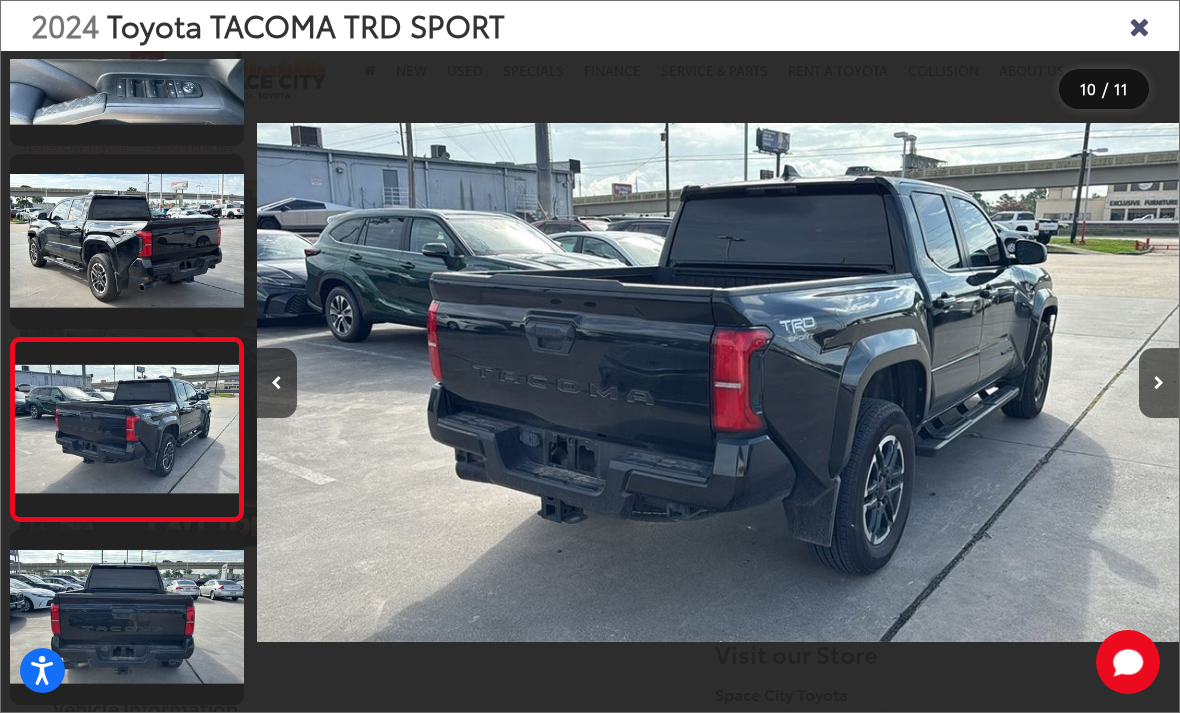 click at bounding box center (1159, 383) 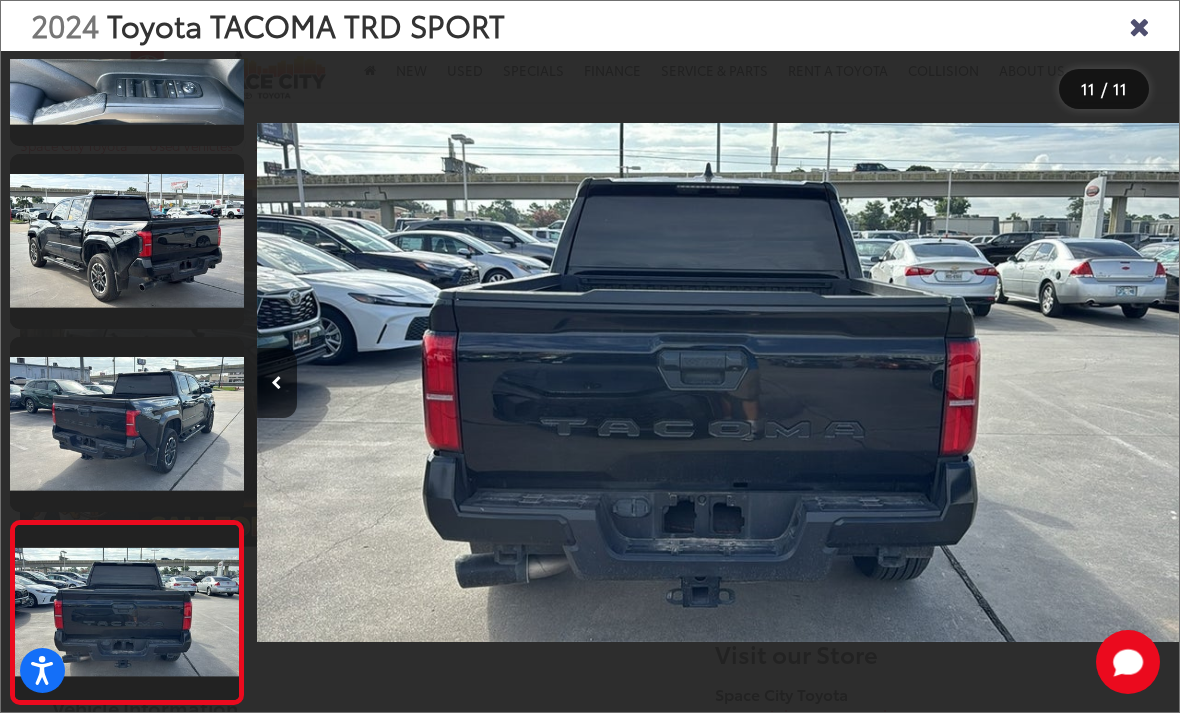 click at bounding box center [1063, 382] 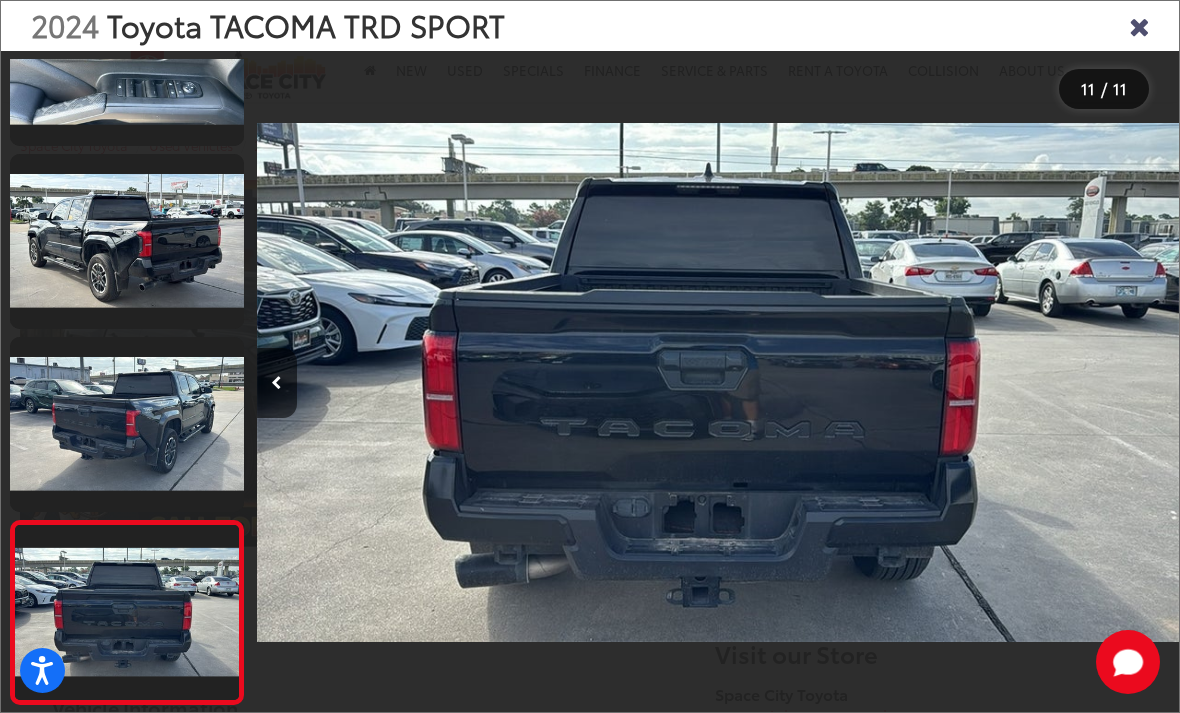 click at bounding box center [1139, 25] 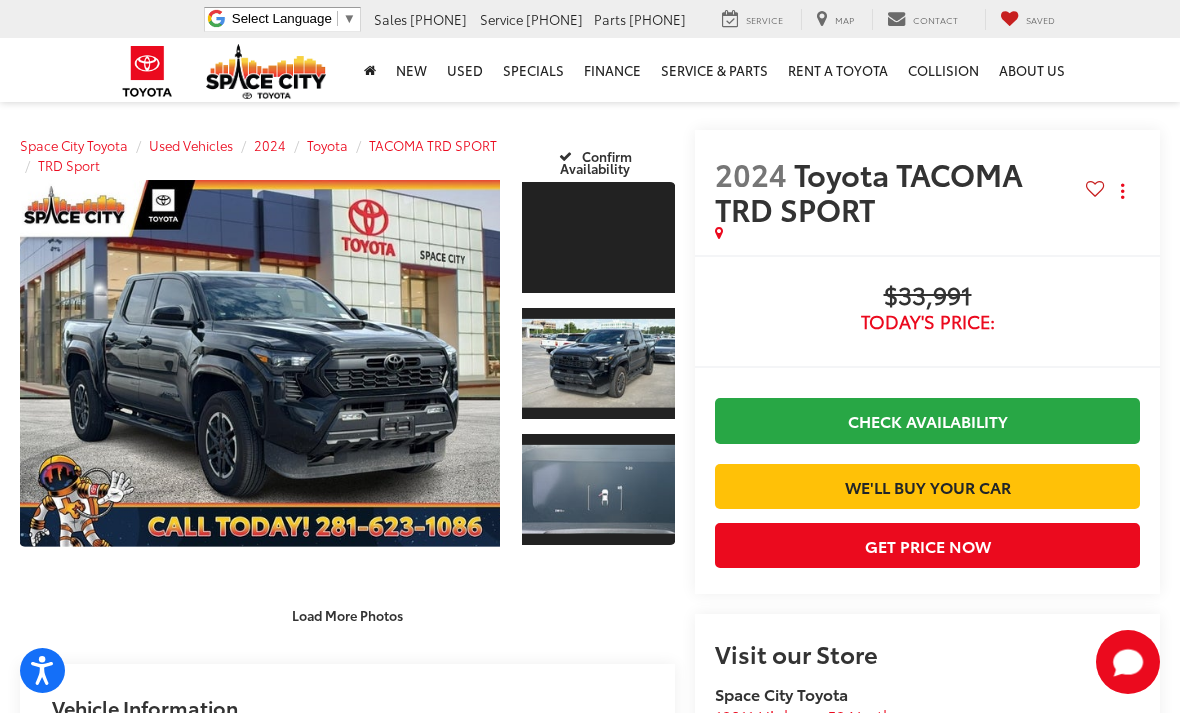 click at bounding box center [260, 363] 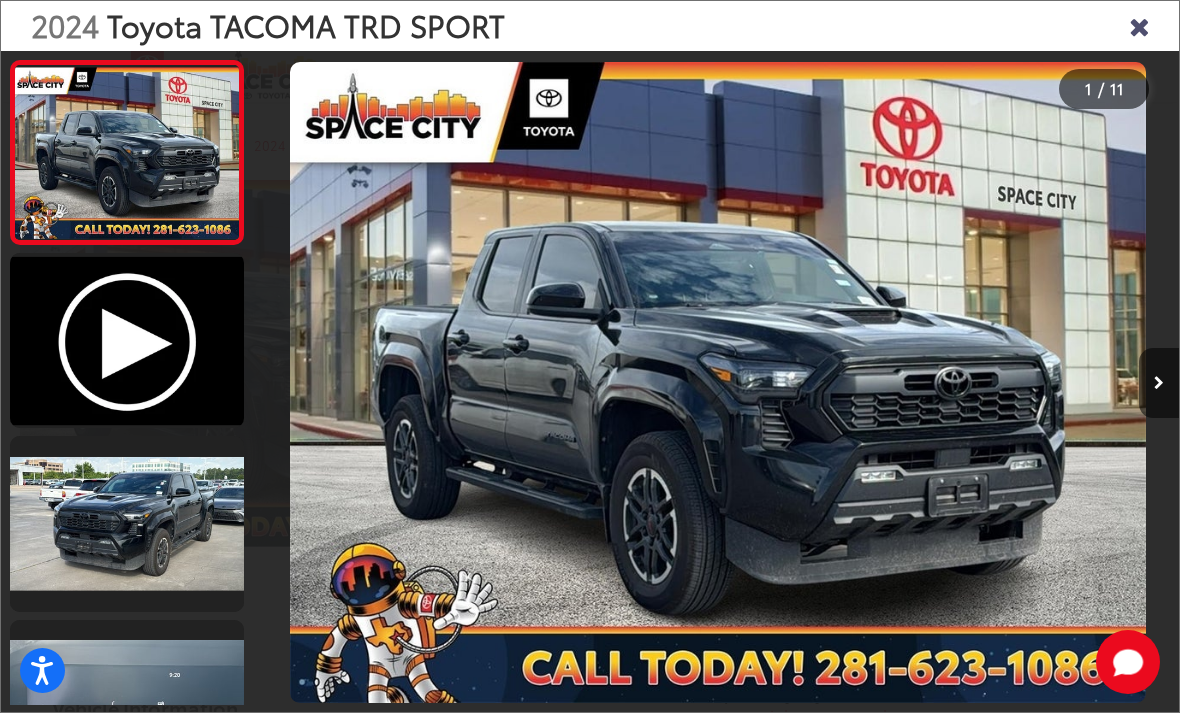 click at bounding box center [1159, 383] 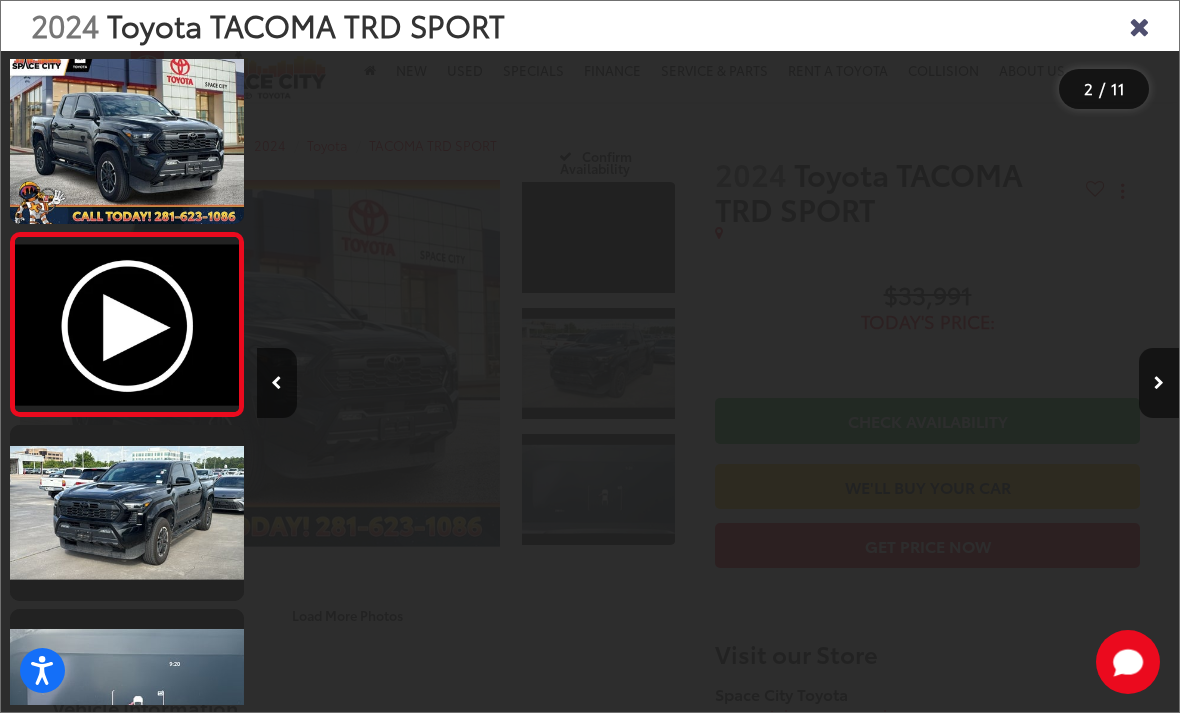 click at bounding box center (1159, 383) 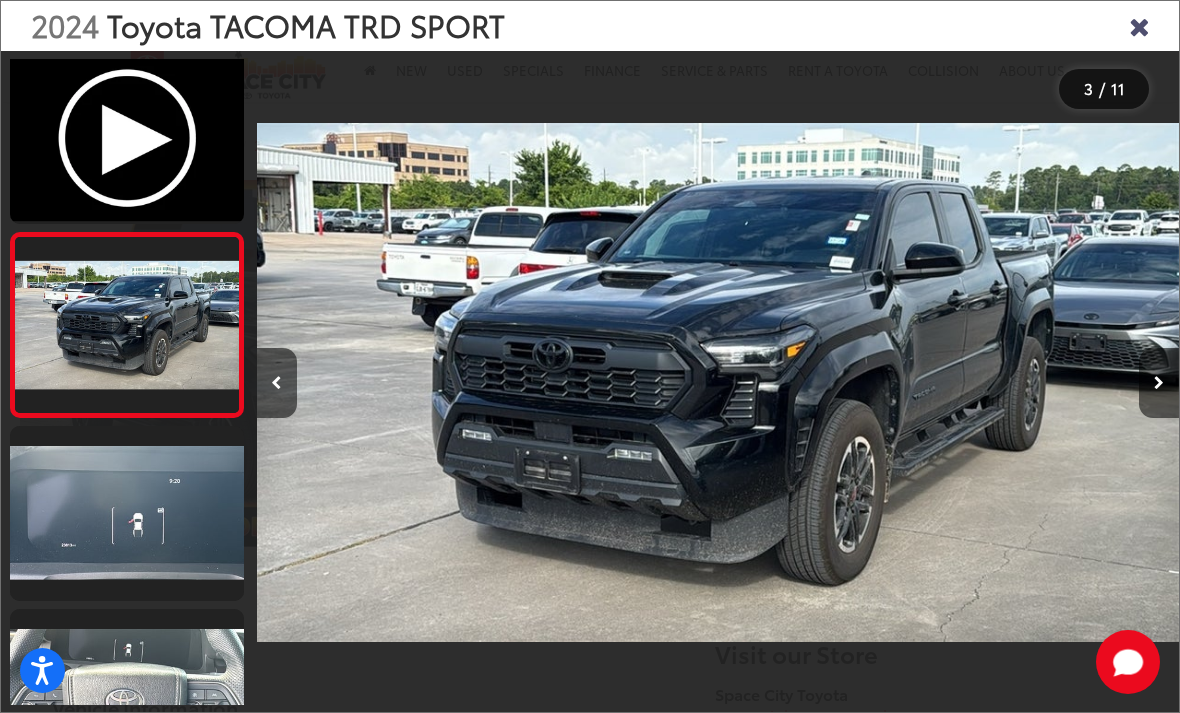 click at bounding box center [1159, 383] 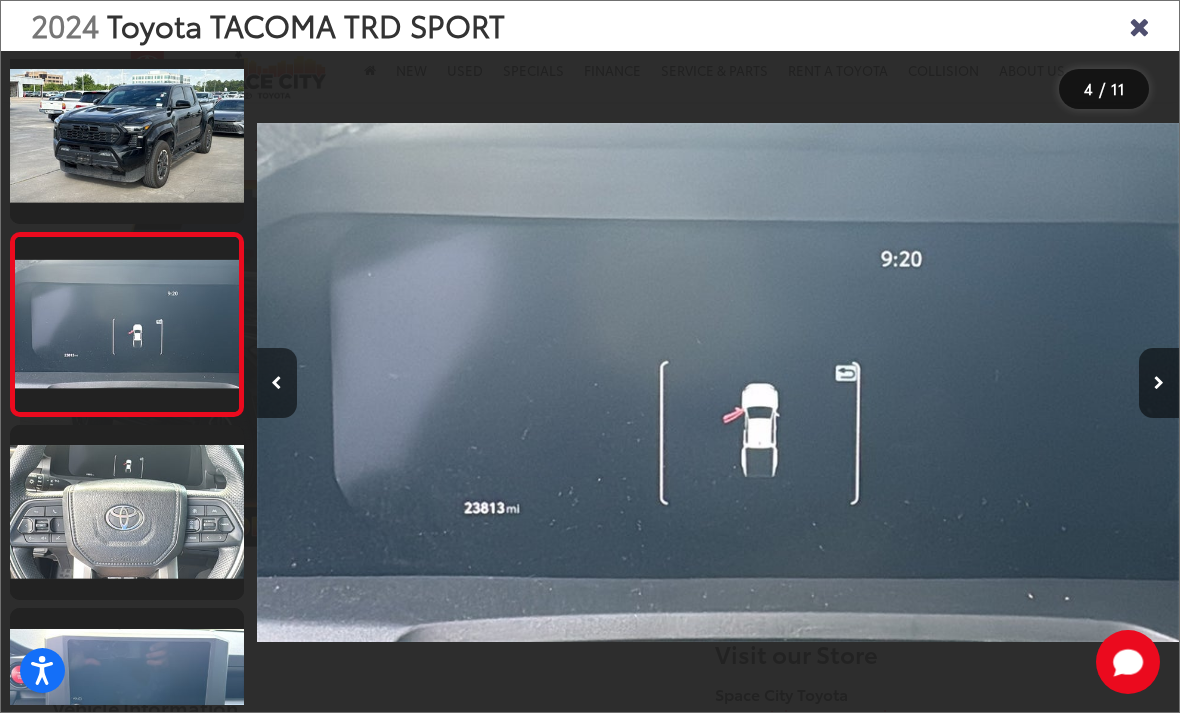 click at bounding box center (1159, 383) 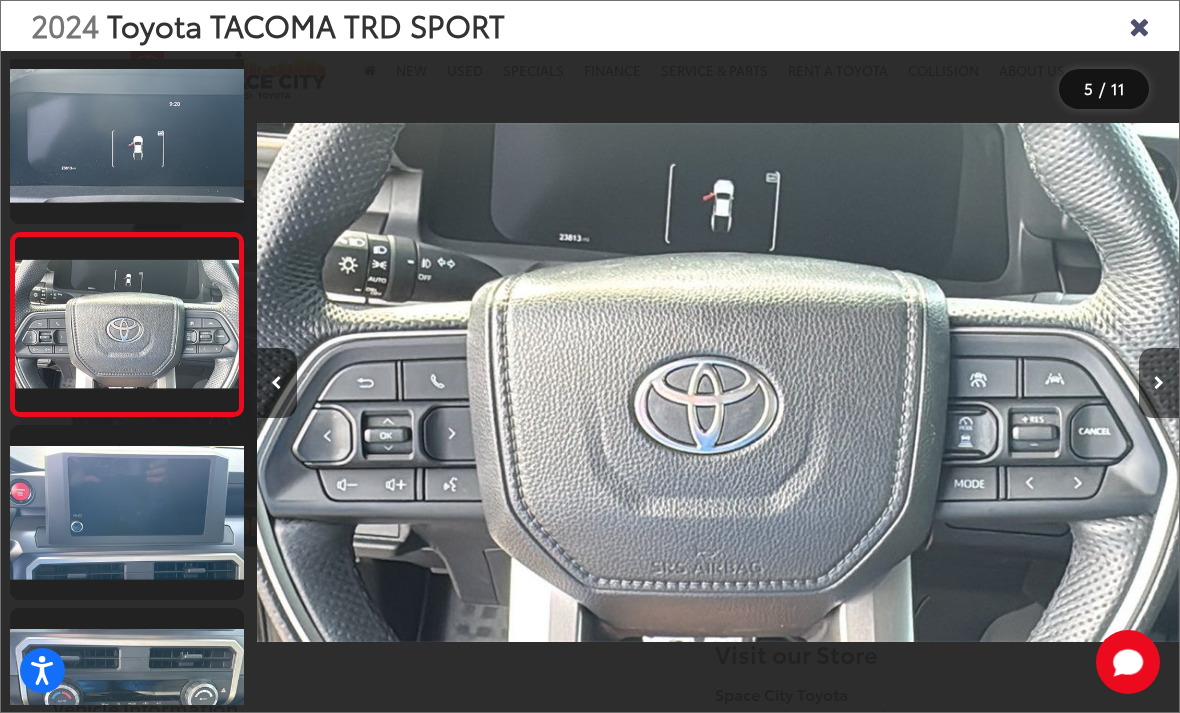 click at bounding box center (1159, 383) 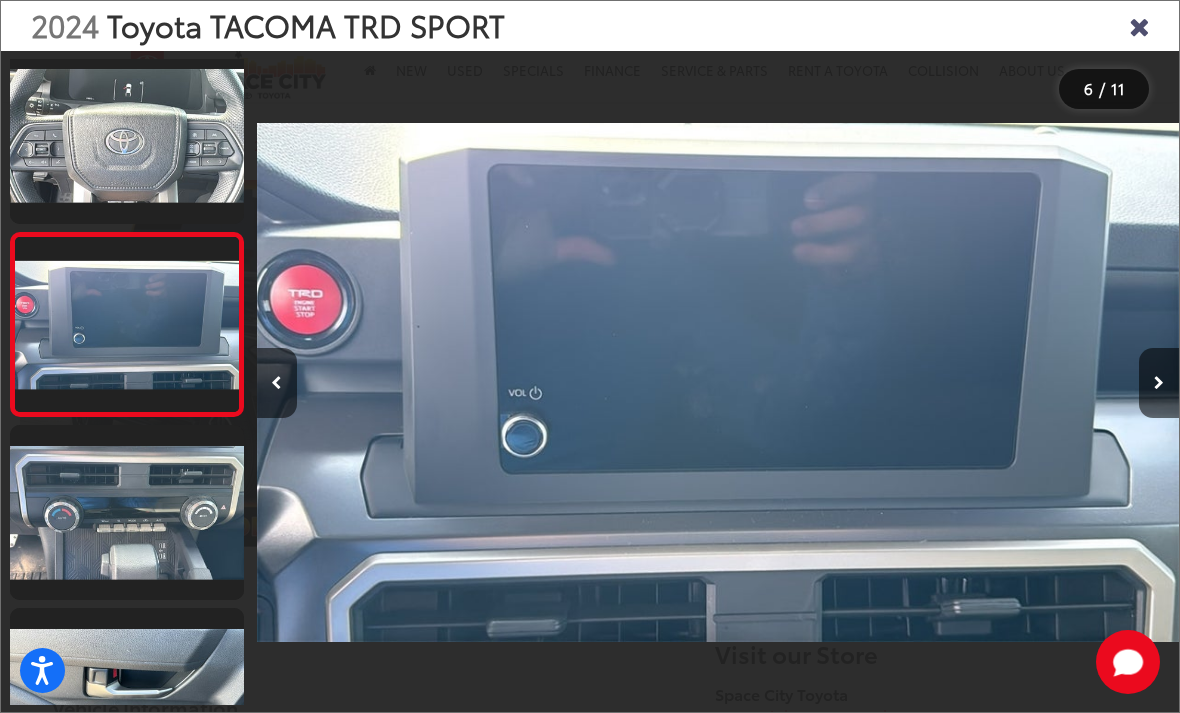 click at bounding box center (1159, 383) 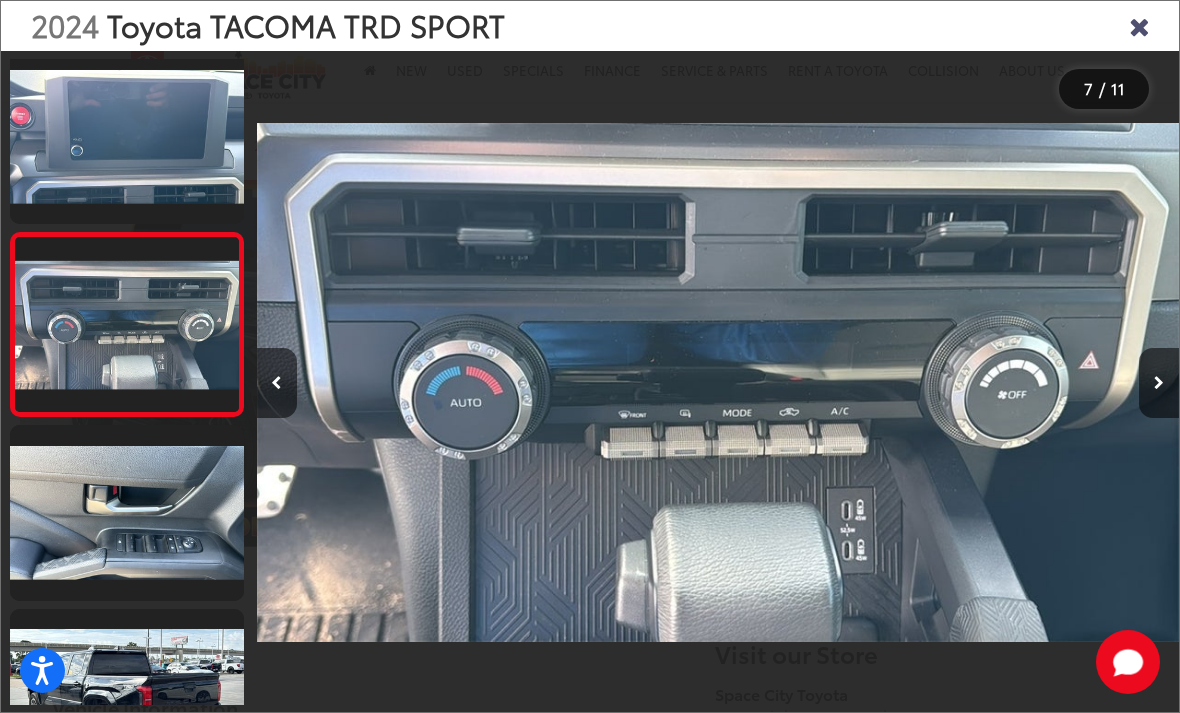 click at bounding box center (1159, 383) 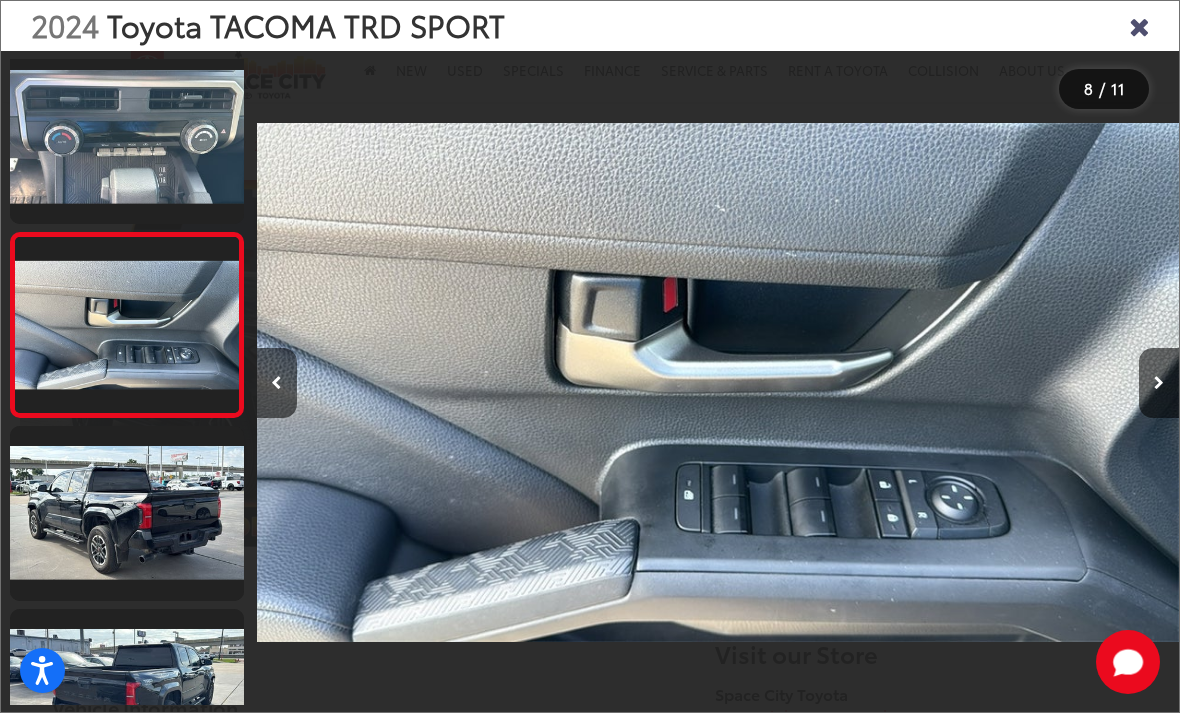 click at bounding box center [1063, 382] 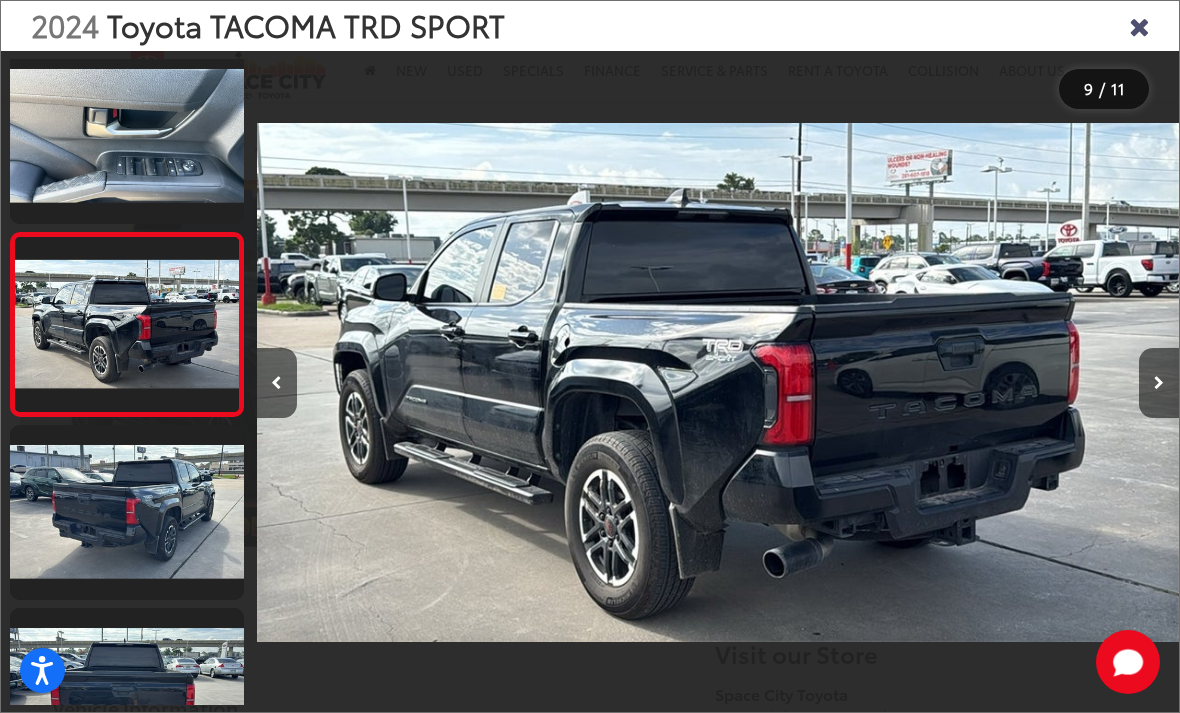 click at bounding box center [1159, 383] 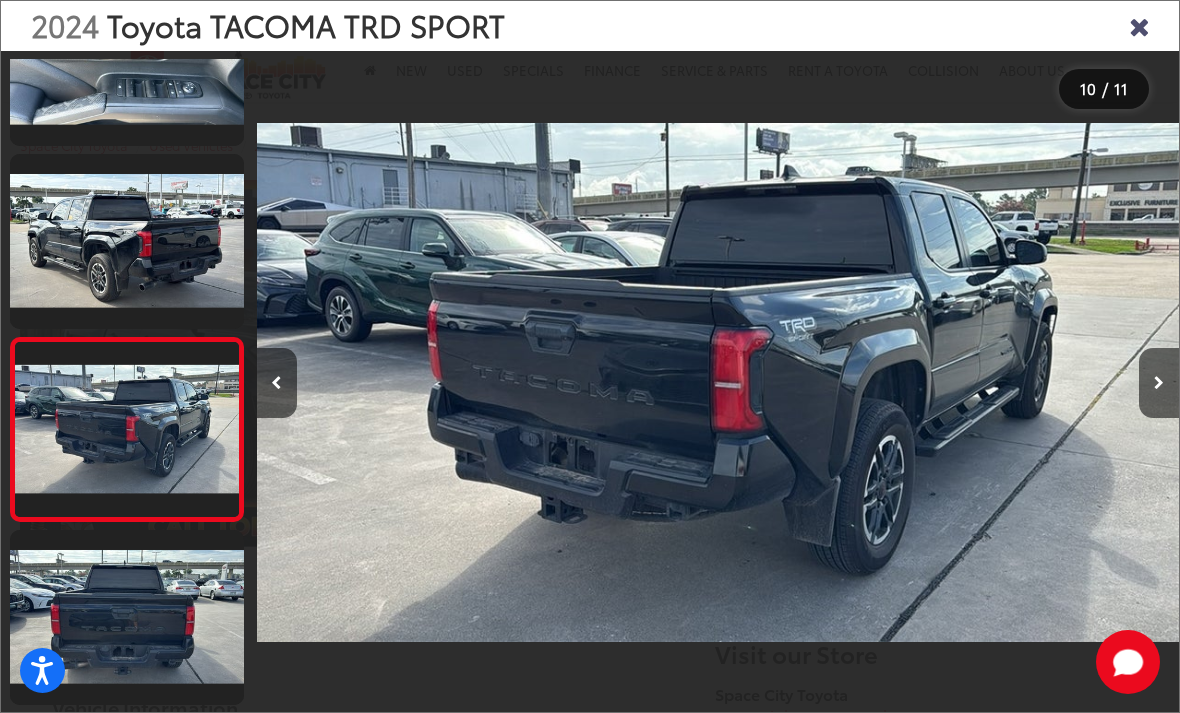 click at bounding box center [1063, 382] 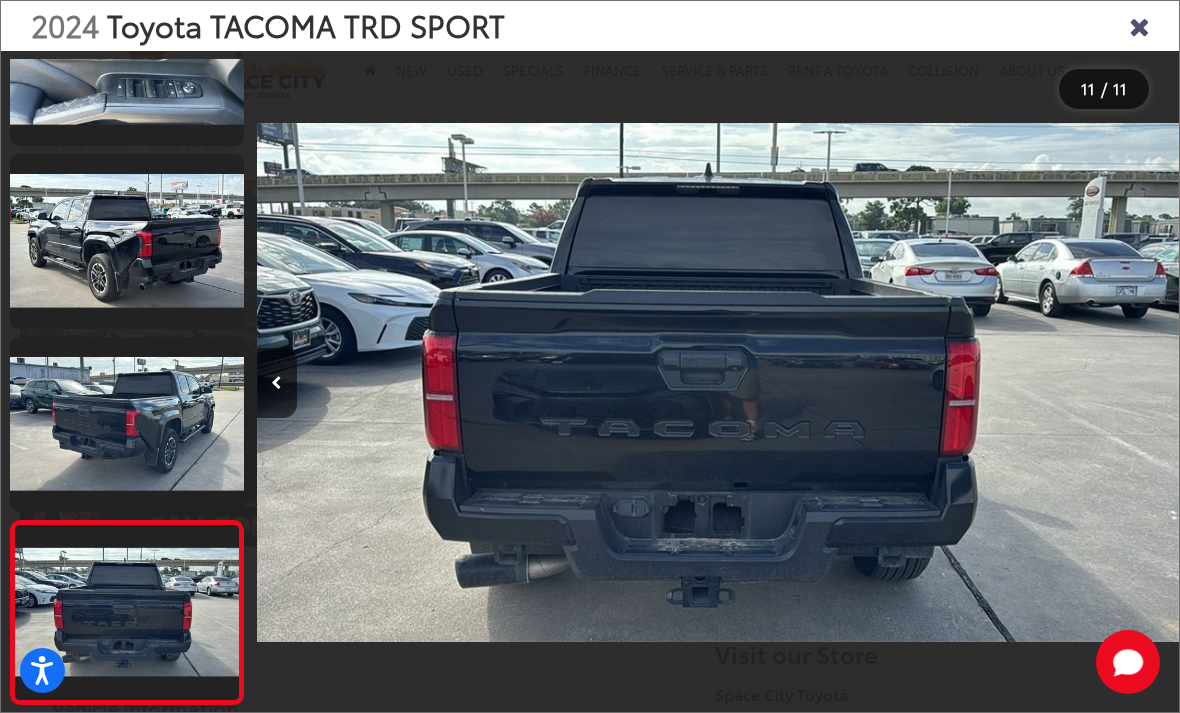 click at bounding box center [1063, 382] 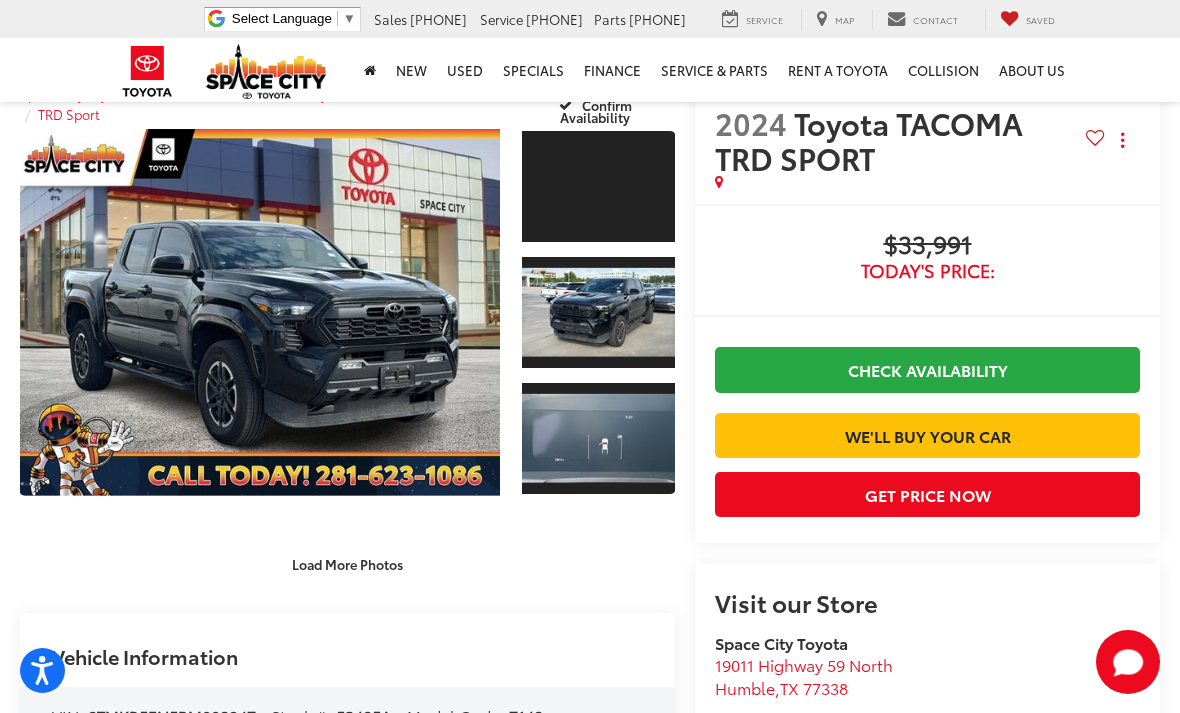 click at bounding box center [598, 438] 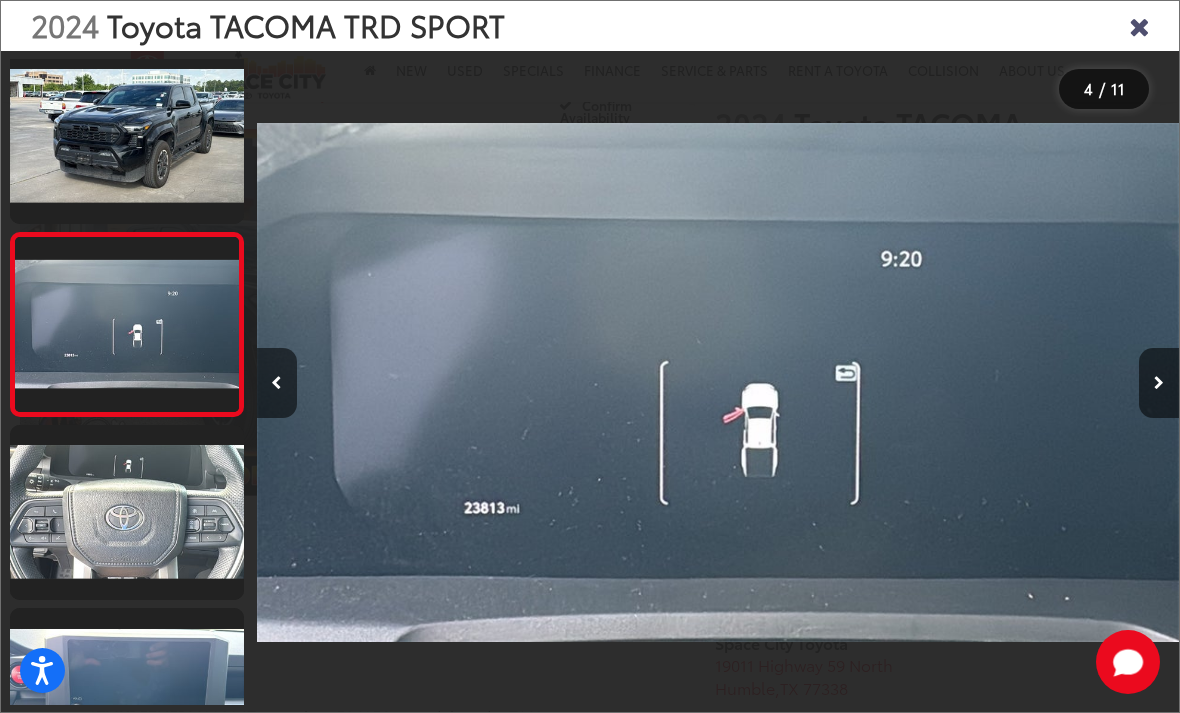 click at bounding box center [1159, 383] 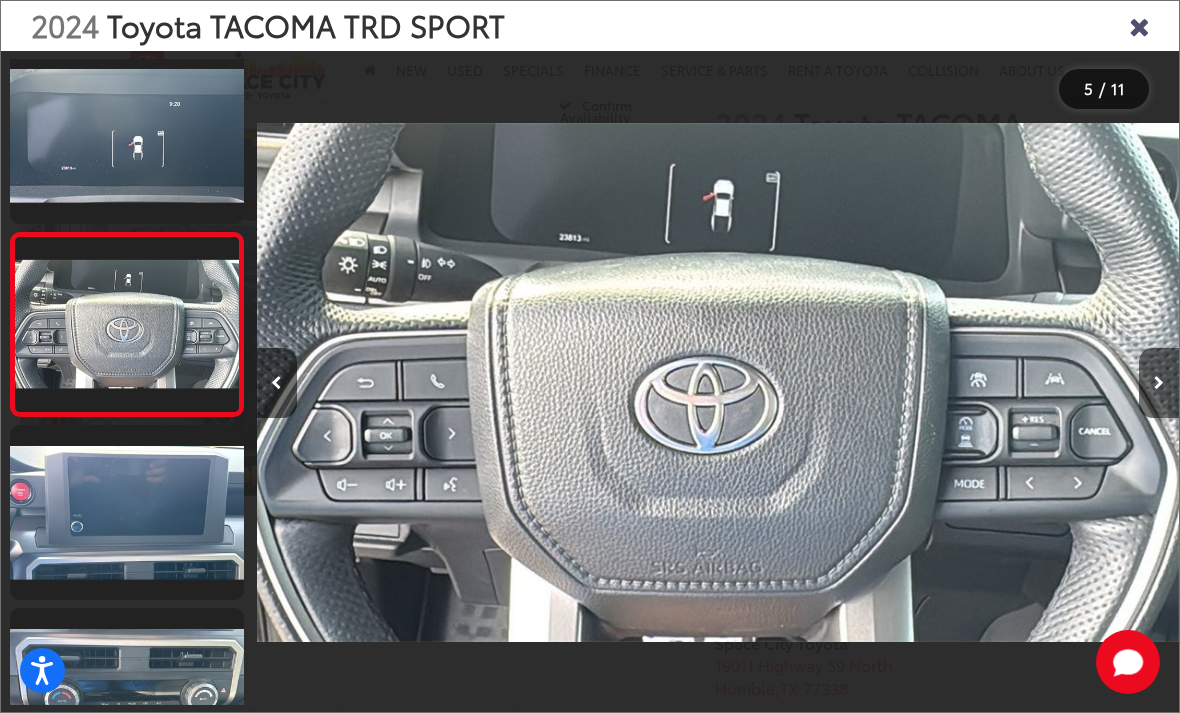 click at bounding box center (1159, 383) 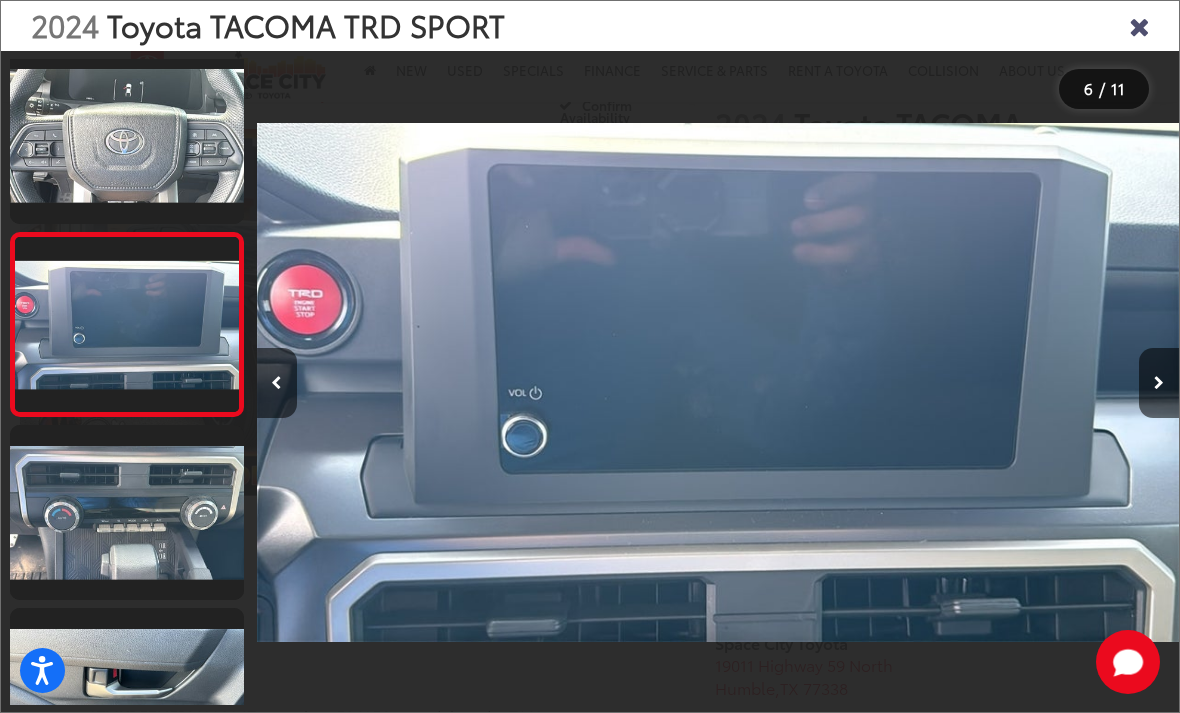 click at bounding box center (1159, 383) 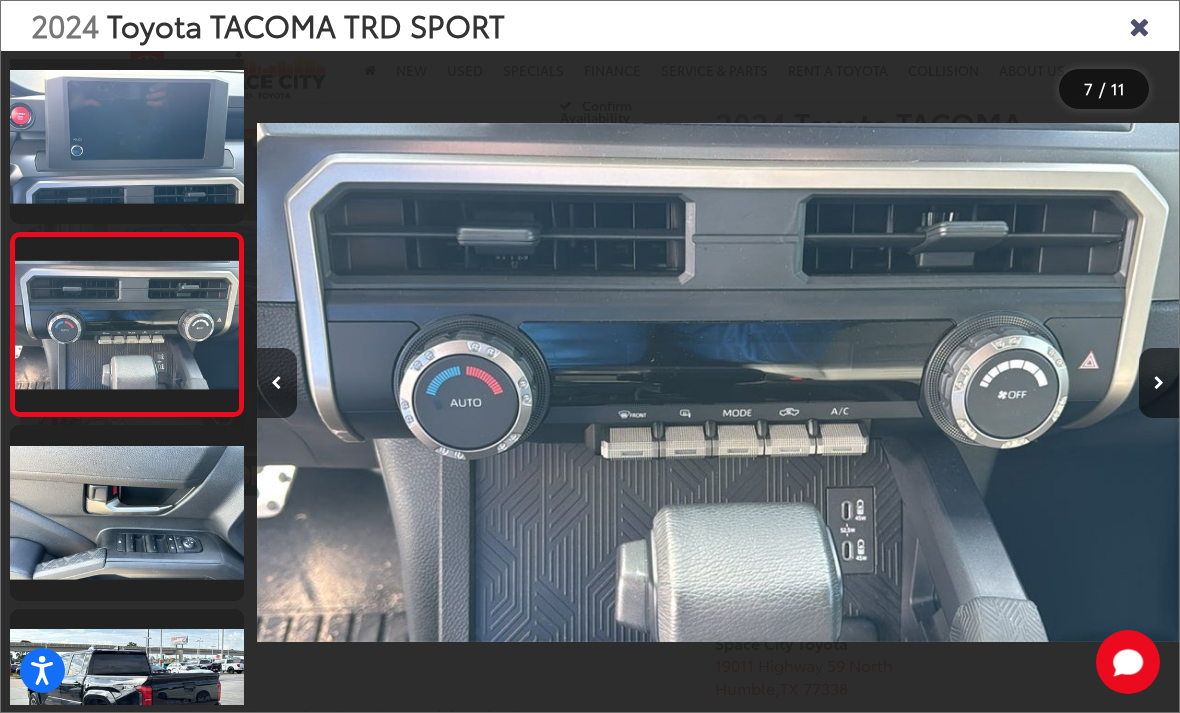 click at bounding box center [1159, 383] 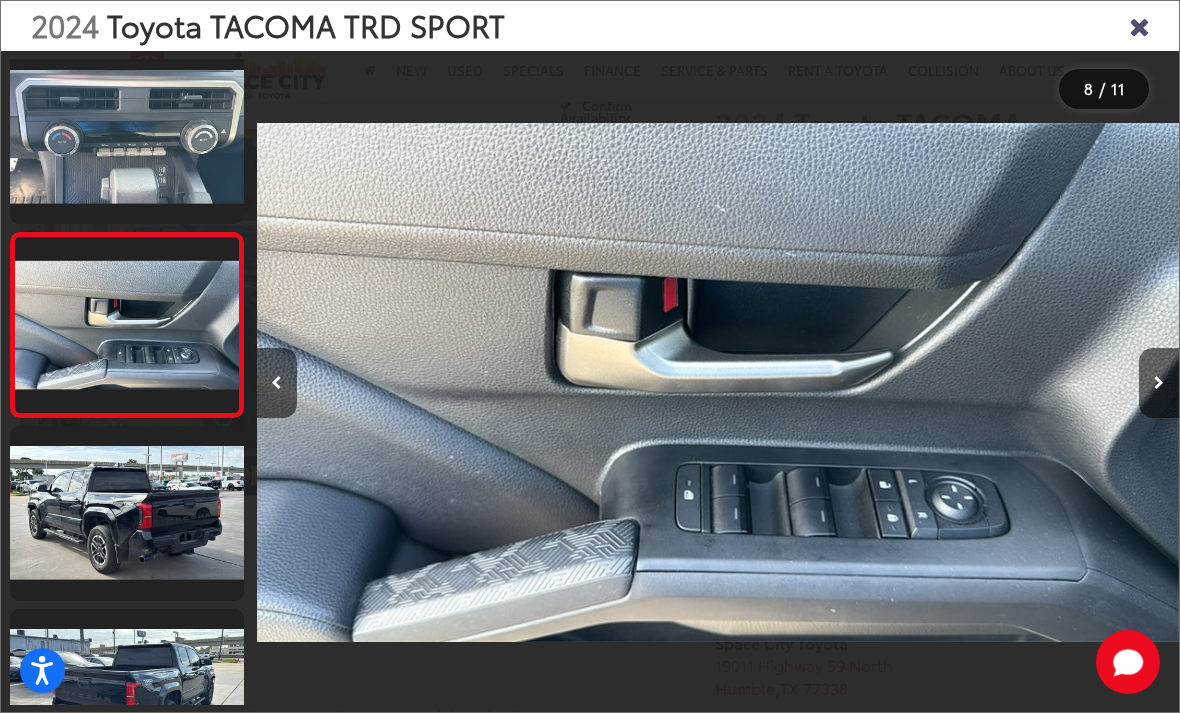 click at bounding box center (1159, 383) 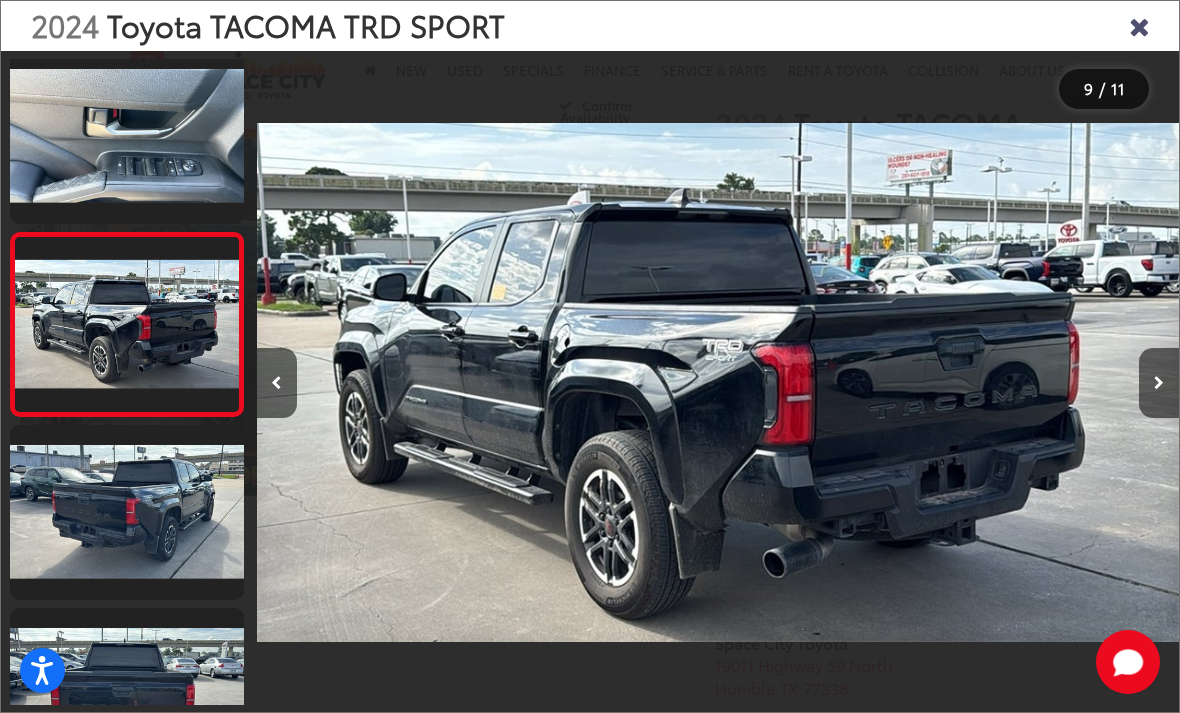 click at bounding box center [1159, 383] 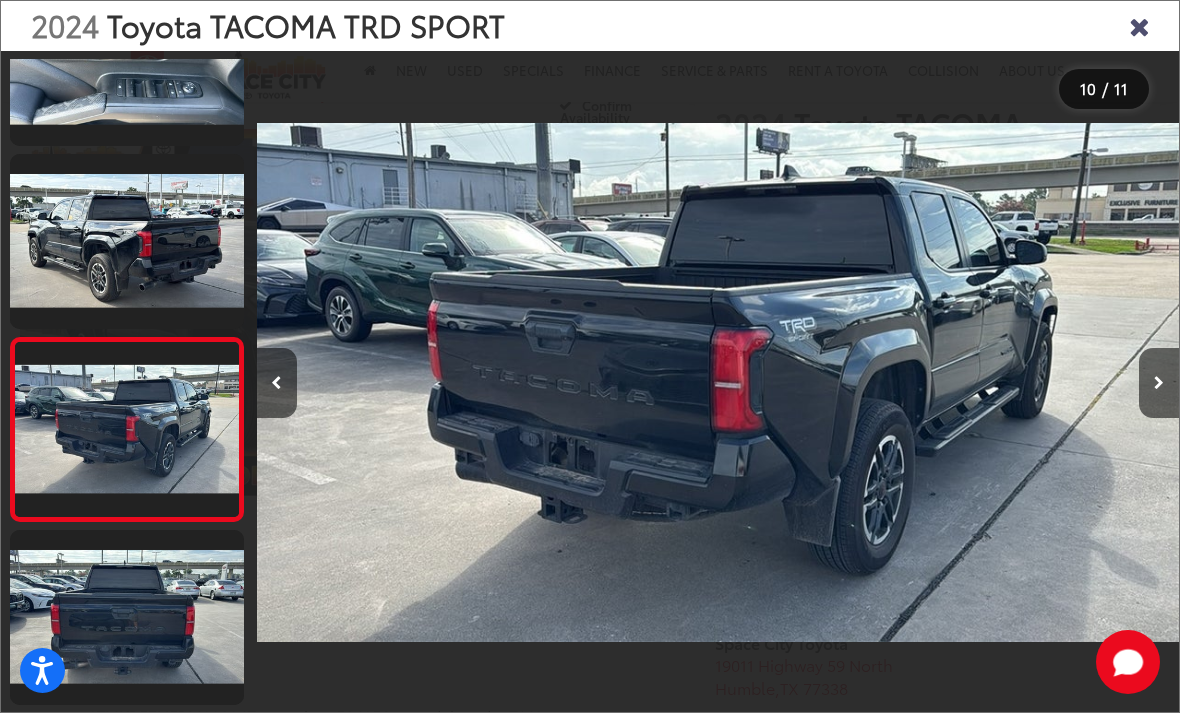click at bounding box center (276, 383) 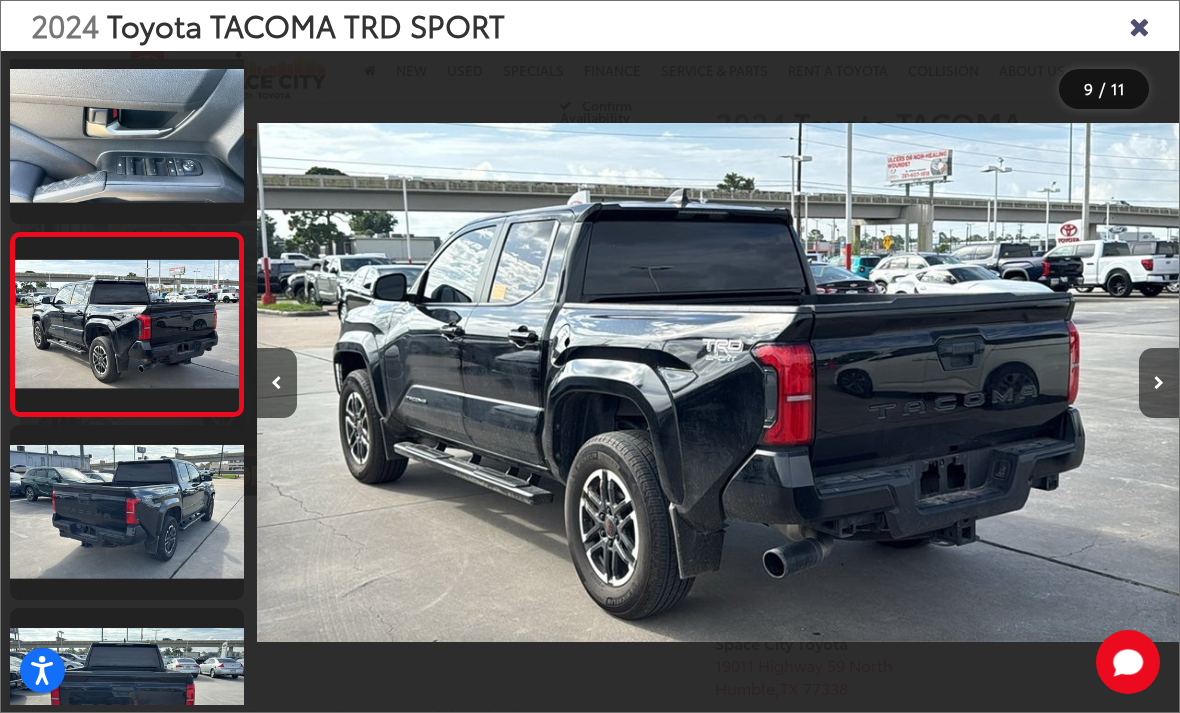 click at bounding box center [1159, 383] 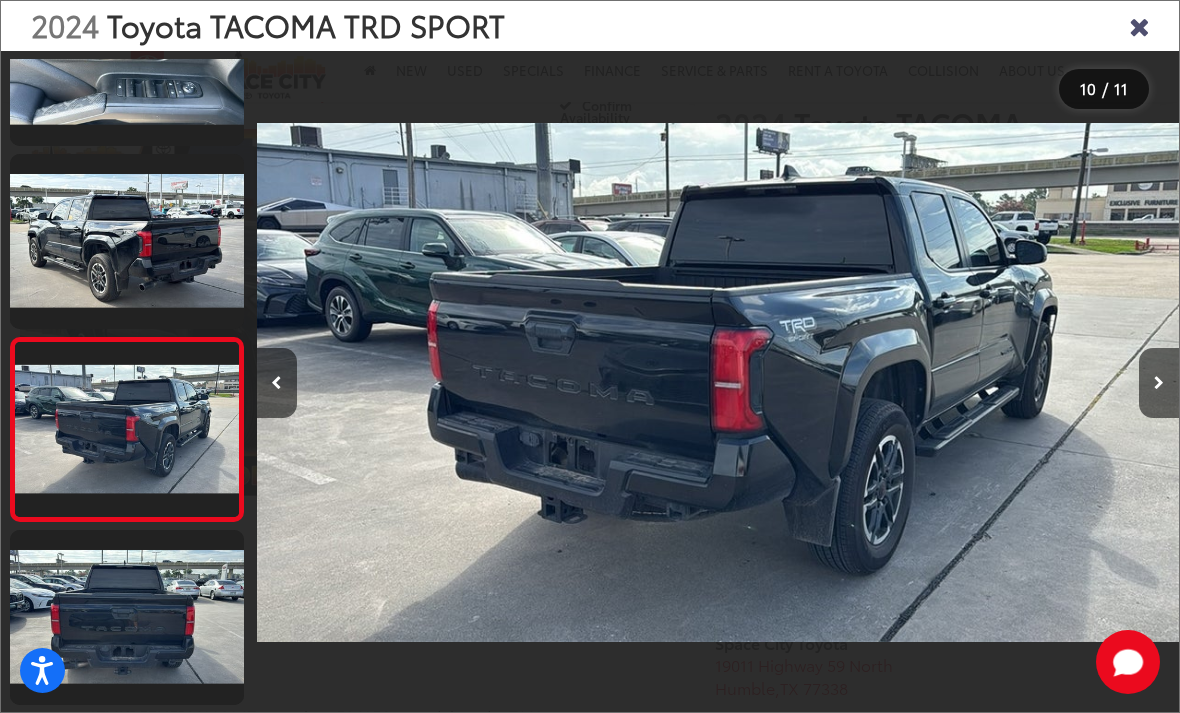 click at bounding box center (1159, 383) 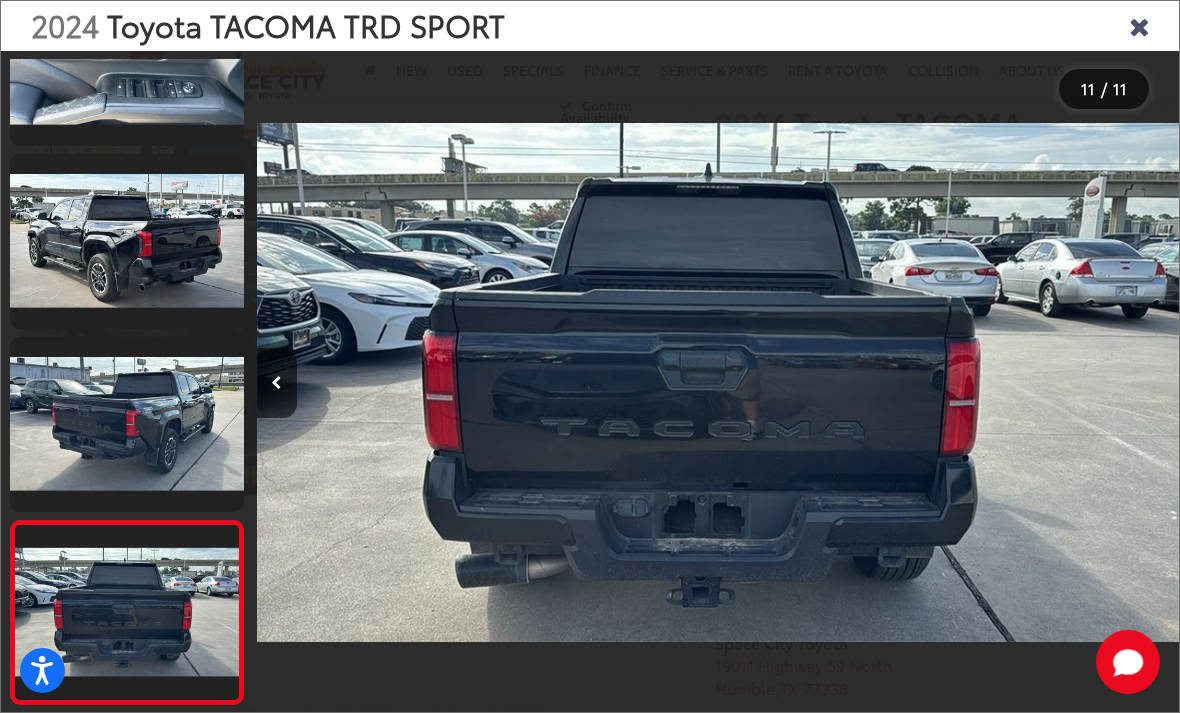 click at bounding box center [1063, 382] 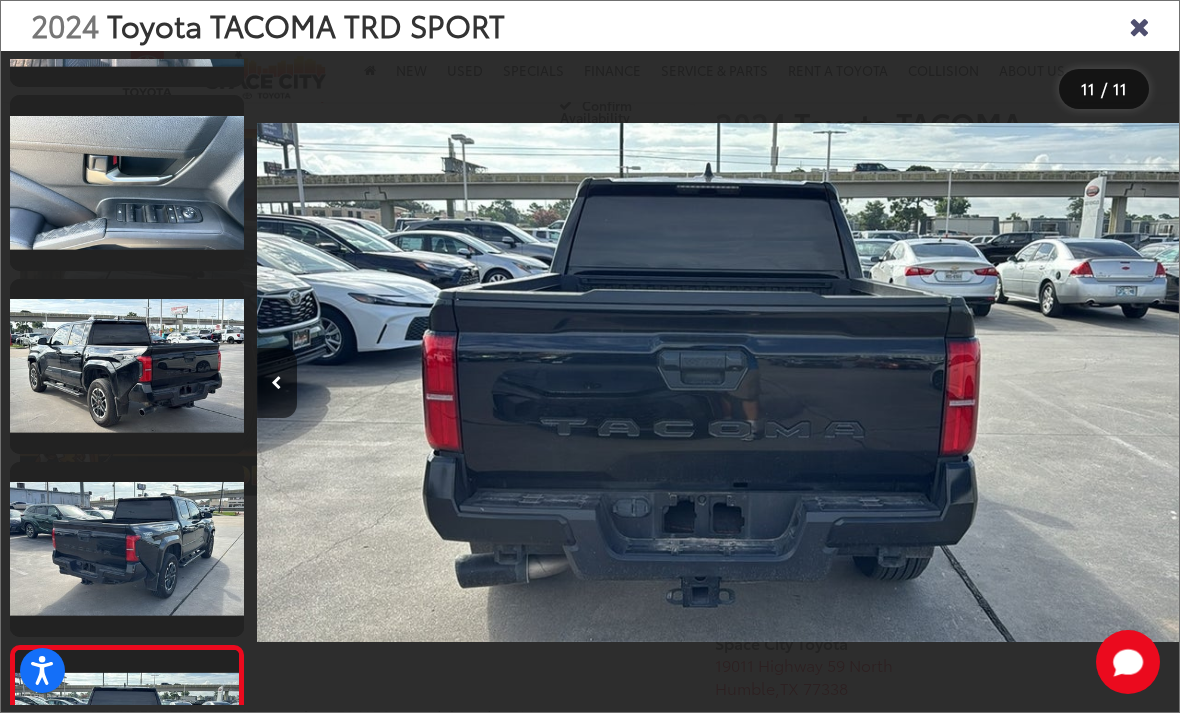 click at bounding box center [127, 549] 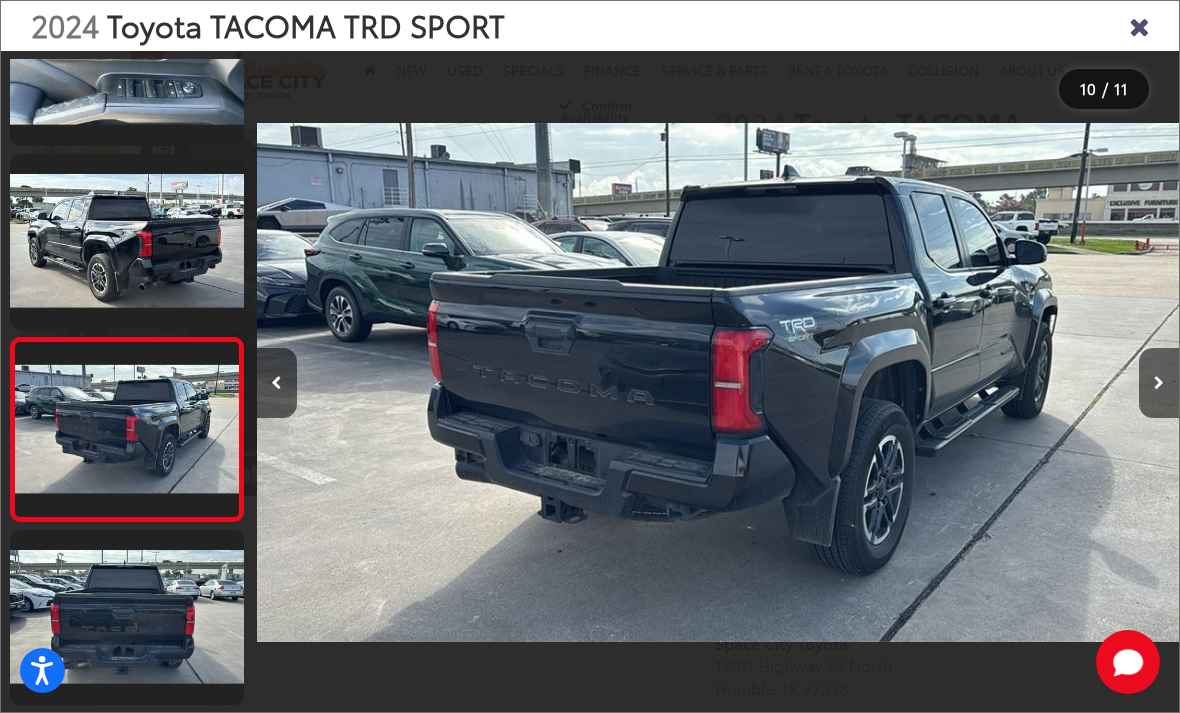 click at bounding box center (127, 241) 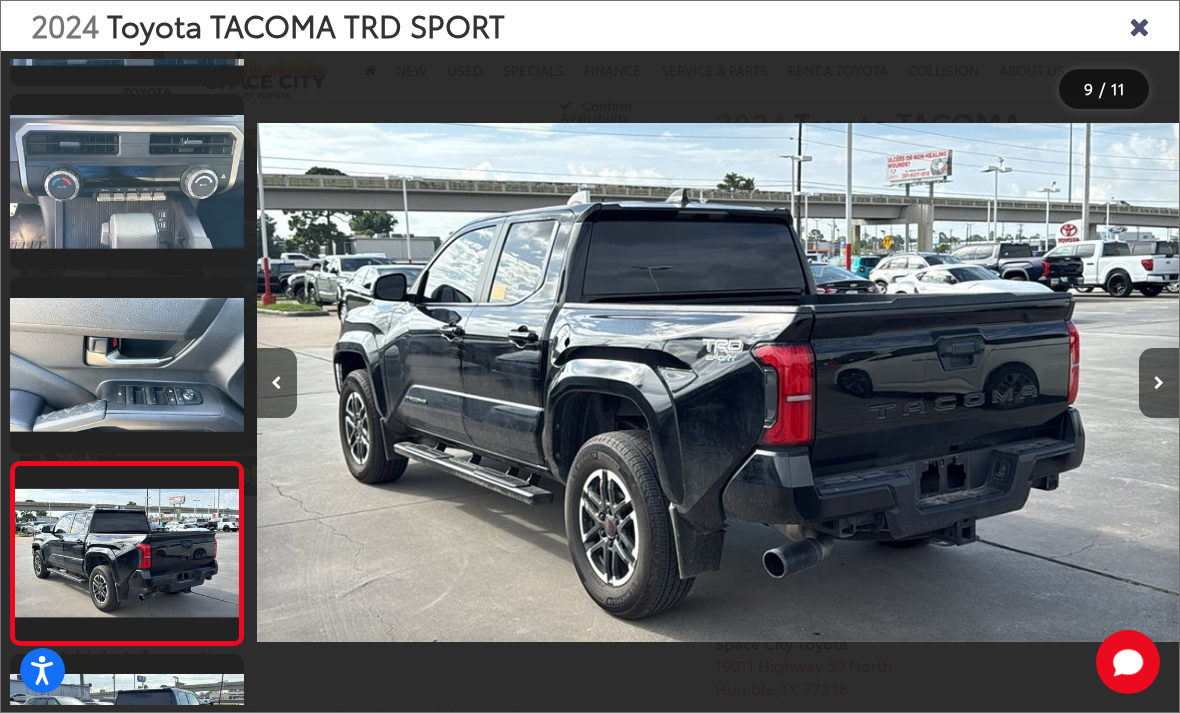click at bounding box center (127, 364) 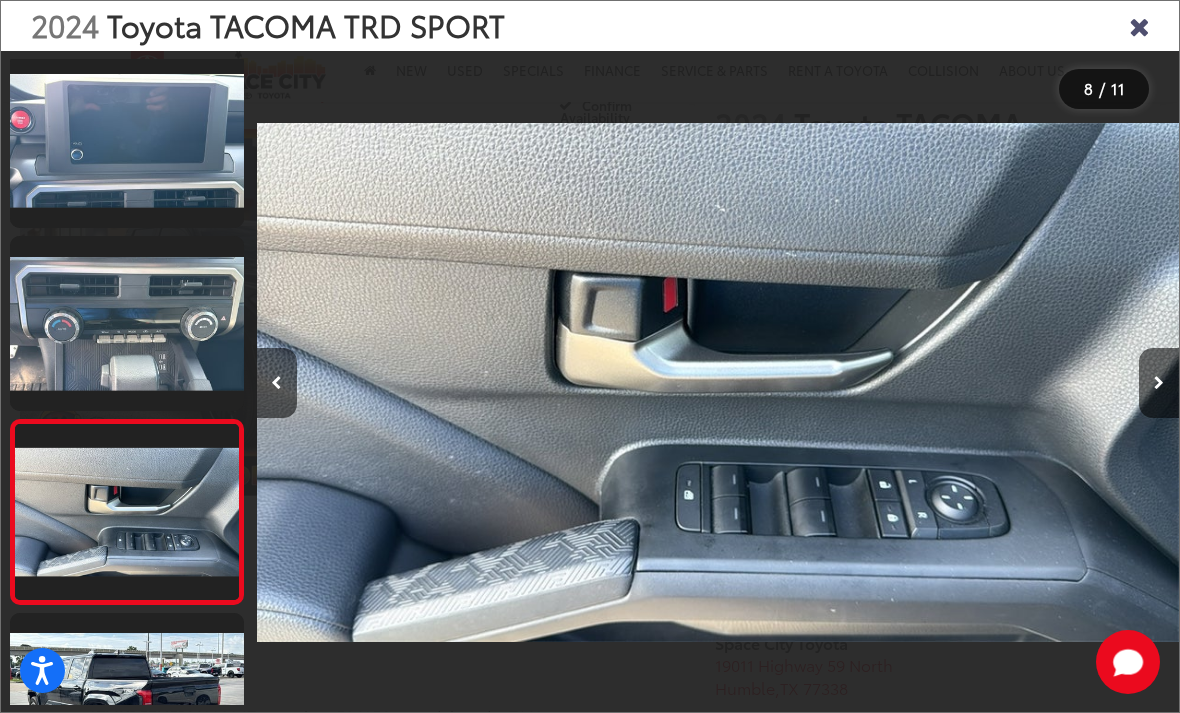 click at bounding box center (127, 323) 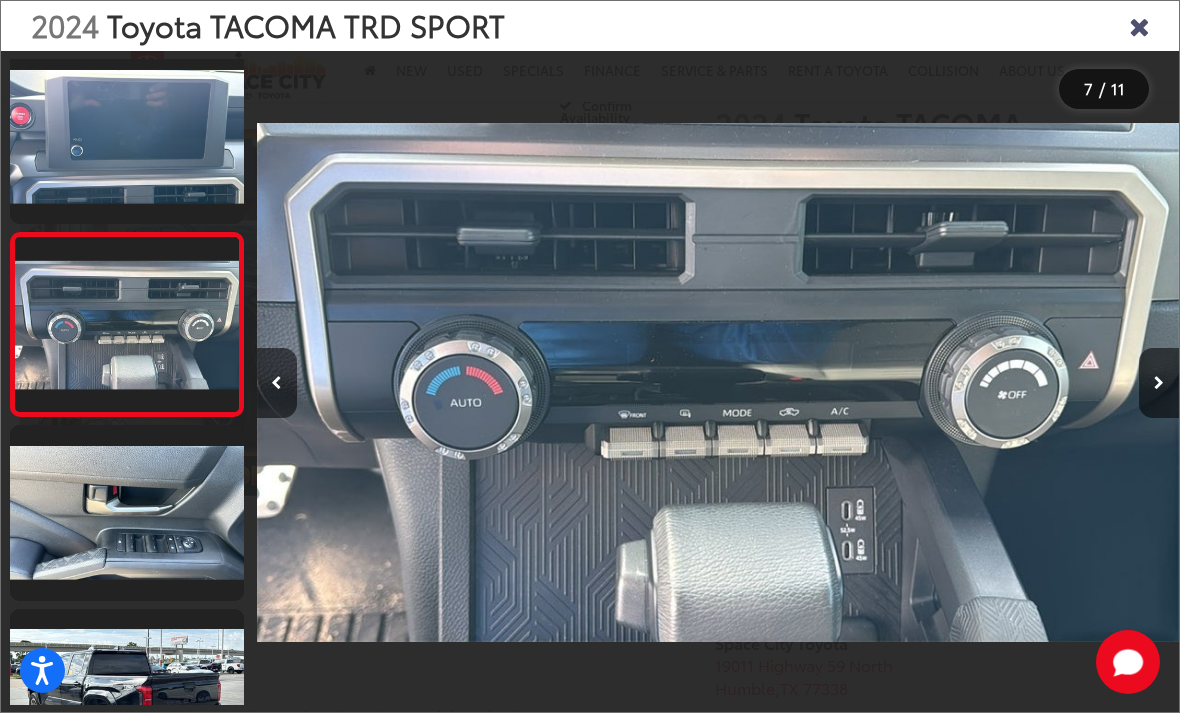 click at bounding box center [127, 136] 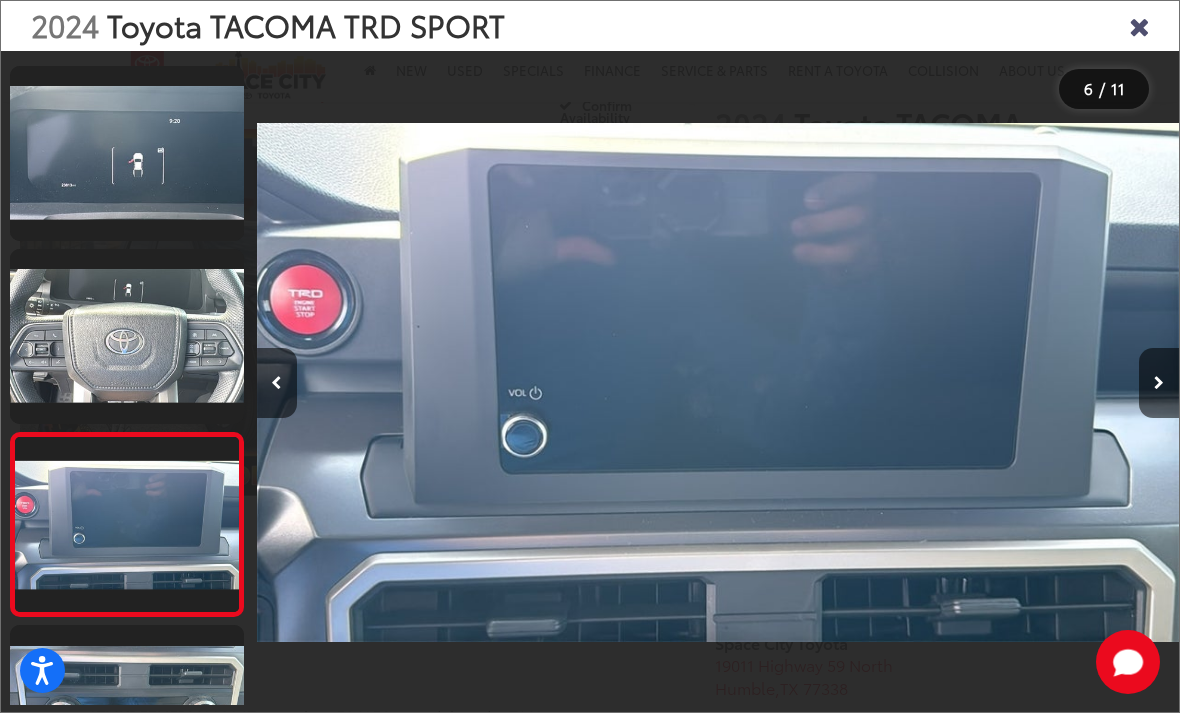 click at bounding box center (127, 336) 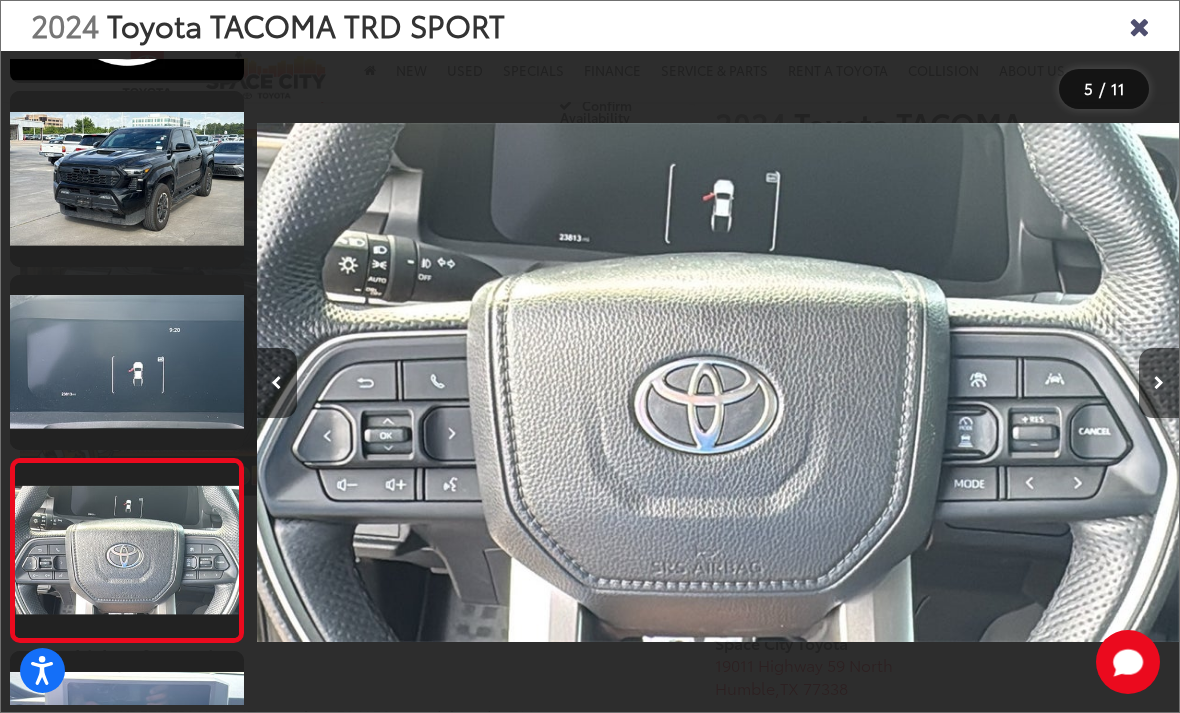 click at bounding box center [127, 362] 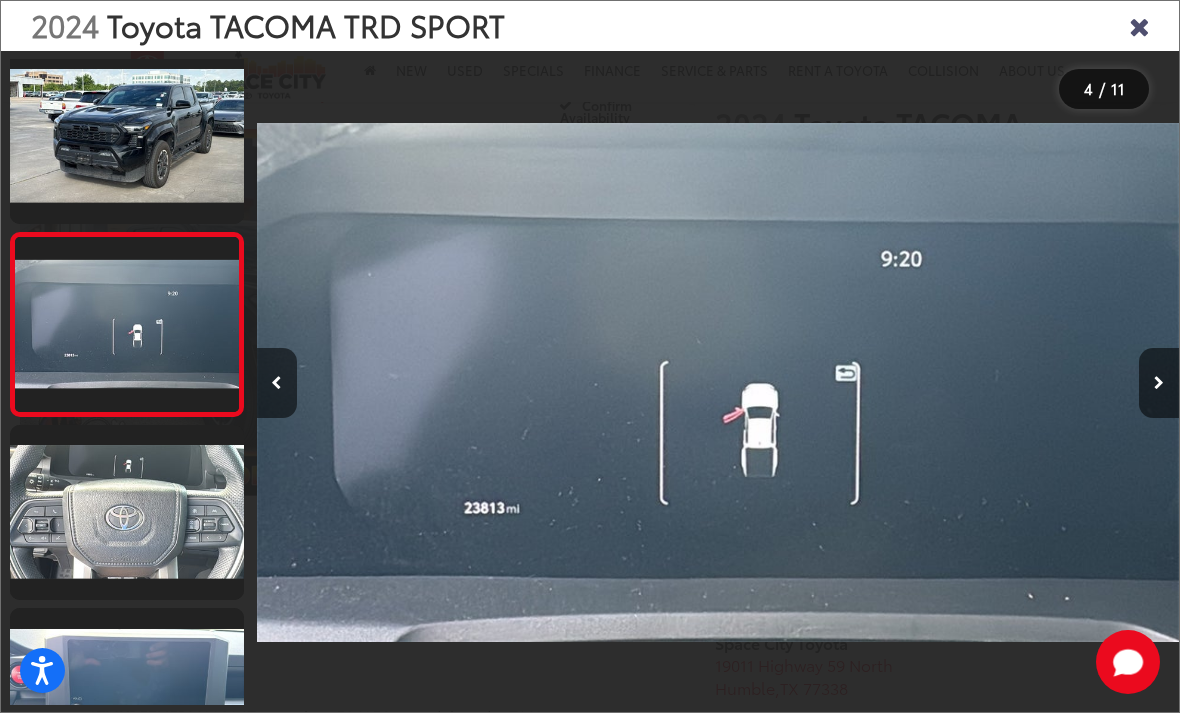 click at bounding box center (127, 135) 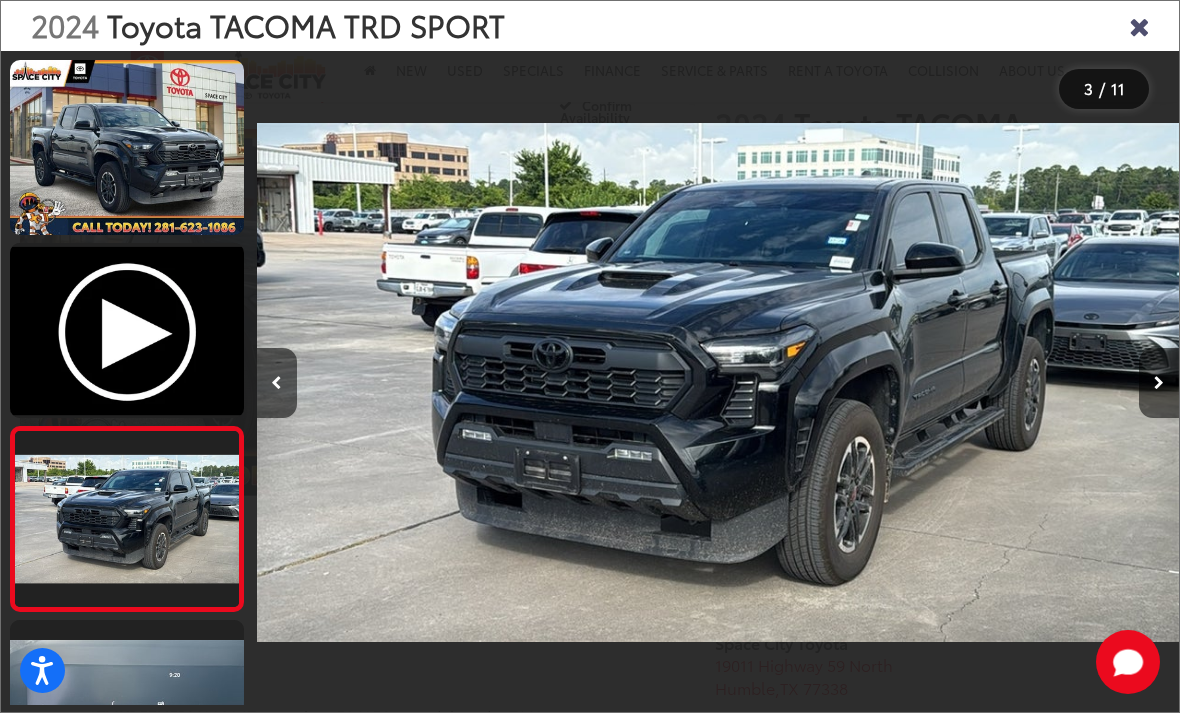 click at bounding box center (127, 147) 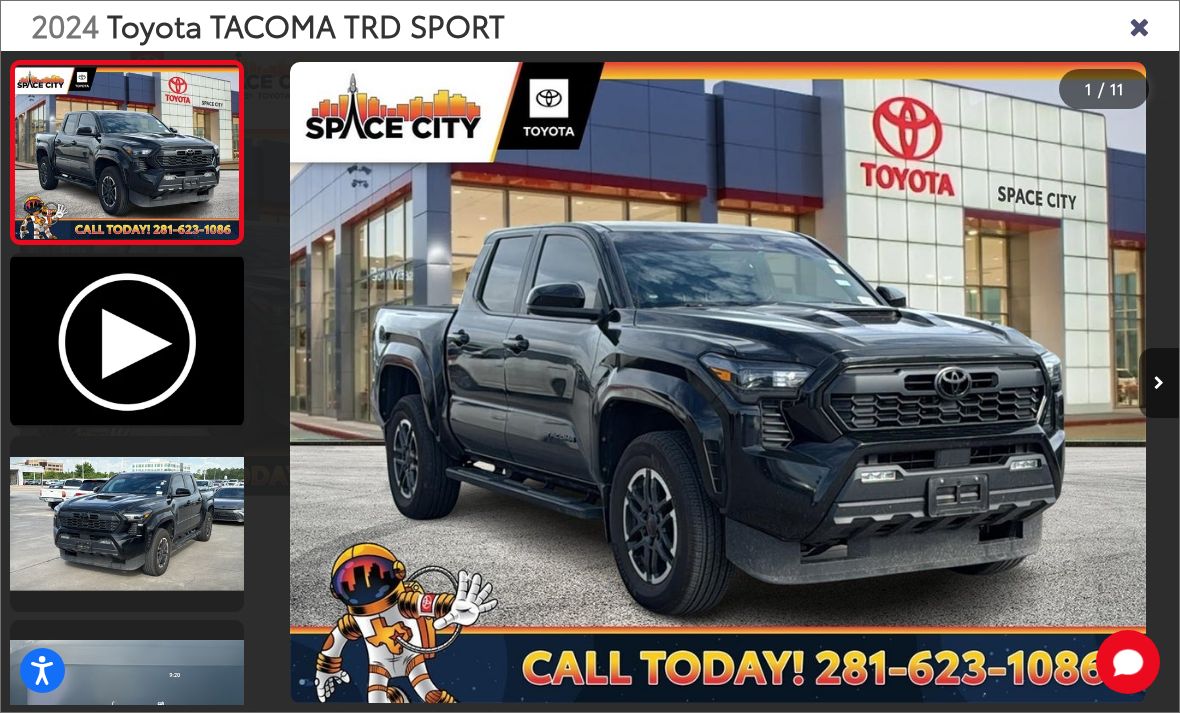 click at bounding box center (1159, 383) 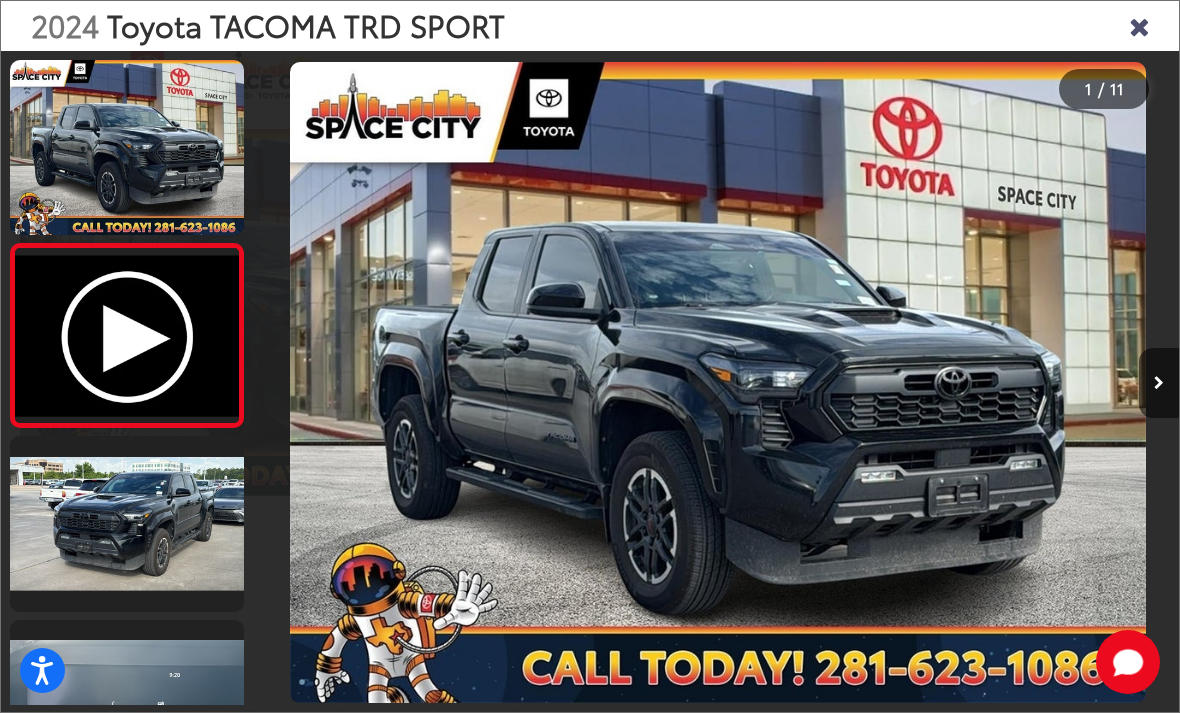 scroll, scrollTop: 0, scrollLeft: 830, axis: horizontal 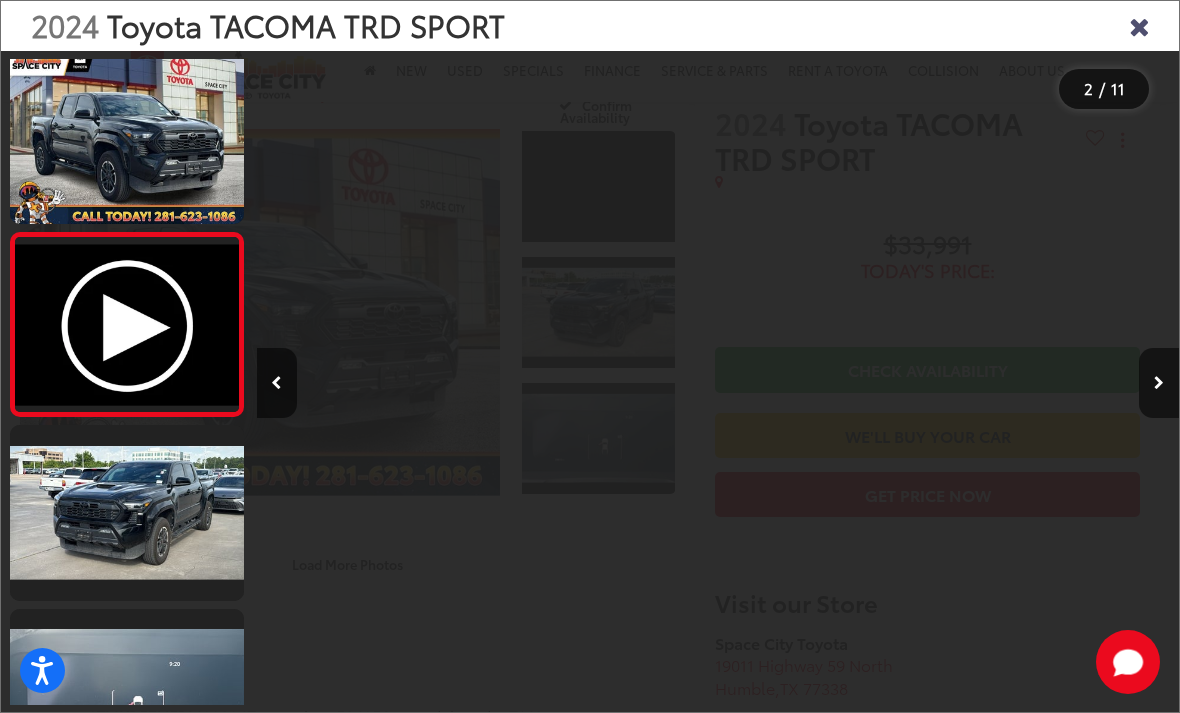 click at bounding box center (1159, 383) 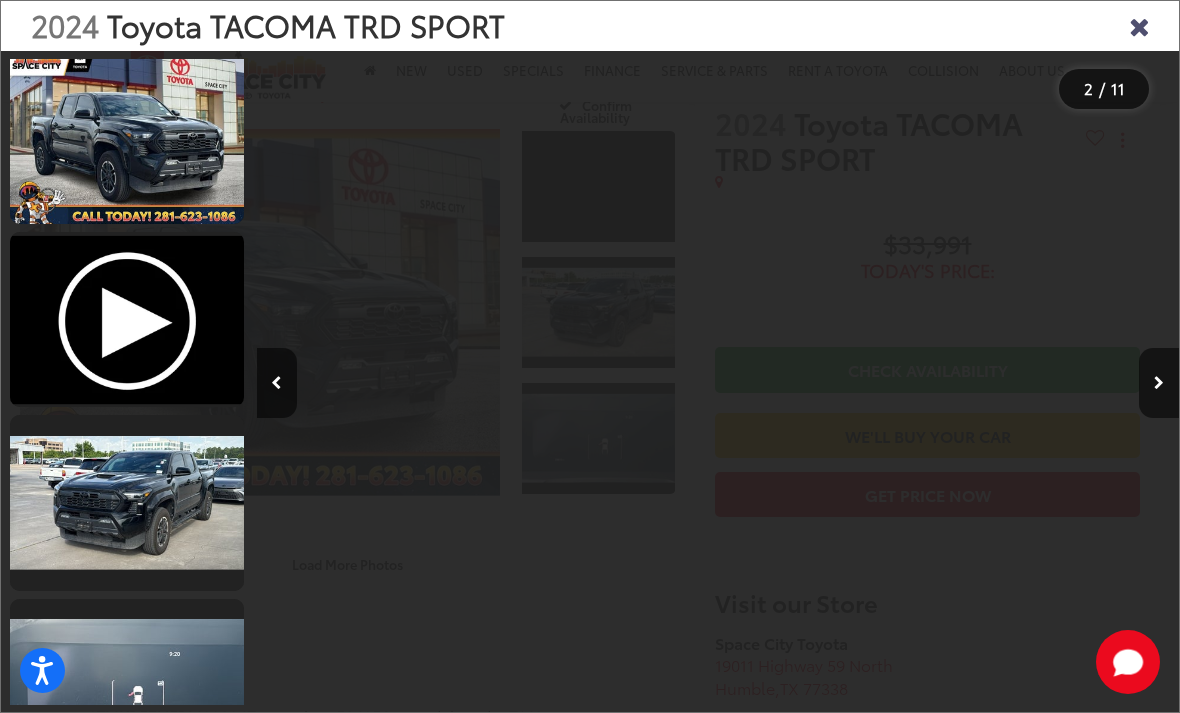 scroll, scrollTop: 0, scrollLeft: 1296, axis: horizontal 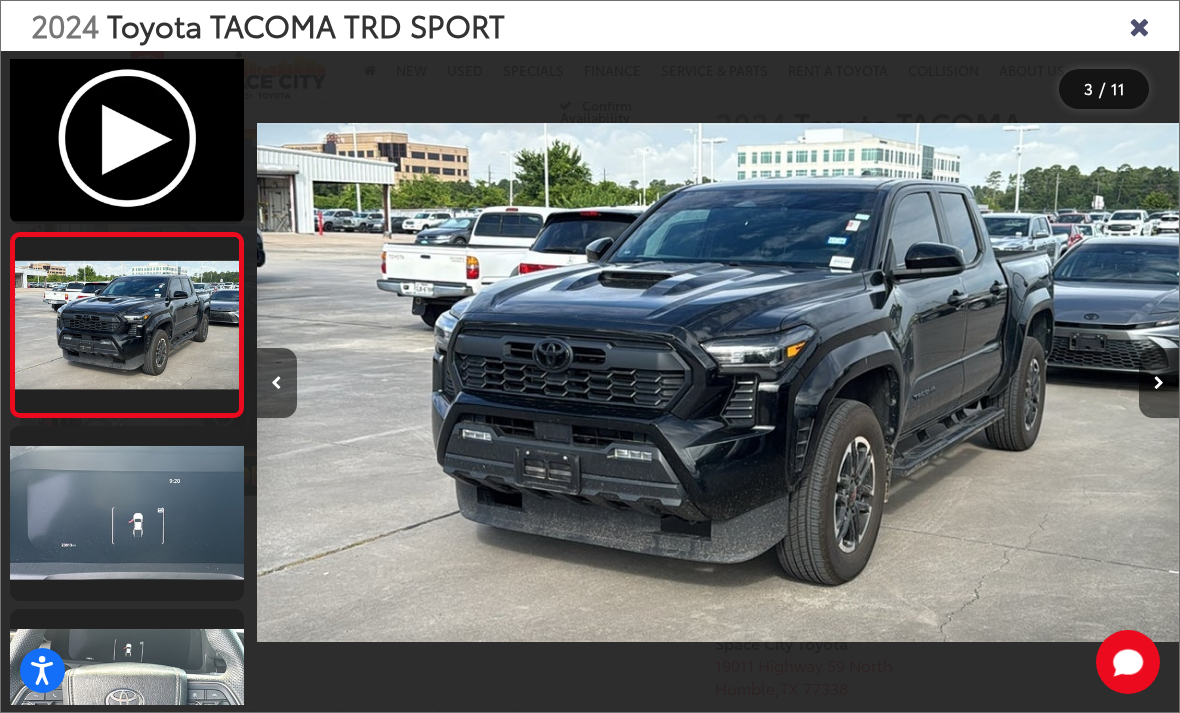 click at bounding box center [1159, 383] 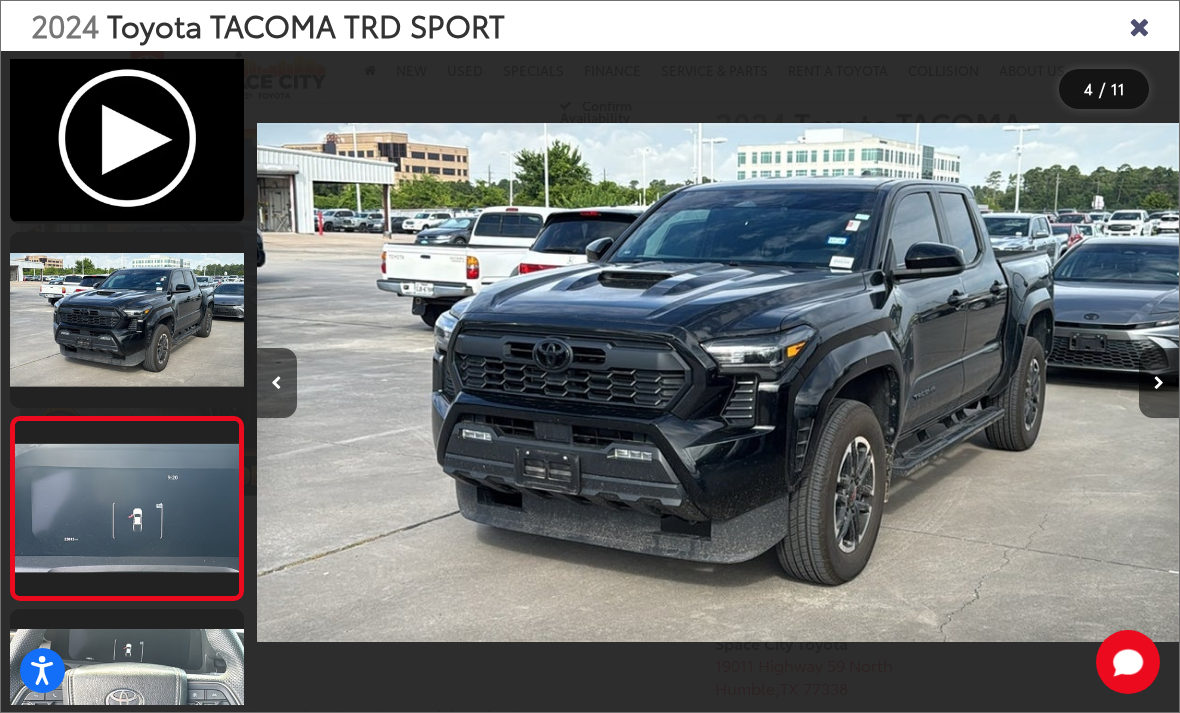scroll, scrollTop: 354, scrollLeft: 0, axis: vertical 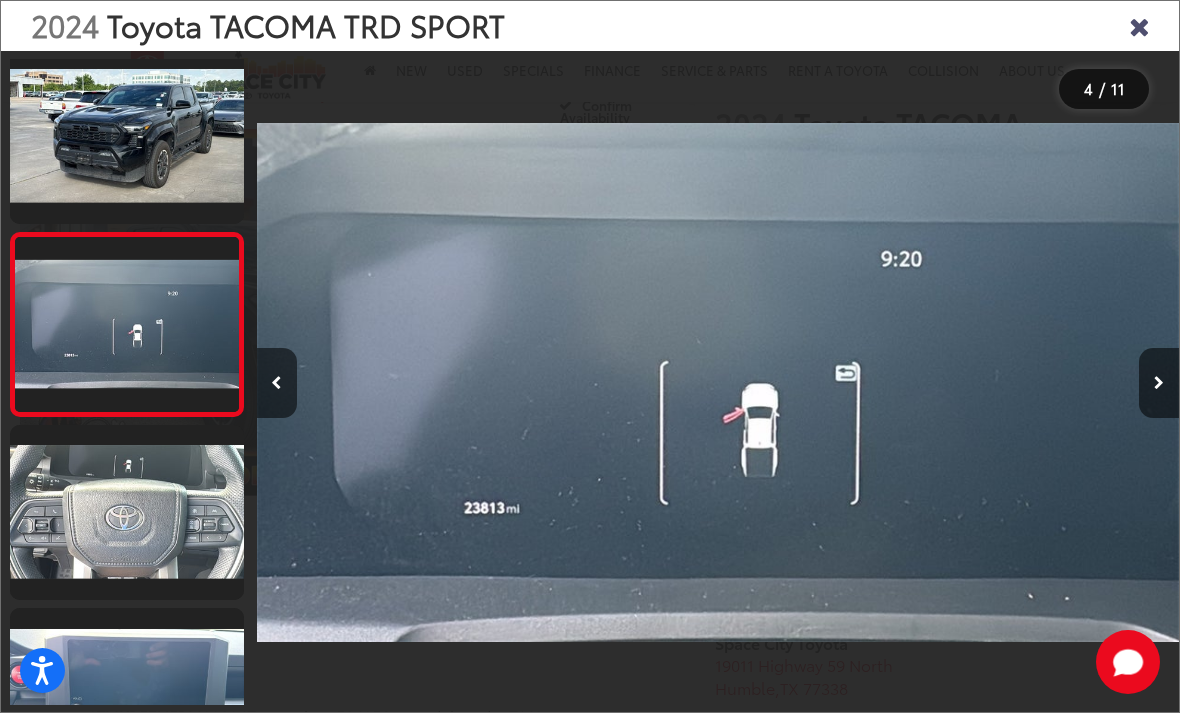 click at bounding box center [1159, 383] 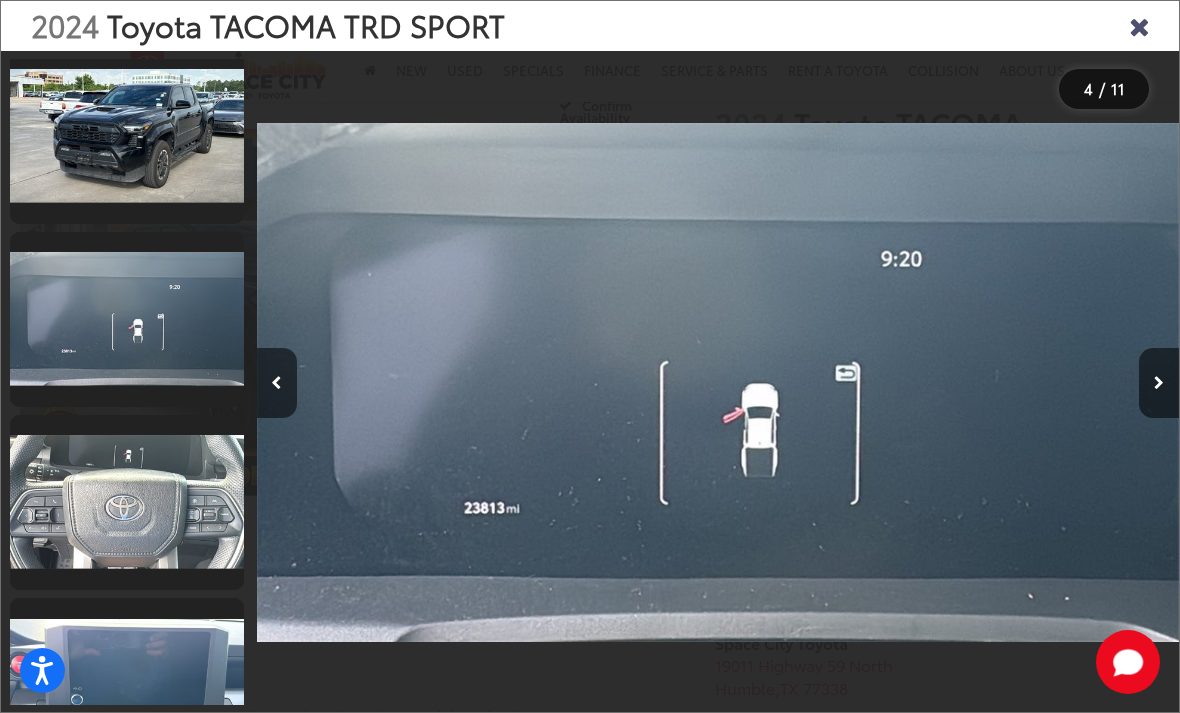 scroll, scrollTop: 0, scrollLeft: 3111, axis: horizontal 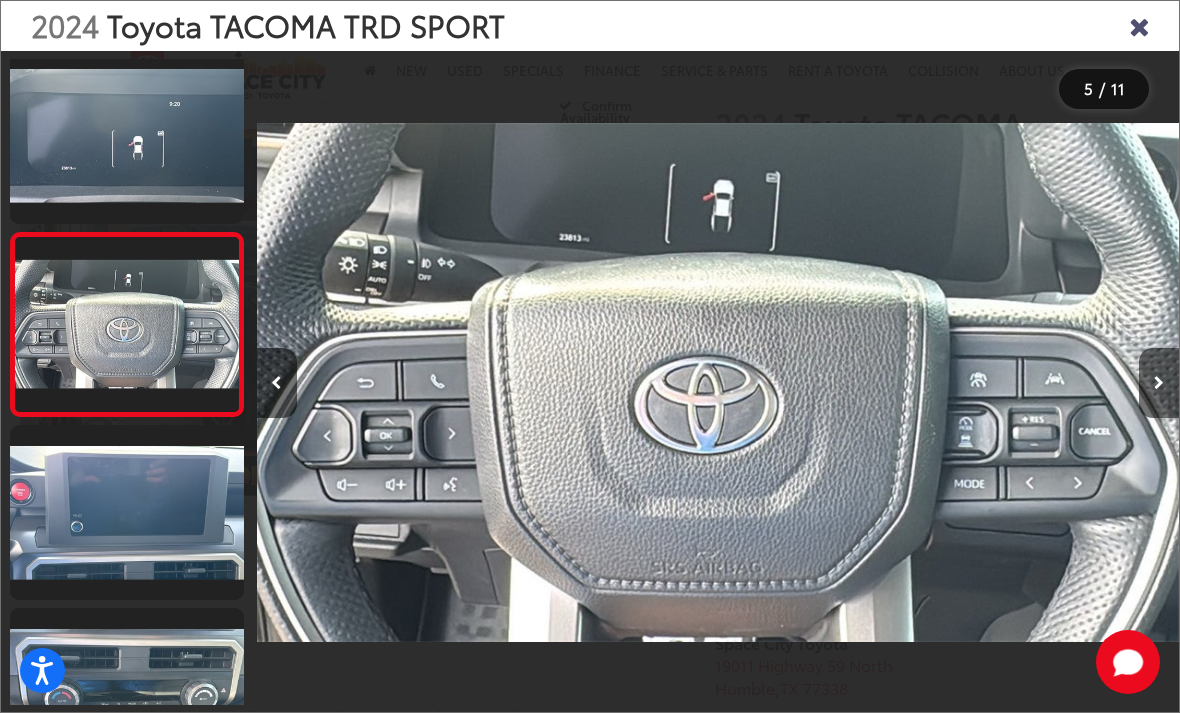 click at bounding box center [1159, 383] 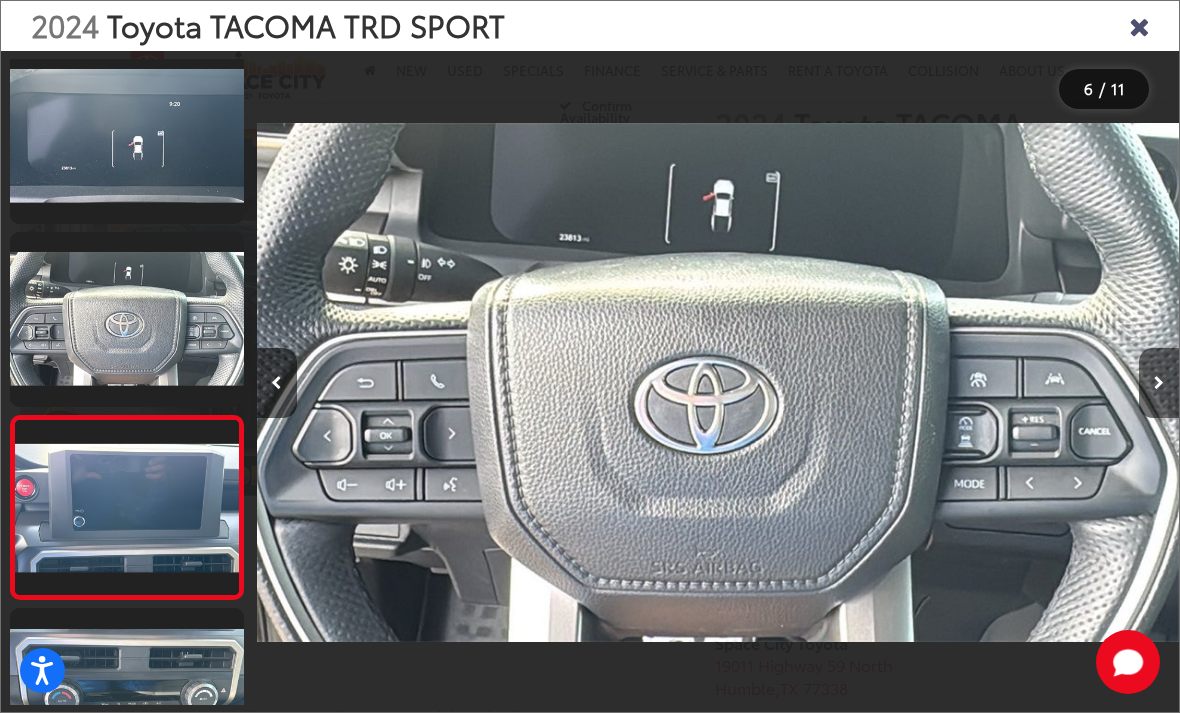 scroll, scrollTop: 0, scrollLeft: 4340, axis: horizontal 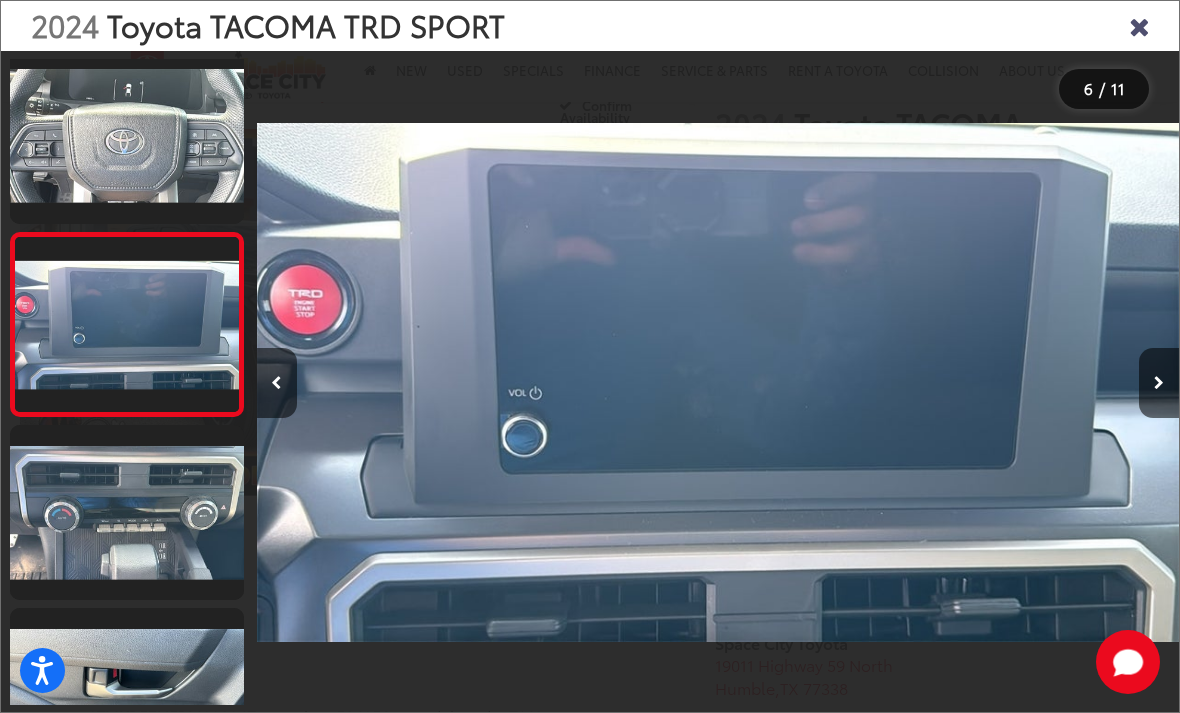 click at bounding box center [1063, 382] 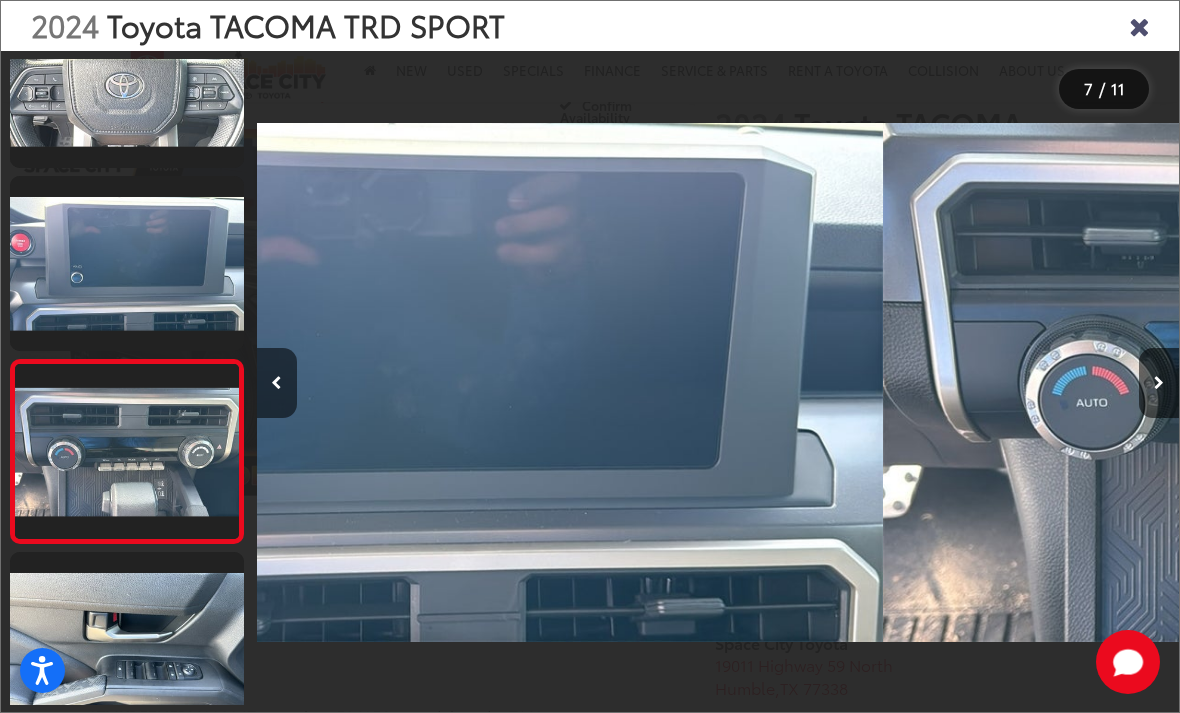 scroll, scrollTop: 903, scrollLeft: 0, axis: vertical 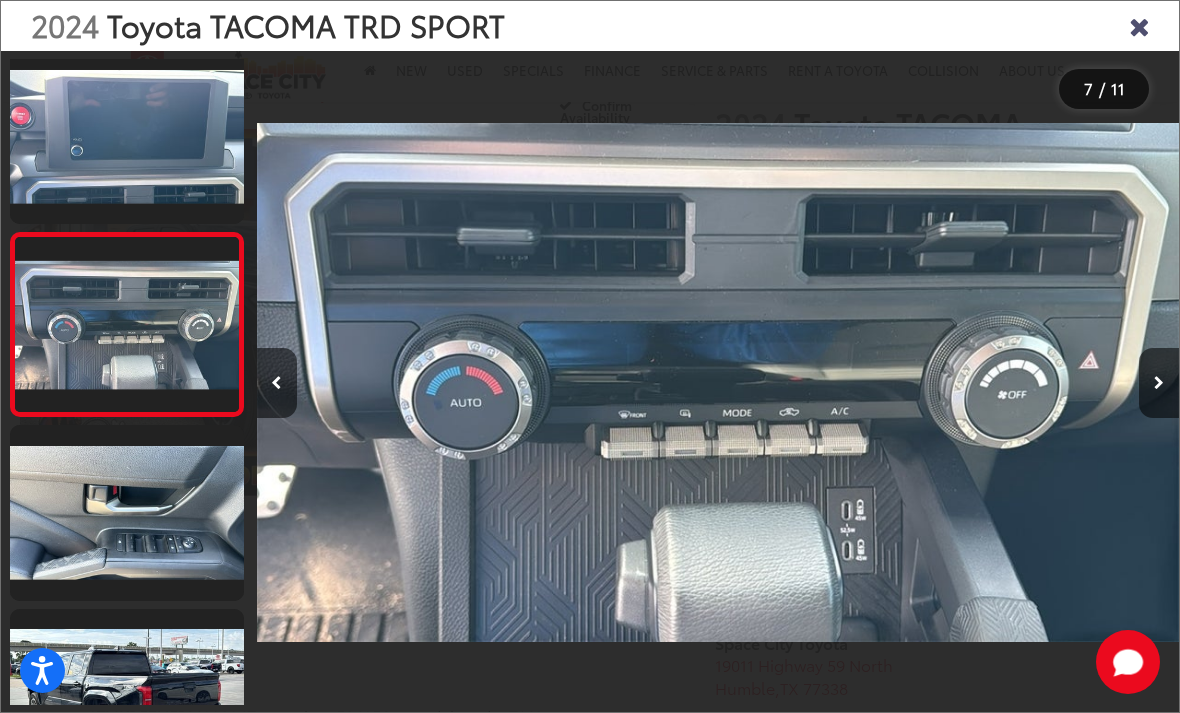 click at bounding box center [1159, 383] 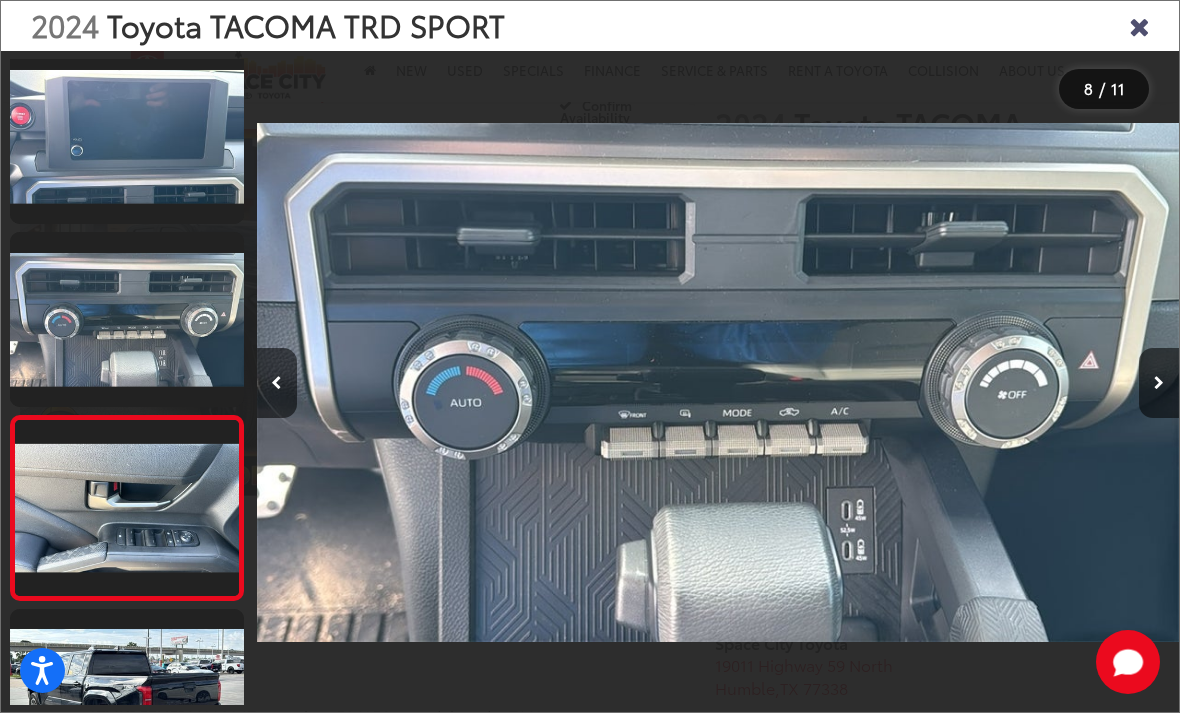 scroll, scrollTop: 0, scrollLeft: 6392, axis: horizontal 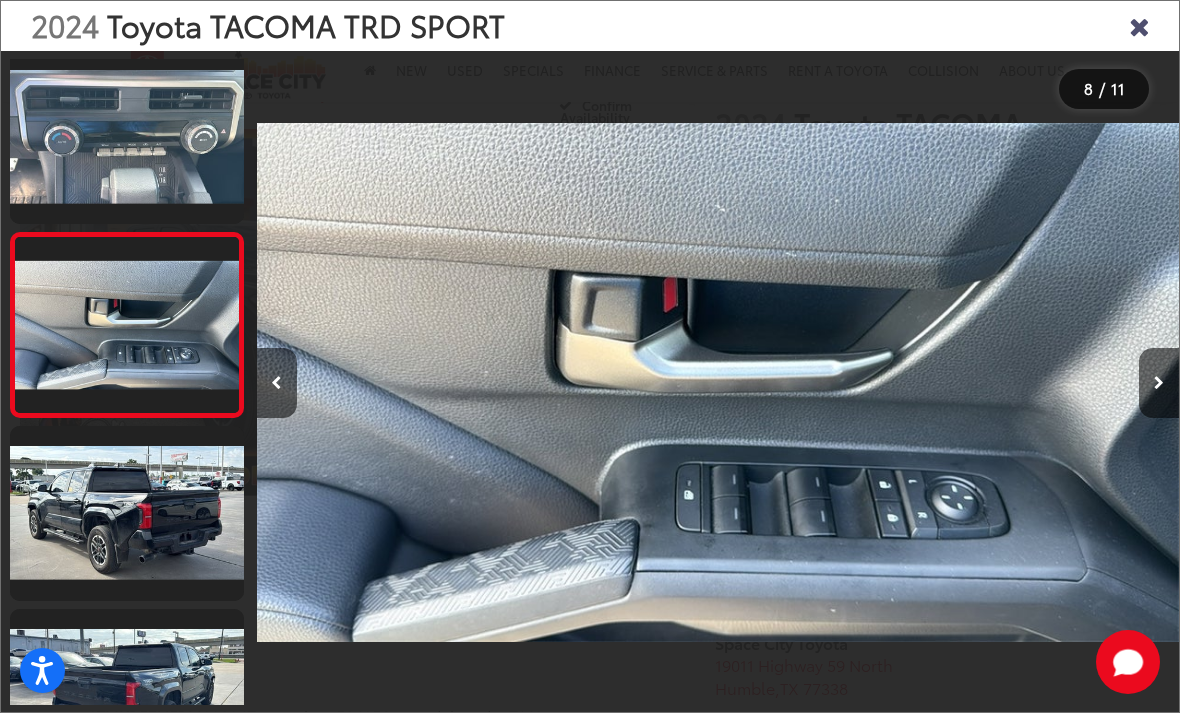 click at bounding box center (1159, 383) 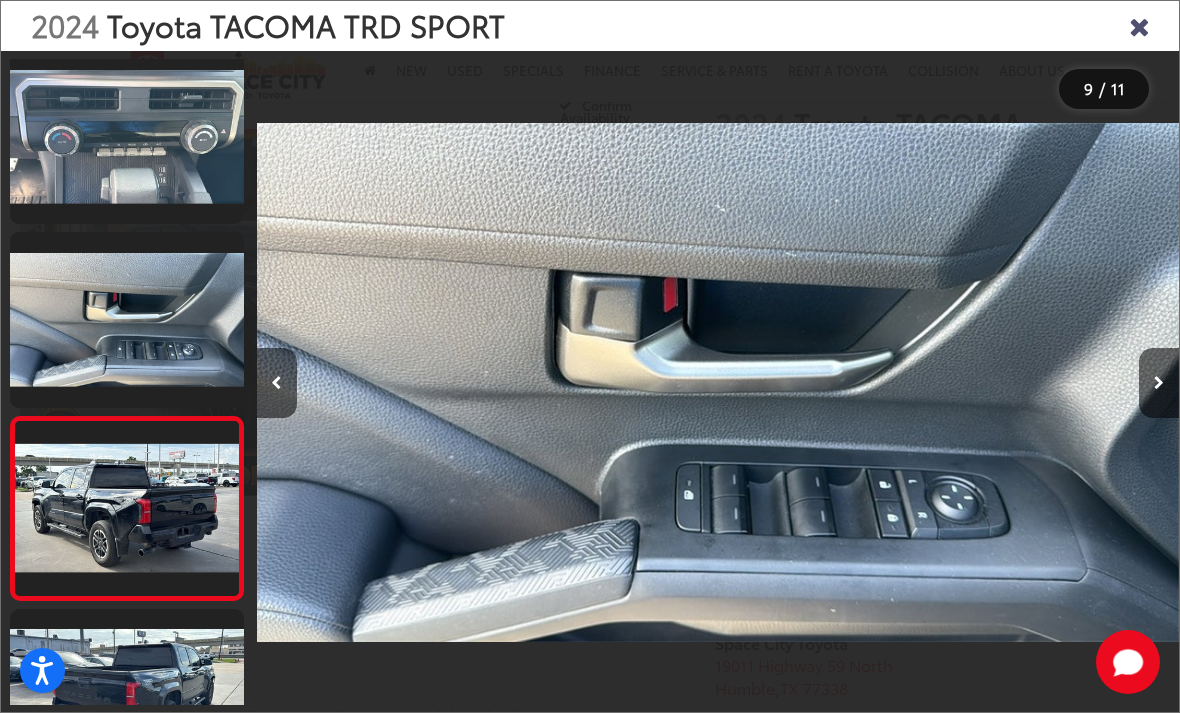 scroll, scrollTop: 1280, scrollLeft: 0, axis: vertical 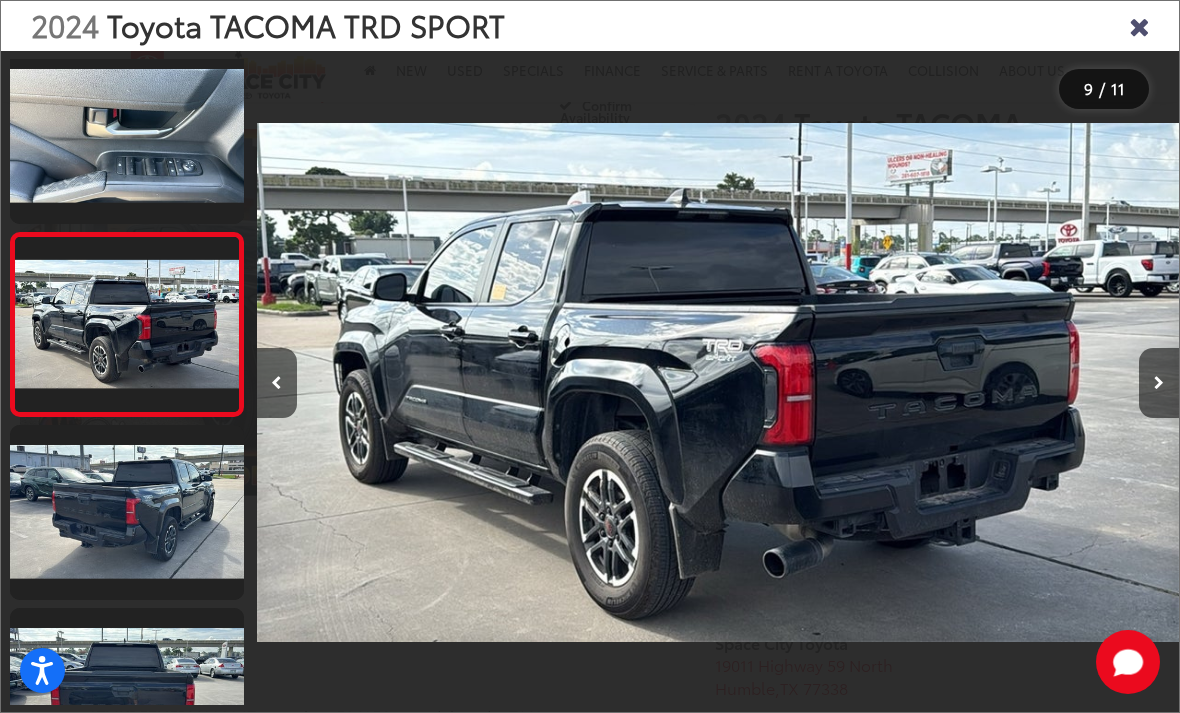click at bounding box center [1159, 383] 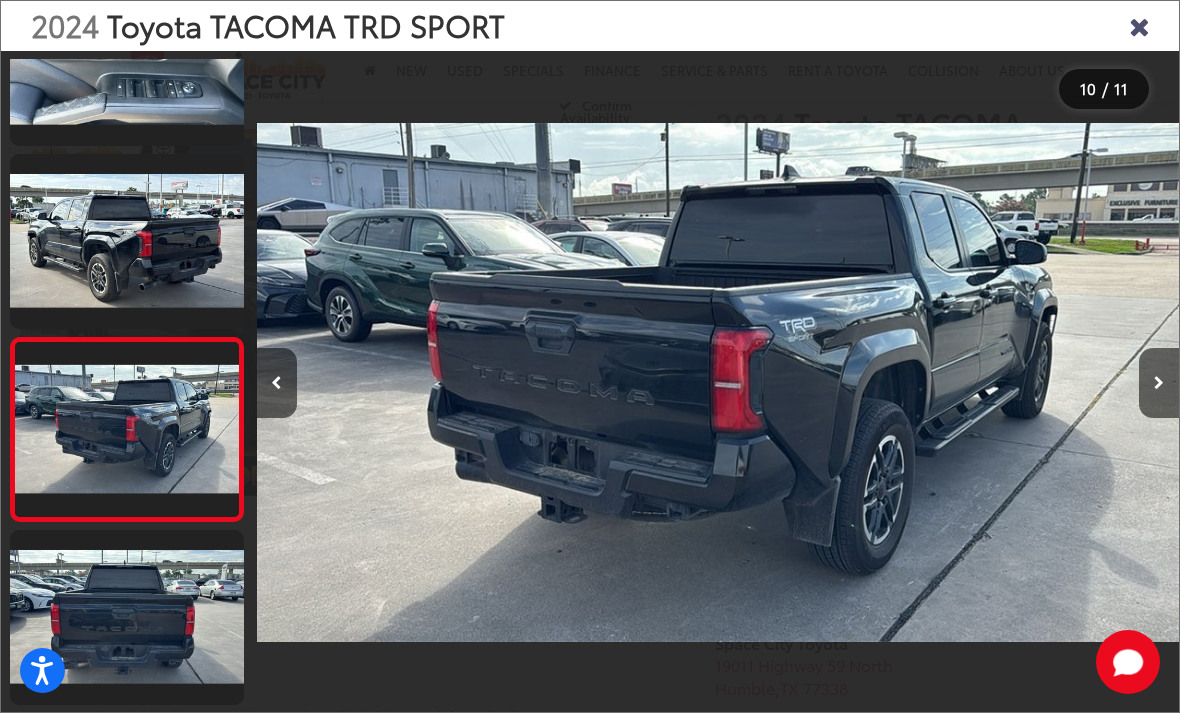 click at bounding box center [1159, 383] 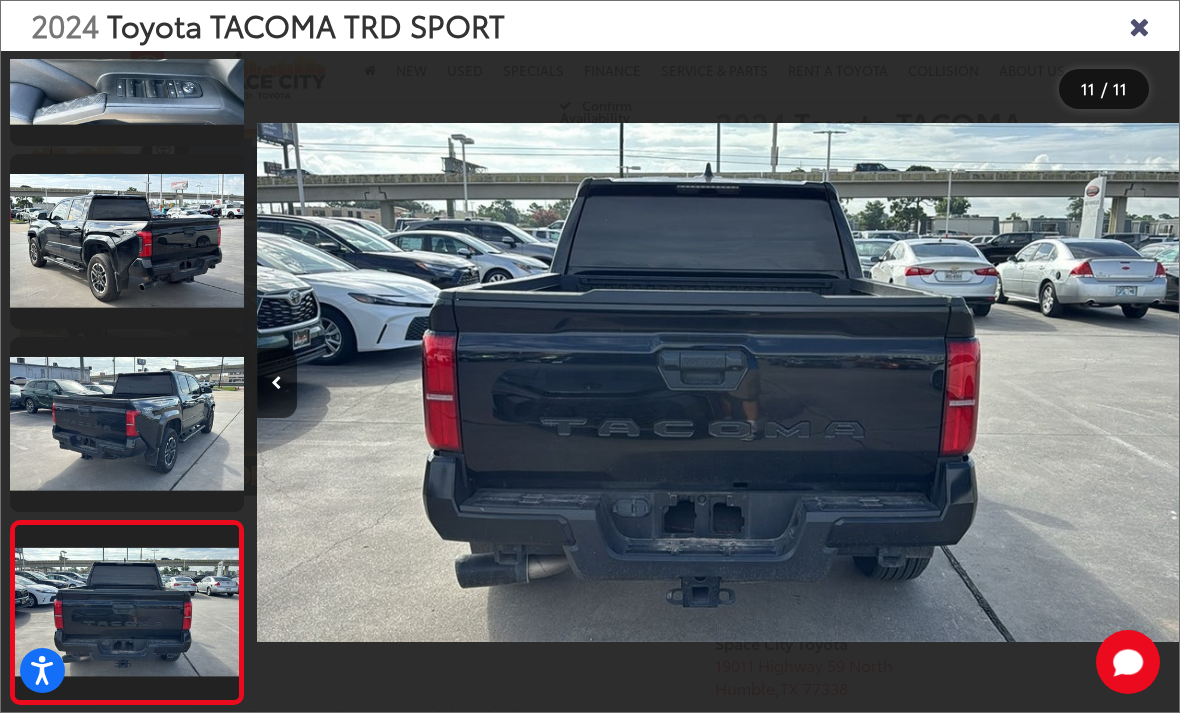 click at bounding box center [1063, 382] 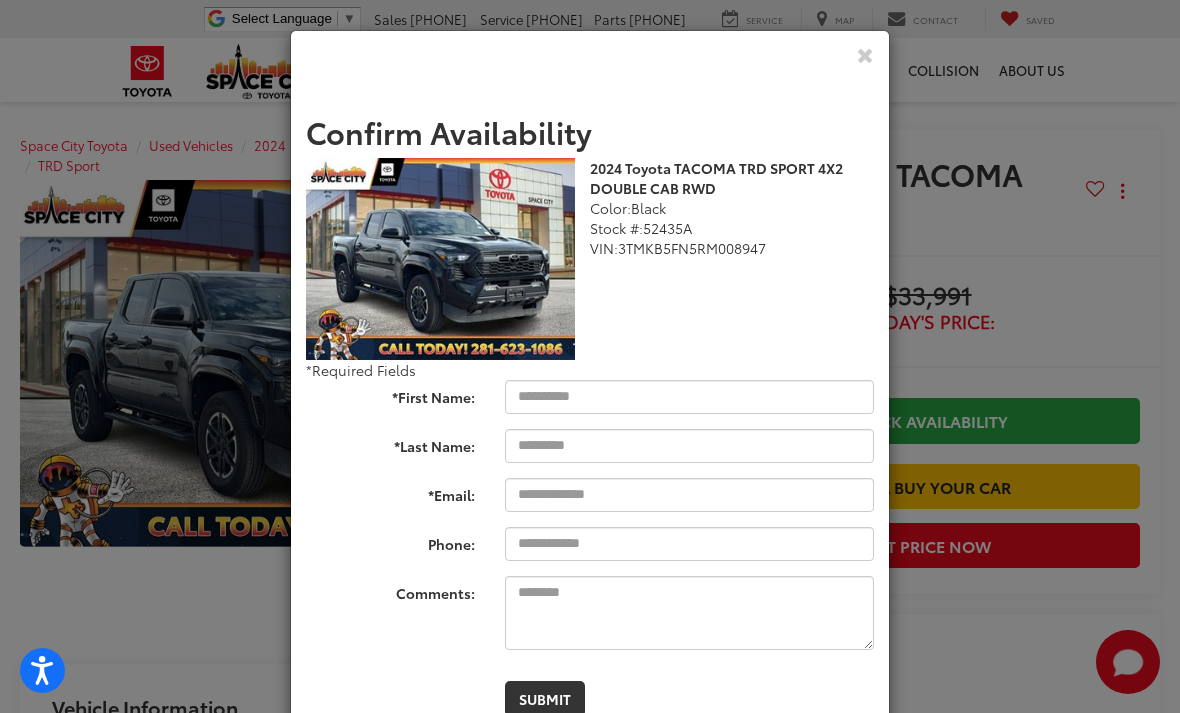 click at bounding box center [865, 54] 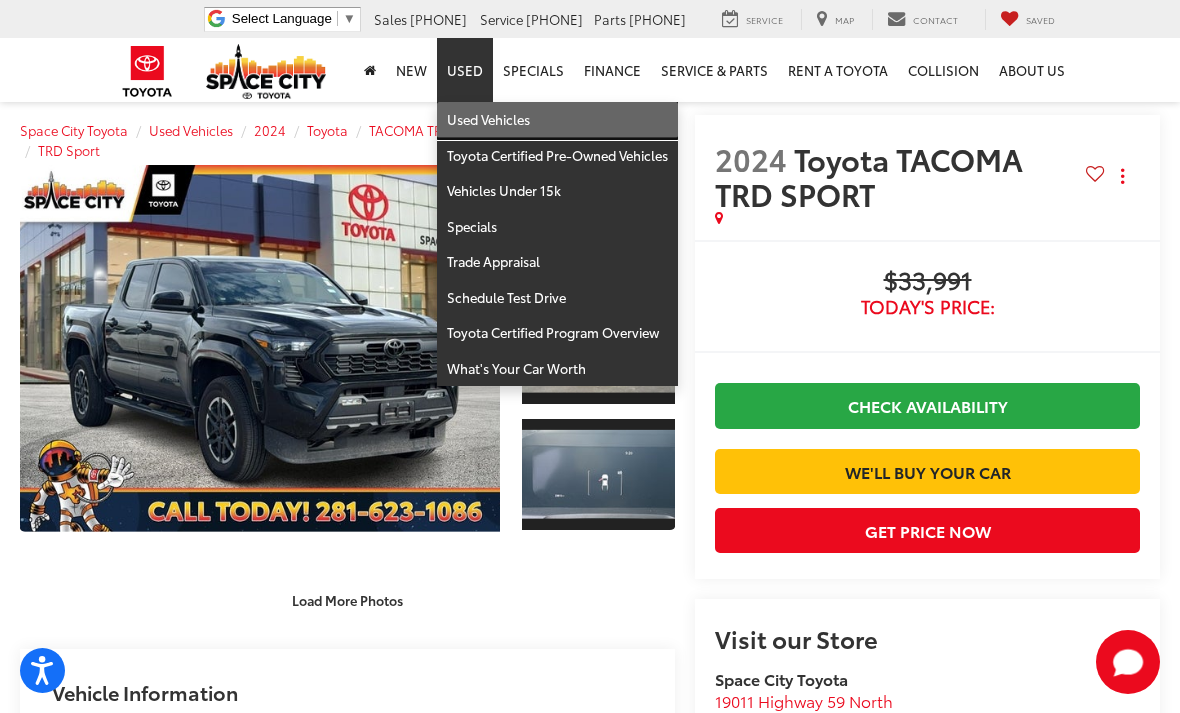 click on "Used Vehicles" at bounding box center [557, 120] 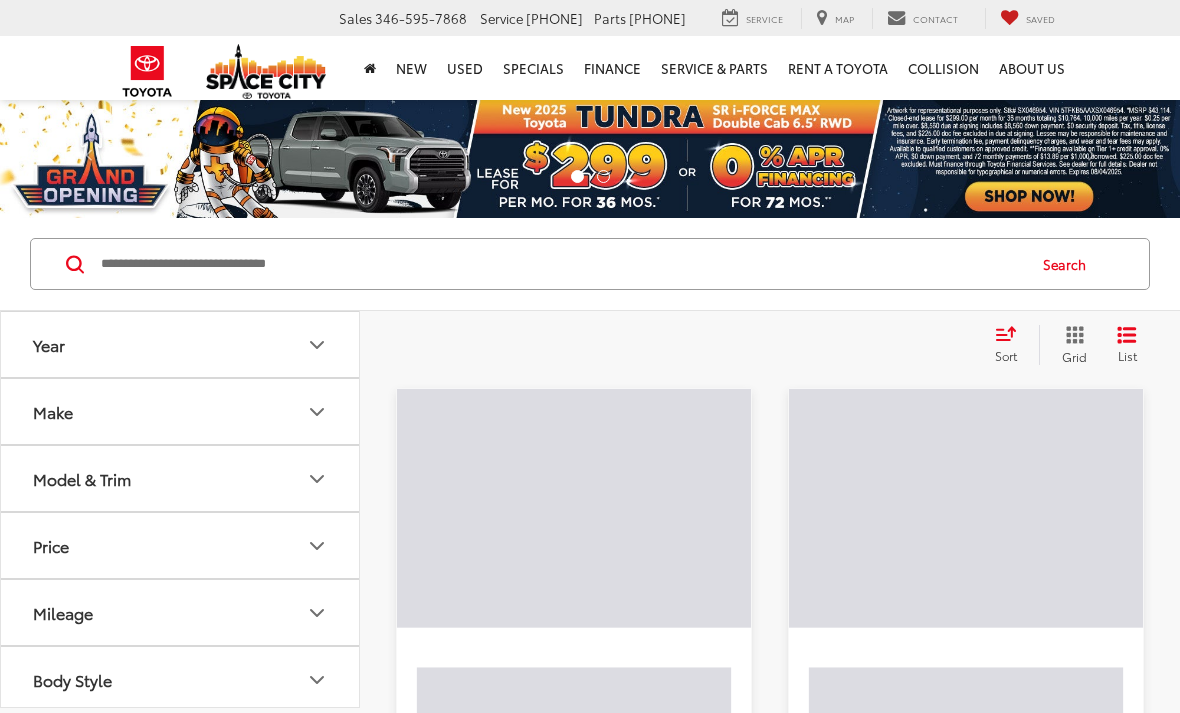 scroll, scrollTop: 0, scrollLeft: 0, axis: both 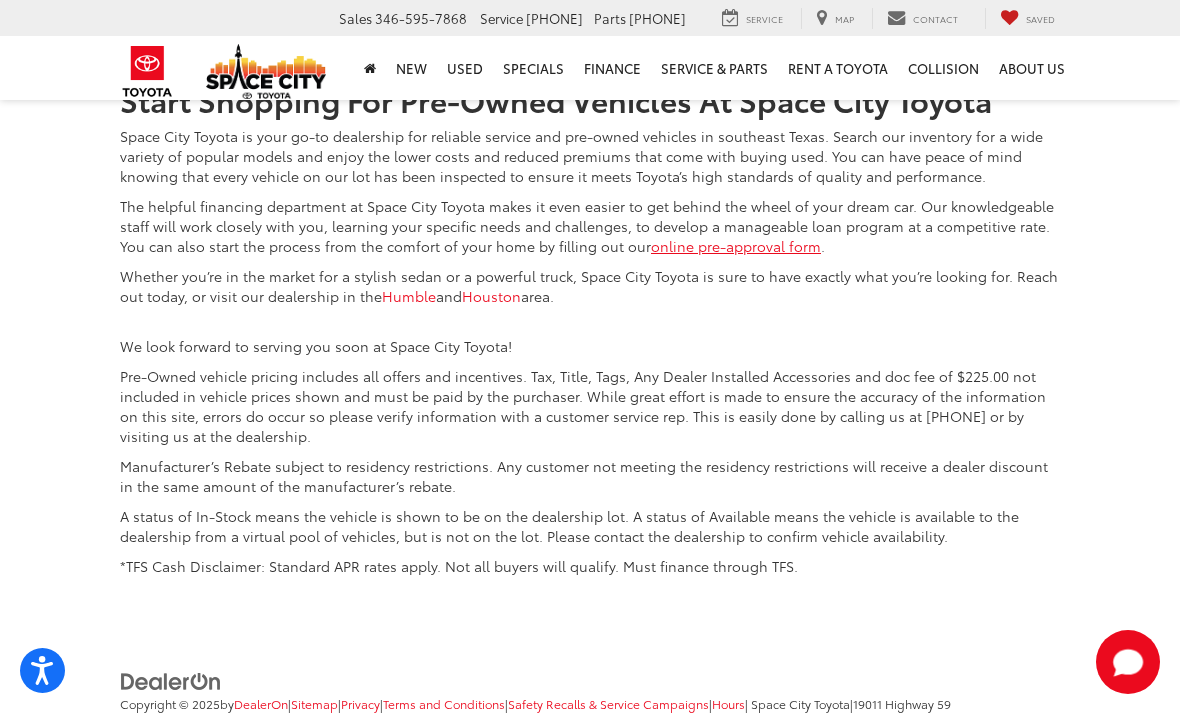 click on "3" at bounding box center (836, -86) 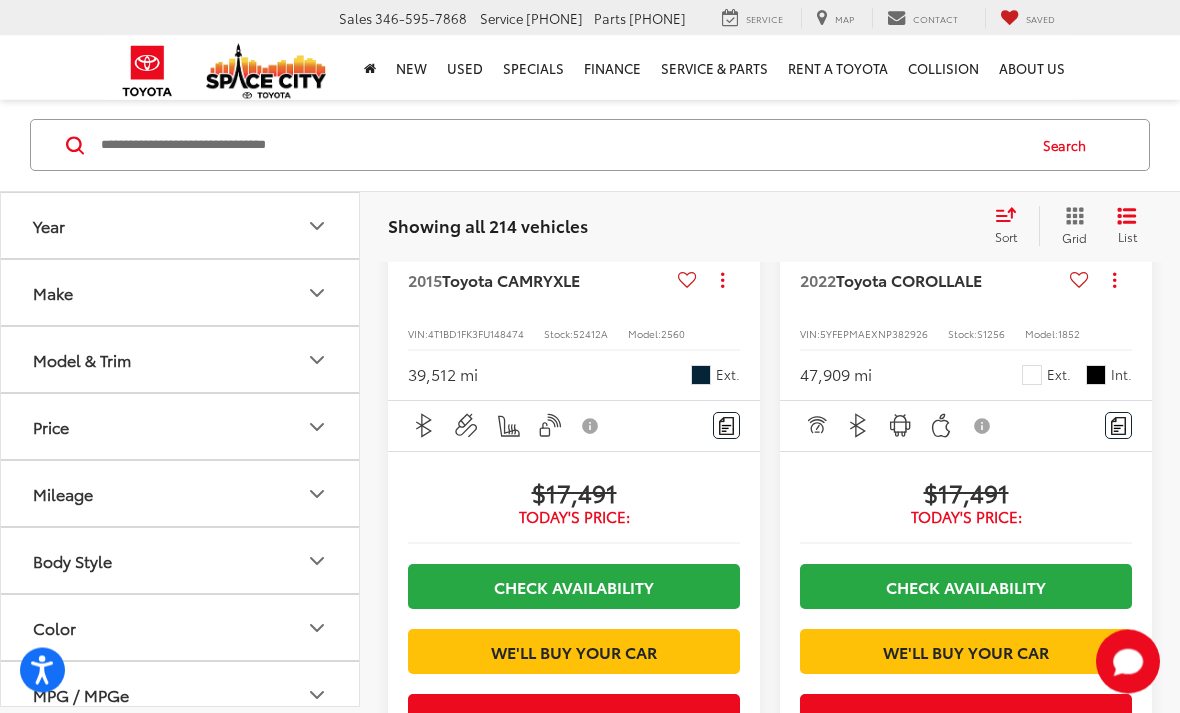 scroll, scrollTop: 5873, scrollLeft: 0, axis: vertical 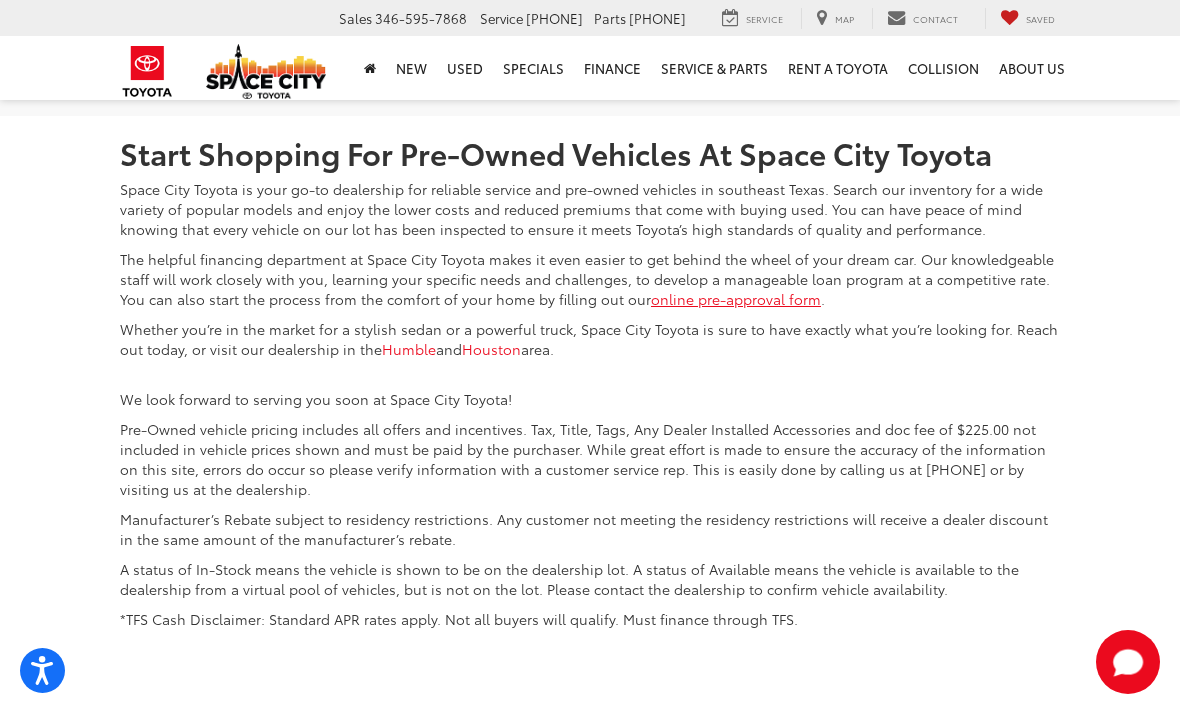 click on "4" at bounding box center [866, -33] 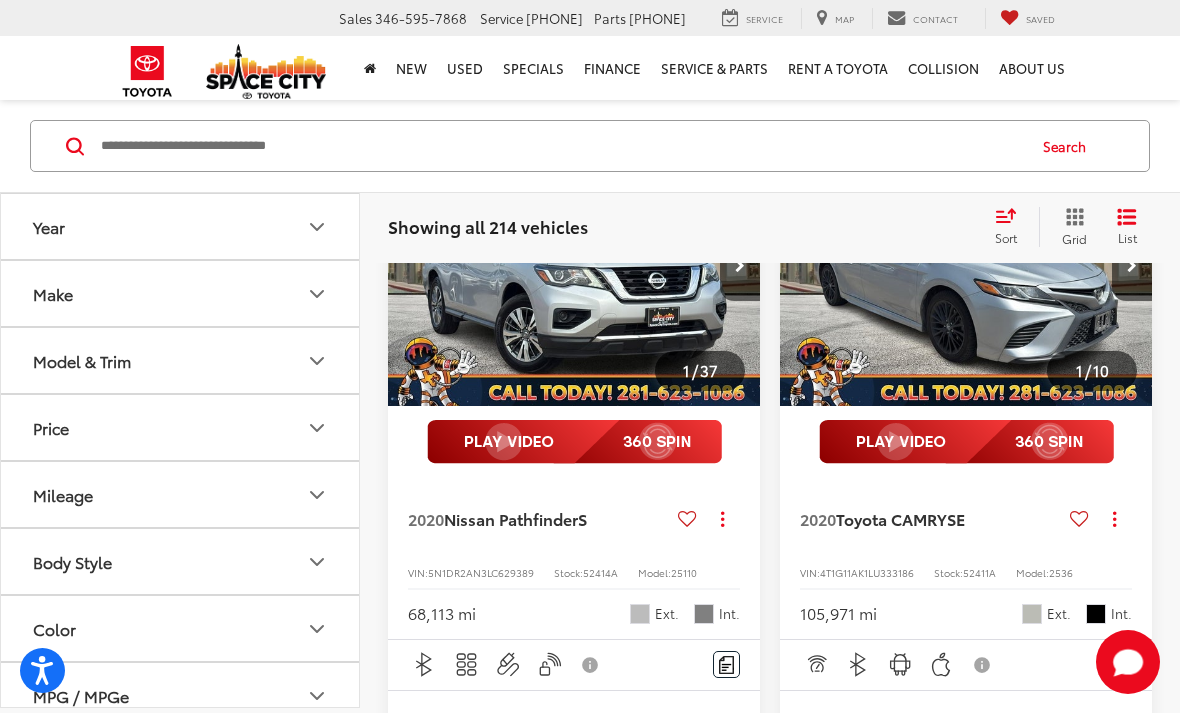 scroll, scrollTop: 1348, scrollLeft: 0, axis: vertical 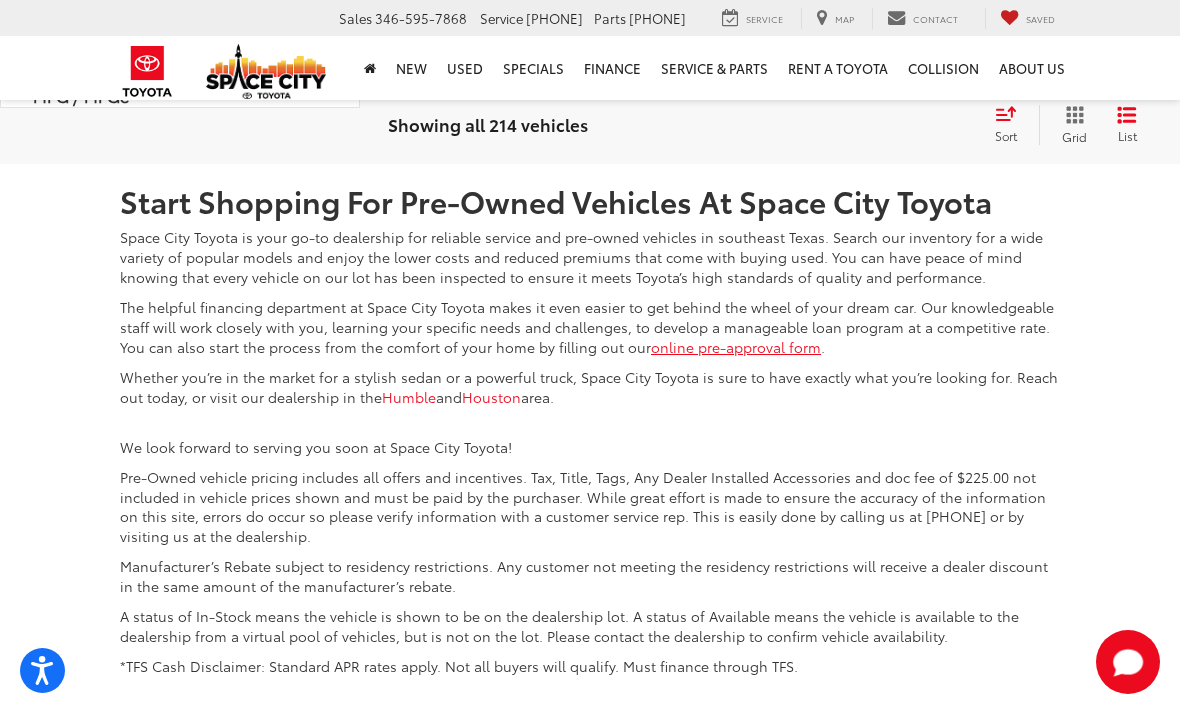 click on "5" at bounding box center [866, 15] 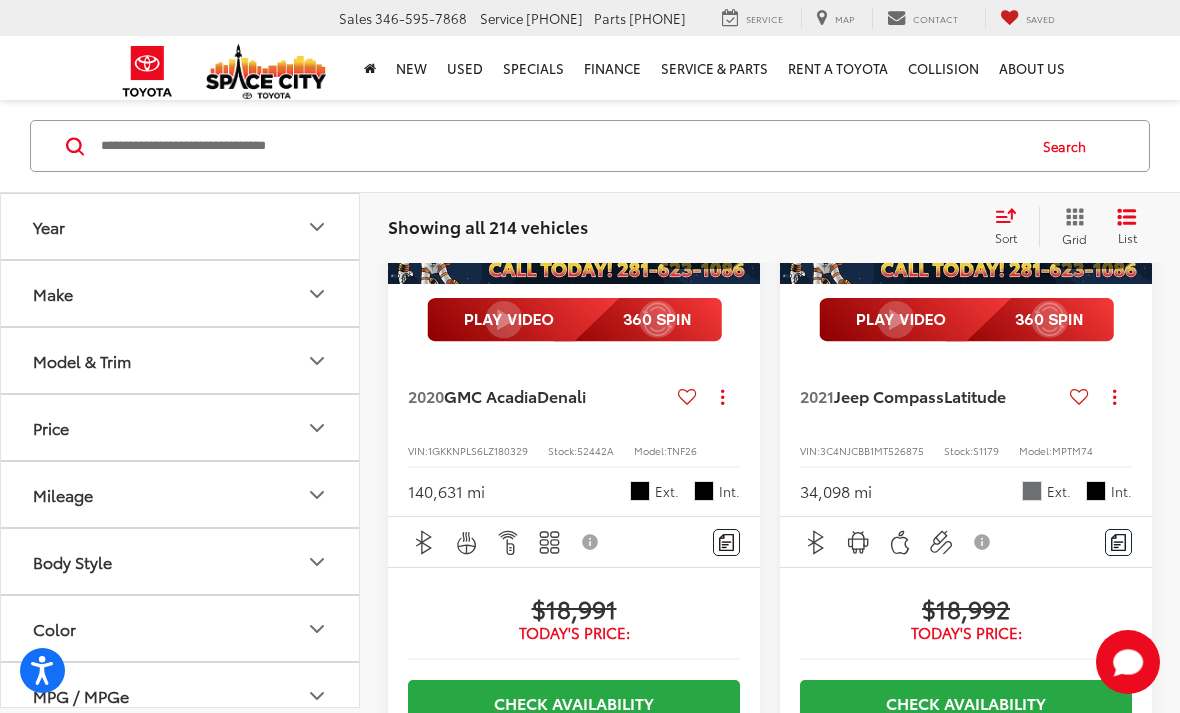 scroll, scrollTop: 4750, scrollLeft: 0, axis: vertical 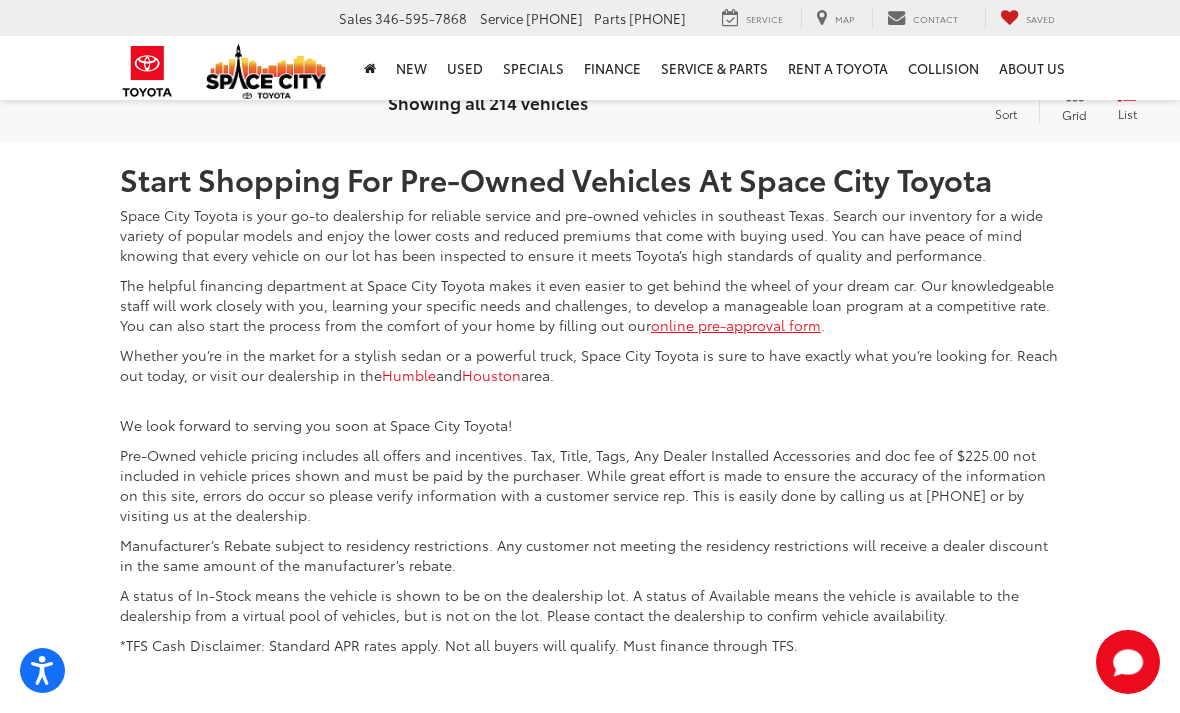 click on "6" at bounding box center (866, -7) 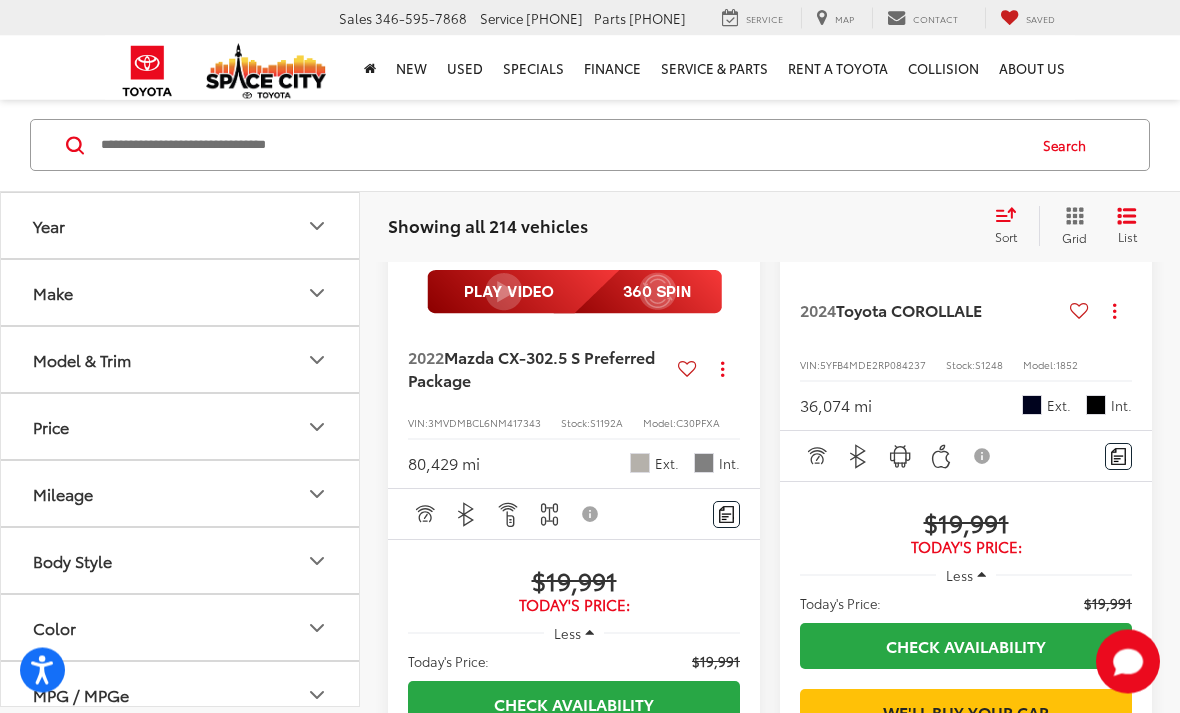 scroll, scrollTop: 4745, scrollLeft: 0, axis: vertical 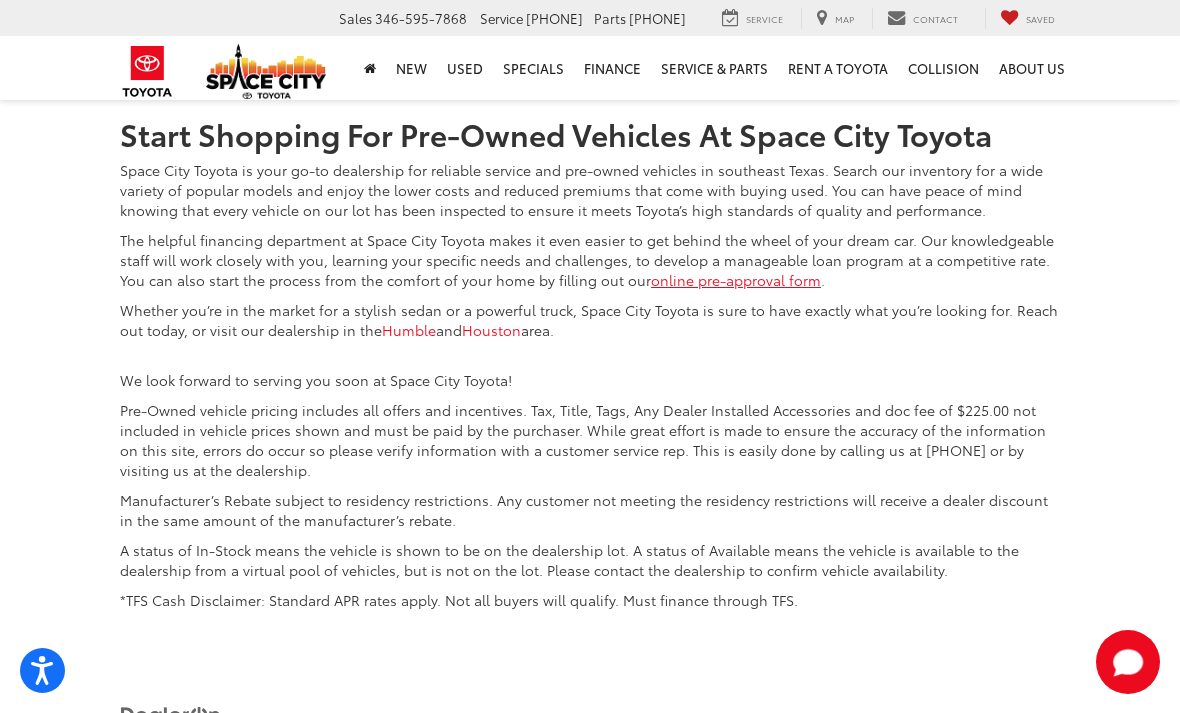 click on "7" at bounding box center (866, -52) 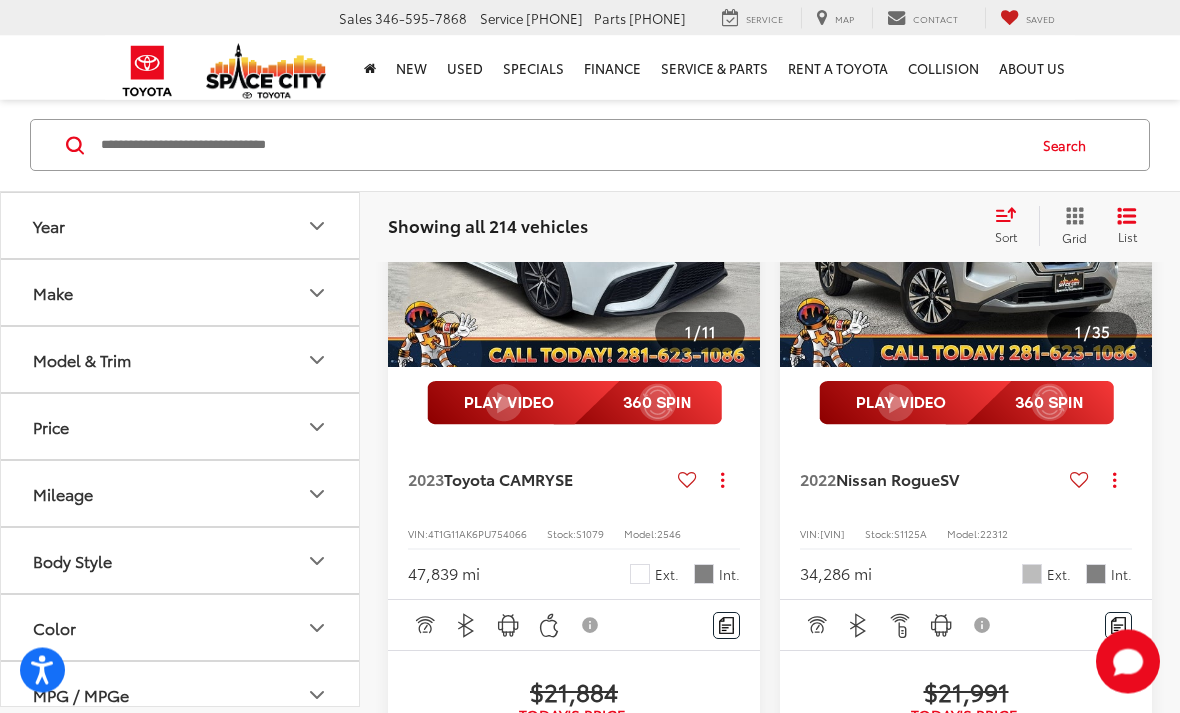 scroll, scrollTop: 4663, scrollLeft: 0, axis: vertical 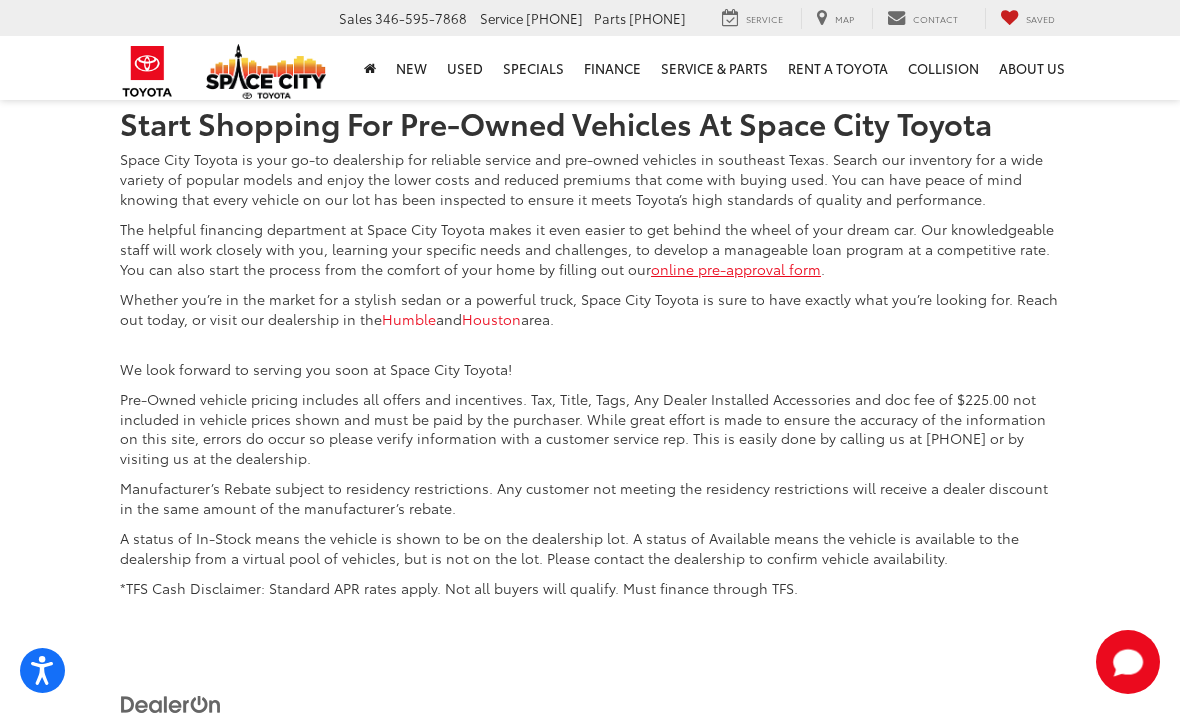 click on "8" at bounding box center (866, -63) 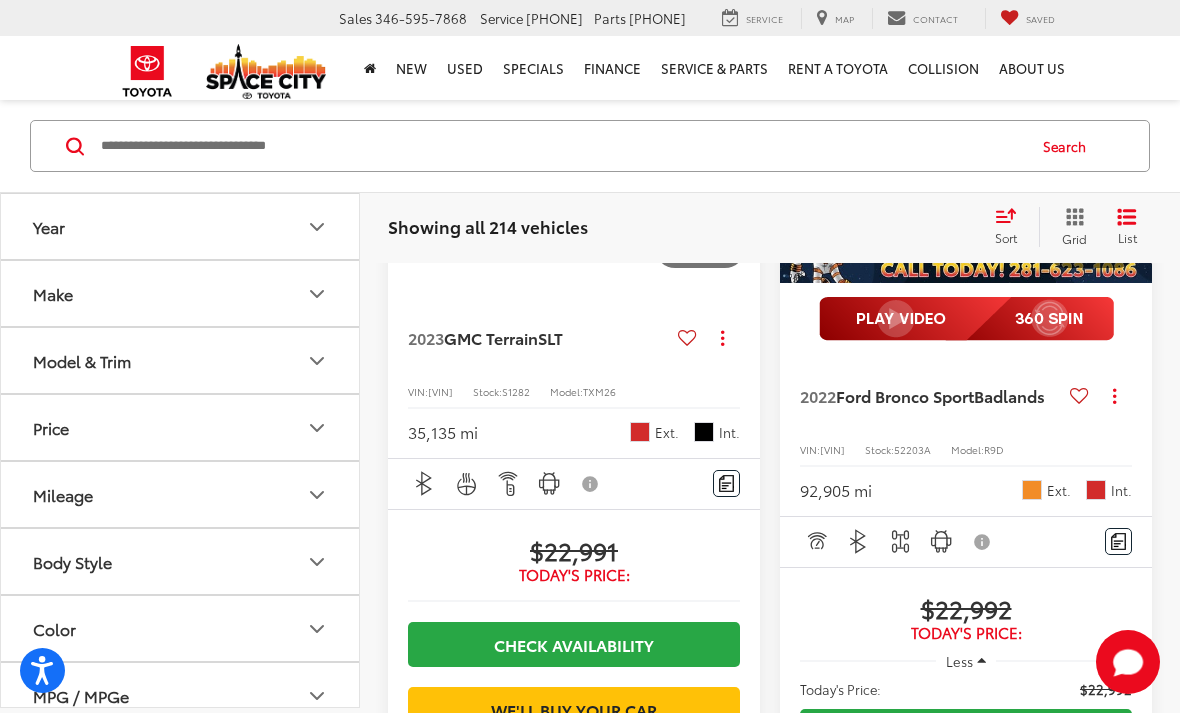 scroll, scrollTop: 3654, scrollLeft: 0, axis: vertical 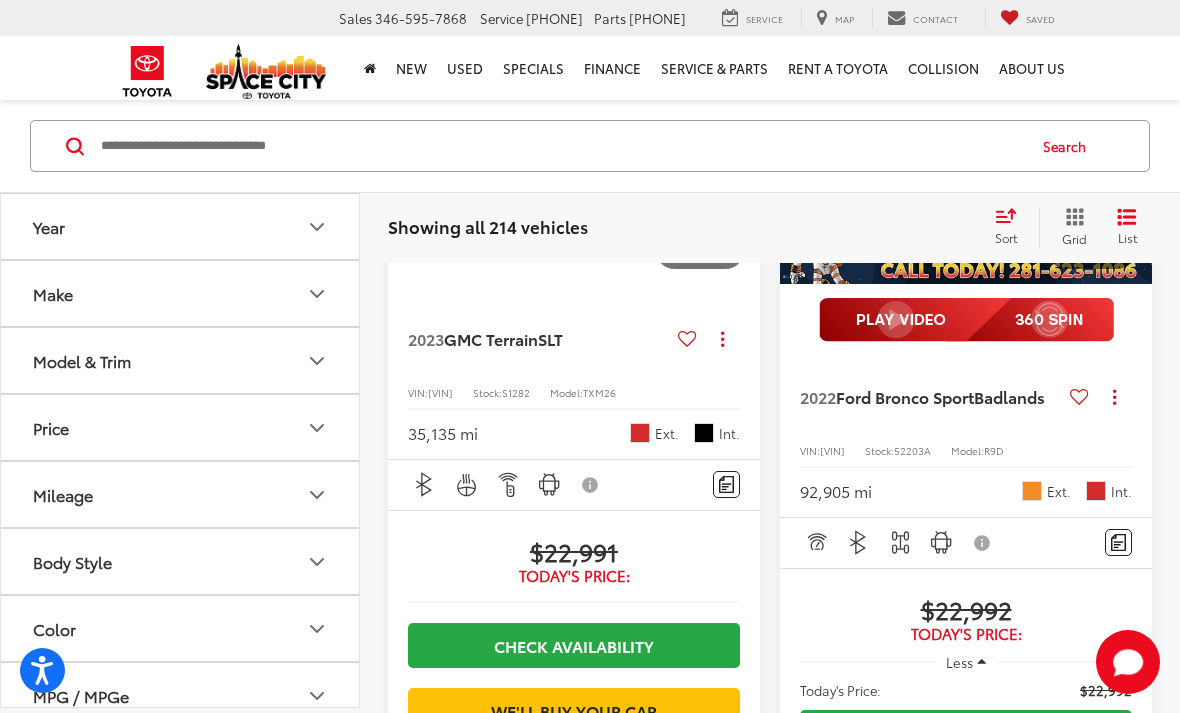 click at bounding box center [1132, 144] 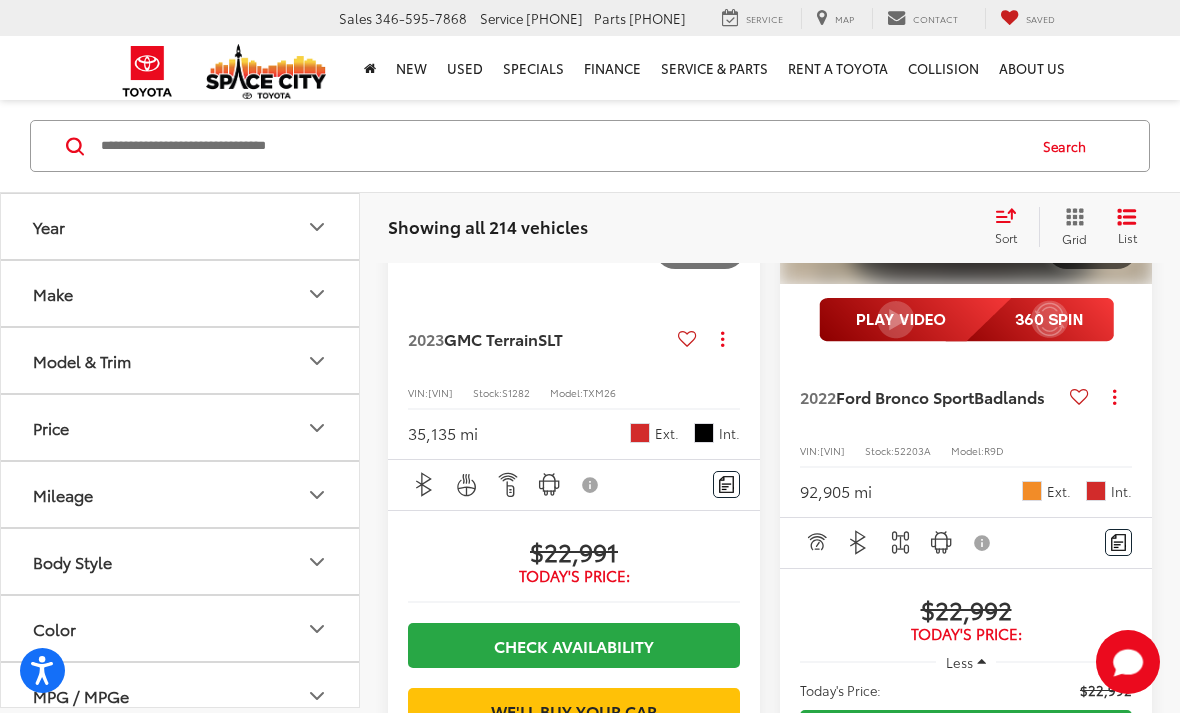 click at bounding box center (1132, 144) 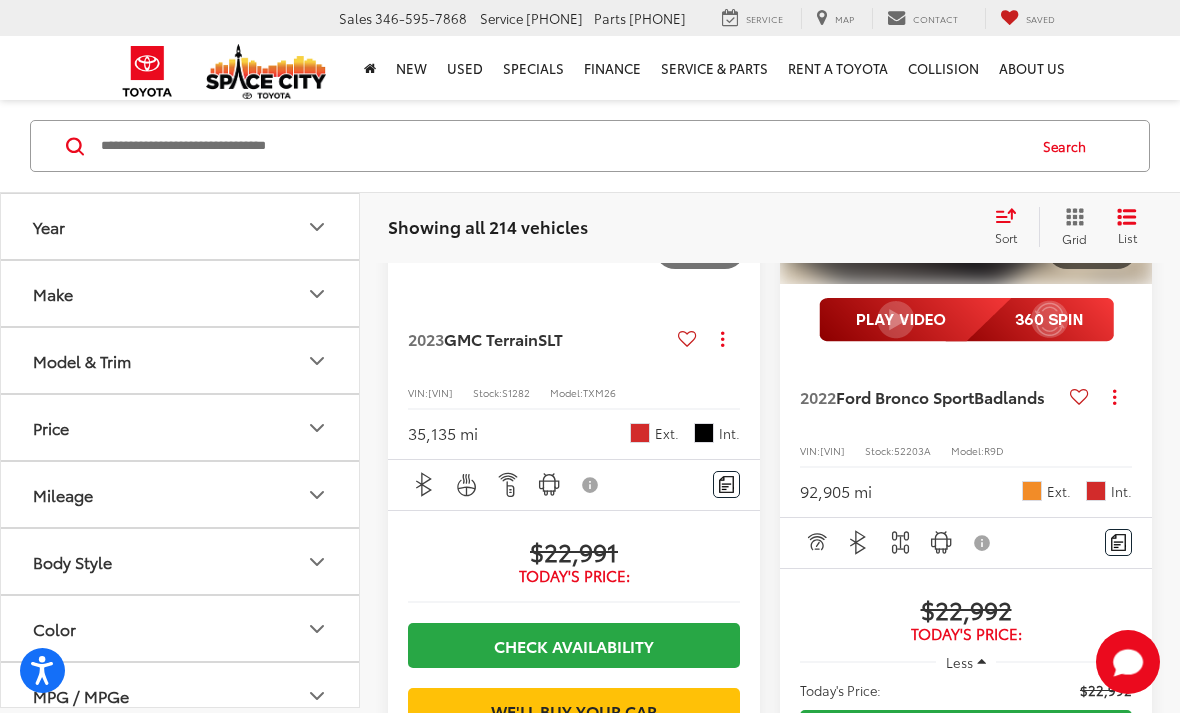 click at bounding box center (1132, 144) 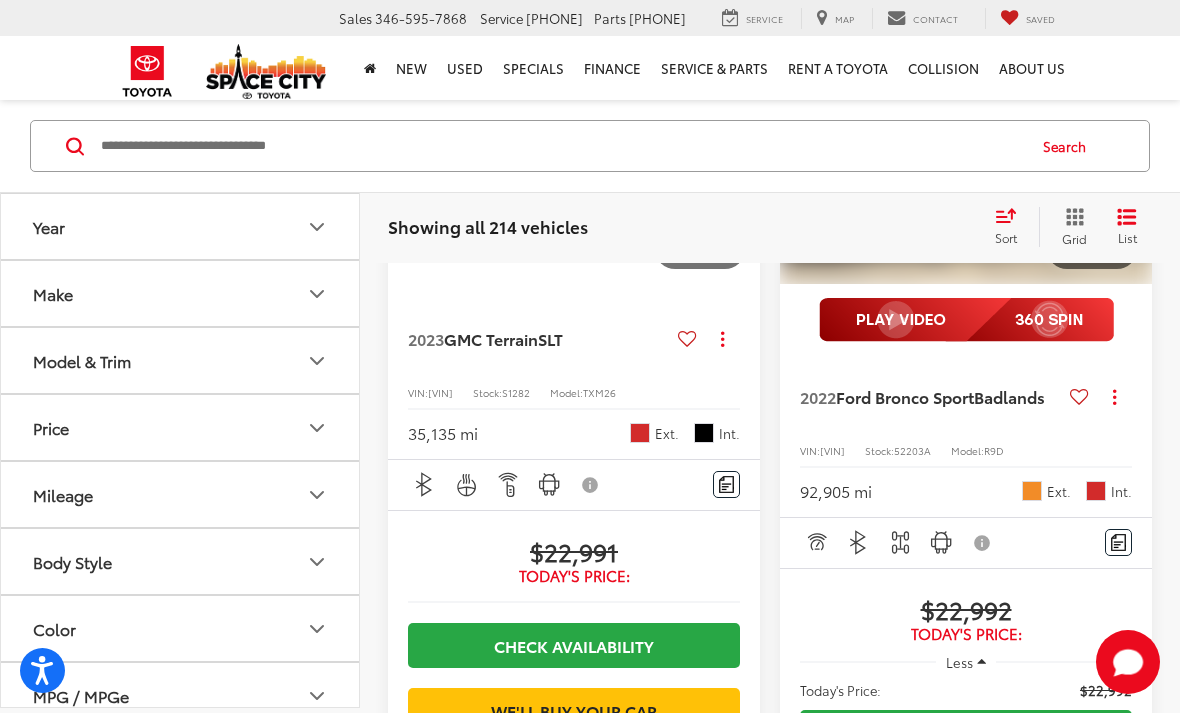 click at bounding box center (1132, 144) 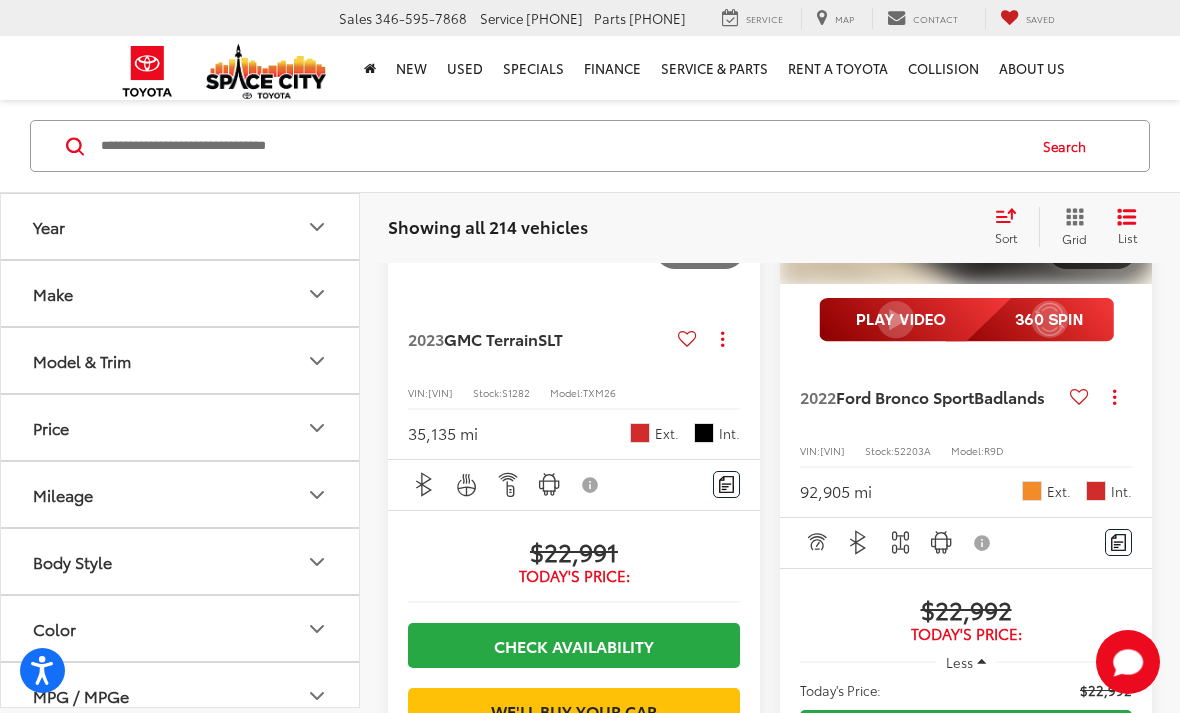 click at bounding box center [1132, 144] 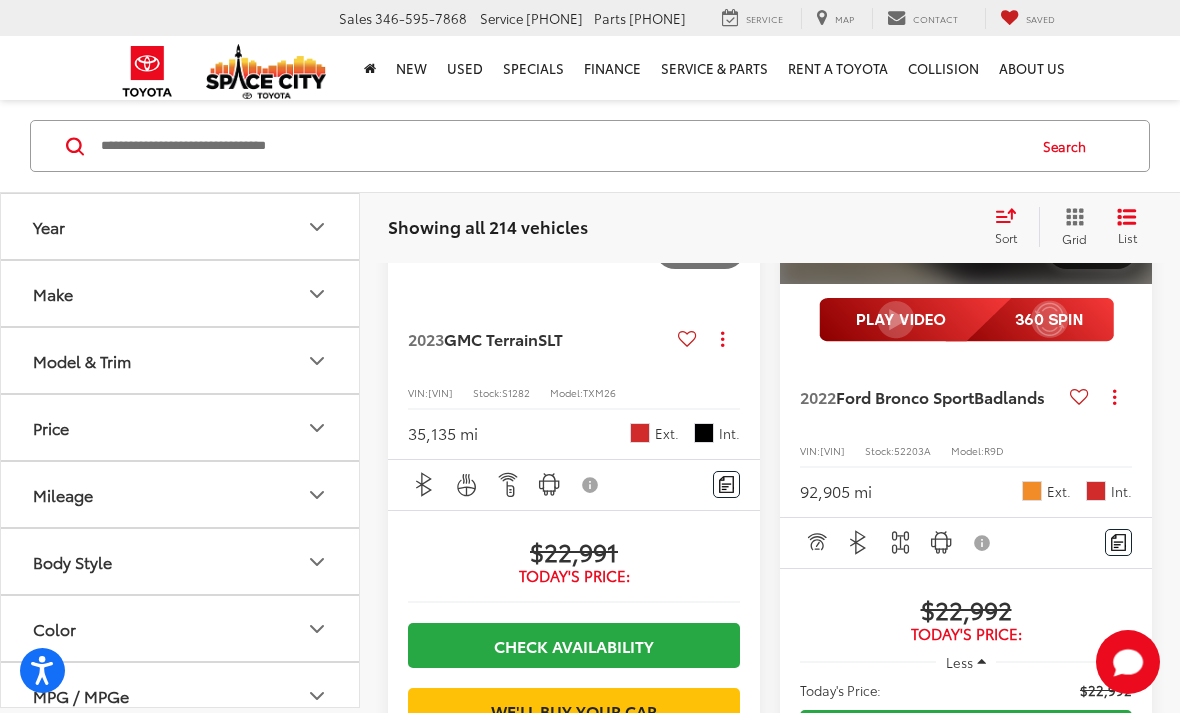 scroll, scrollTop: 0, scrollLeft: 1875, axis: horizontal 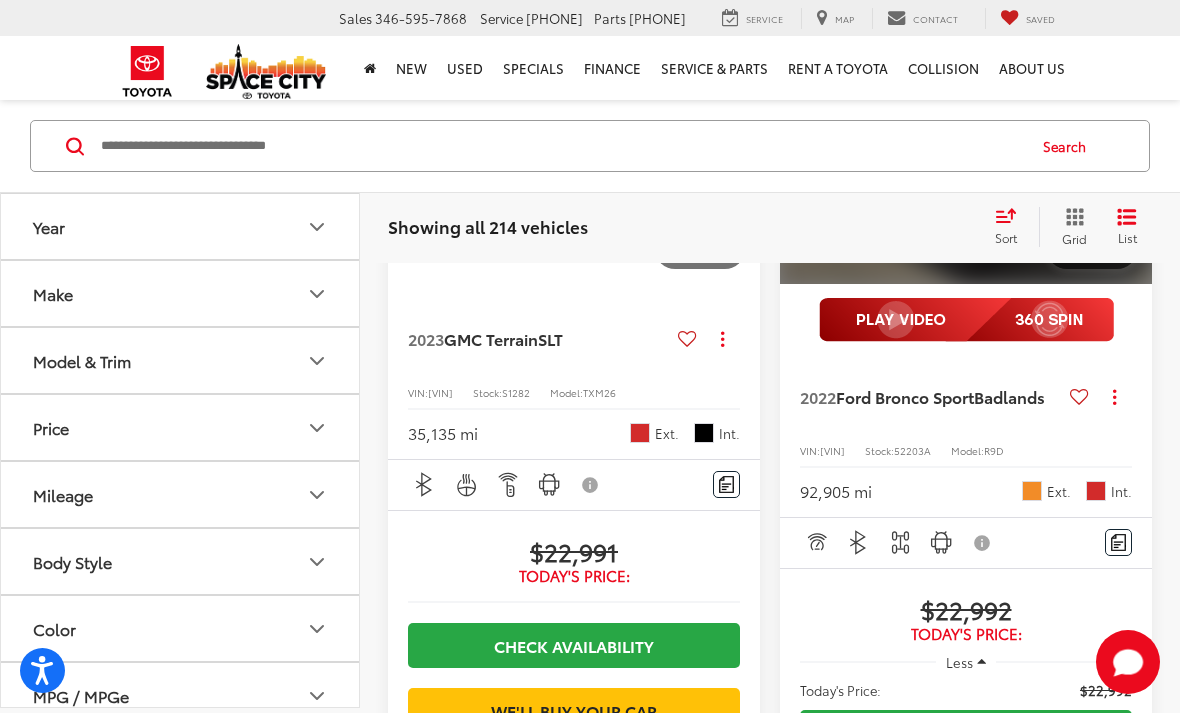 click on "View More" at bounding box center (966, 144) 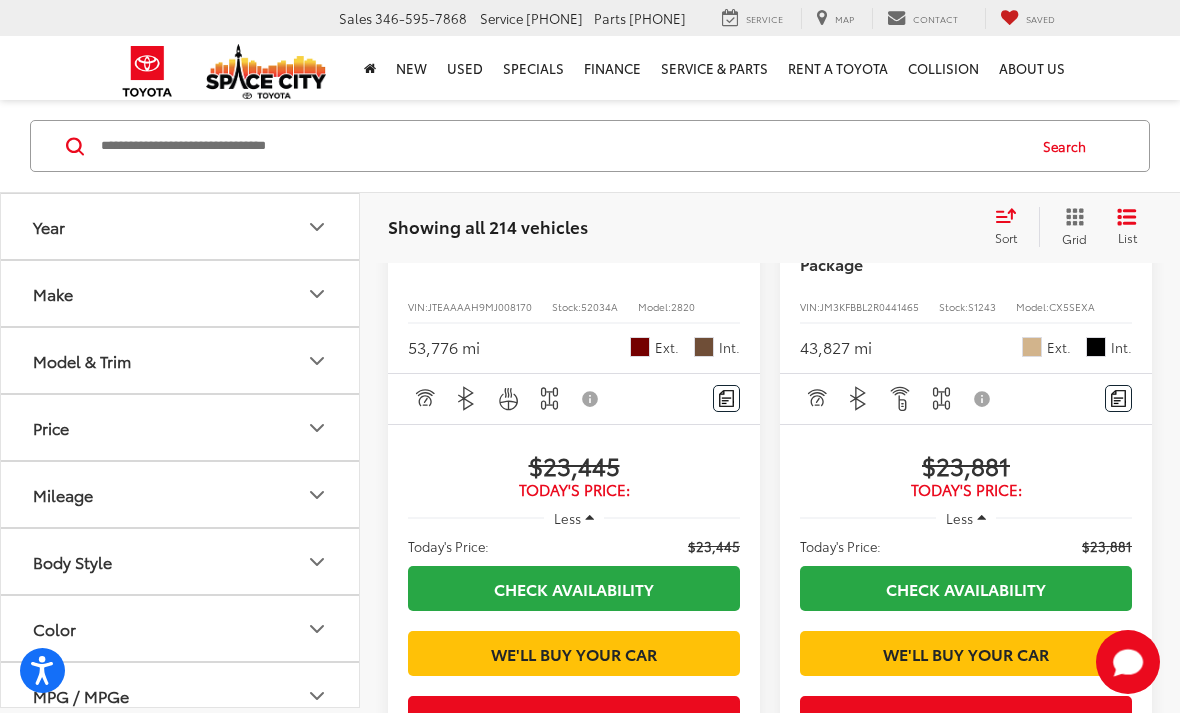 scroll, scrollTop: 5956, scrollLeft: 0, axis: vertical 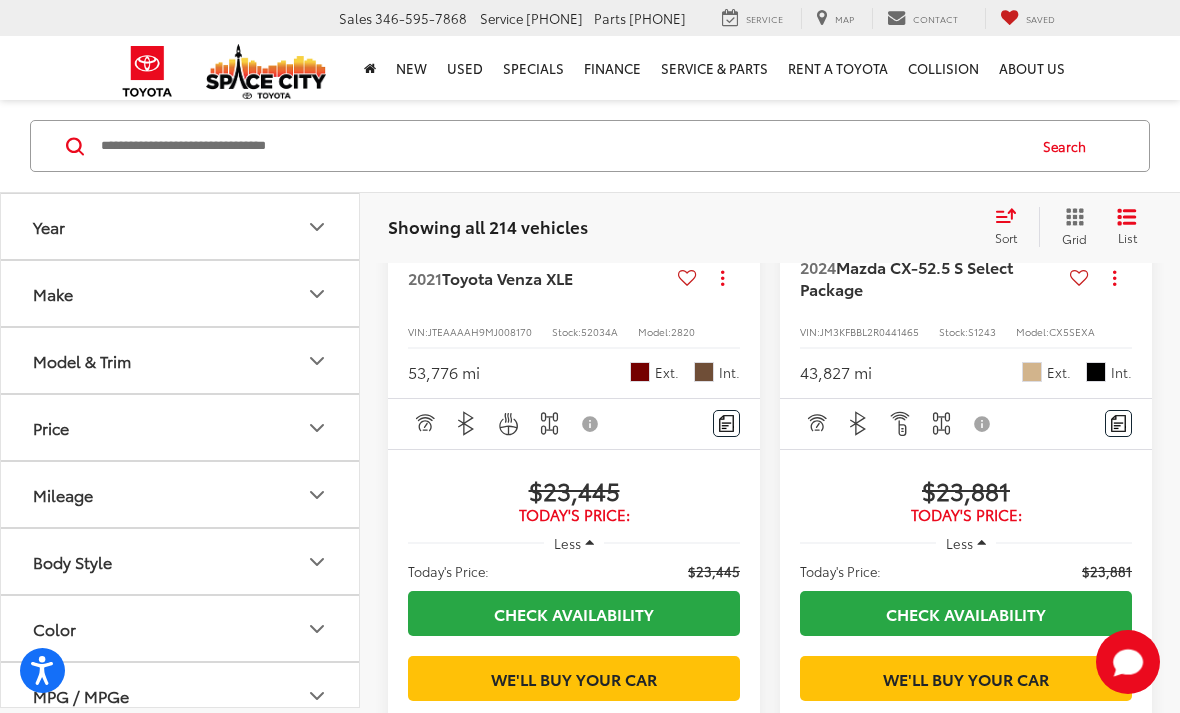 click at bounding box center (1132, 25) 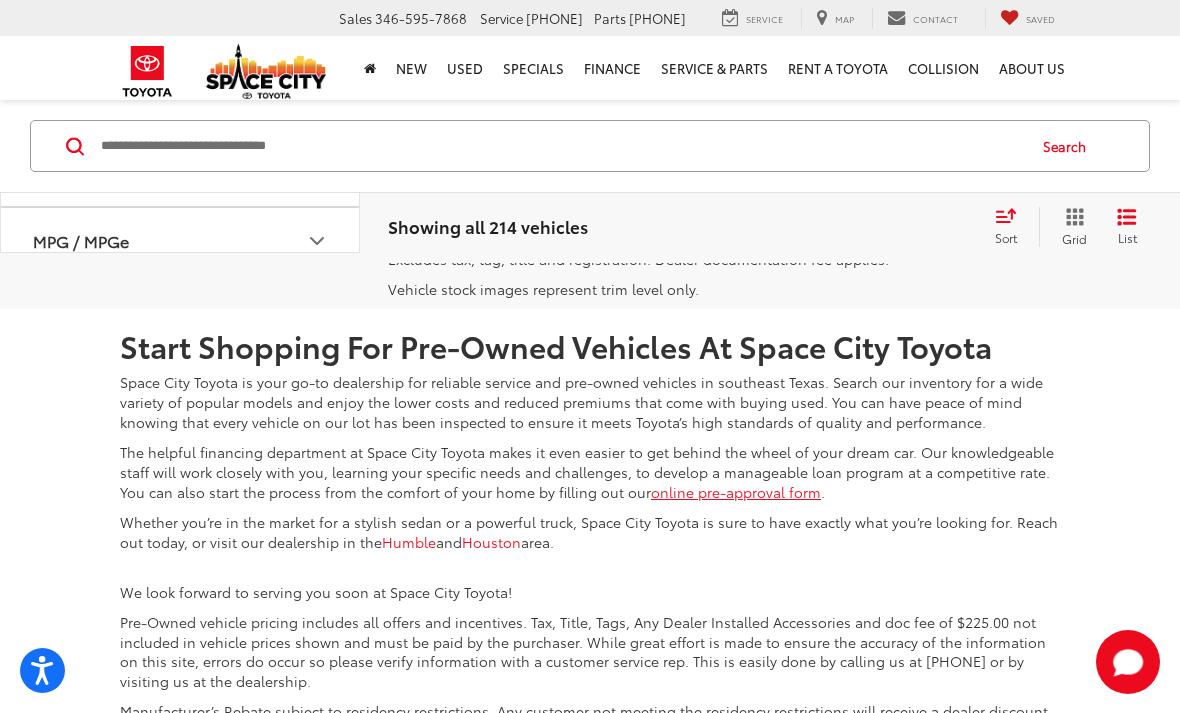 click on "9" at bounding box center (859, 160) 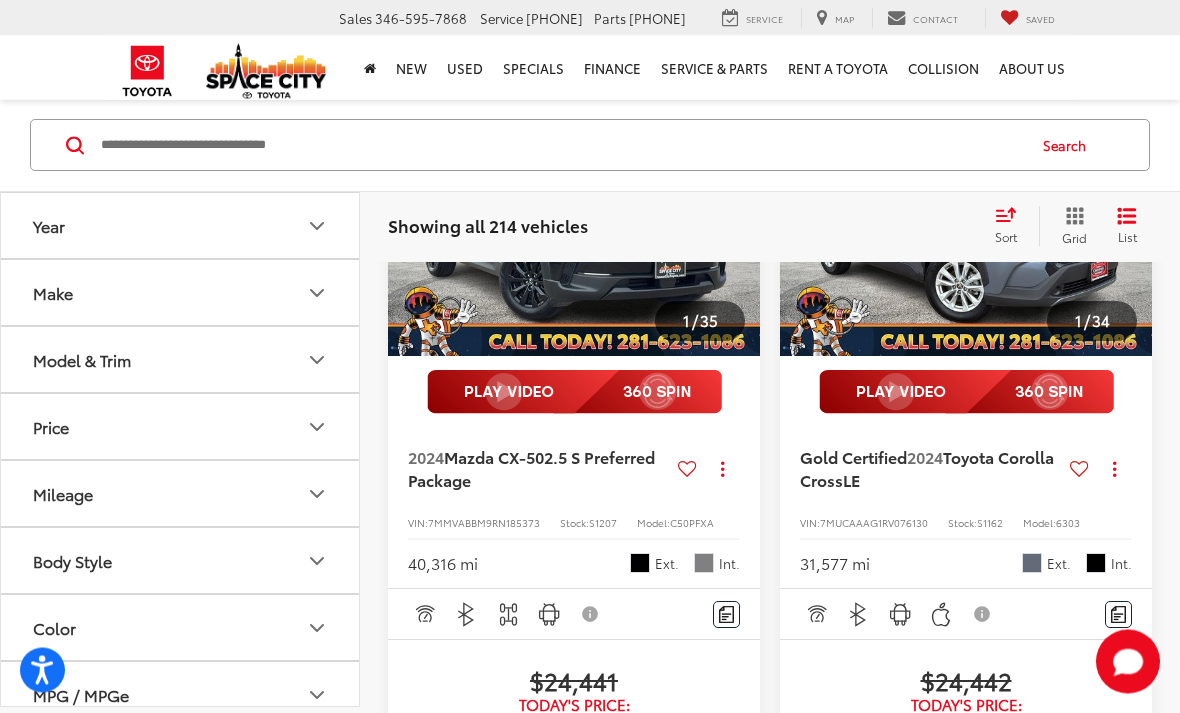 scroll, scrollTop: 2491, scrollLeft: 0, axis: vertical 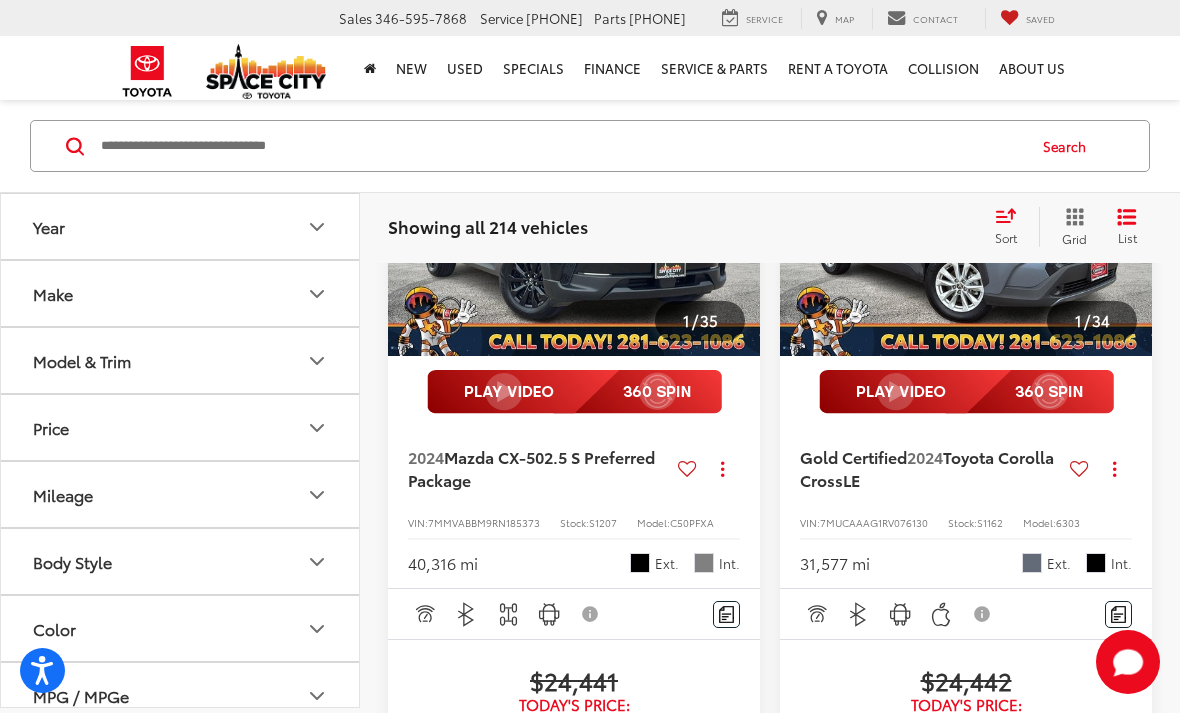 click at bounding box center (740, 216) 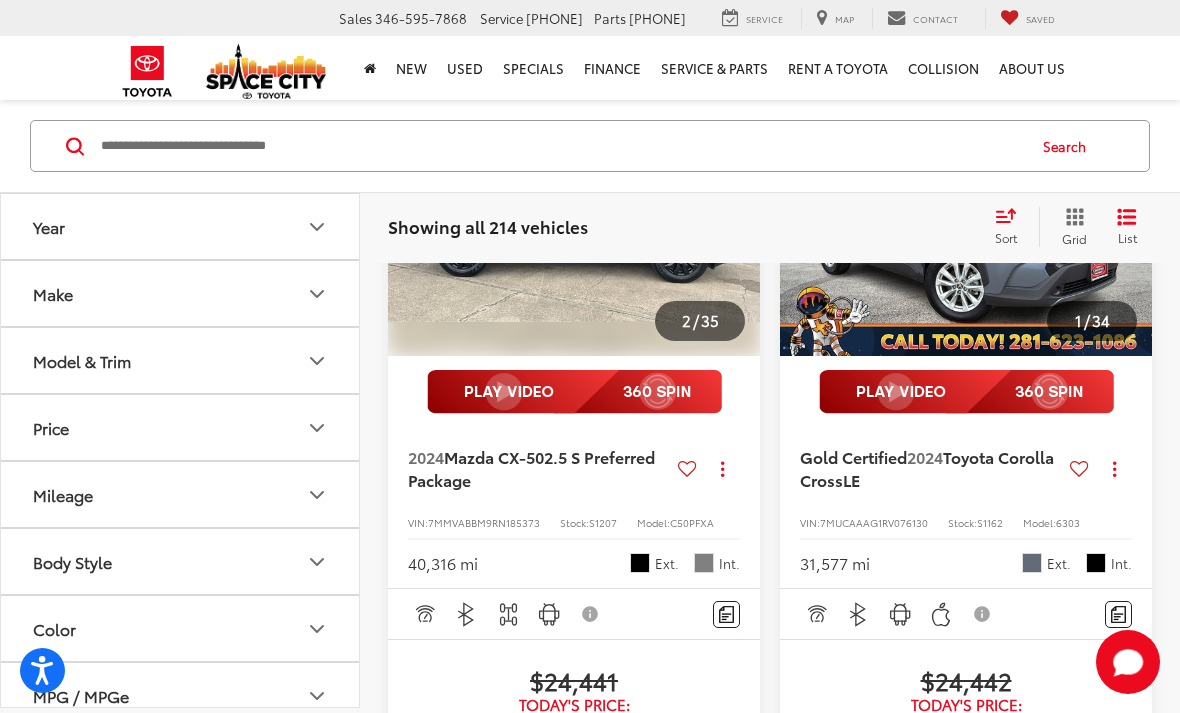 click at bounding box center [740, 216] 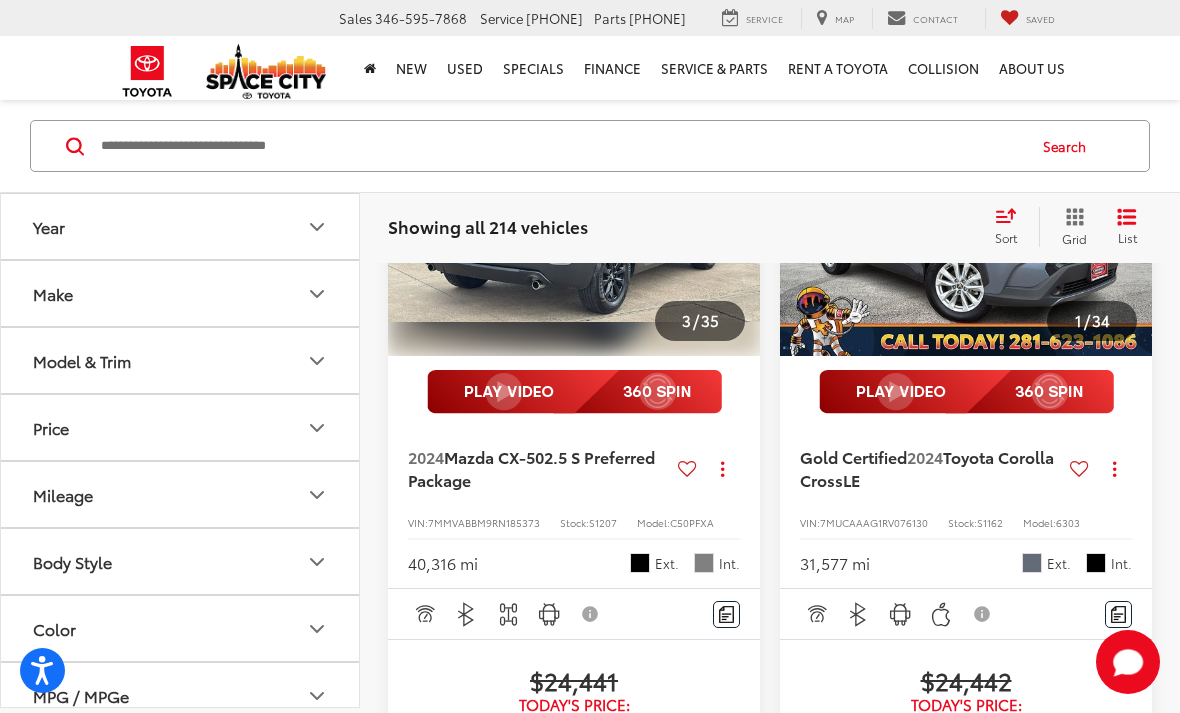 click at bounding box center [740, 216] 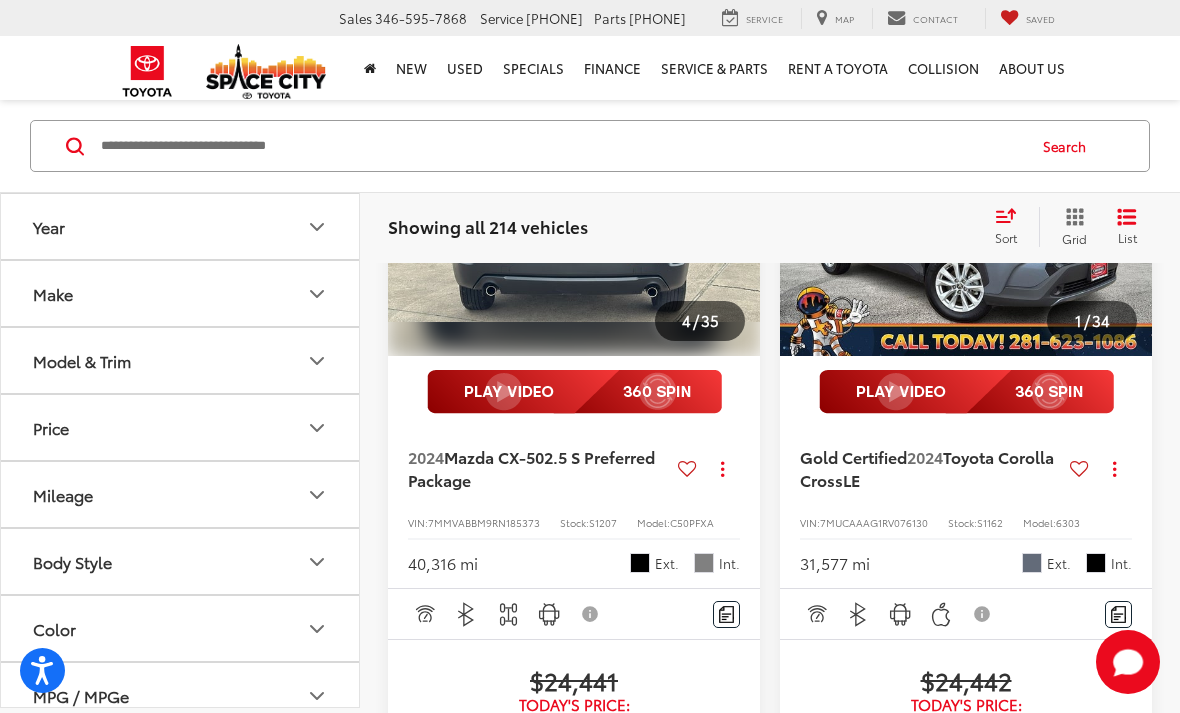 click at bounding box center (740, 216) 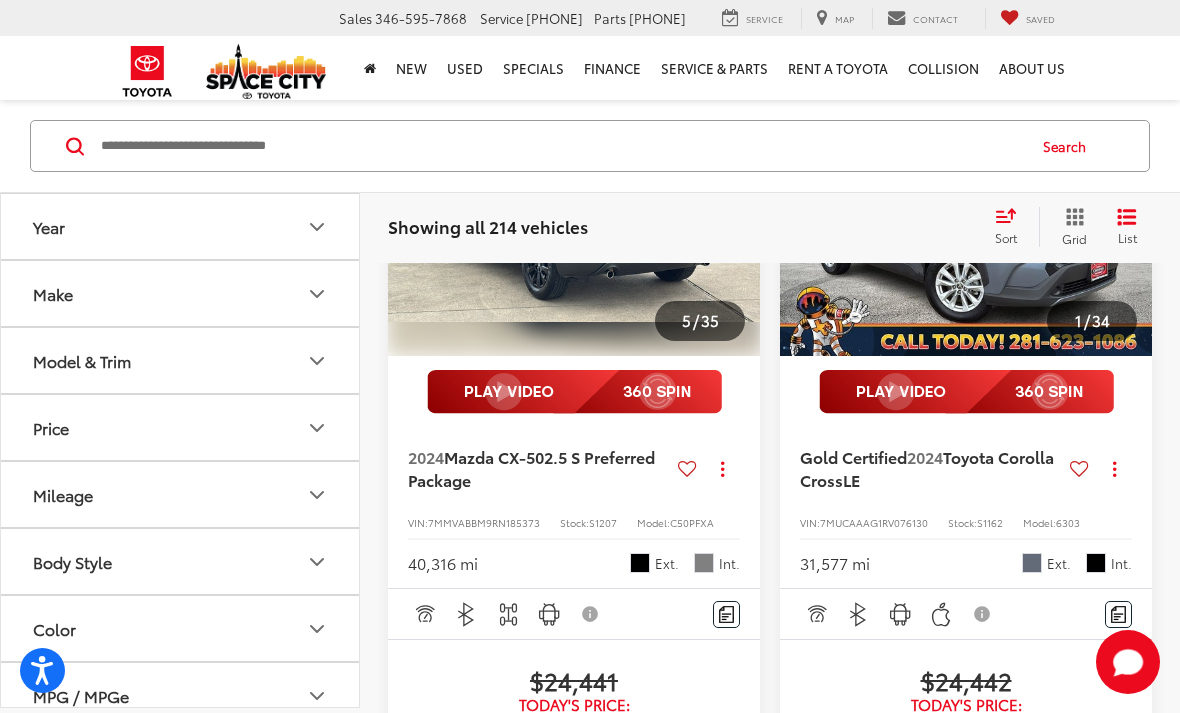 click at bounding box center (740, 216) 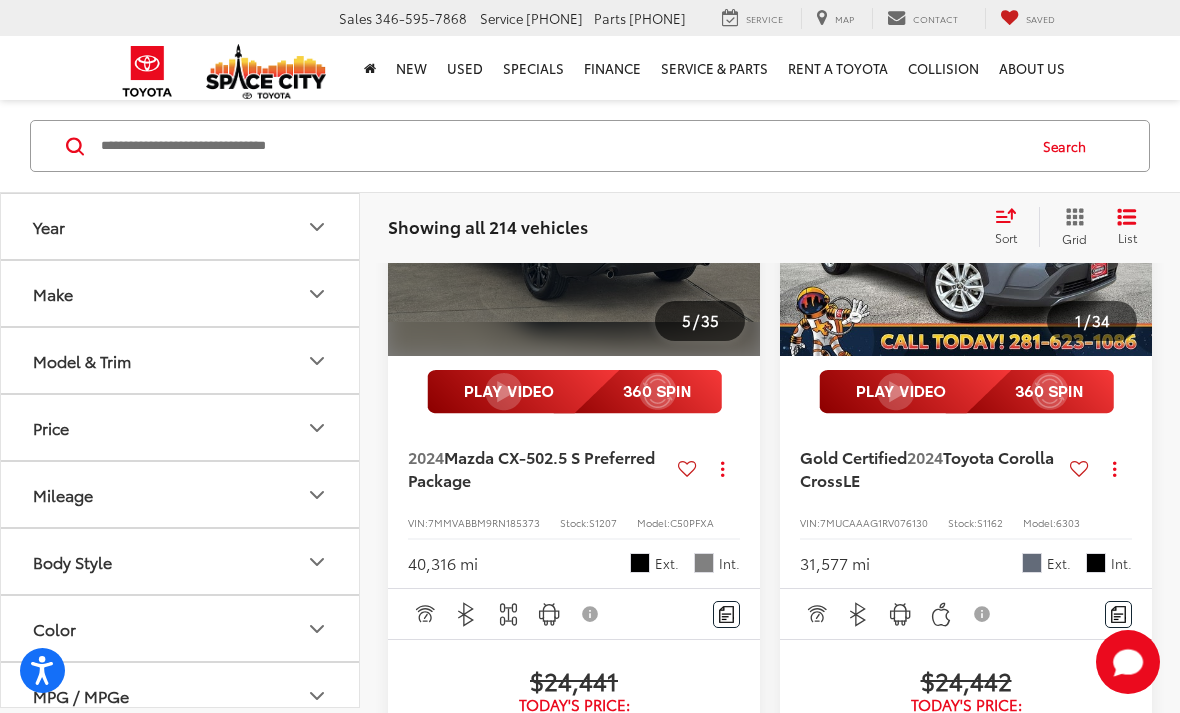 click on "View More" at bounding box center [574, 216] 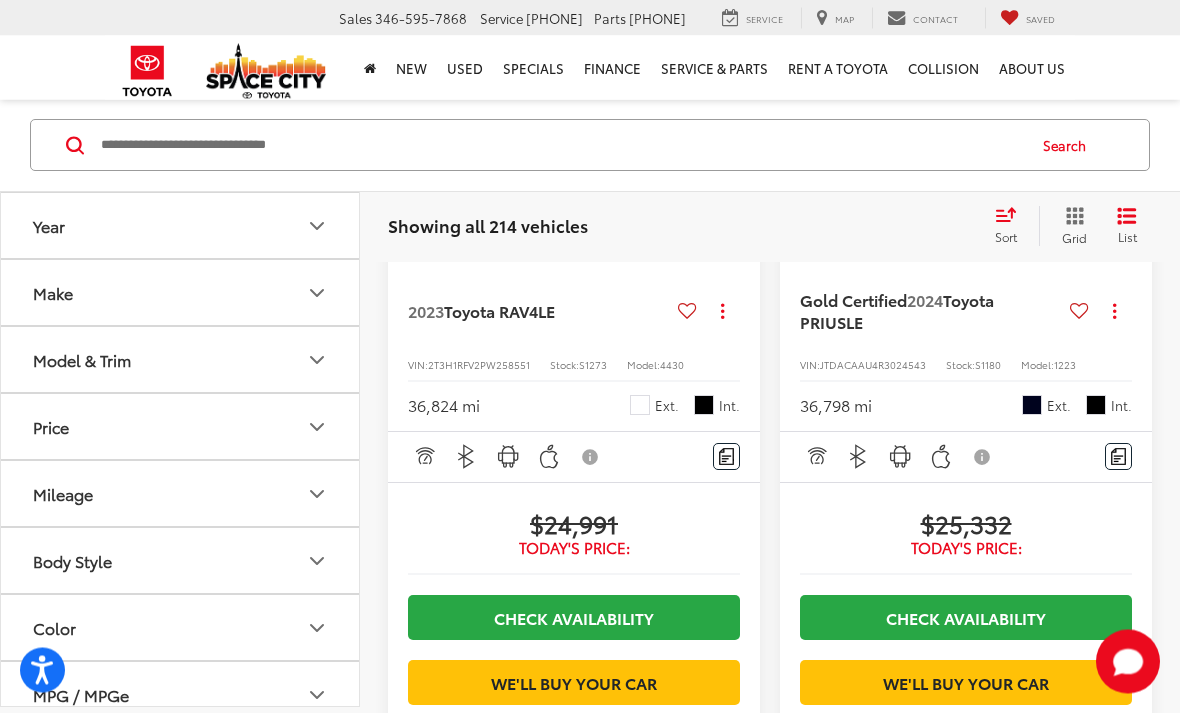 scroll, scrollTop: 6038, scrollLeft: 0, axis: vertical 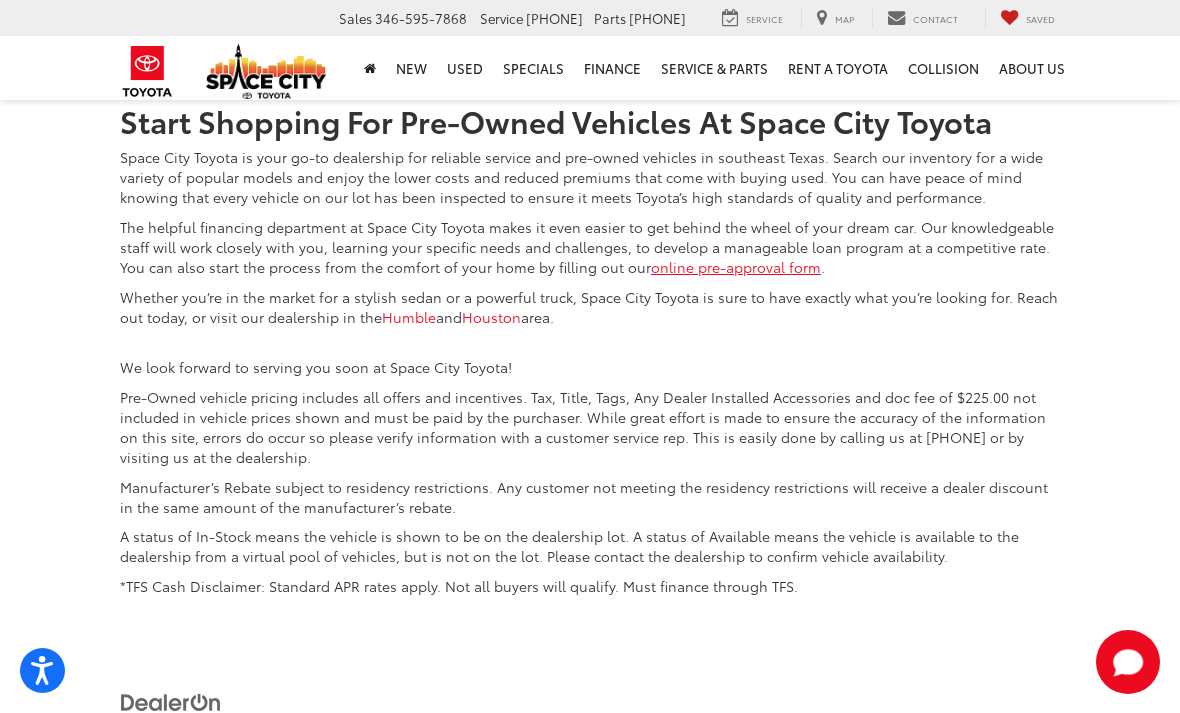 click on "10" at bounding box center [858, -65] 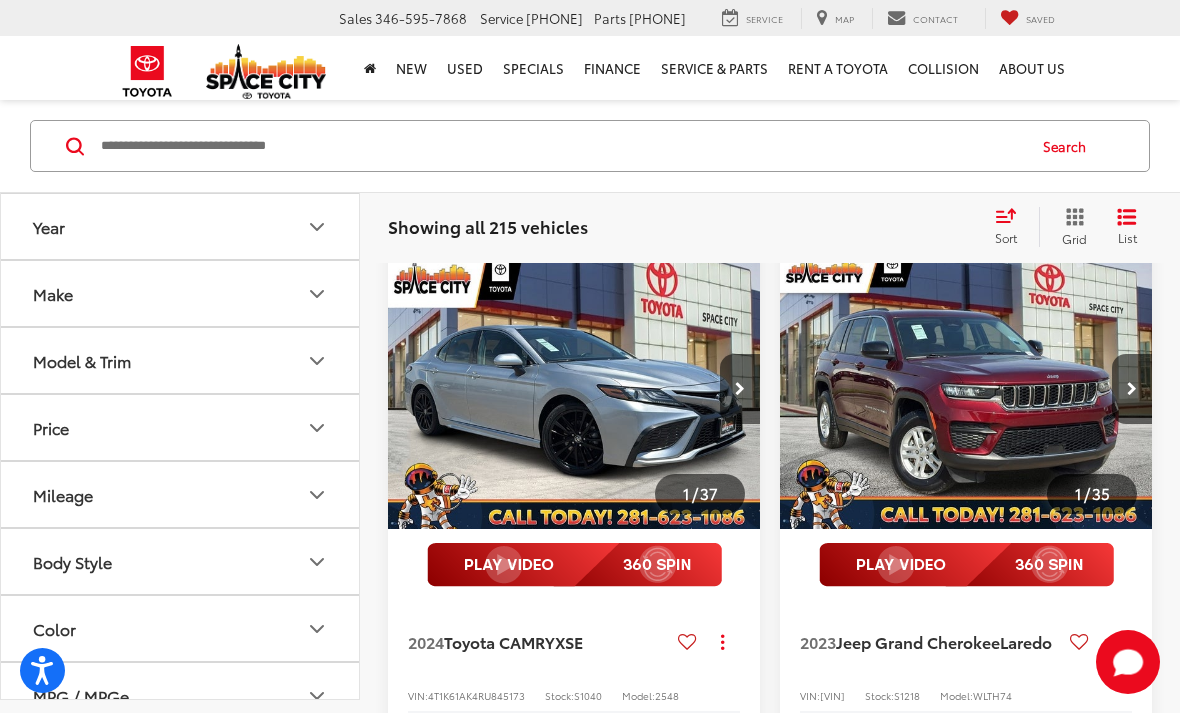 scroll, scrollTop: 103, scrollLeft: 0, axis: vertical 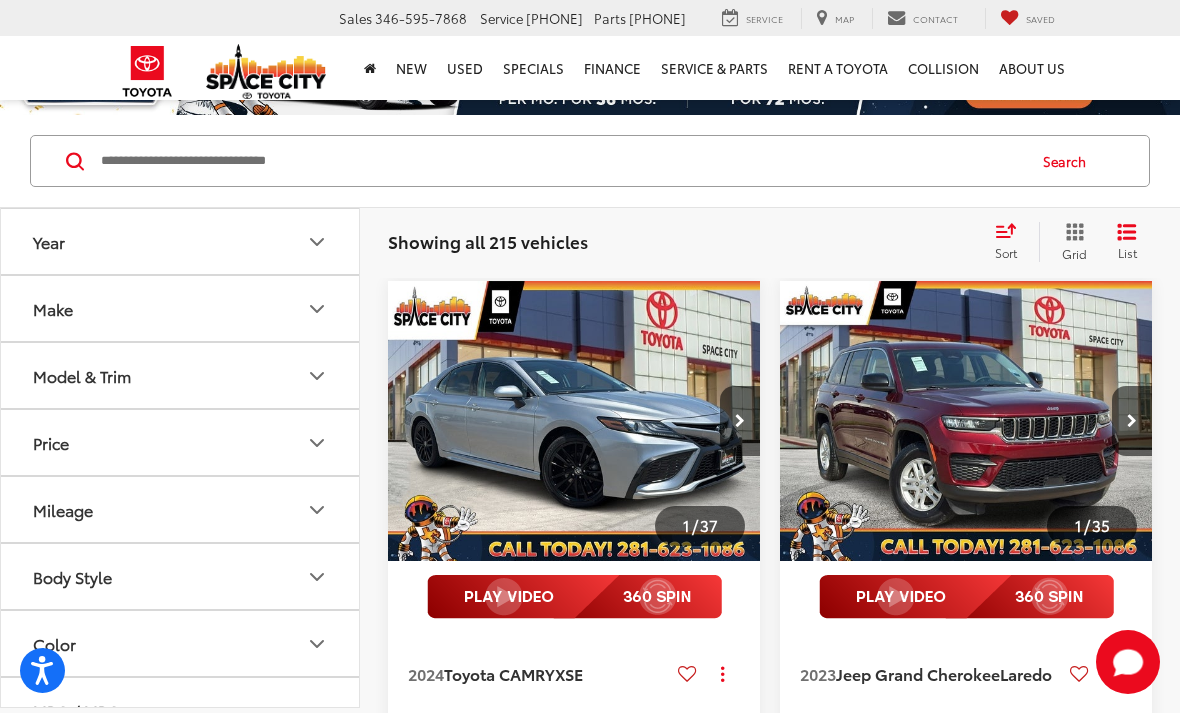 click at bounding box center [740, 421] 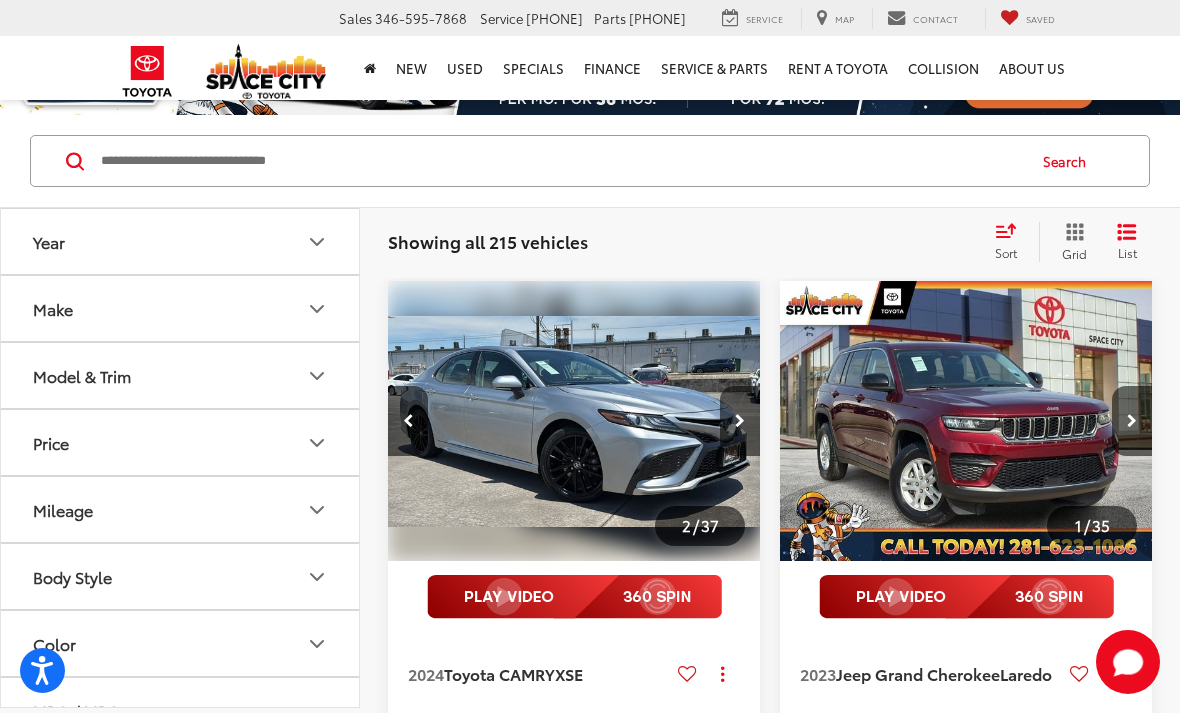 click at bounding box center [740, 421] 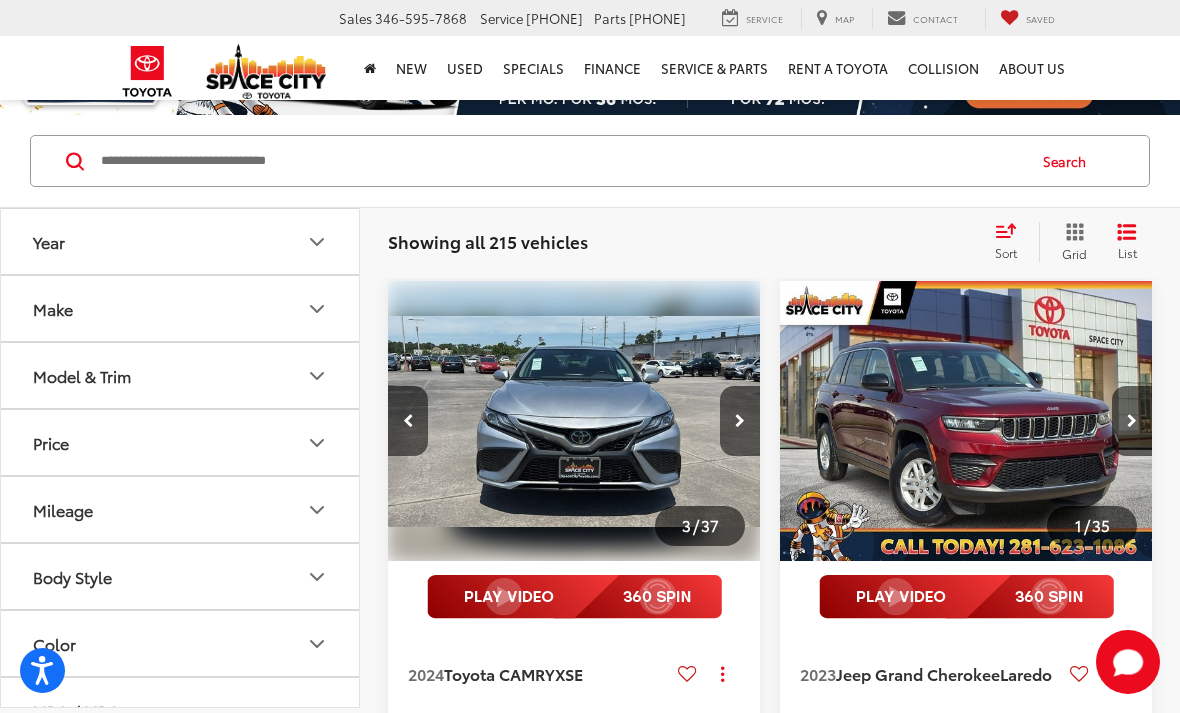 click at bounding box center [740, 421] 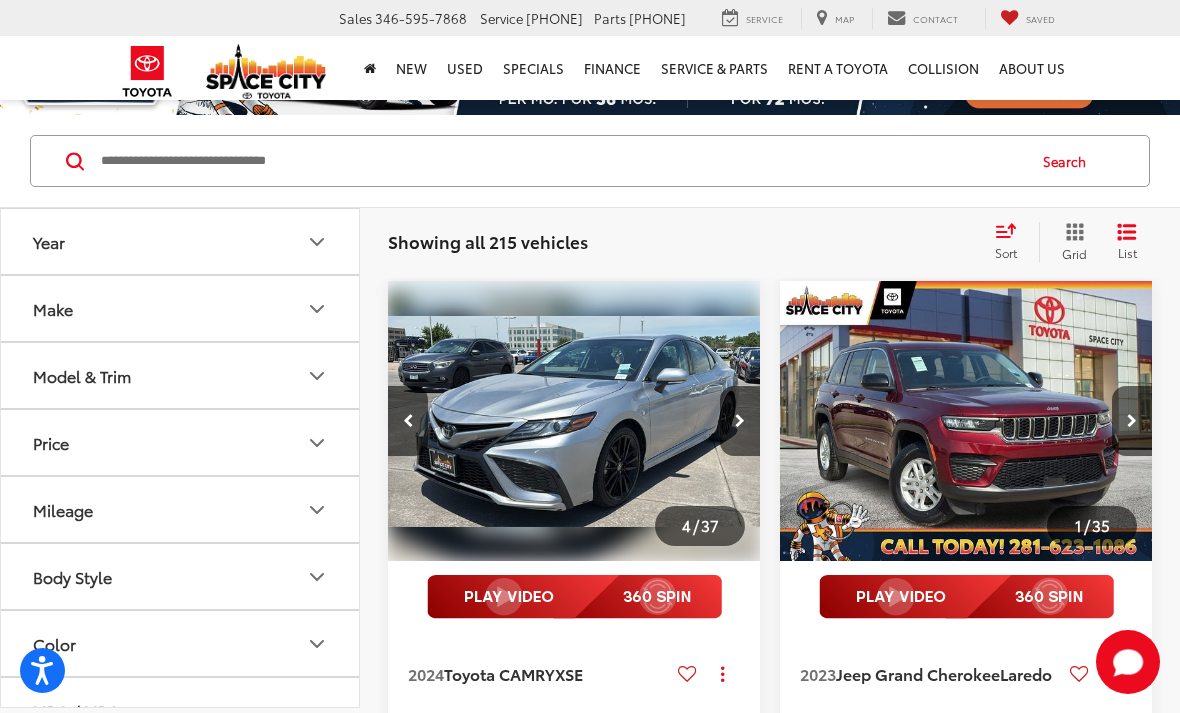click at bounding box center [740, 421] 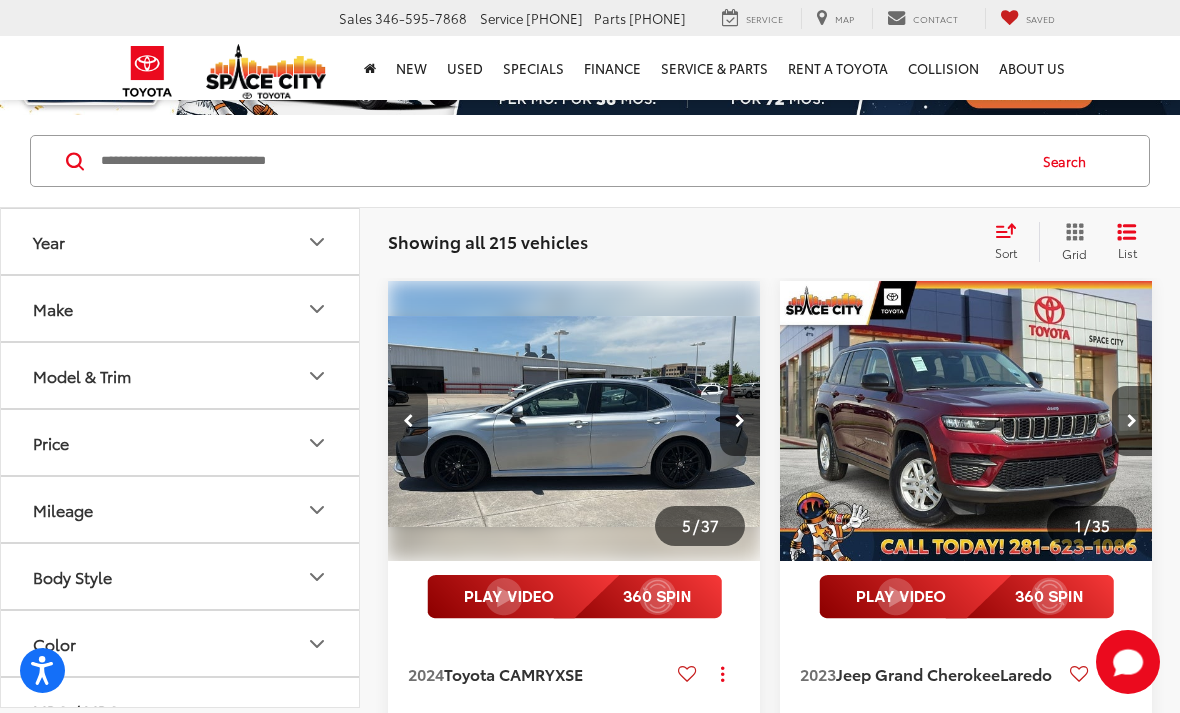 click at bounding box center [740, 421] 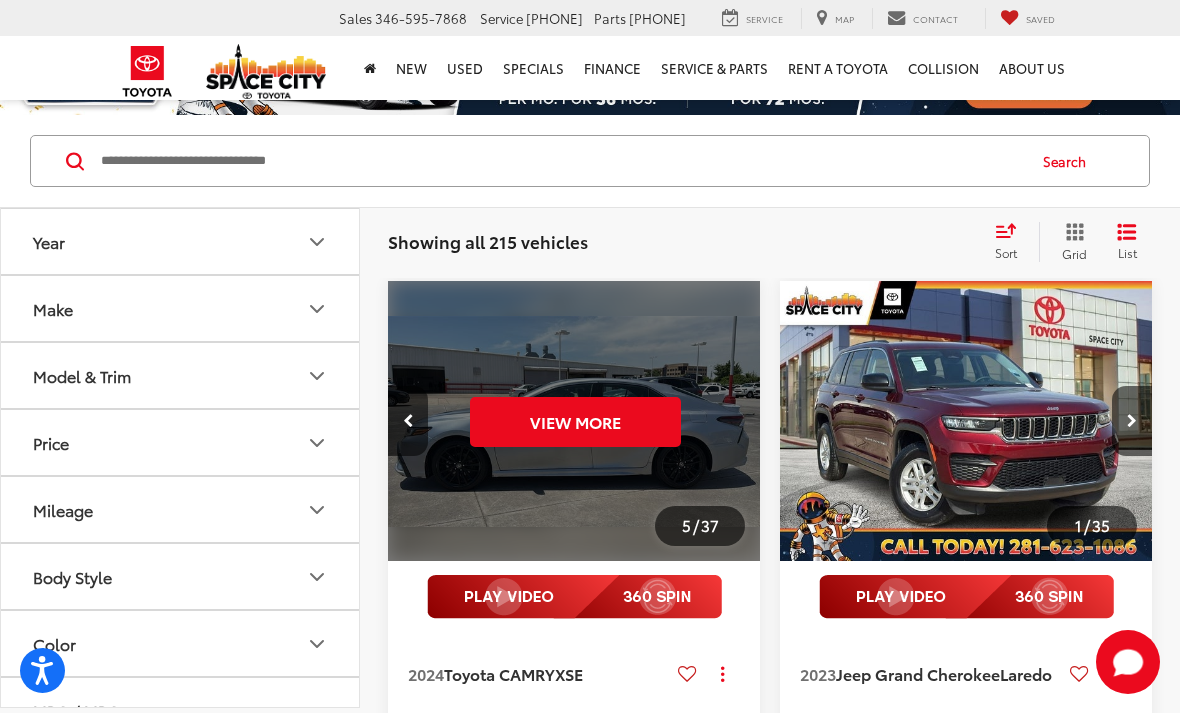scroll, scrollTop: 0, scrollLeft: 1875, axis: horizontal 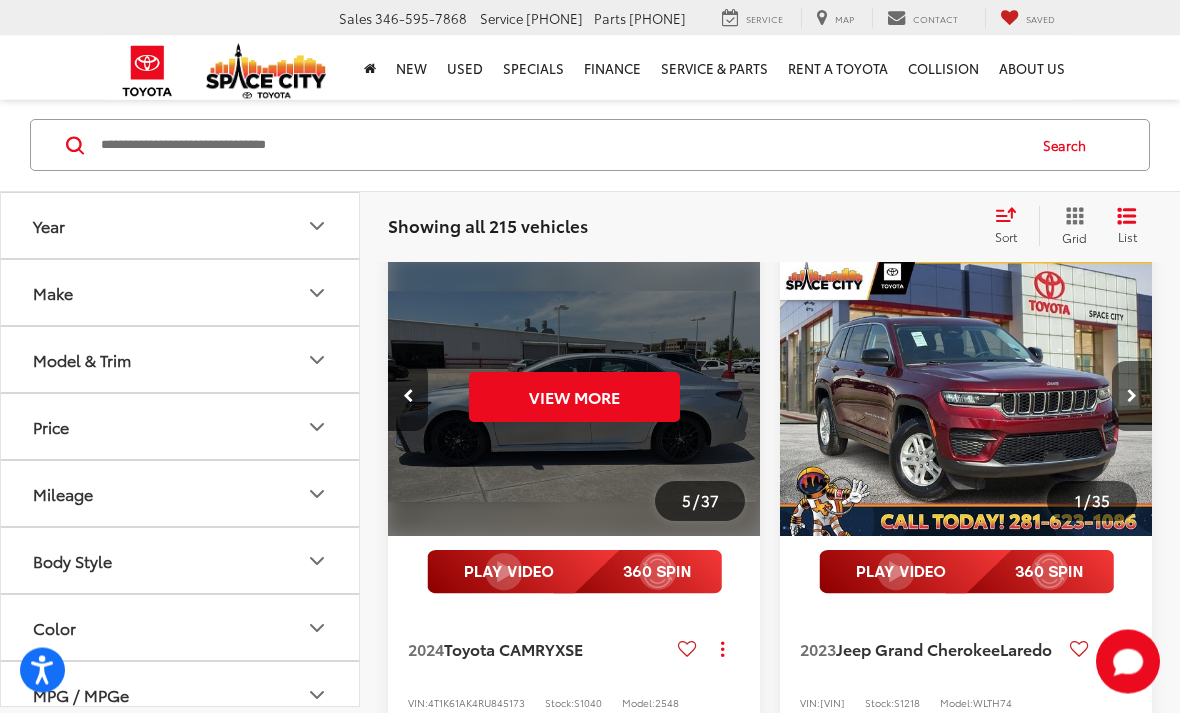 click on "View More" at bounding box center [574, 397] 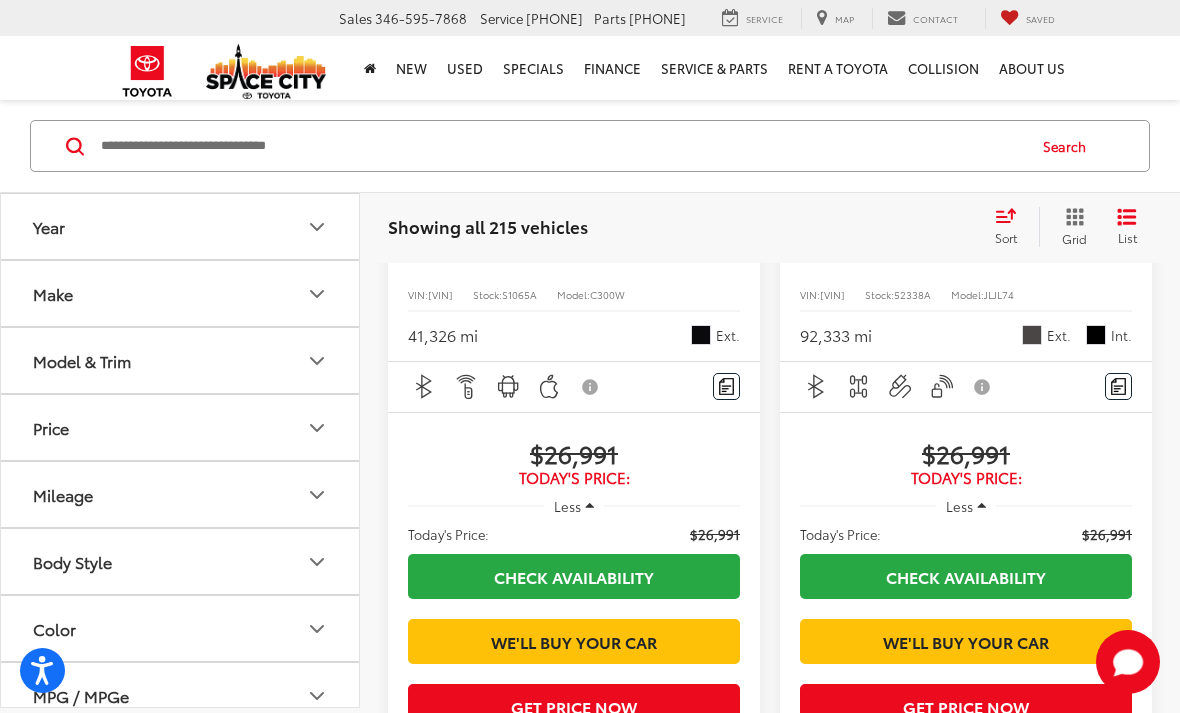 scroll, scrollTop: 5994, scrollLeft: 0, axis: vertical 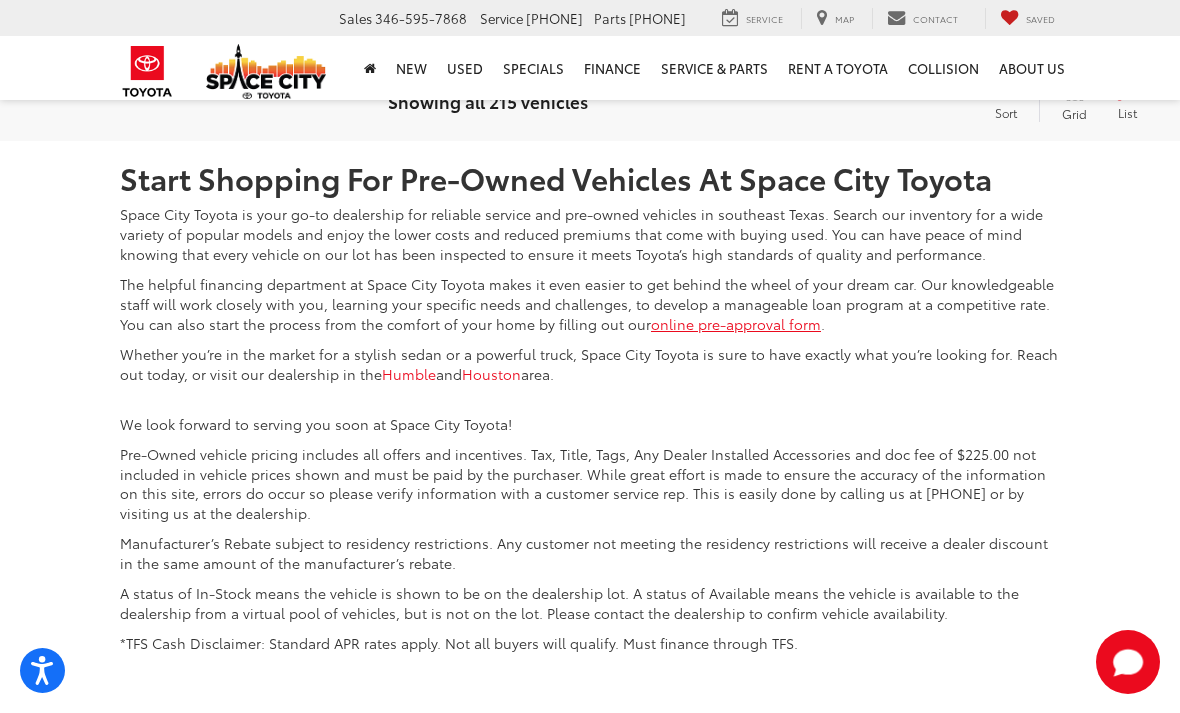 click on "11" at bounding box center [857, -8] 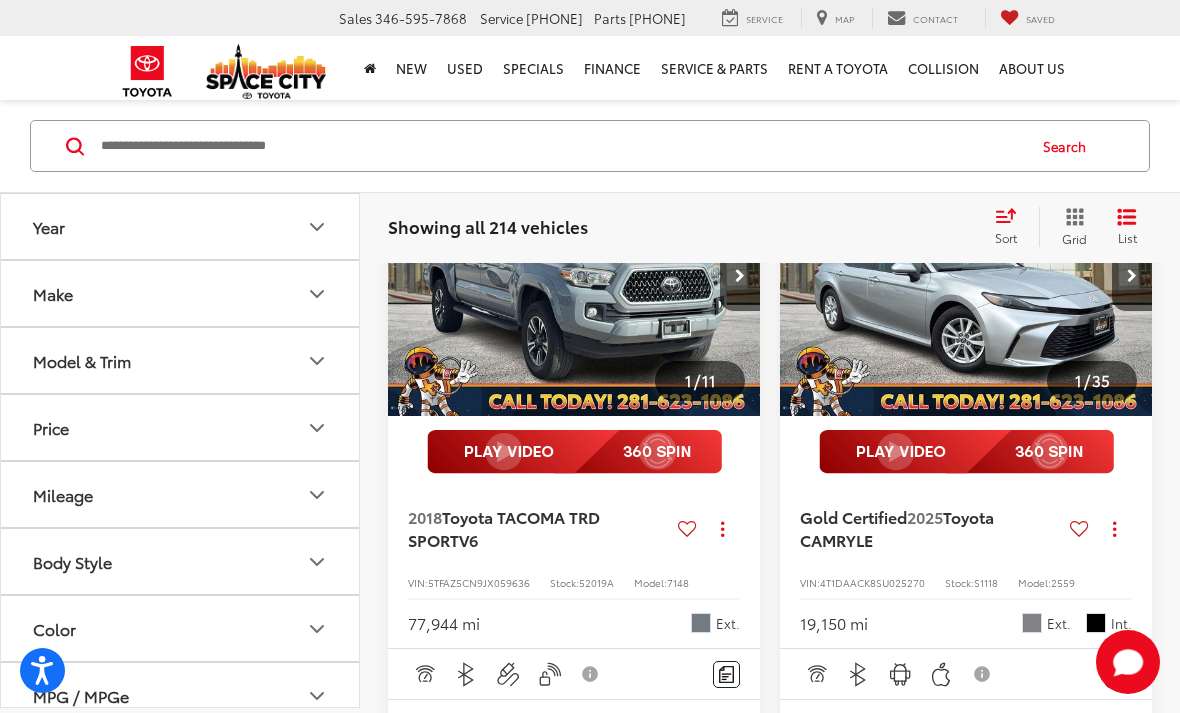 scroll, scrollTop: 2430, scrollLeft: 0, axis: vertical 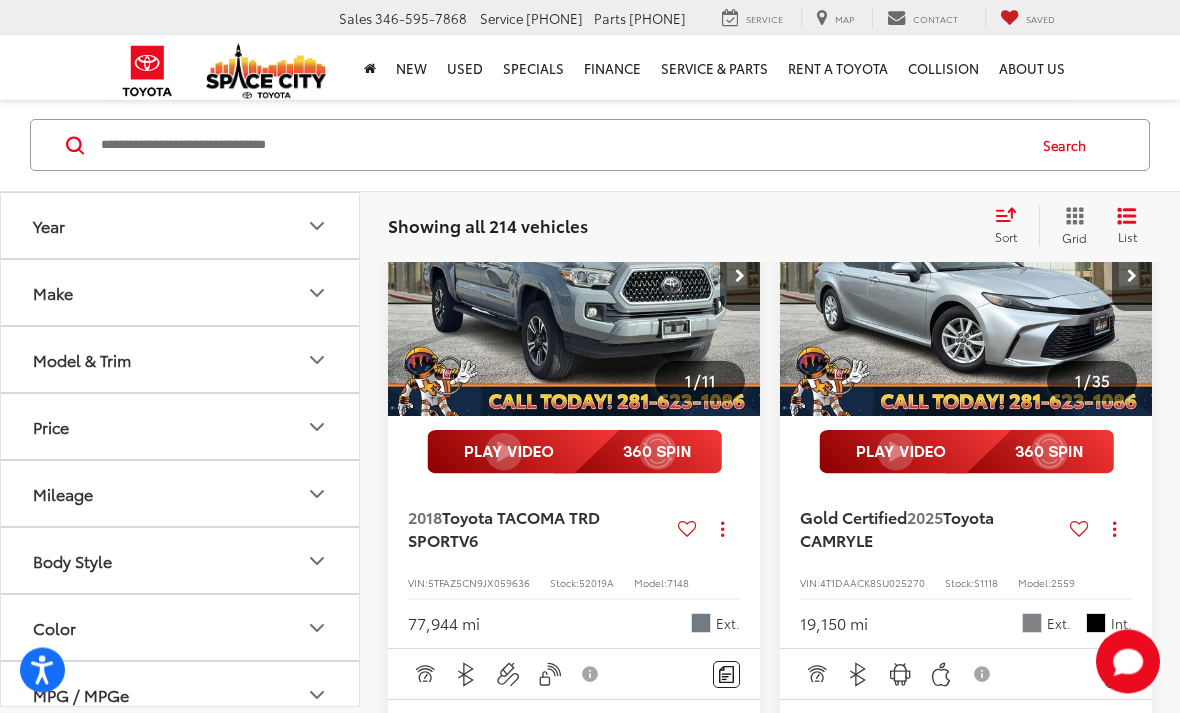 click at bounding box center [1132, 277] 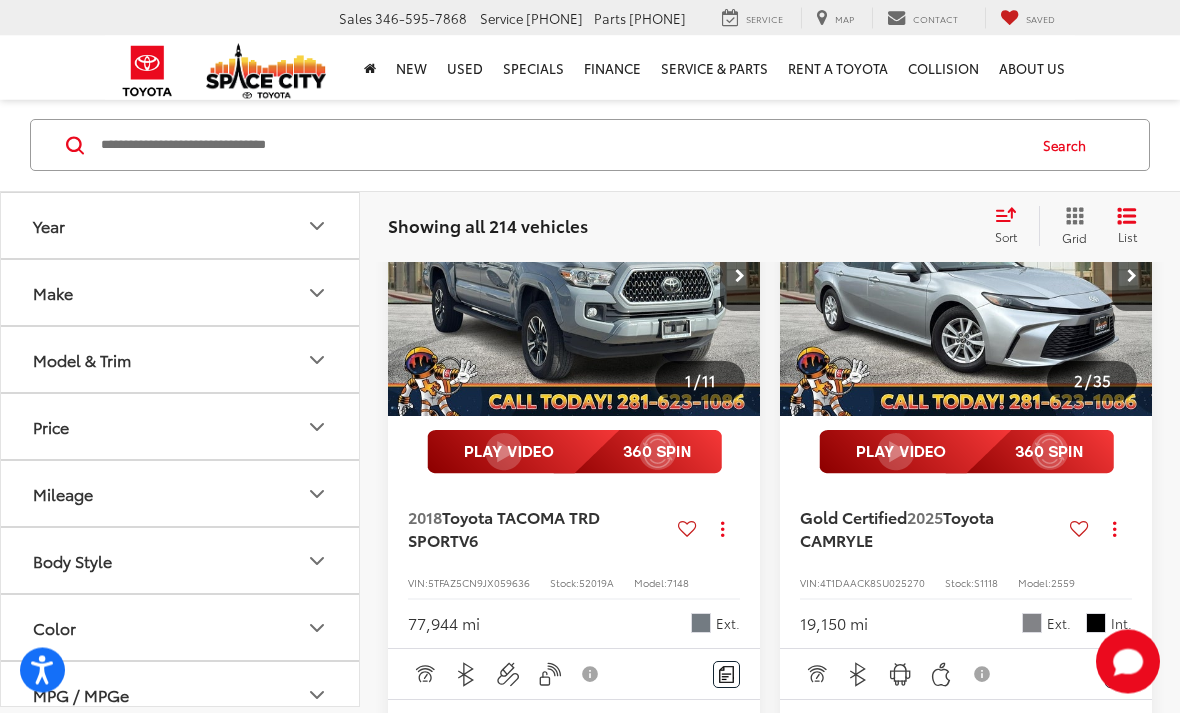 scroll, scrollTop: 2431, scrollLeft: 0, axis: vertical 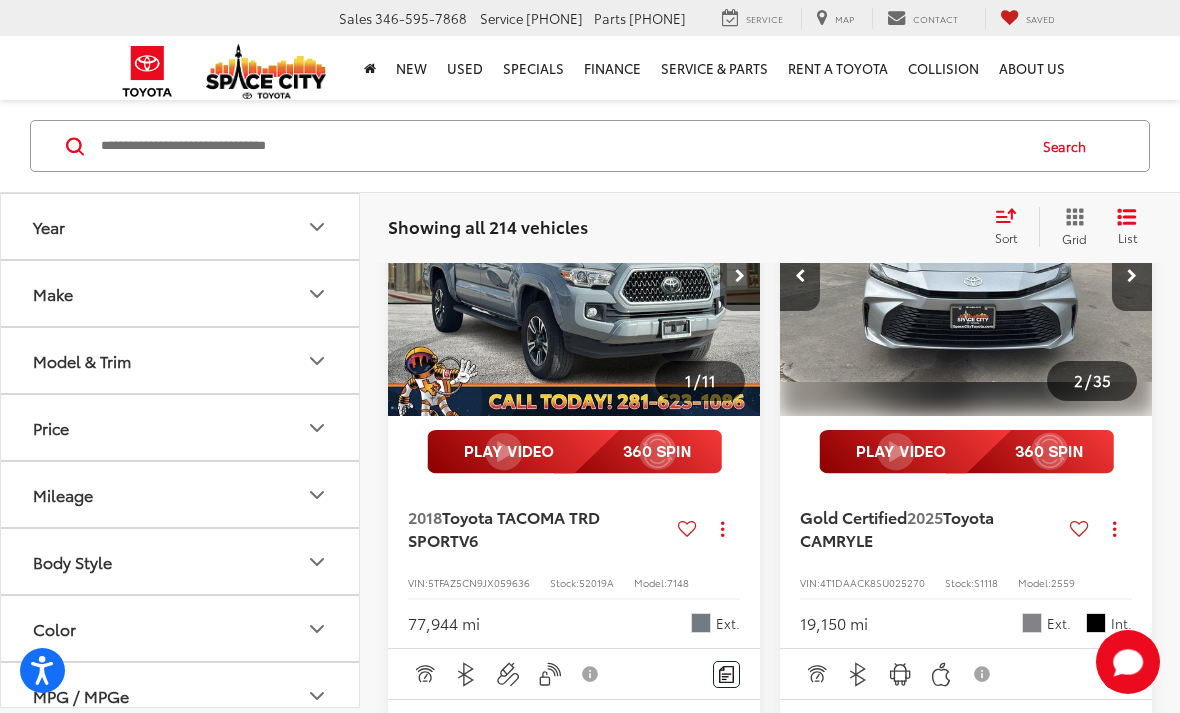 click at bounding box center [1132, 276] 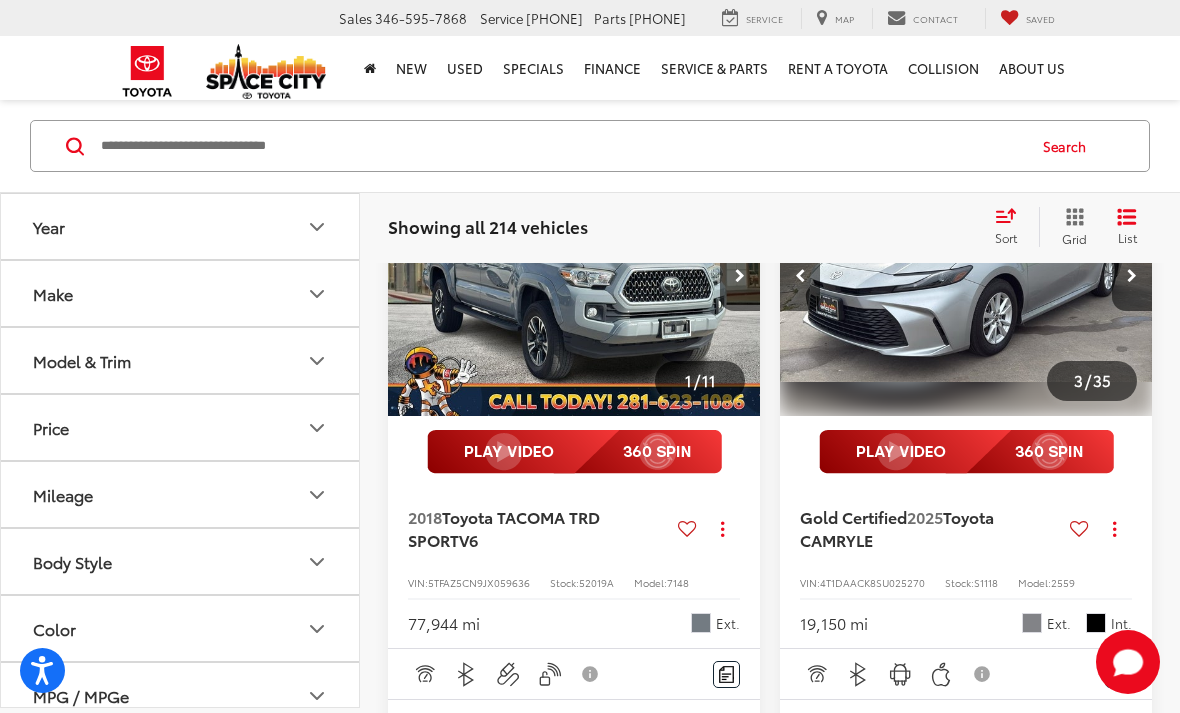 click at bounding box center [1132, 276] 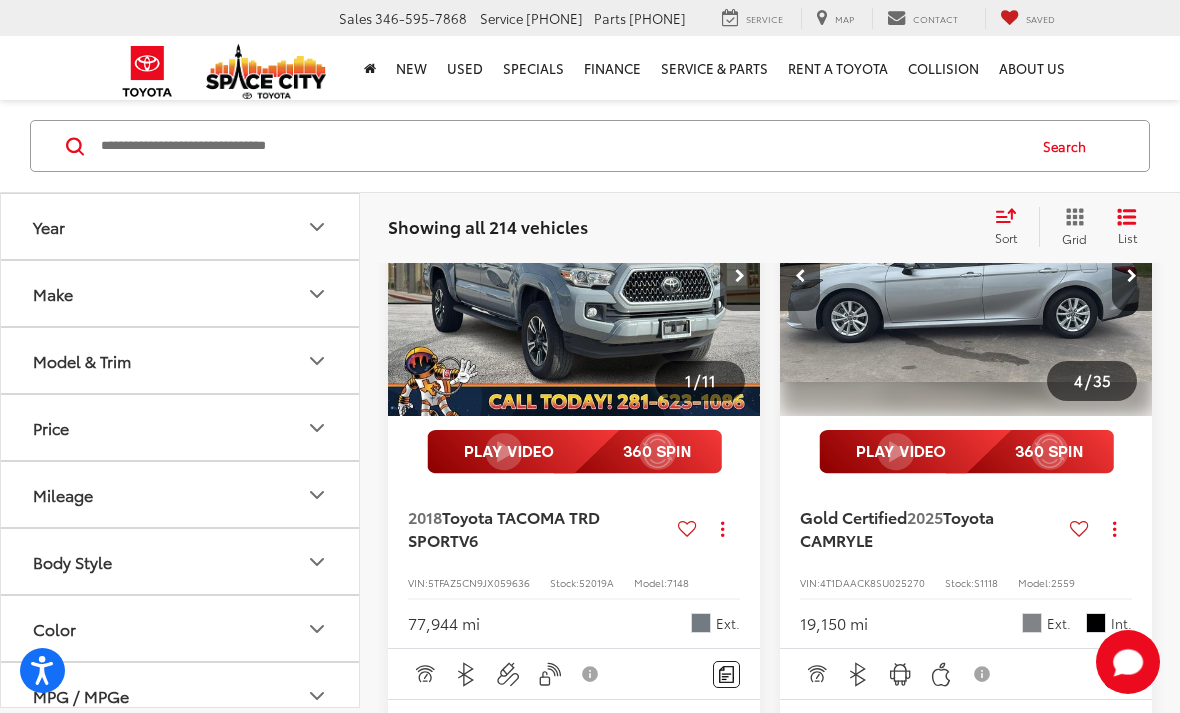 click at bounding box center [1132, 276] 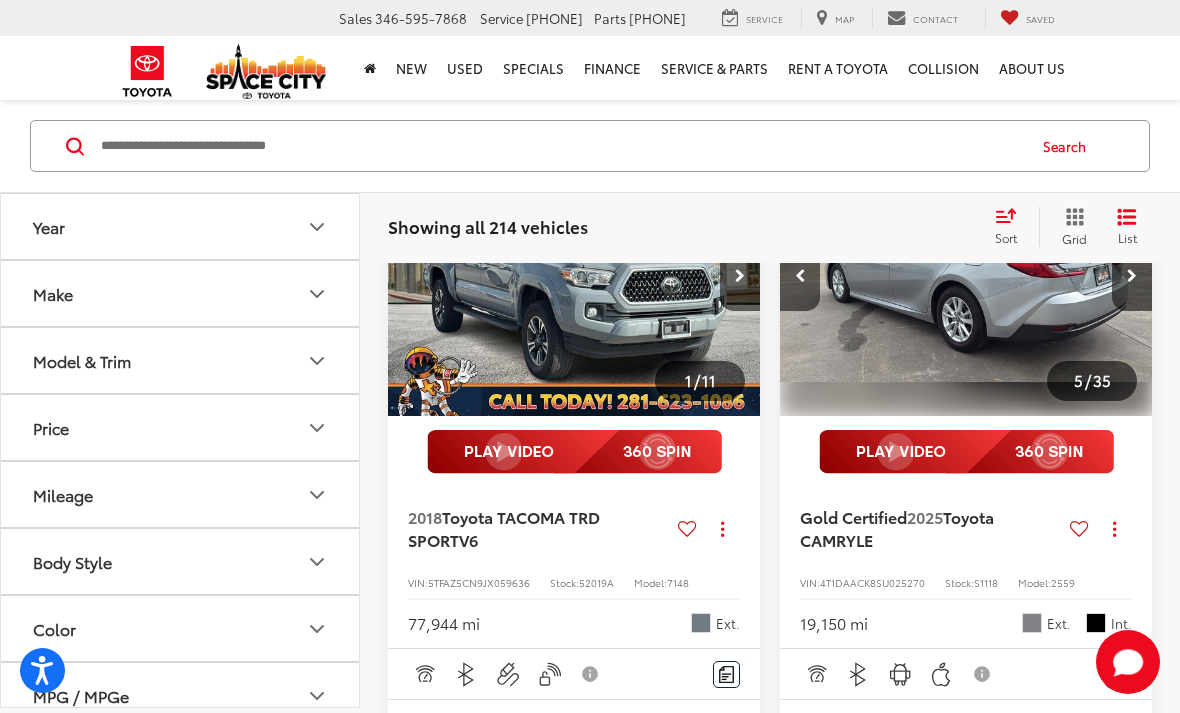 click at bounding box center (1132, 276) 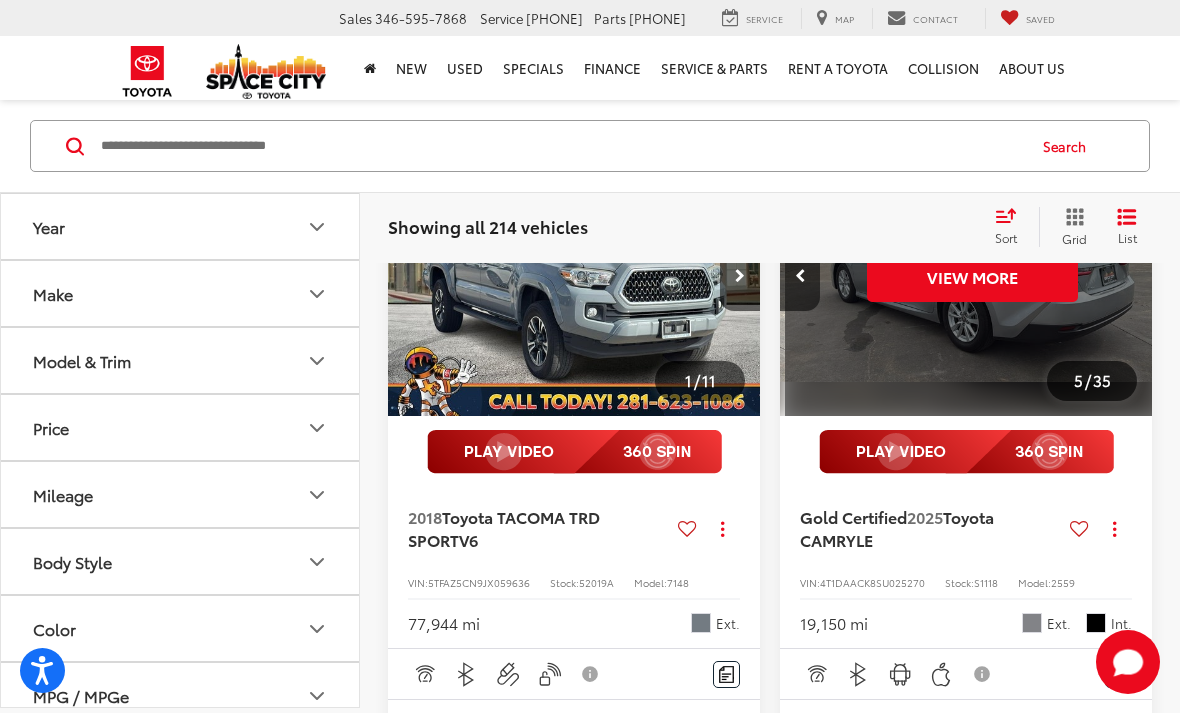 scroll, scrollTop: 0, scrollLeft: 1873, axis: horizontal 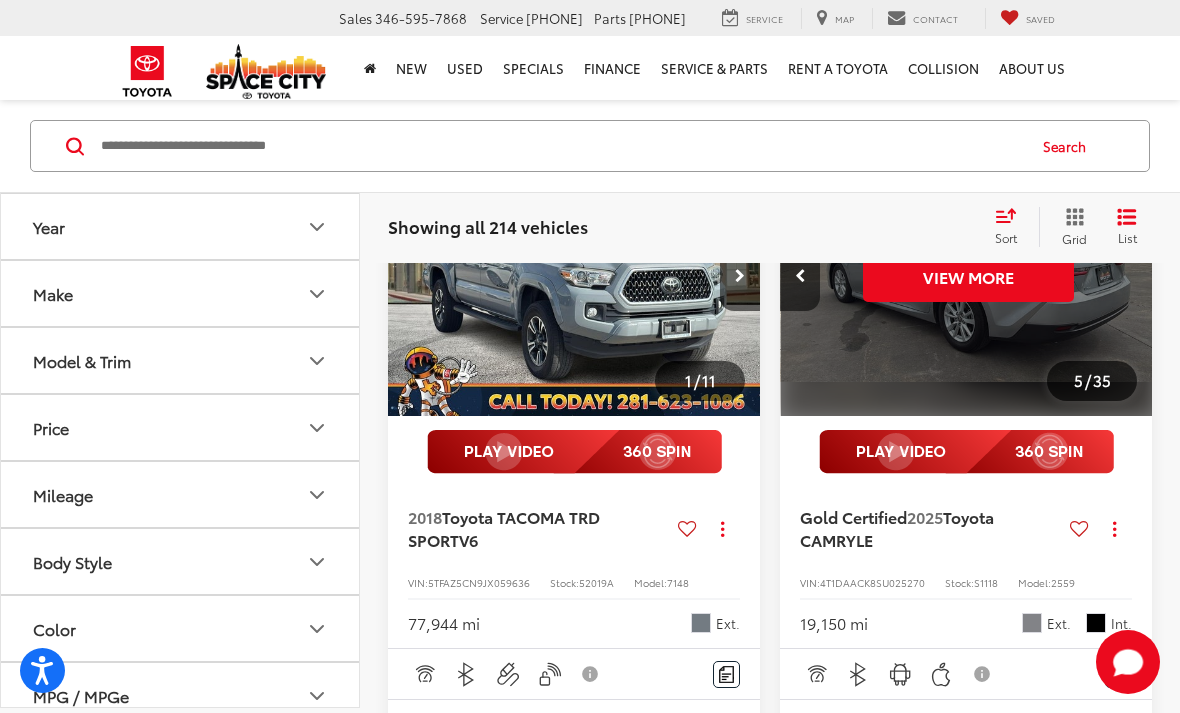 click on "View More" at bounding box center (968, 276) 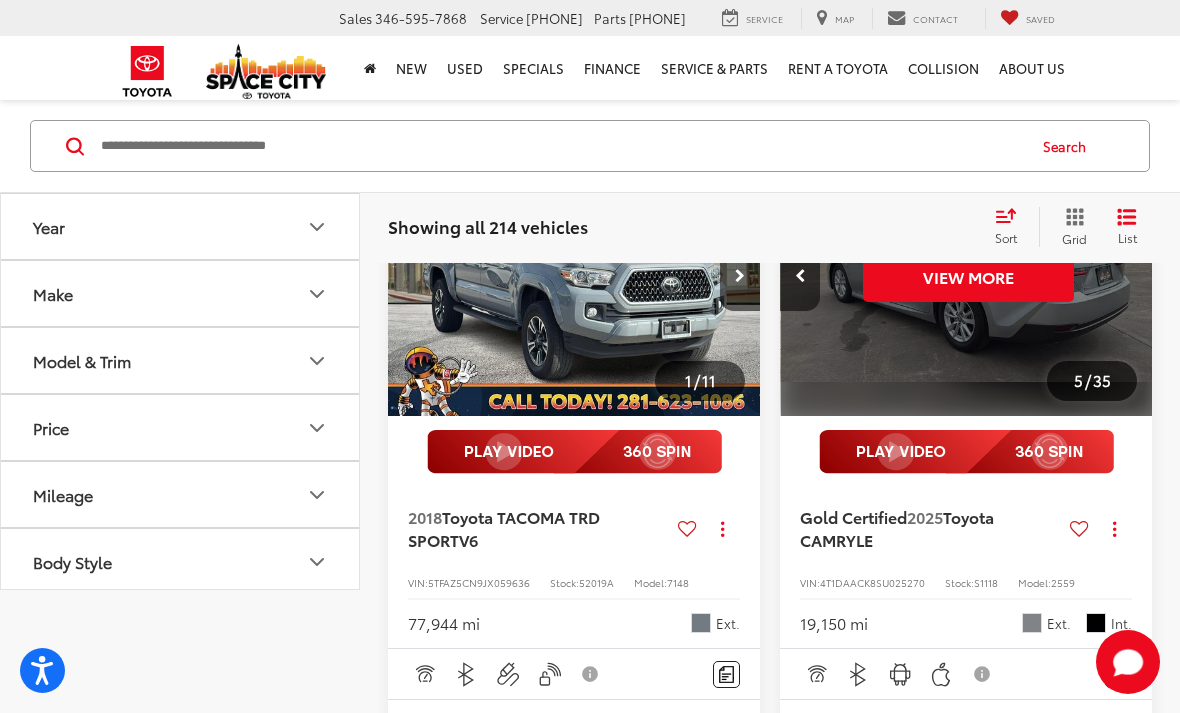 scroll, scrollTop: 2625, scrollLeft: 0, axis: vertical 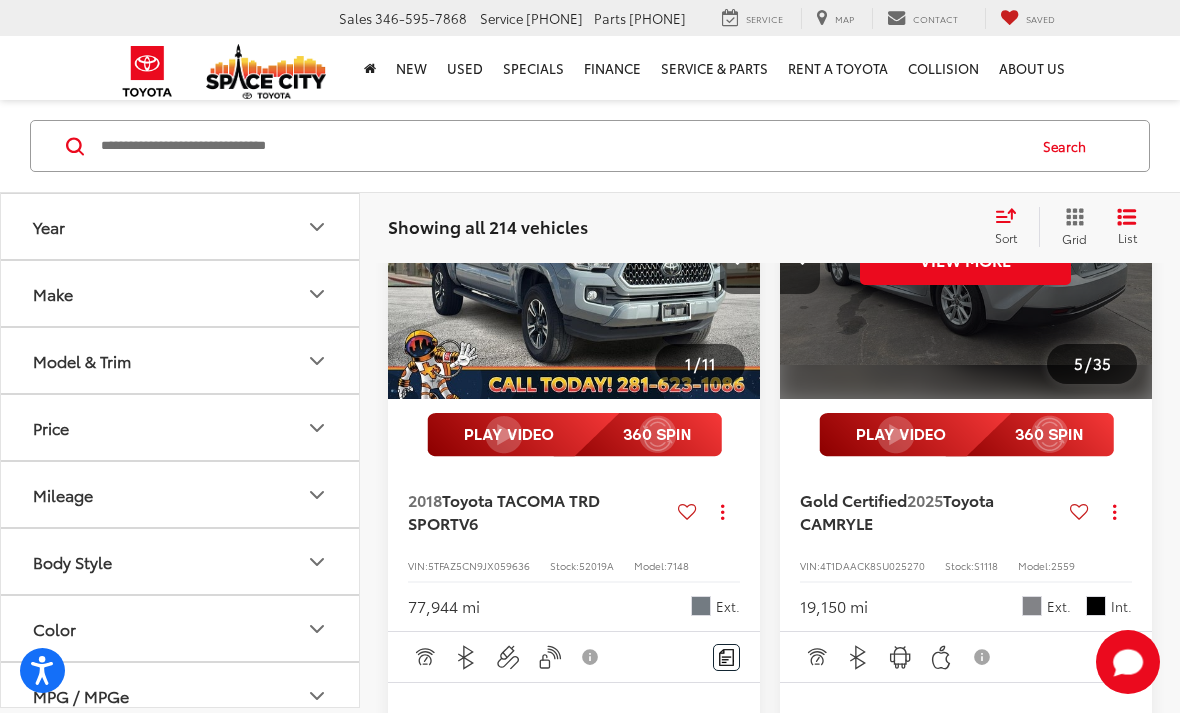 click at bounding box center [574, 259] 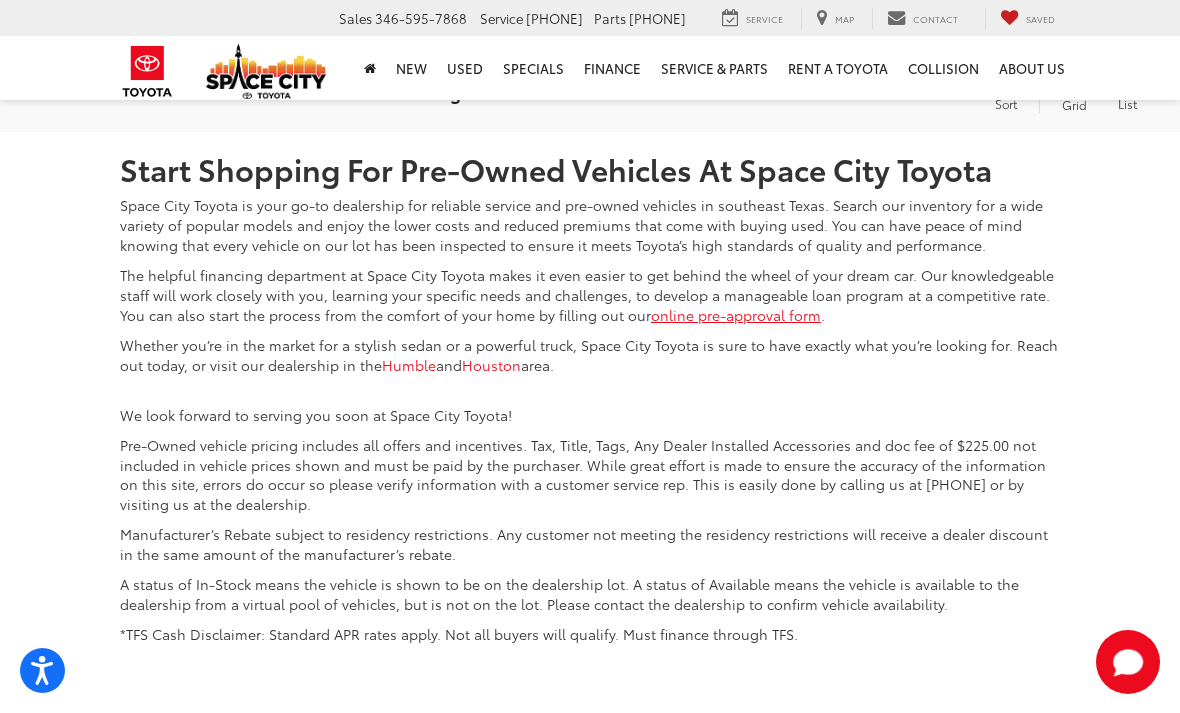 scroll, scrollTop: 7005, scrollLeft: 0, axis: vertical 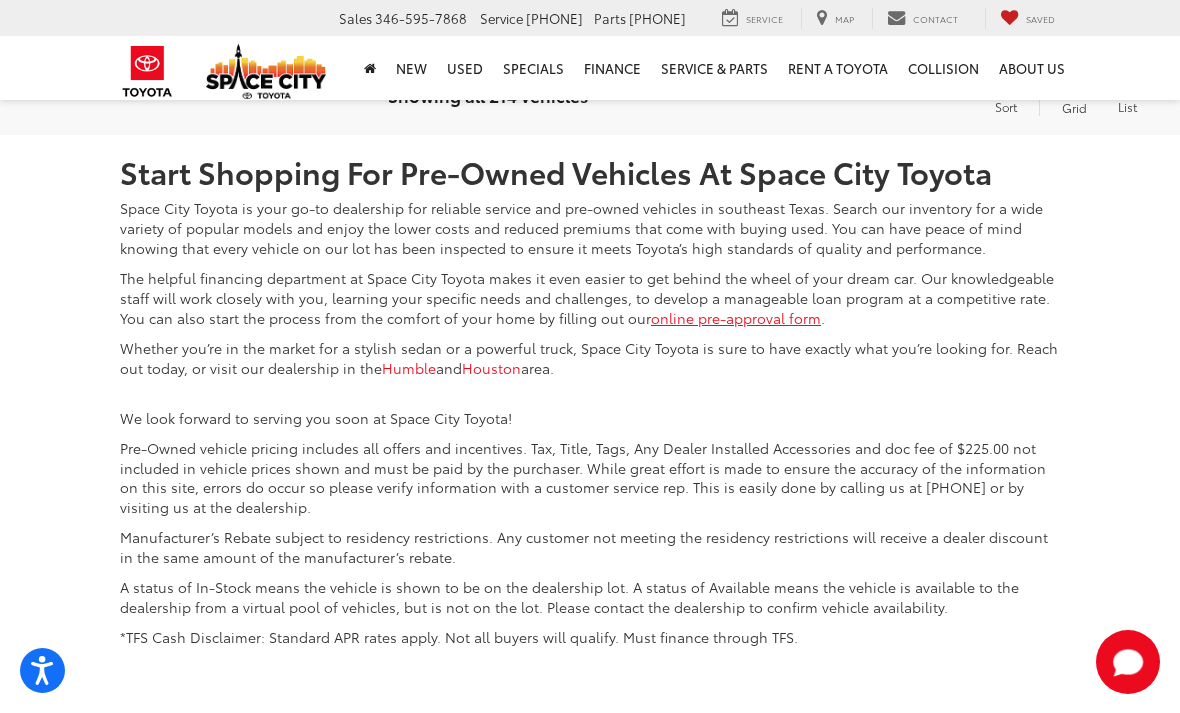 click on "12" at bounding box center [856, -14] 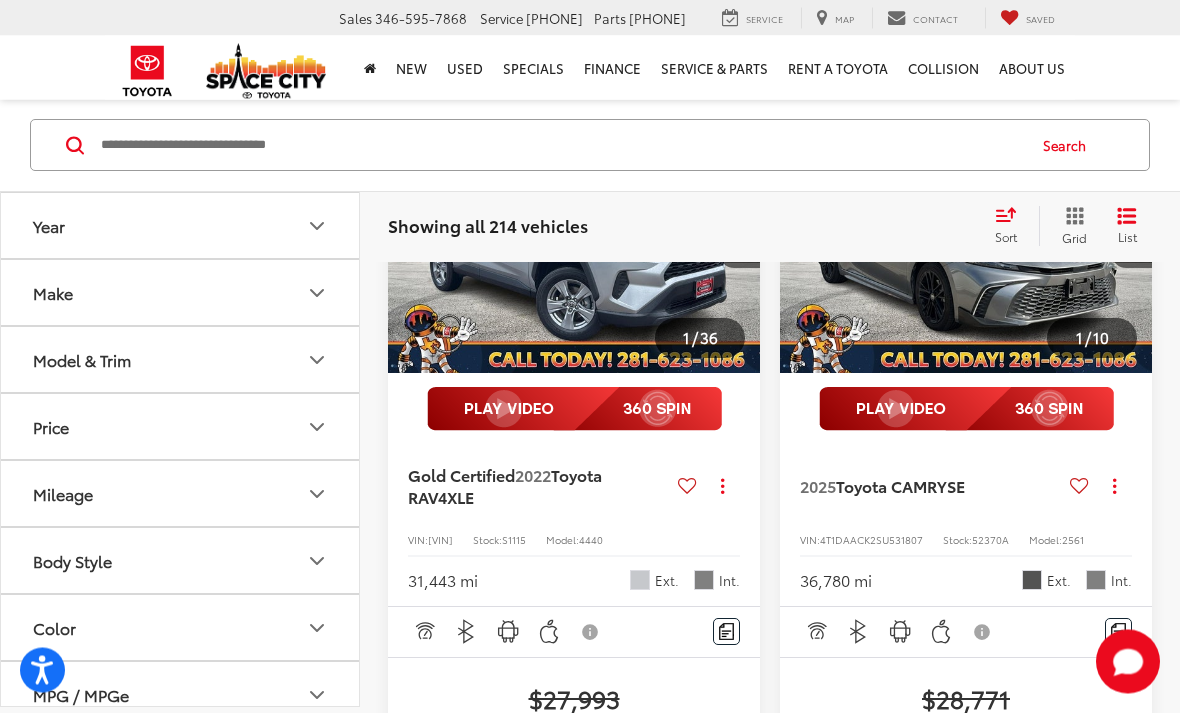 scroll, scrollTop: 3567, scrollLeft: 0, axis: vertical 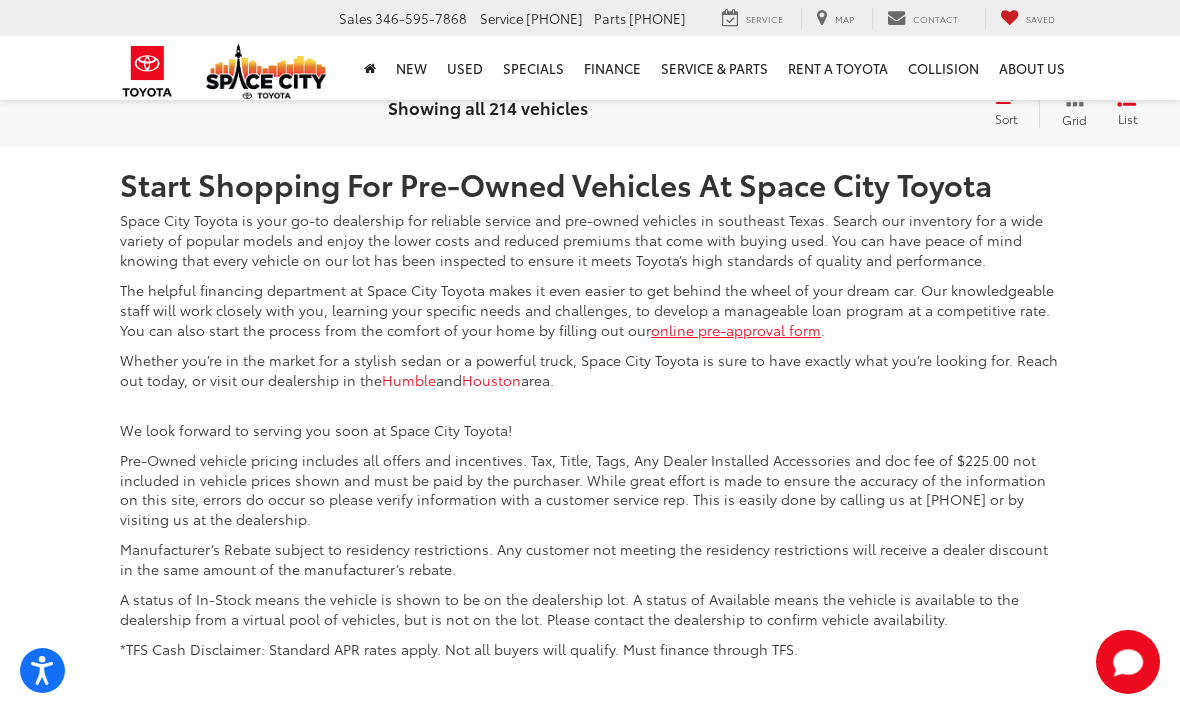 click on "13" at bounding box center [856, -2] 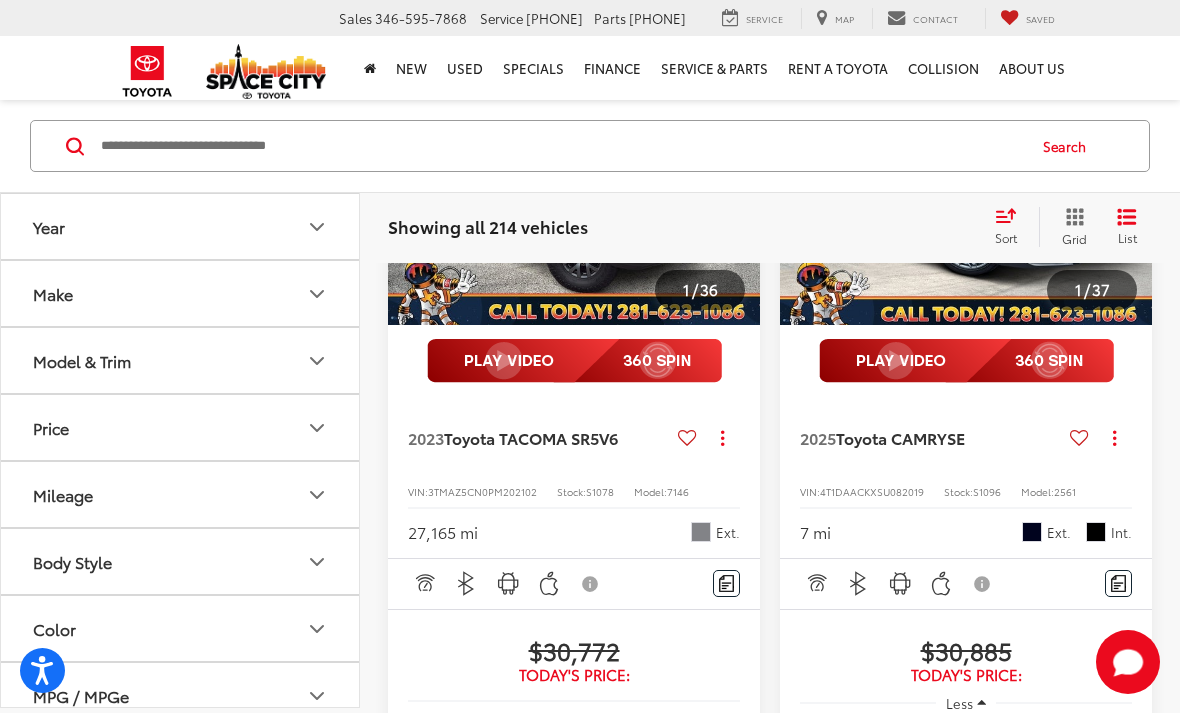 scroll, scrollTop: 3583, scrollLeft: 0, axis: vertical 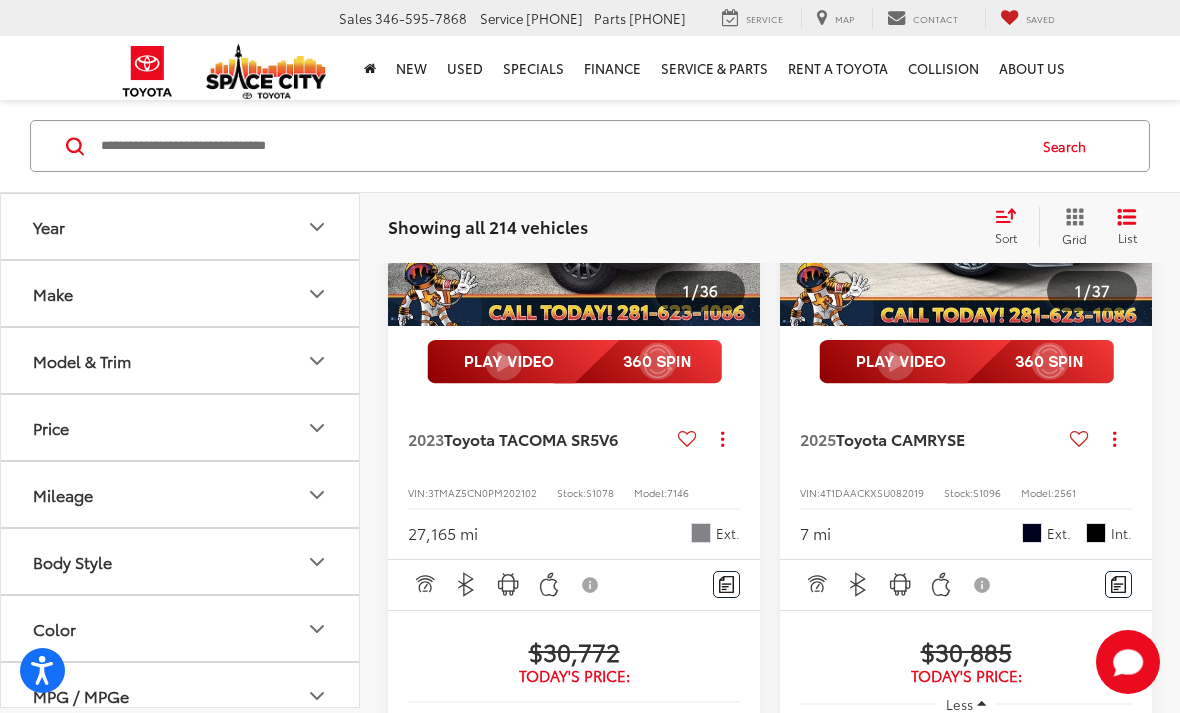click at bounding box center (740, 186) 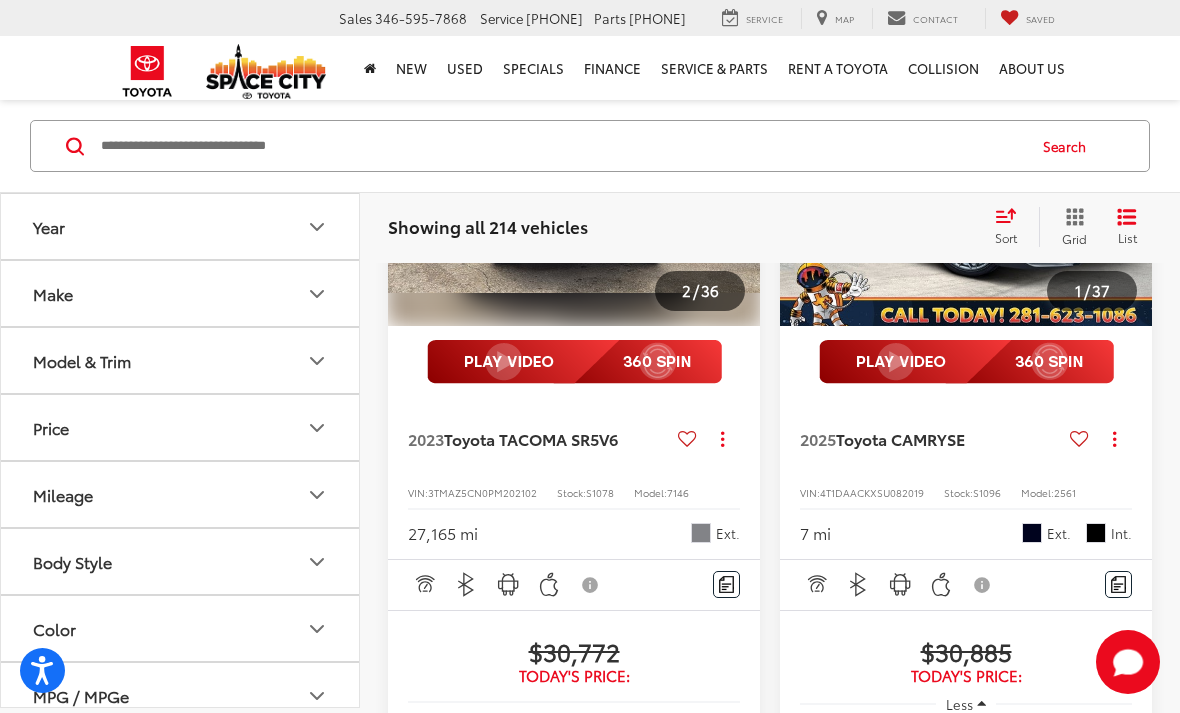 click at bounding box center [740, 186] 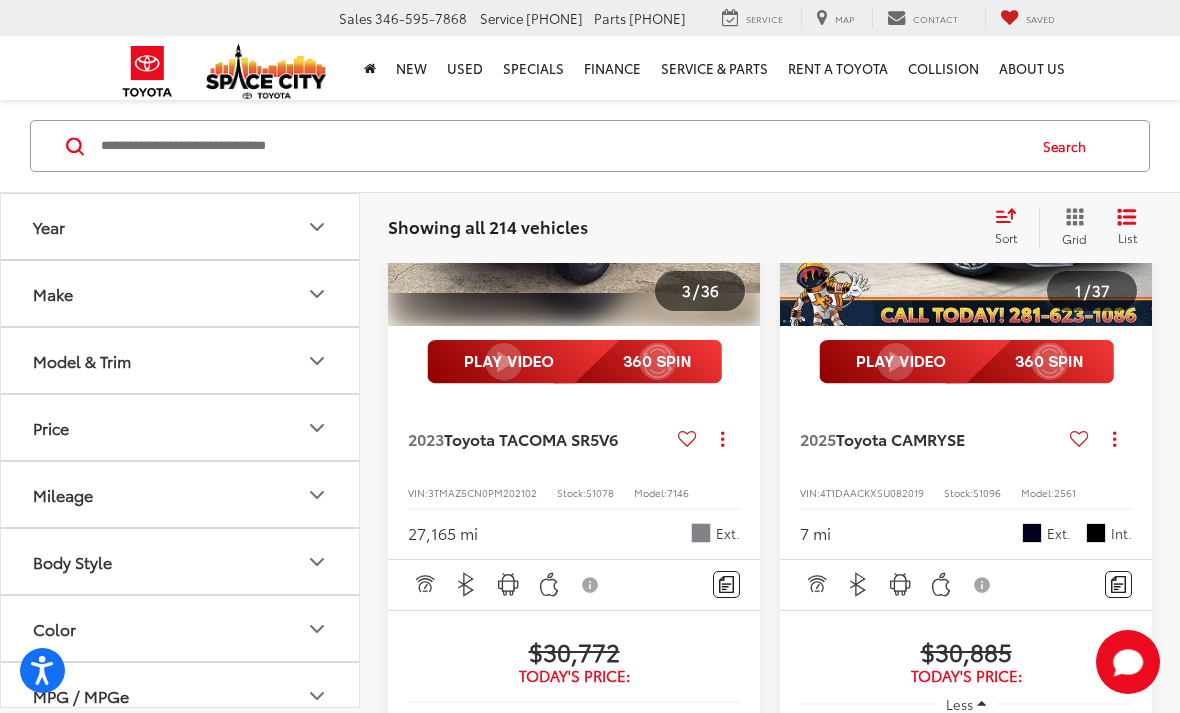 click at bounding box center (740, 186) 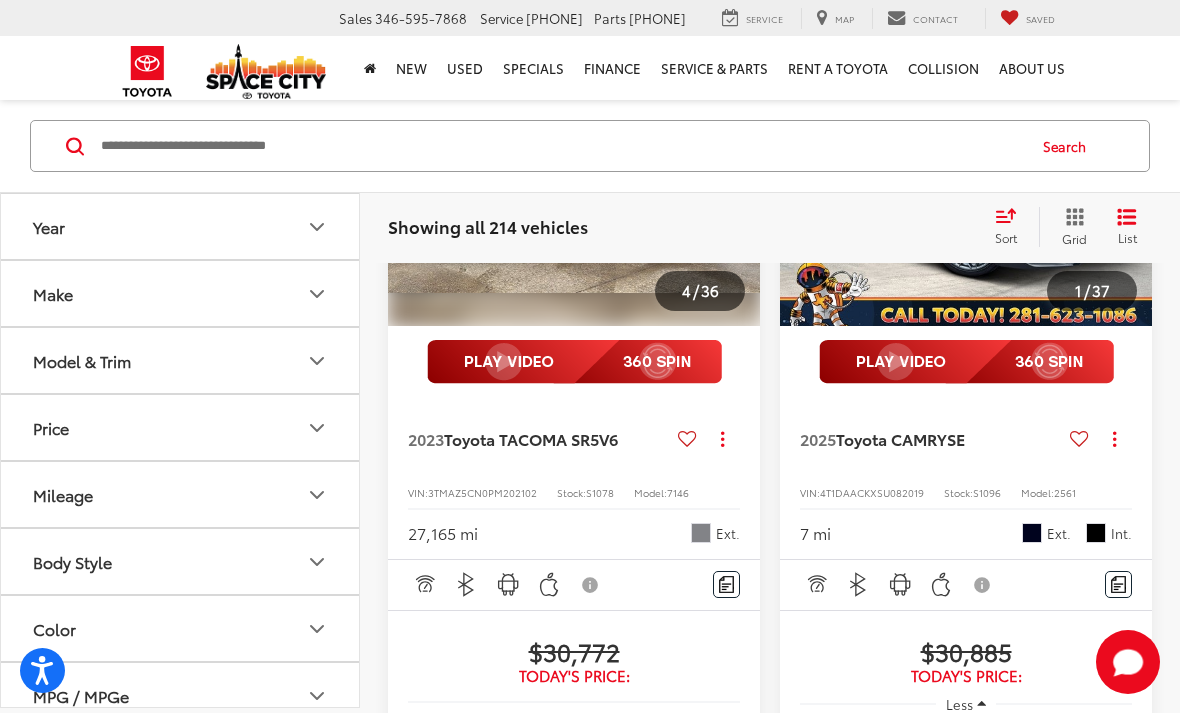 click at bounding box center (740, 186) 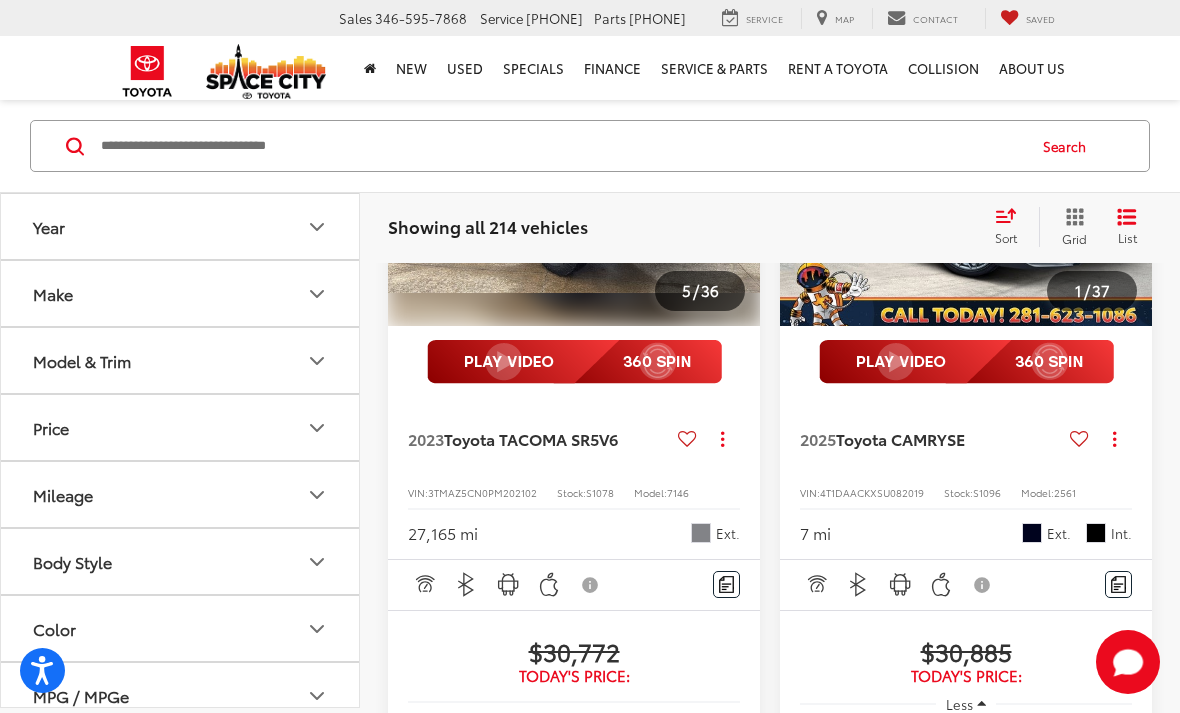 click at bounding box center (740, 186) 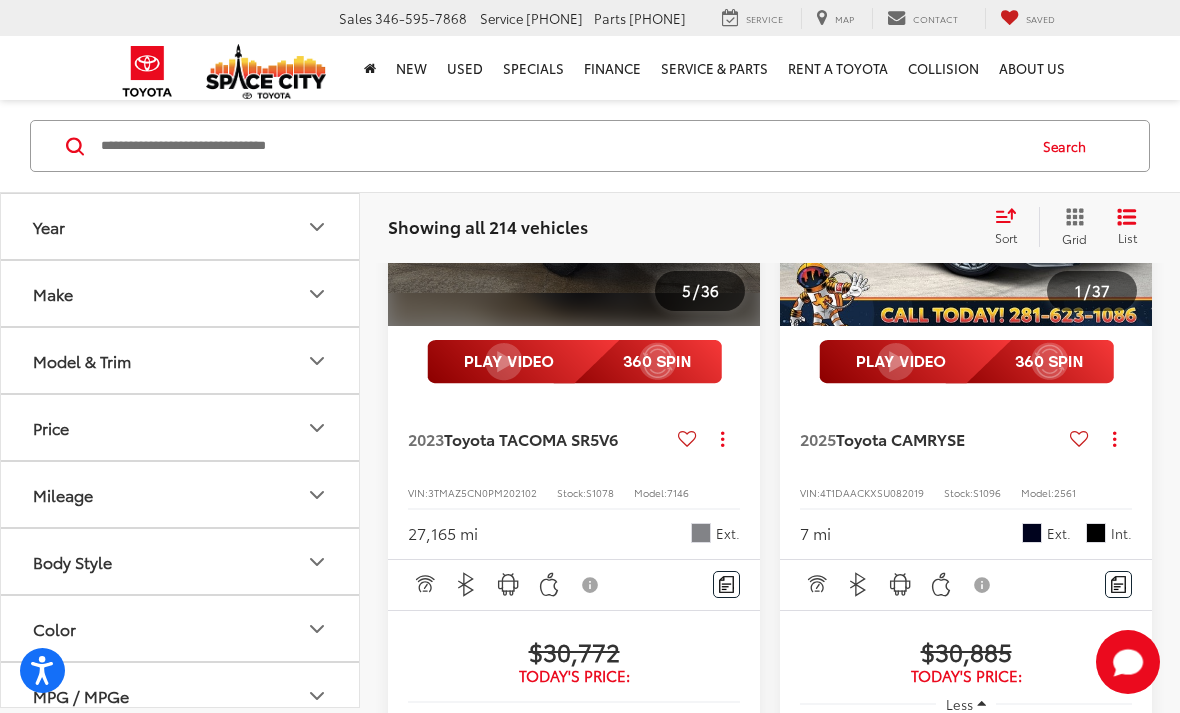 scroll, scrollTop: 0, scrollLeft: 1875, axis: horizontal 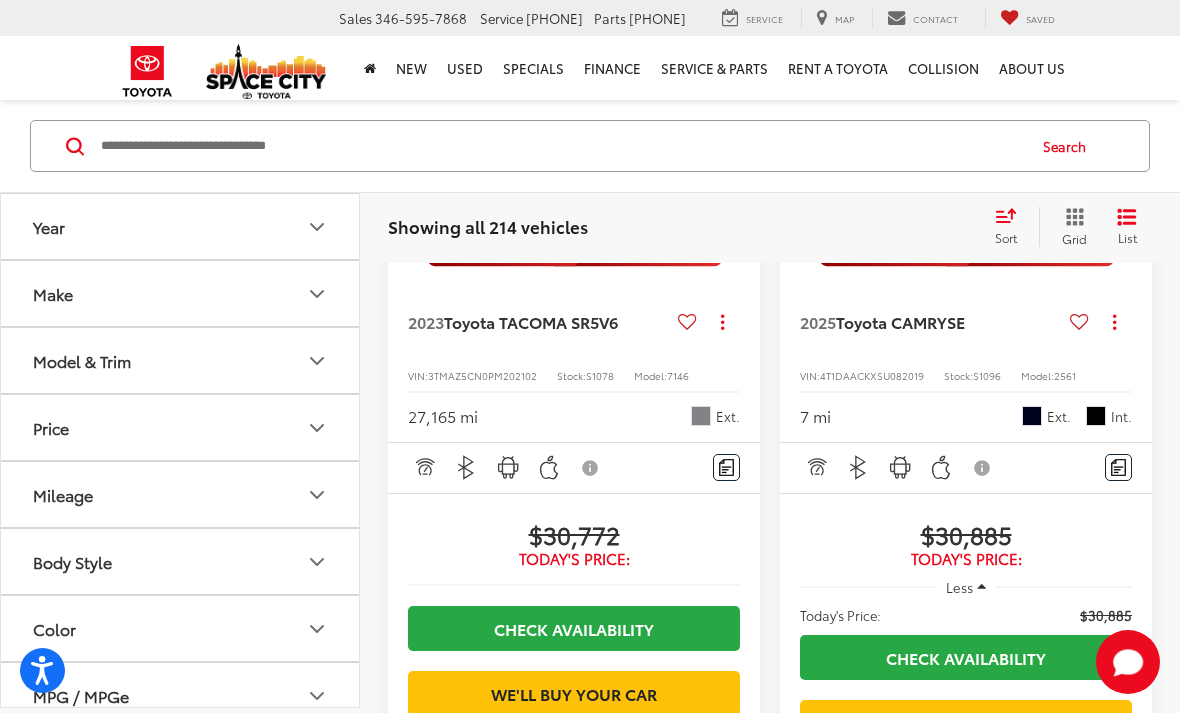 click on "View More" at bounding box center [574, 69] 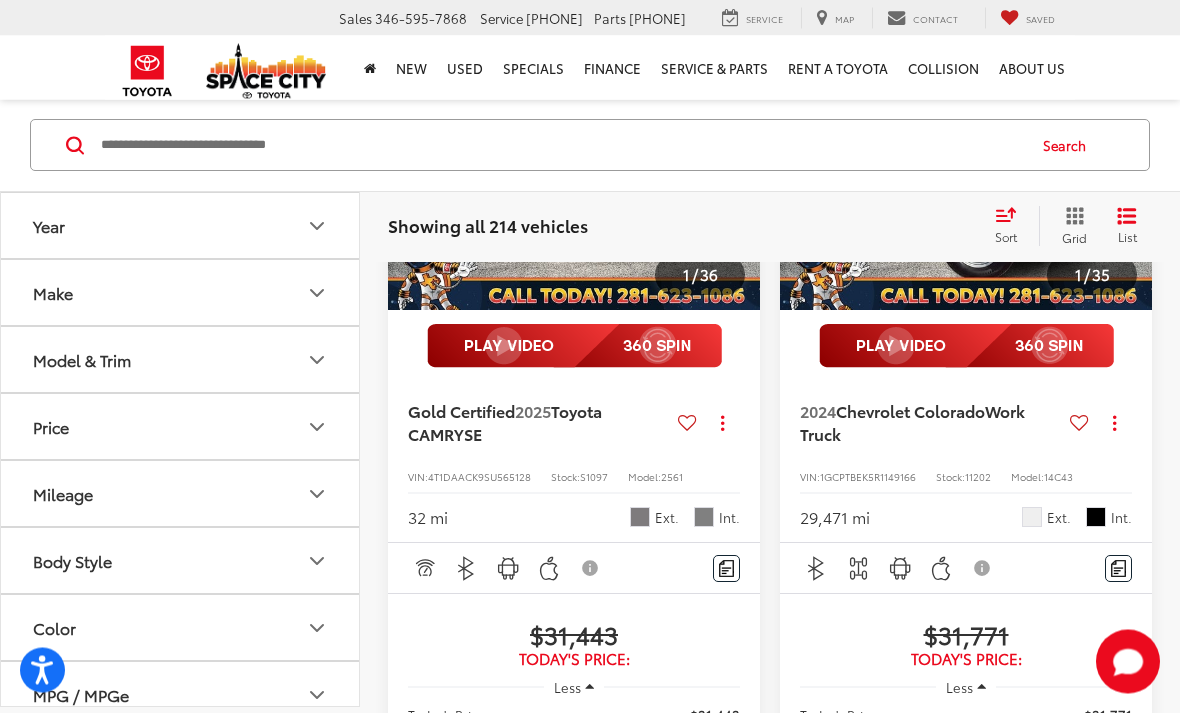 scroll, scrollTop: 5770, scrollLeft: 0, axis: vertical 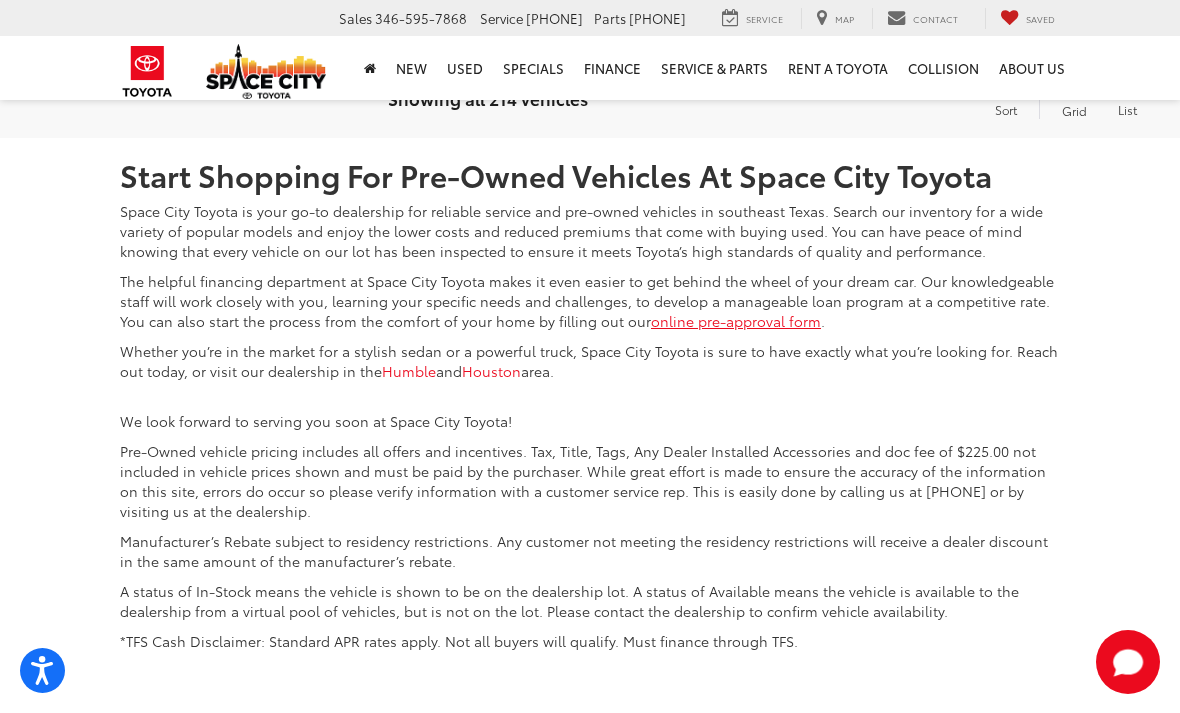 click on "14" at bounding box center [856, -11] 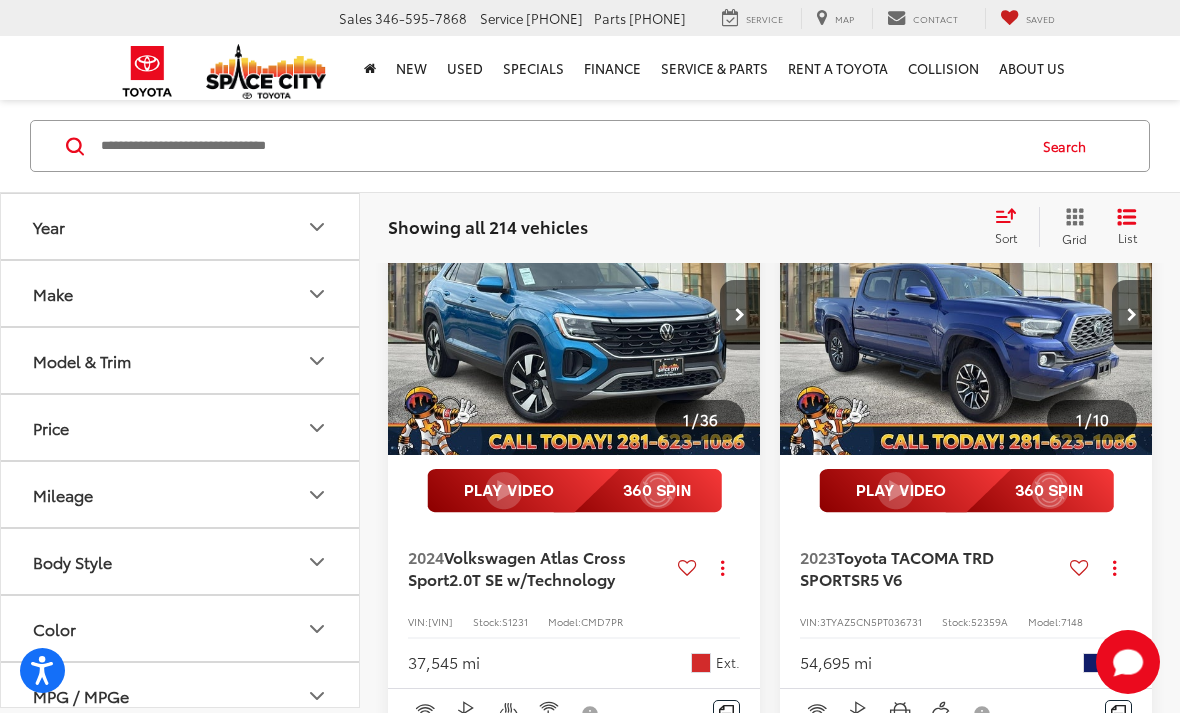 scroll, scrollTop: 1333, scrollLeft: 0, axis: vertical 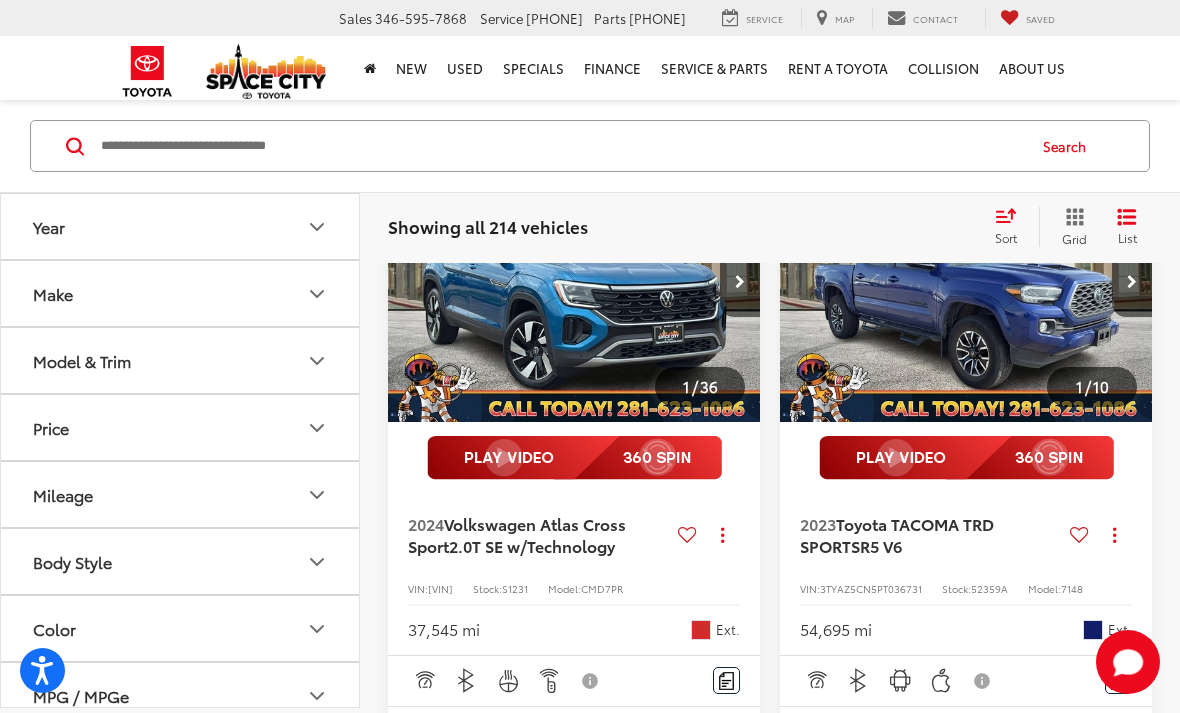 click at bounding box center (1132, 282) 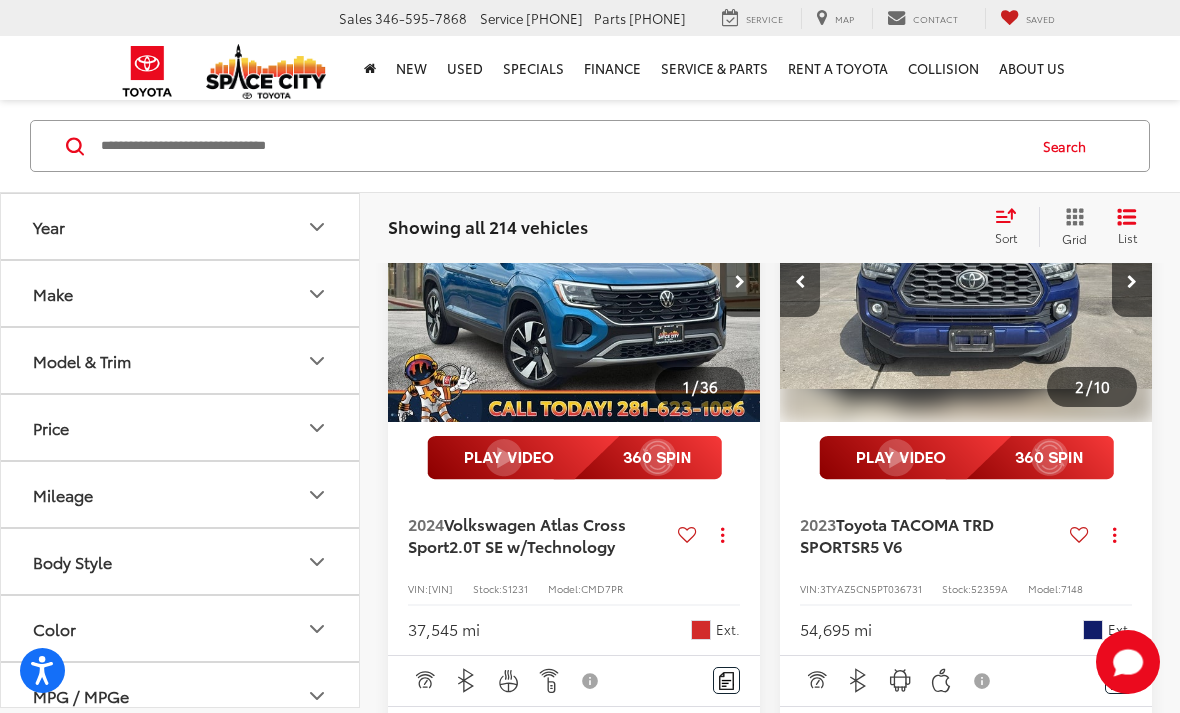 click at bounding box center [1132, 282] 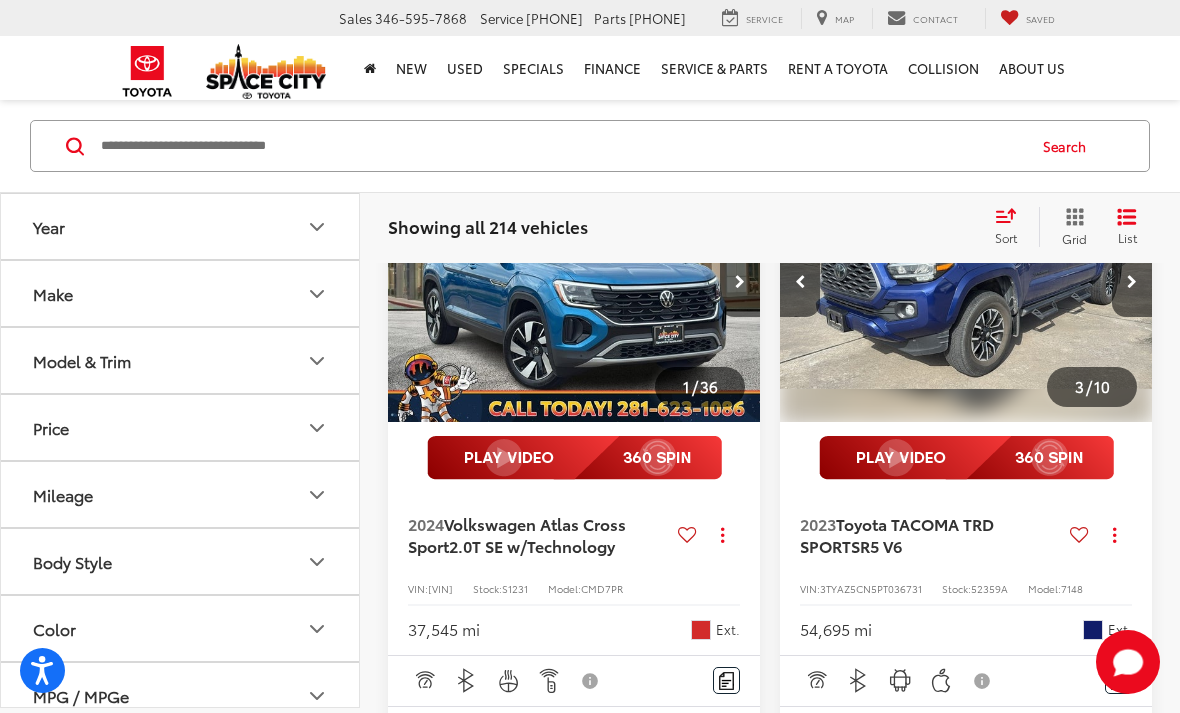 click at bounding box center [1132, 282] 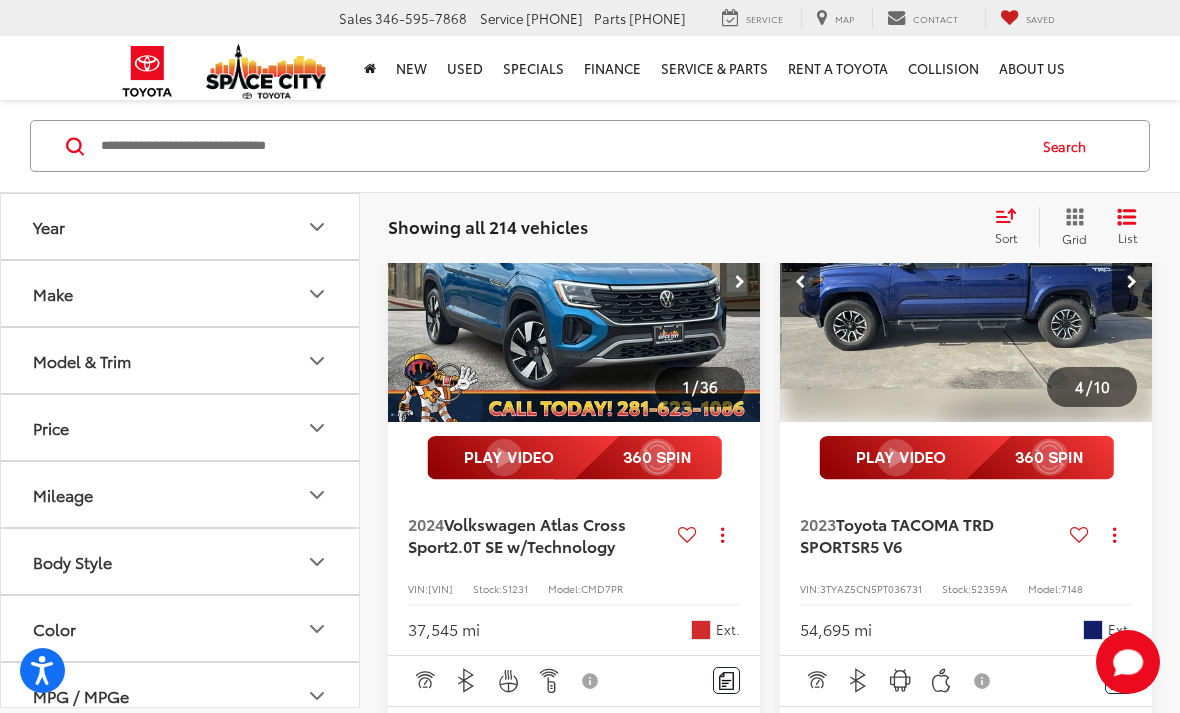scroll, scrollTop: 0, scrollLeft: 1125, axis: horizontal 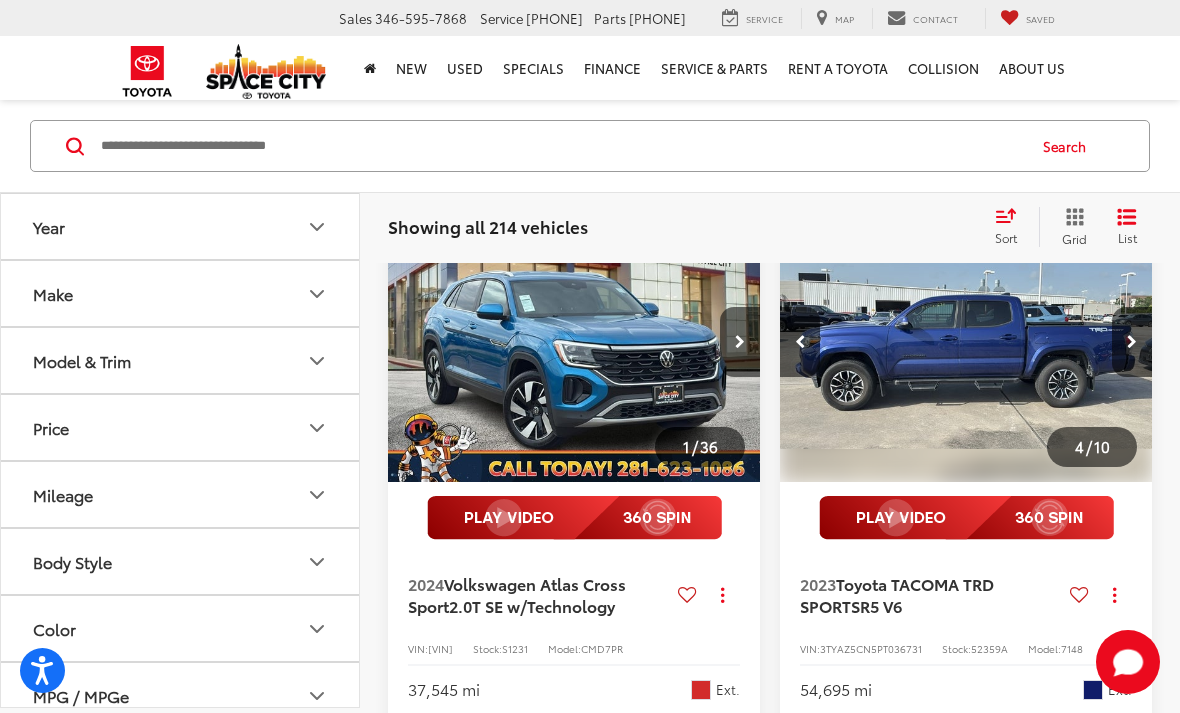 click at bounding box center (1132, 342) 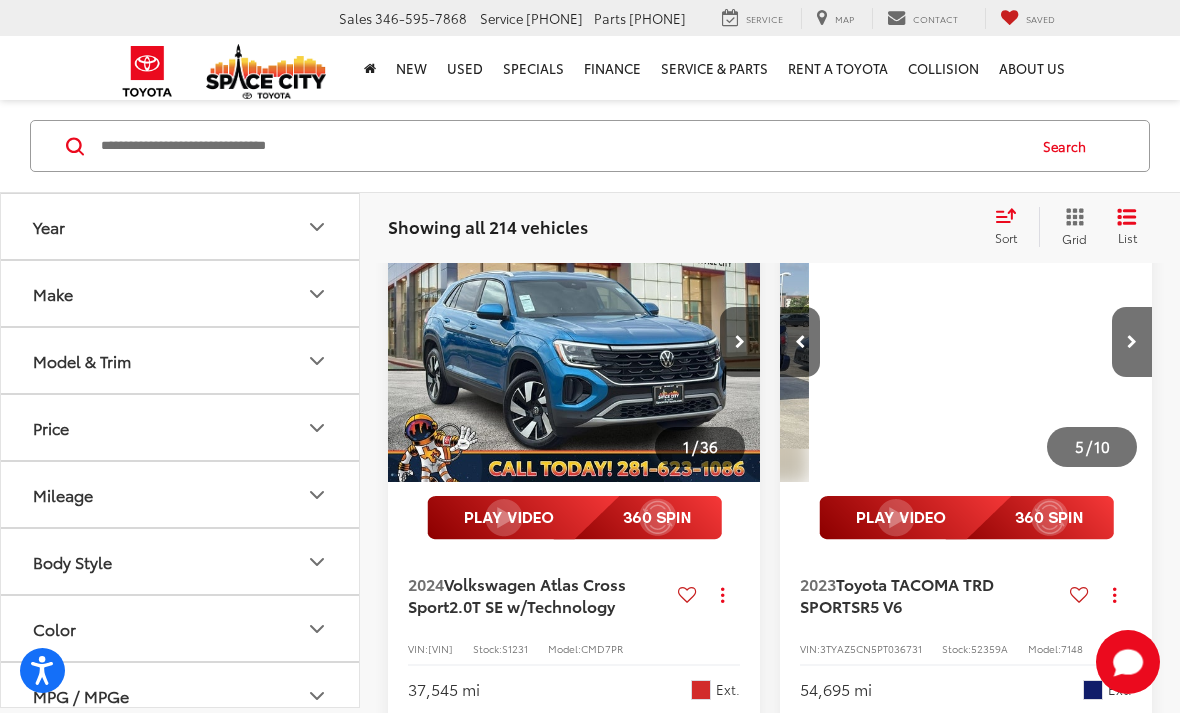 scroll, scrollTop: 0, scrollLeft: 1500, axis: horizontal 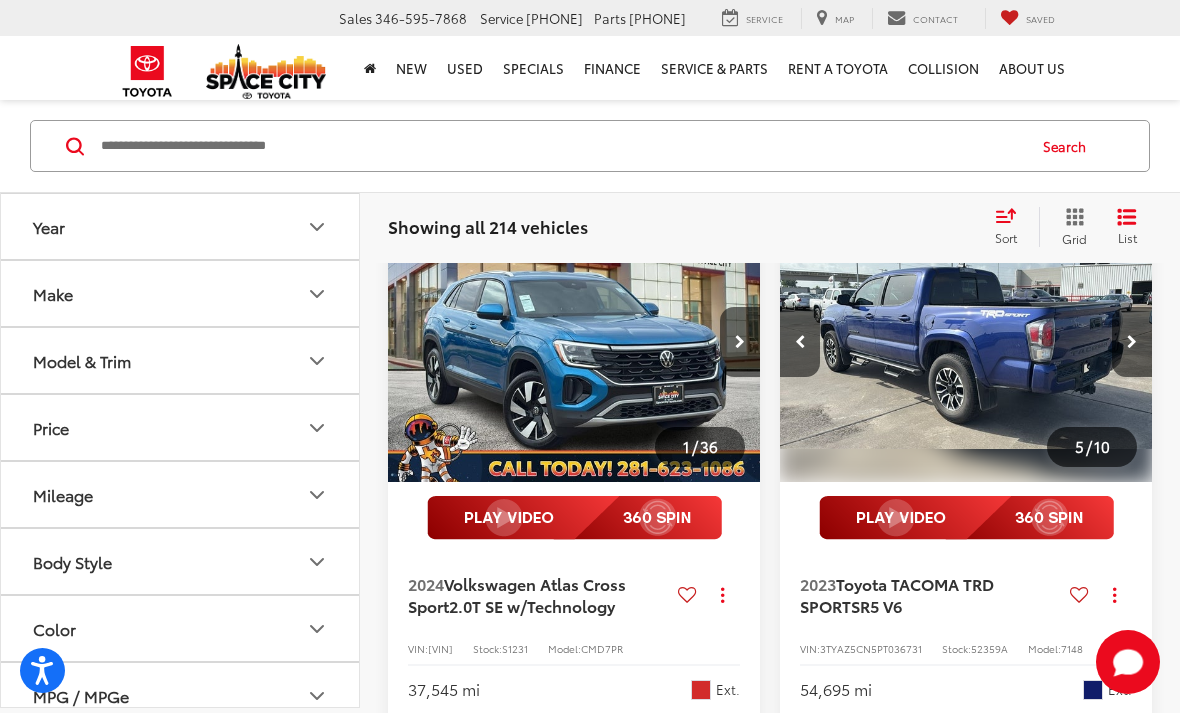 click at bounding box center (1132, 342) 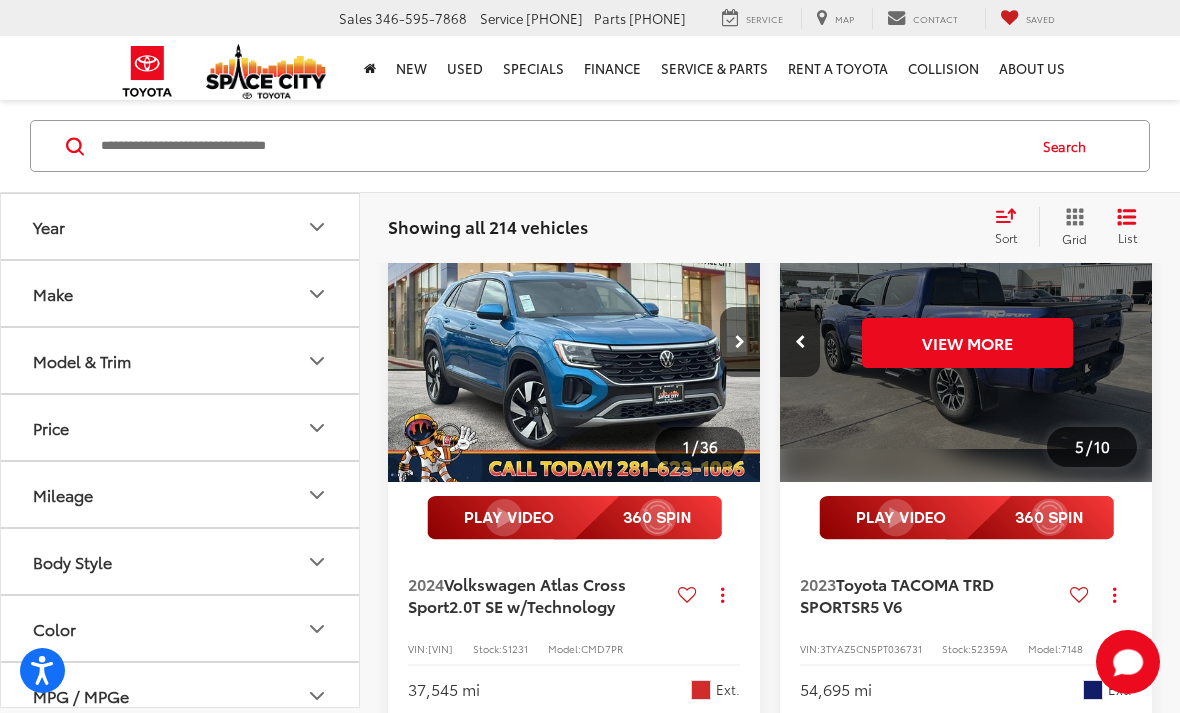 scroll, scrollTop: 0, scrollLeft: 1875, axis: horizontal 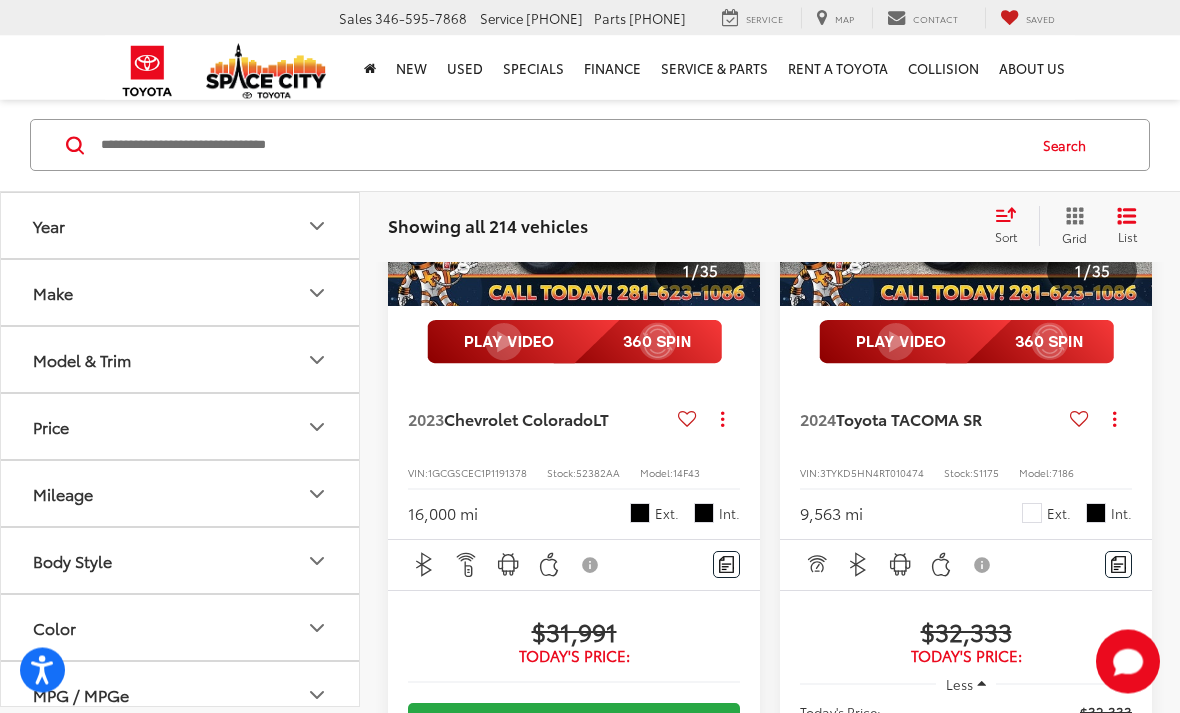 click at bounding box center (966, 167) 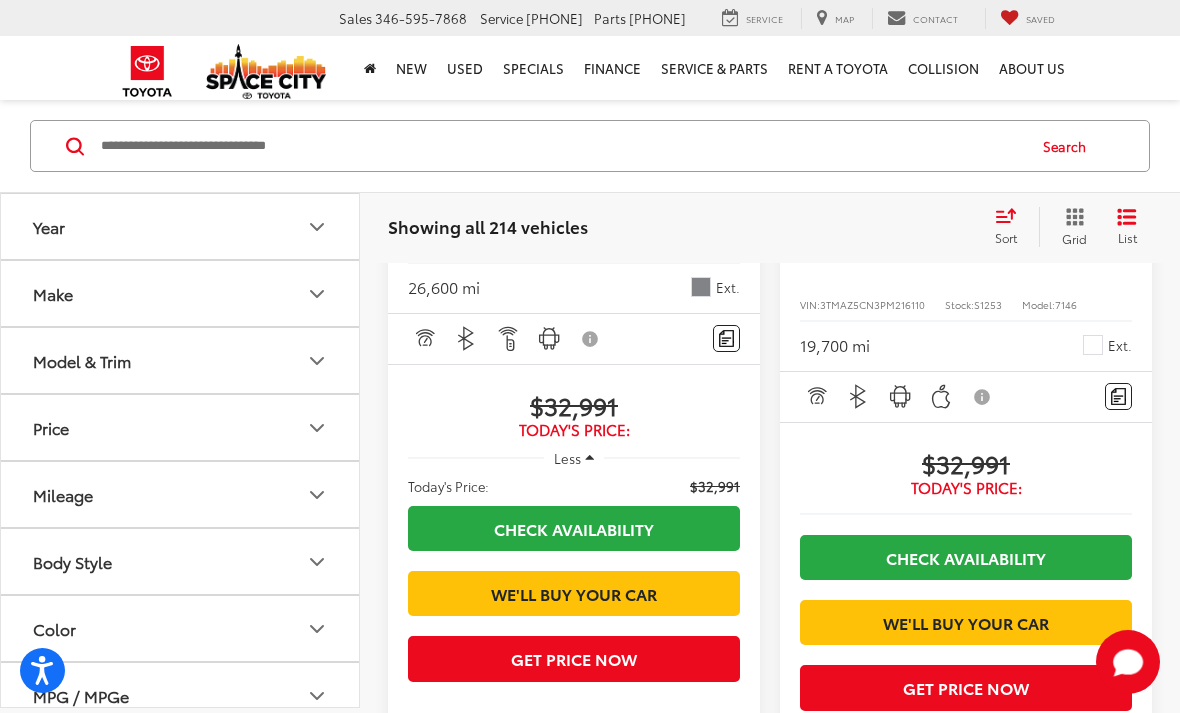 scroll, scrollTop: 5954, scrollLeft: 0, axis: vertical 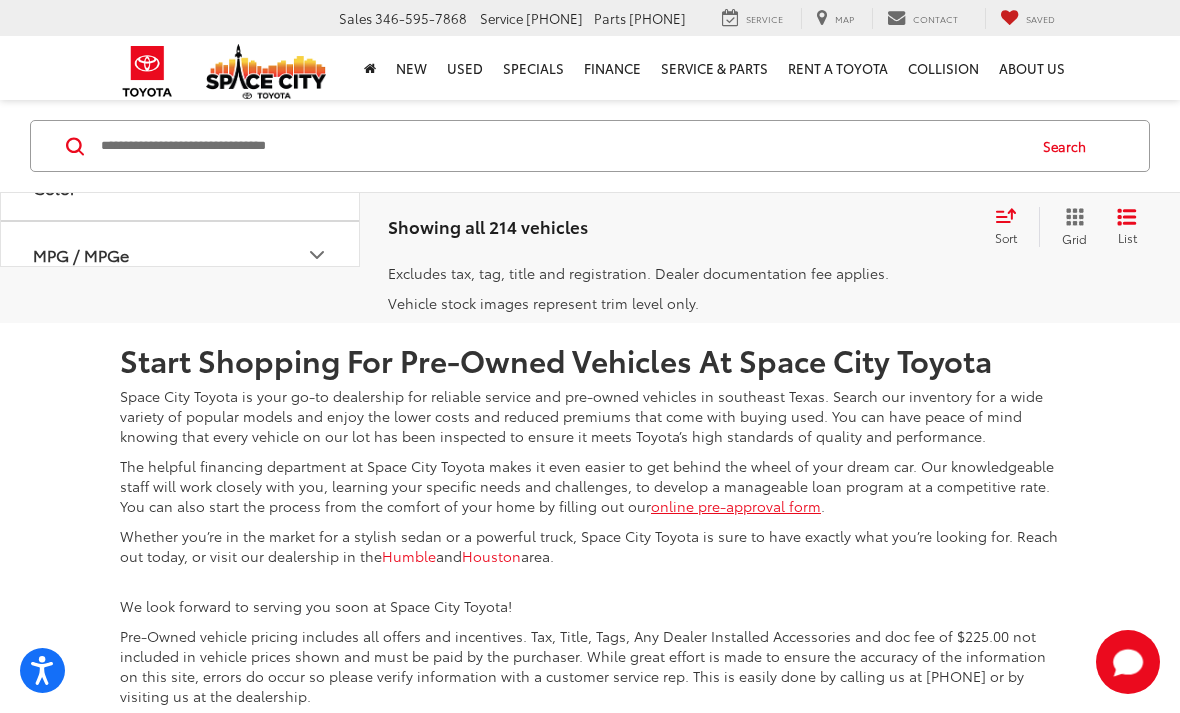 click on "15" at bounding box center (856, 174) 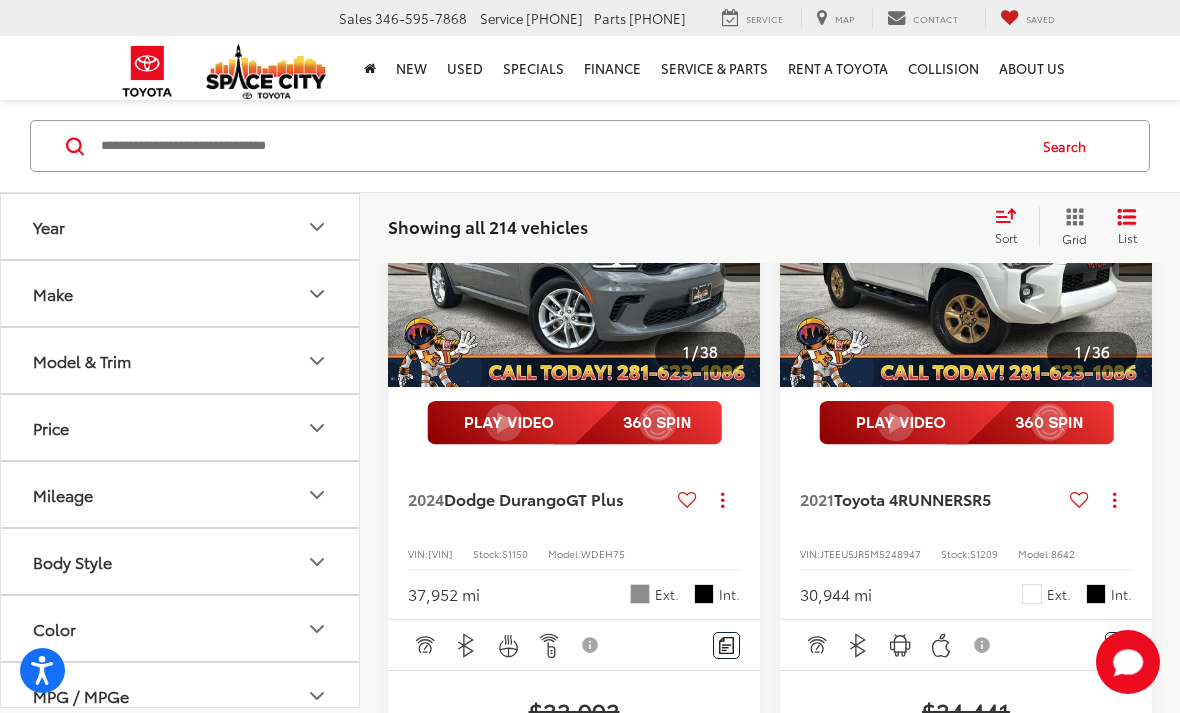 scroll, scrollTop: 4563, scrollLeft: 0, axis: vertical 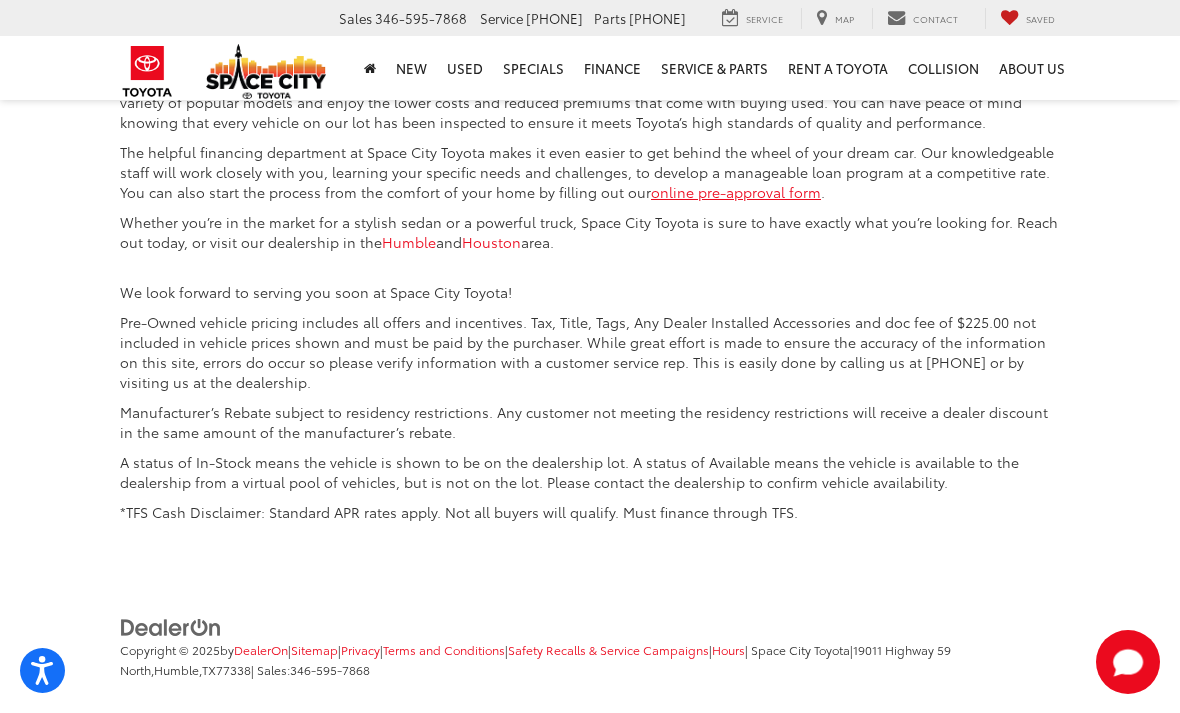 click on "16" at bounding box center [856, -140] 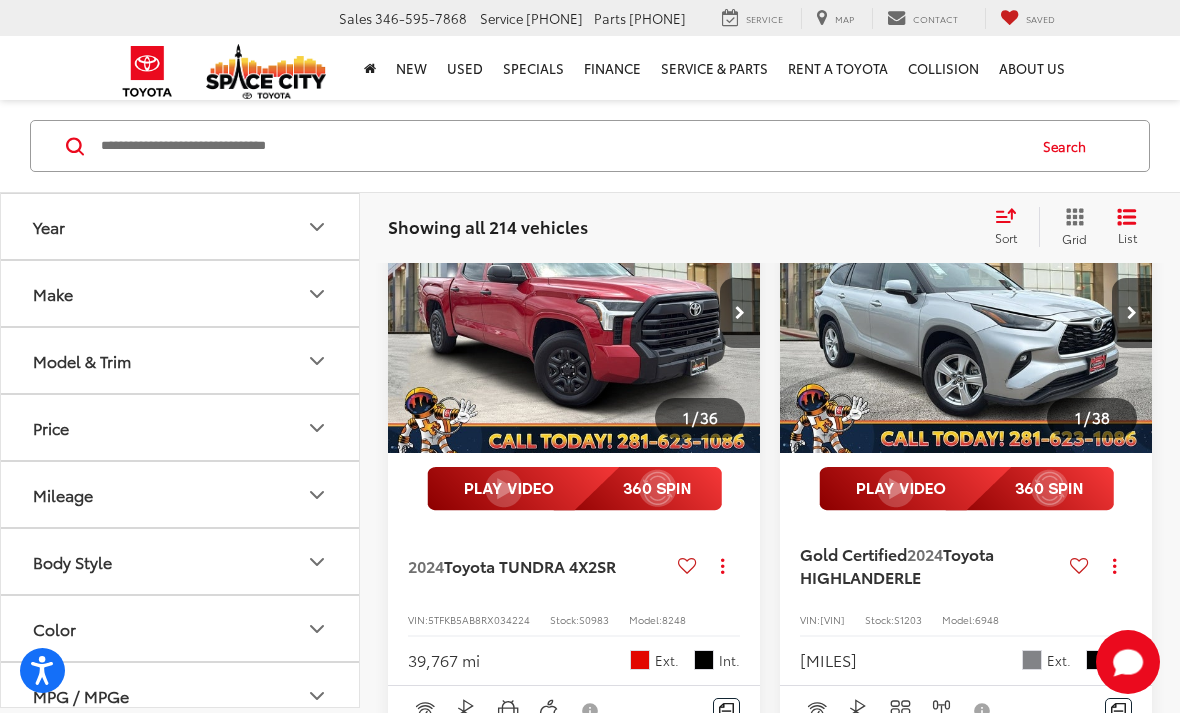 scroll, scrollTop: 116, scrollLeft: 0, axis: vertical 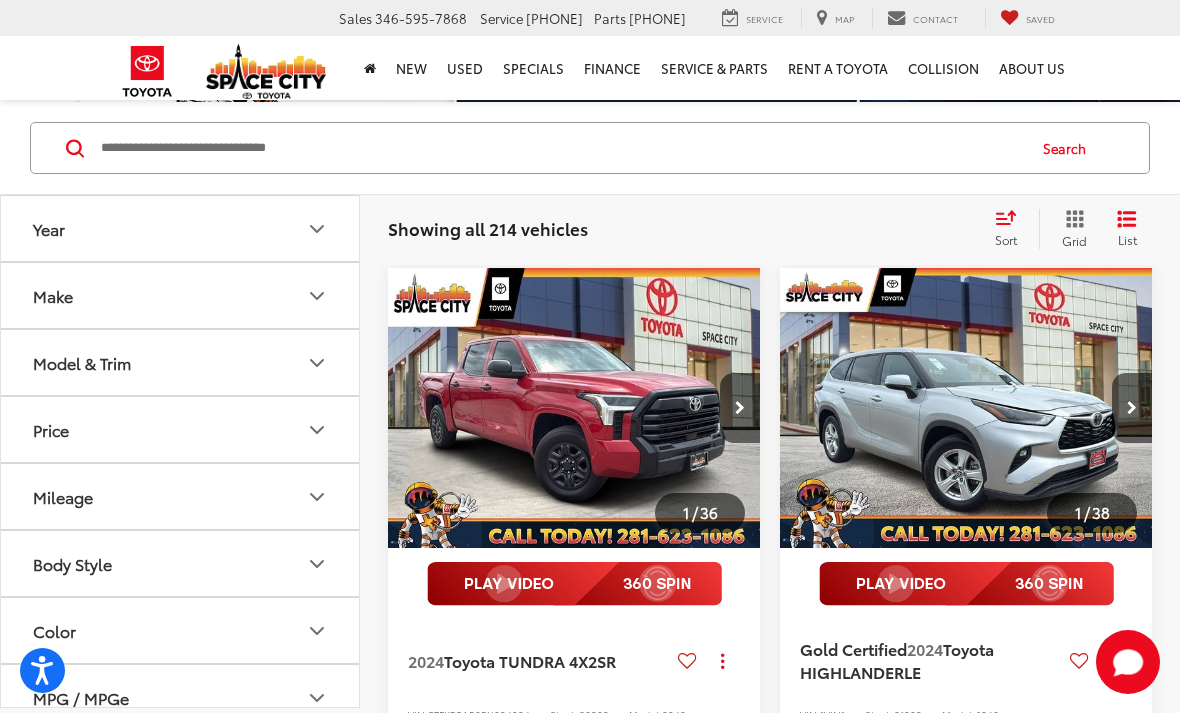 click at bounding box center [740, 408] 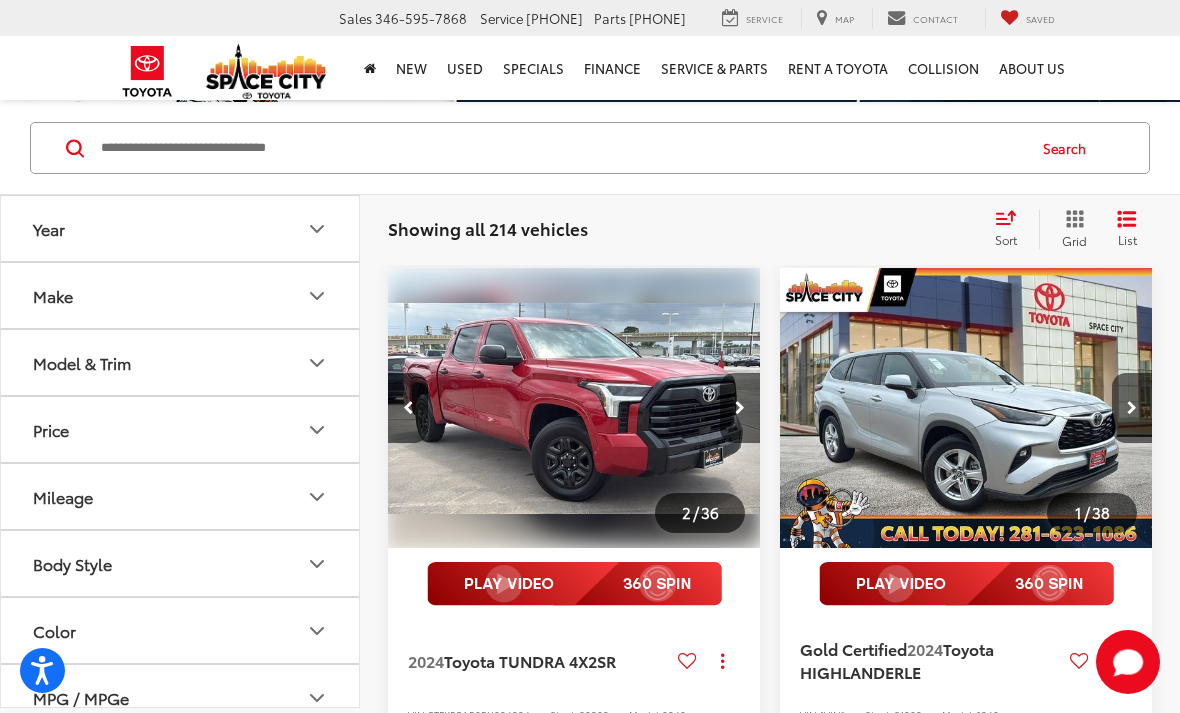 click at bounding box center [740, 408] 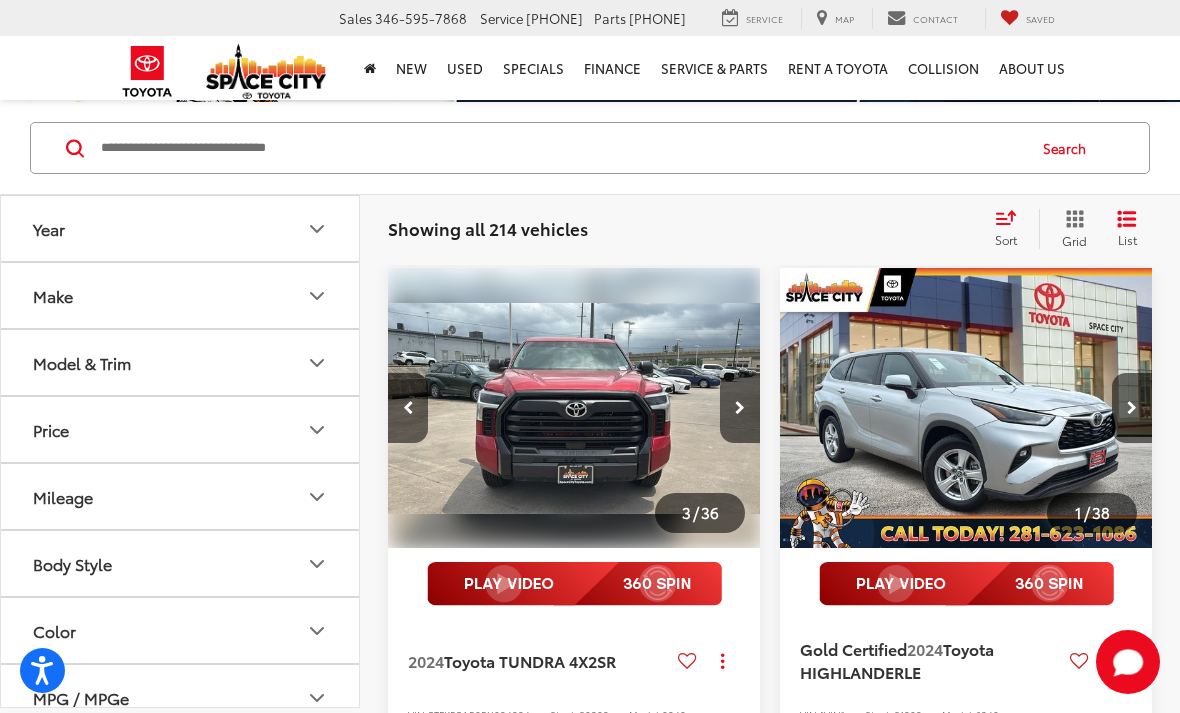 click at bounding box center (740, 408) 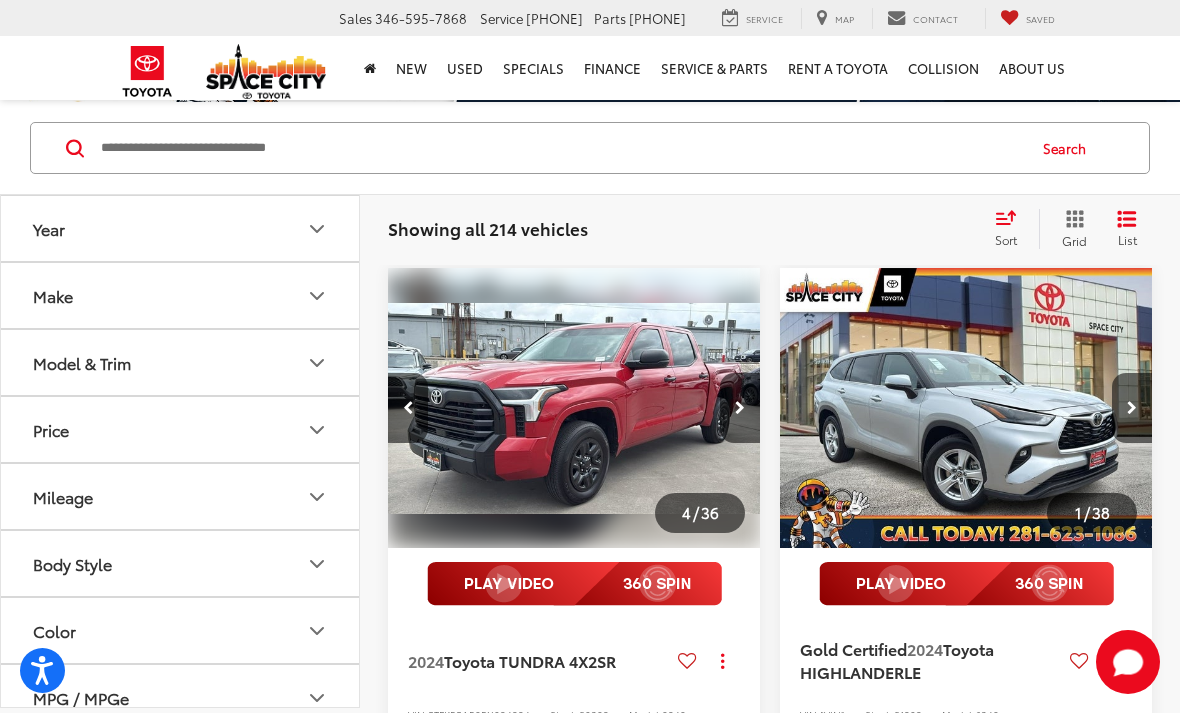 click at bounding box center [740, 408] 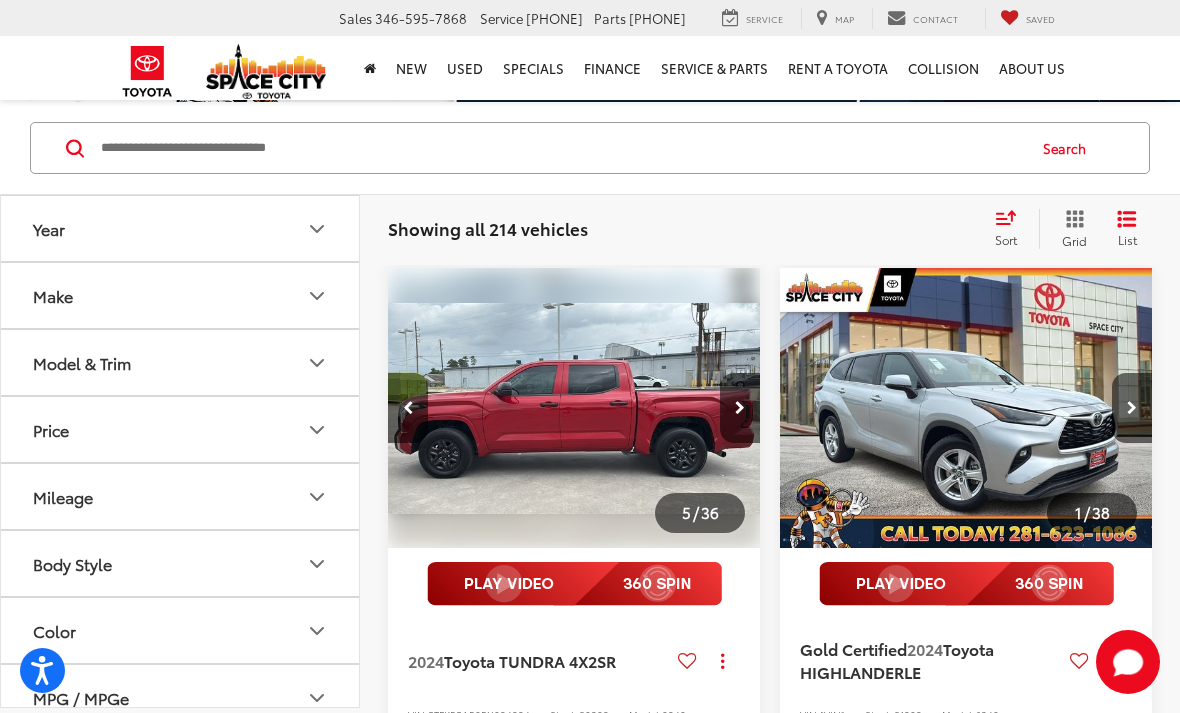 click at bounding box center [740, 408] 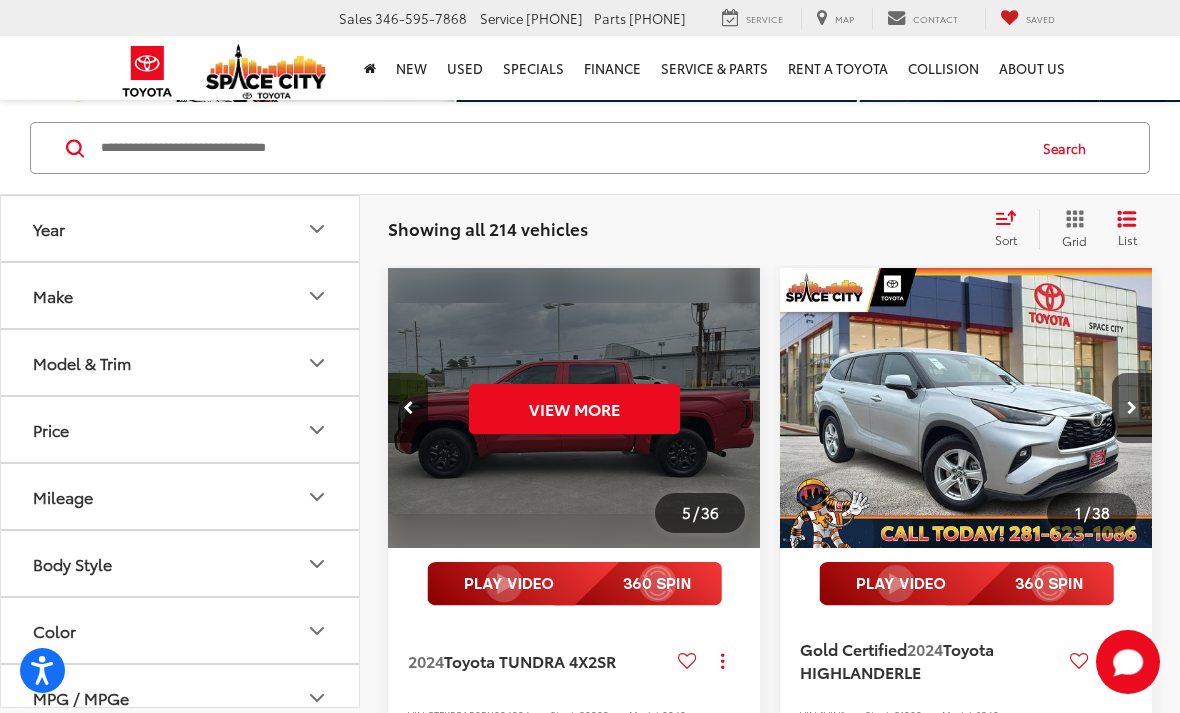 scroll, scrollTop: 0, scrollLeft: 1875, axis: horizontal 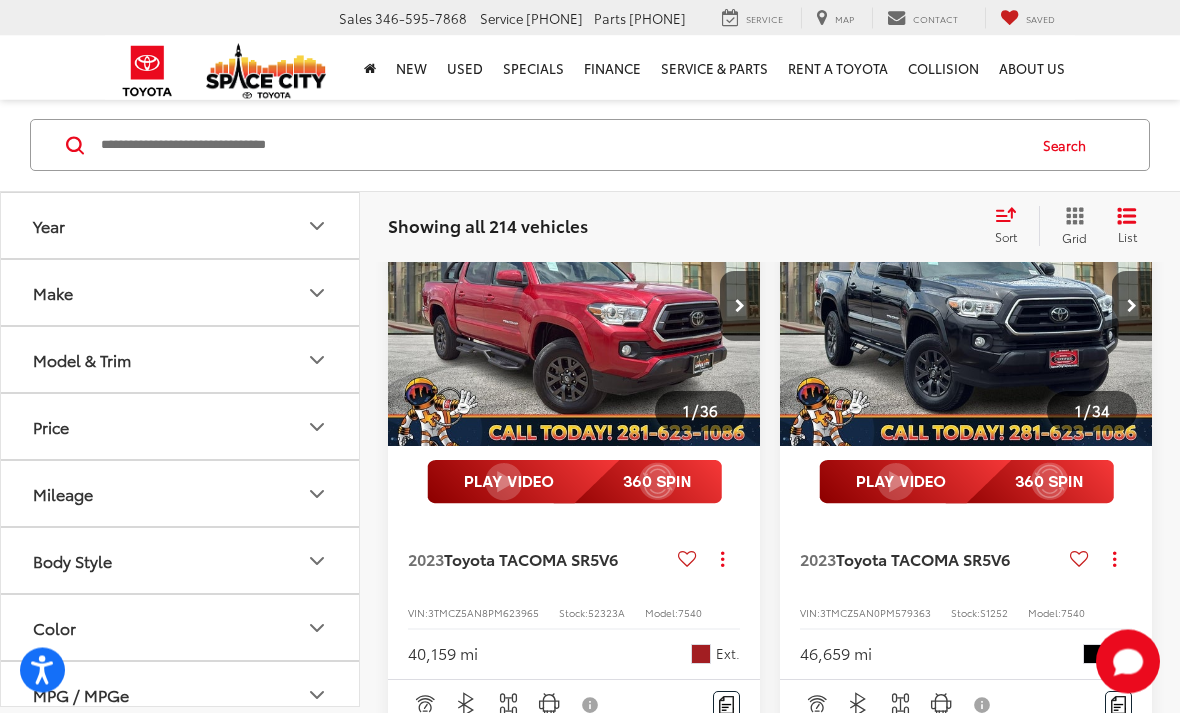 click at bounding box center (740, 307) 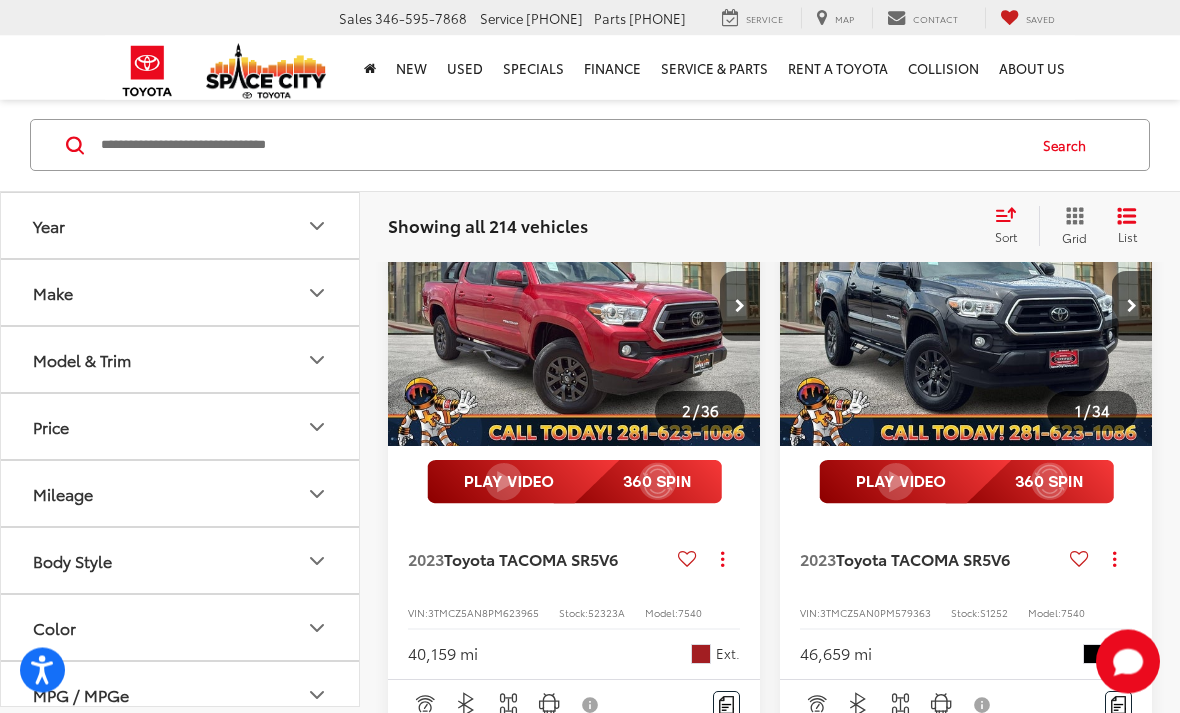 scroll, scrollTop: 1309, scrollLeft: 0, axis: vertical 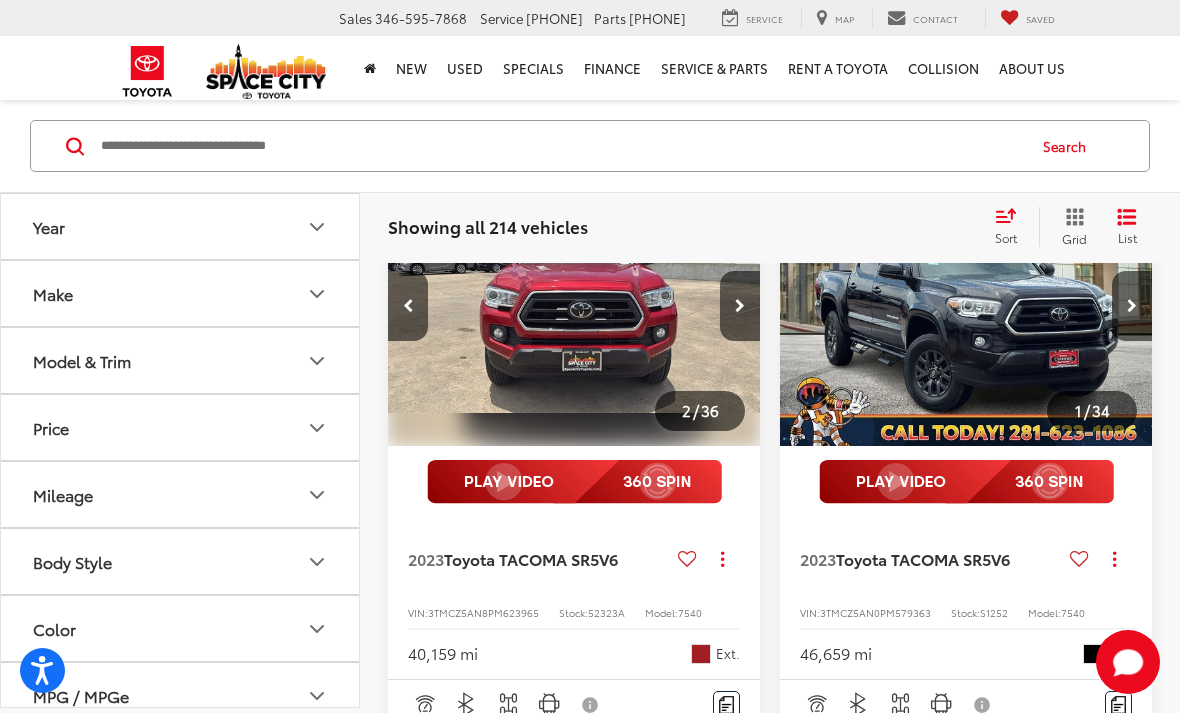 click at bounding box center [740, 306] 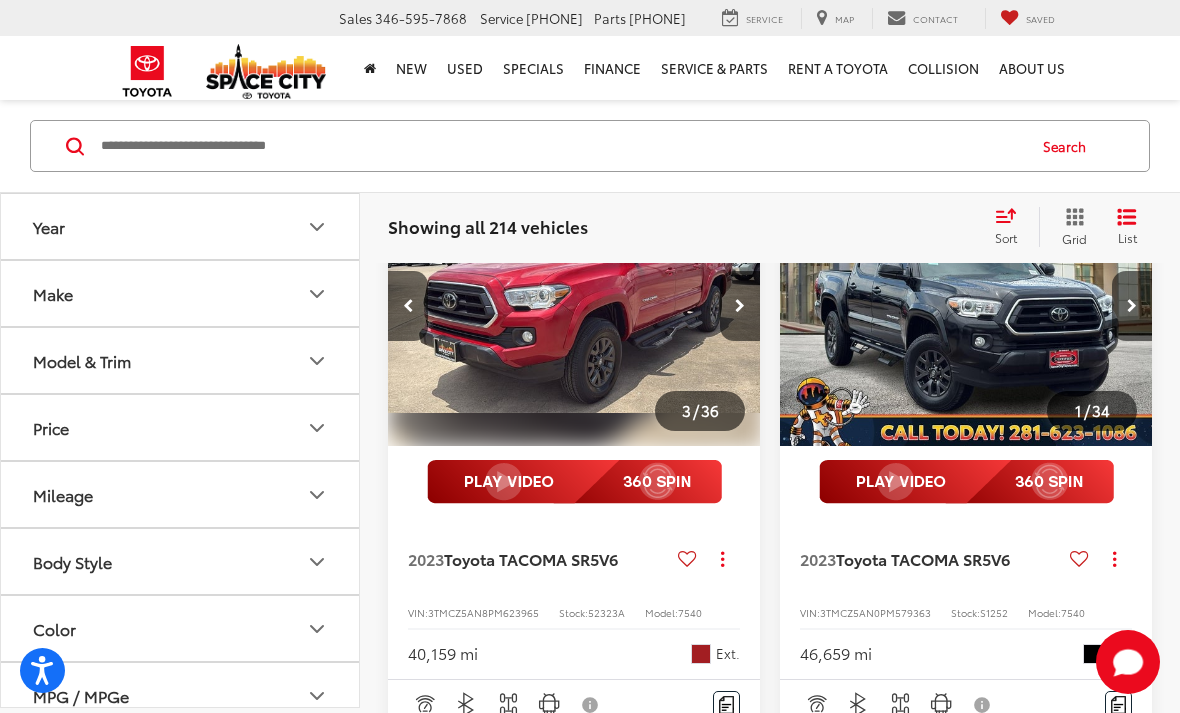 scroll, scrollTop: 0, scrollLeft: 750, axis: horizontal 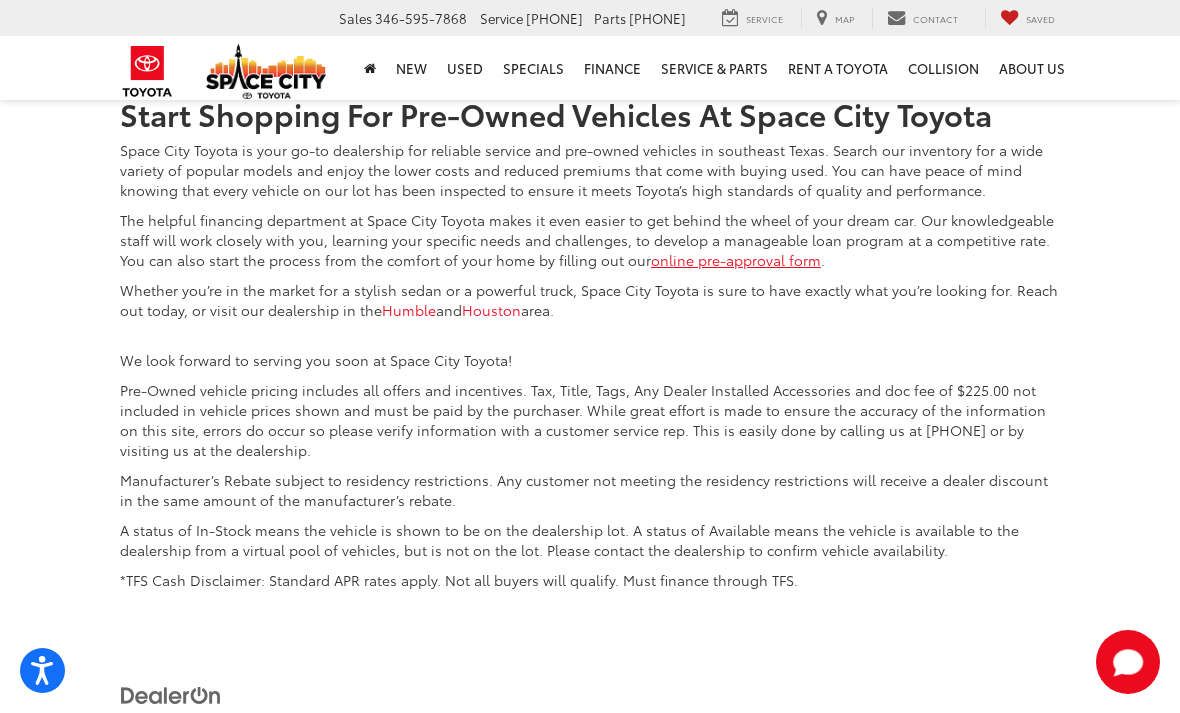 click on "17" at bounding box center [856, -72] 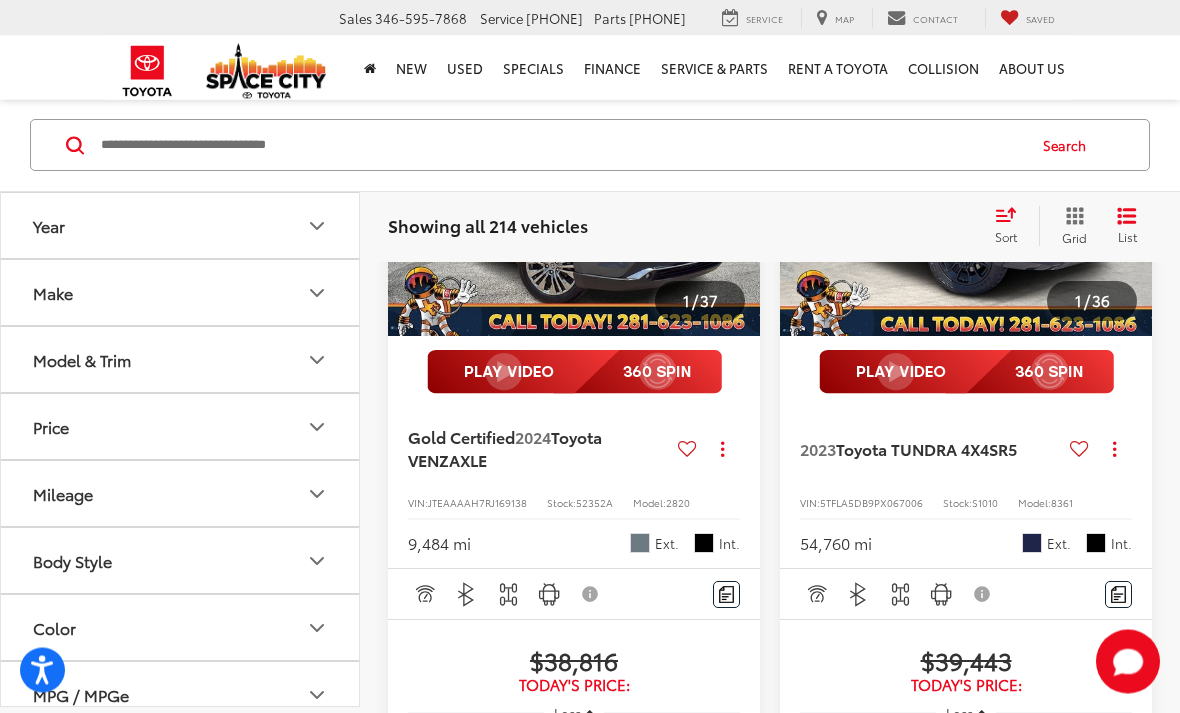 scroll, scrollTop: 2511, scrollLeft: 0, axis: vertical 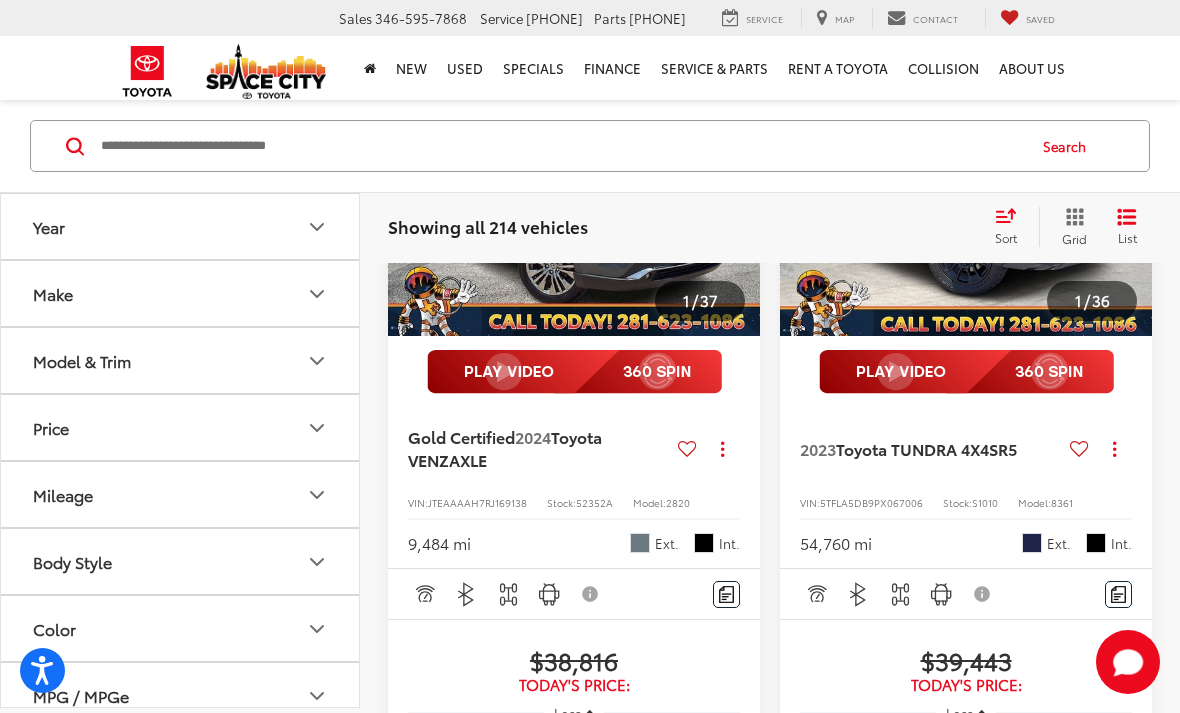 click at bounding box center (966, 196) 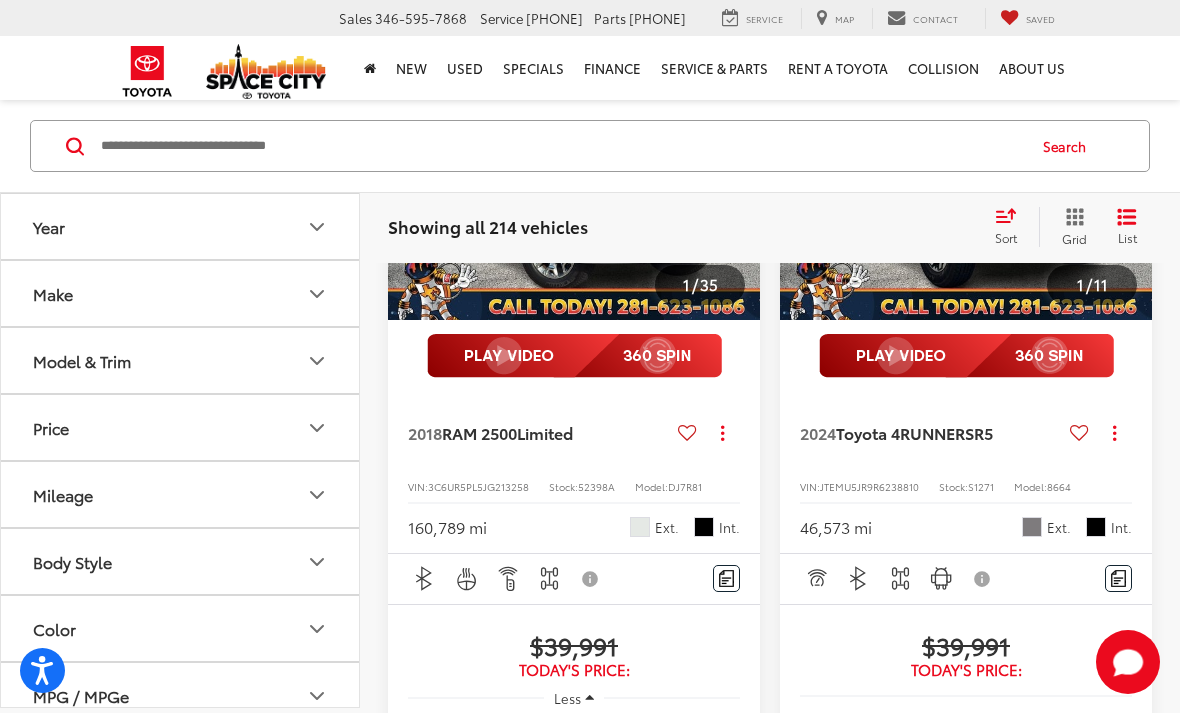 scroll, scrollTop: 3625, scrollLeft: 0, axis: vertical 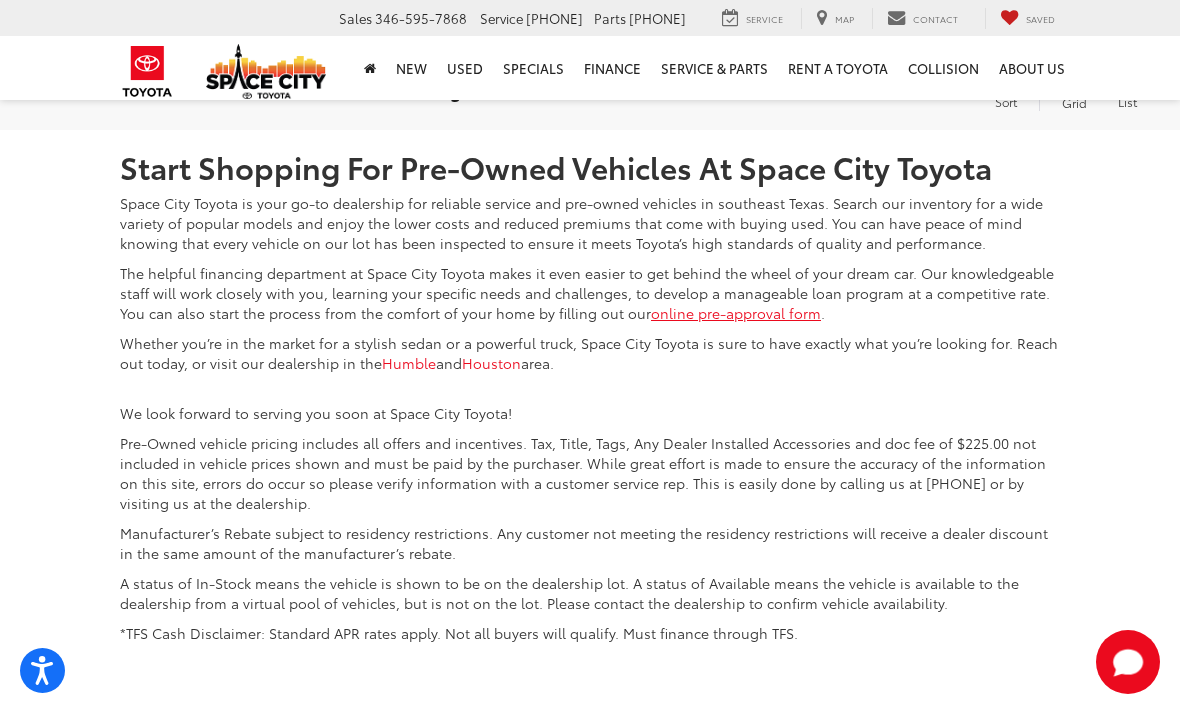 click on "18" at bounding box center [893, -19] 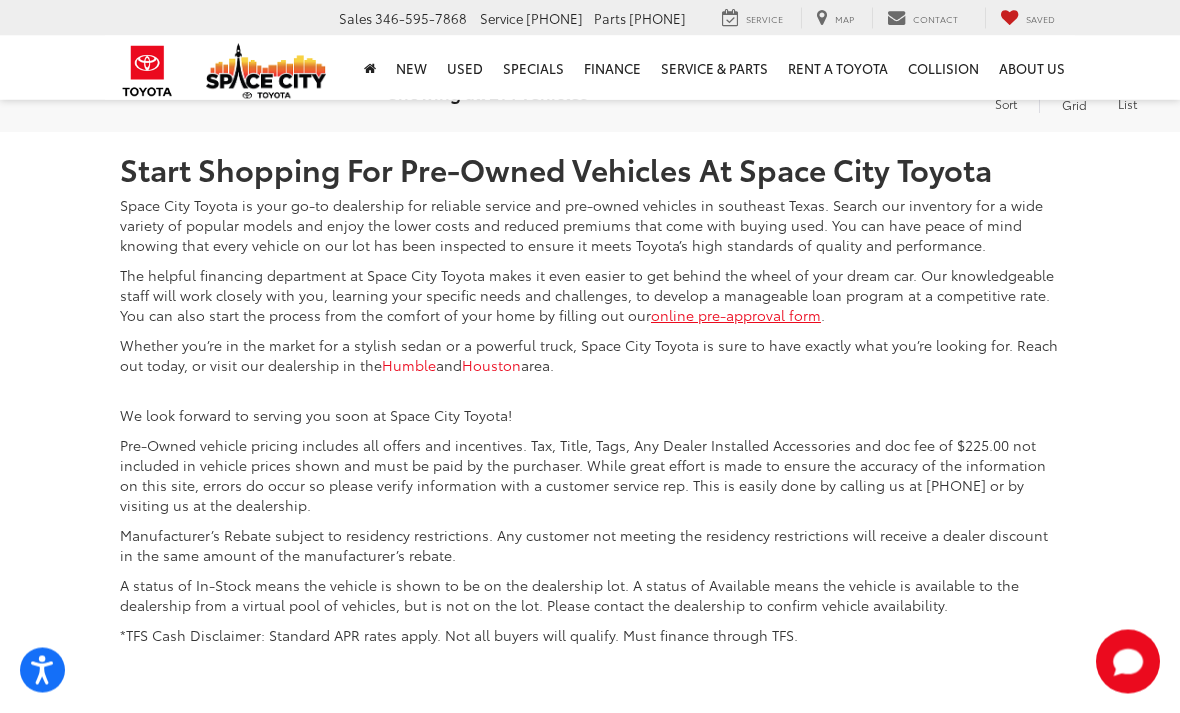 scroll, scrollTop: 5906, scrollLeft: 0, axis: vertical 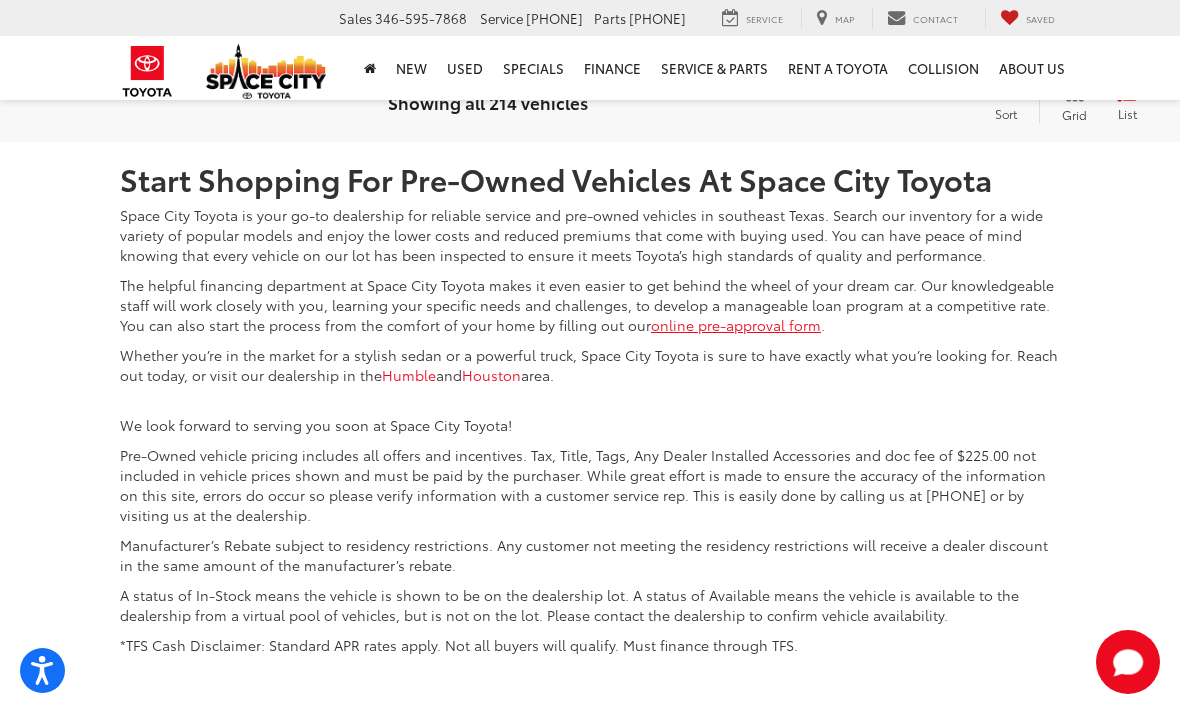 click on "Next" at bounding box center (942, -7) 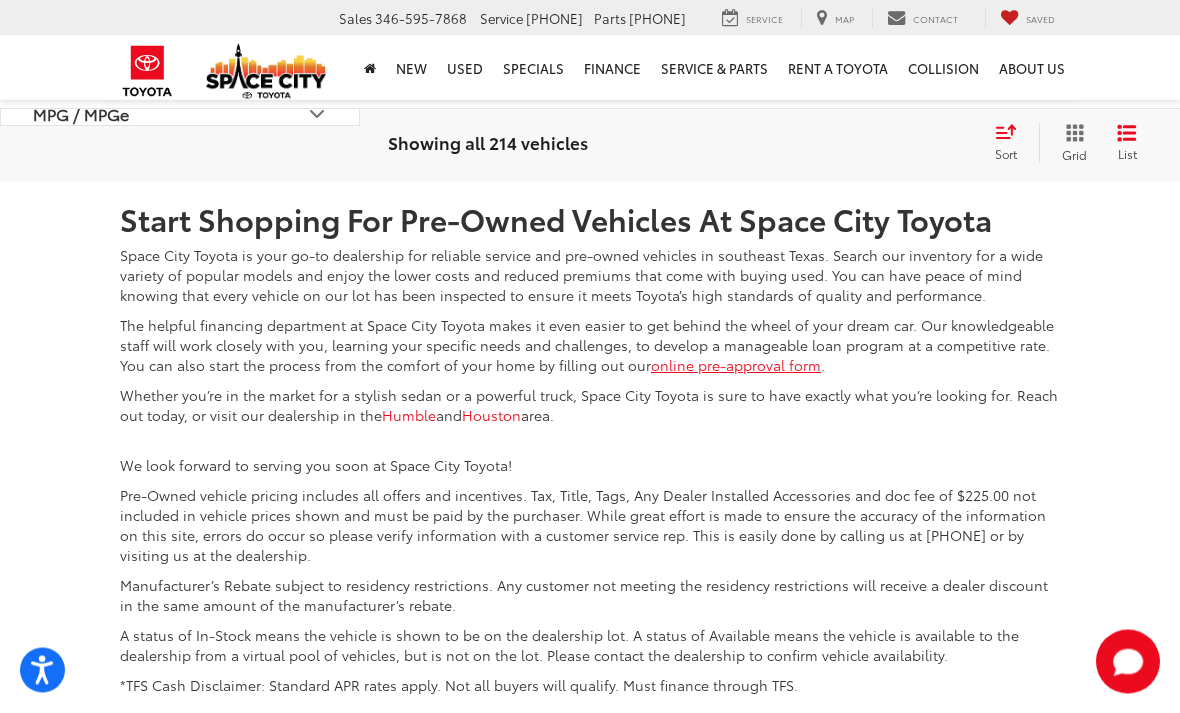 scroll, scrollTop: 5848, scrollLeft: 0, axis: vertical 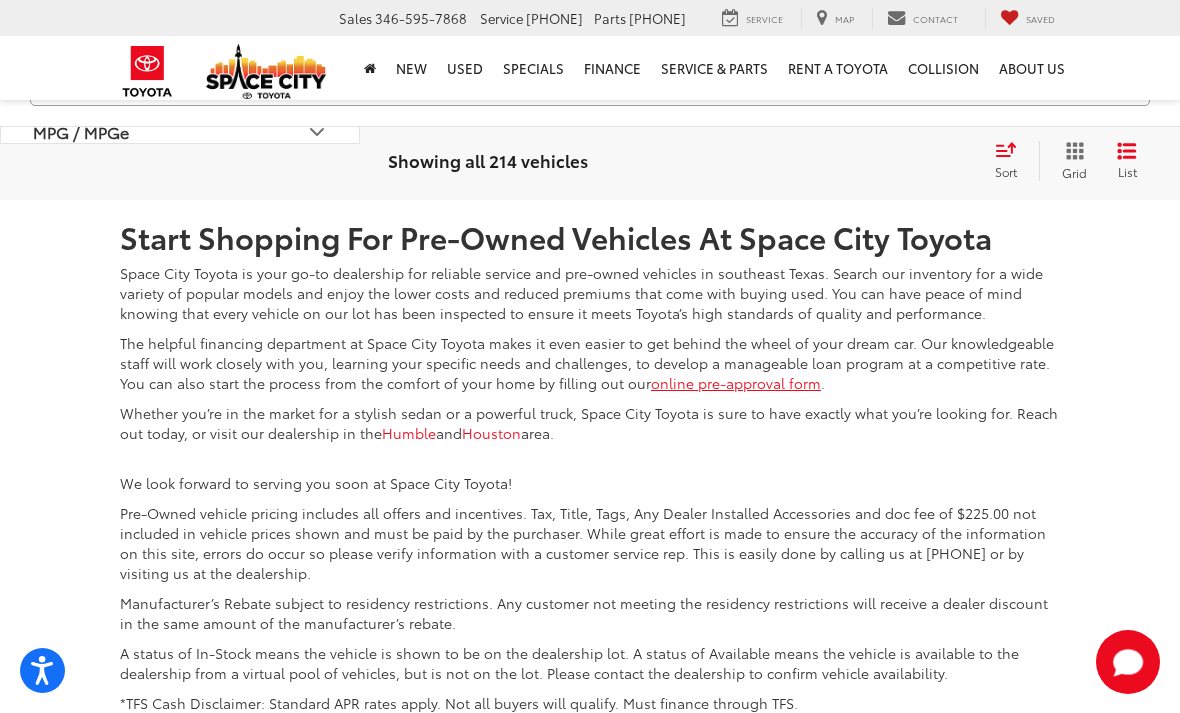 click on "Next" at bounding box center [942, 51] 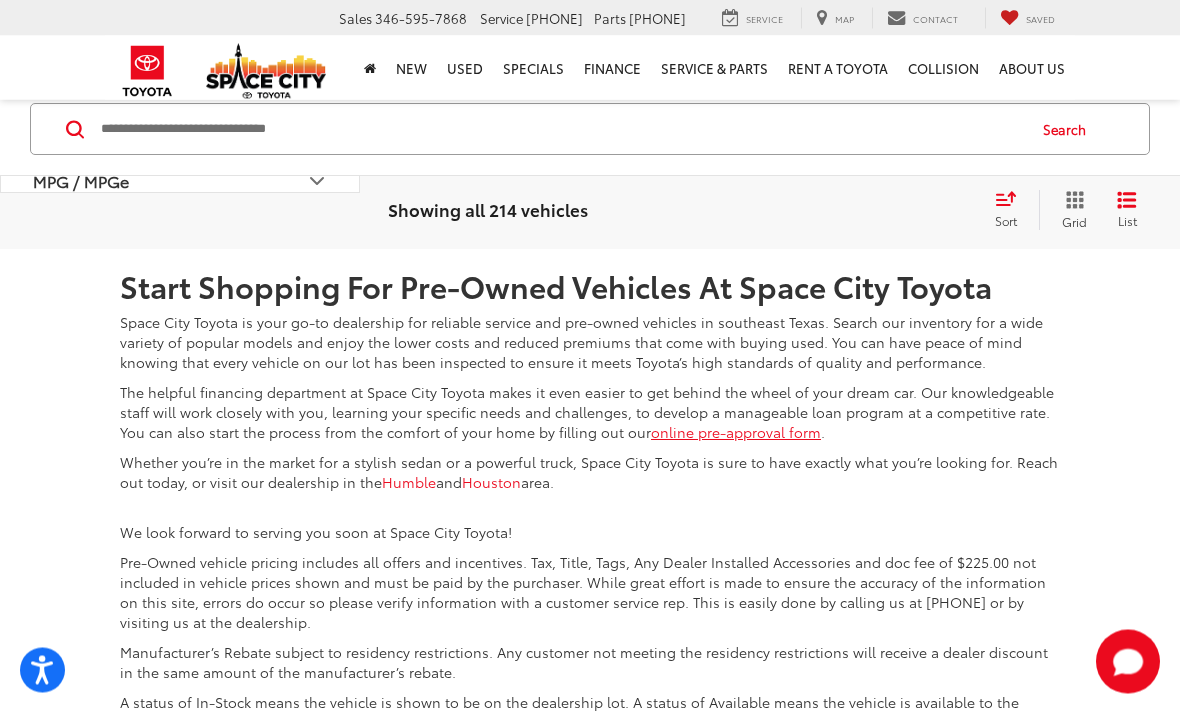 scroll, scrollTop: 5799, scrollLeft: 0, axis: vertical 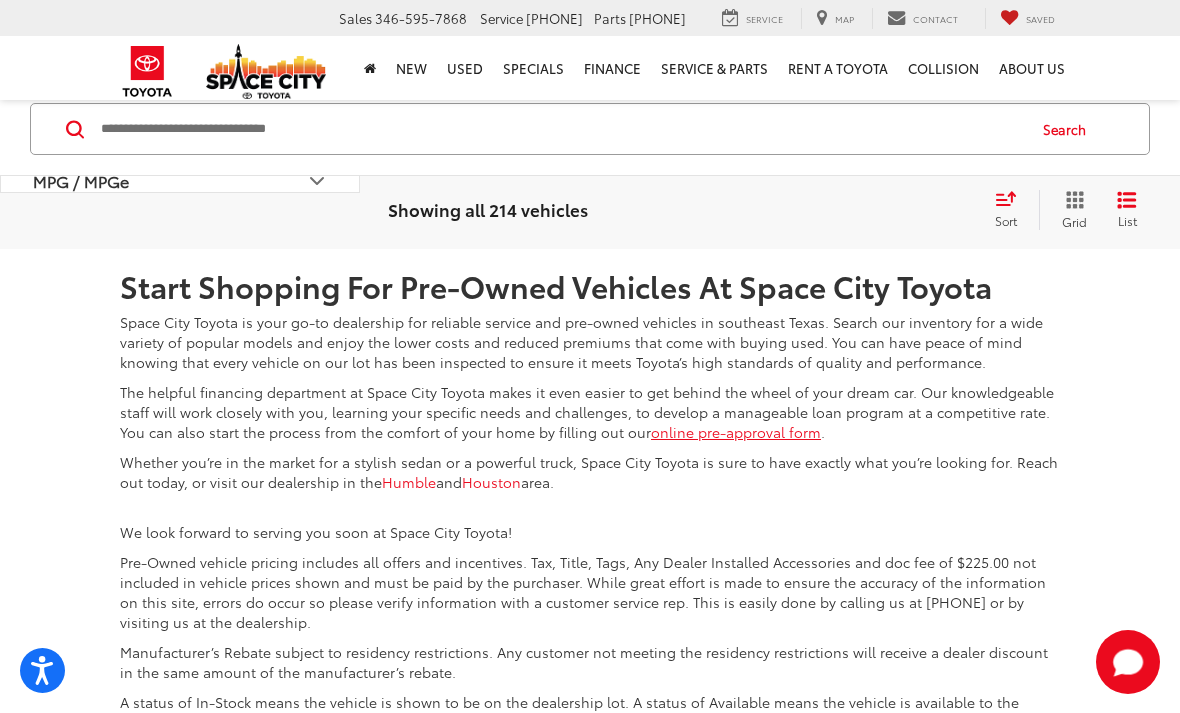 click on "Next" at bounding box center [942, 100] 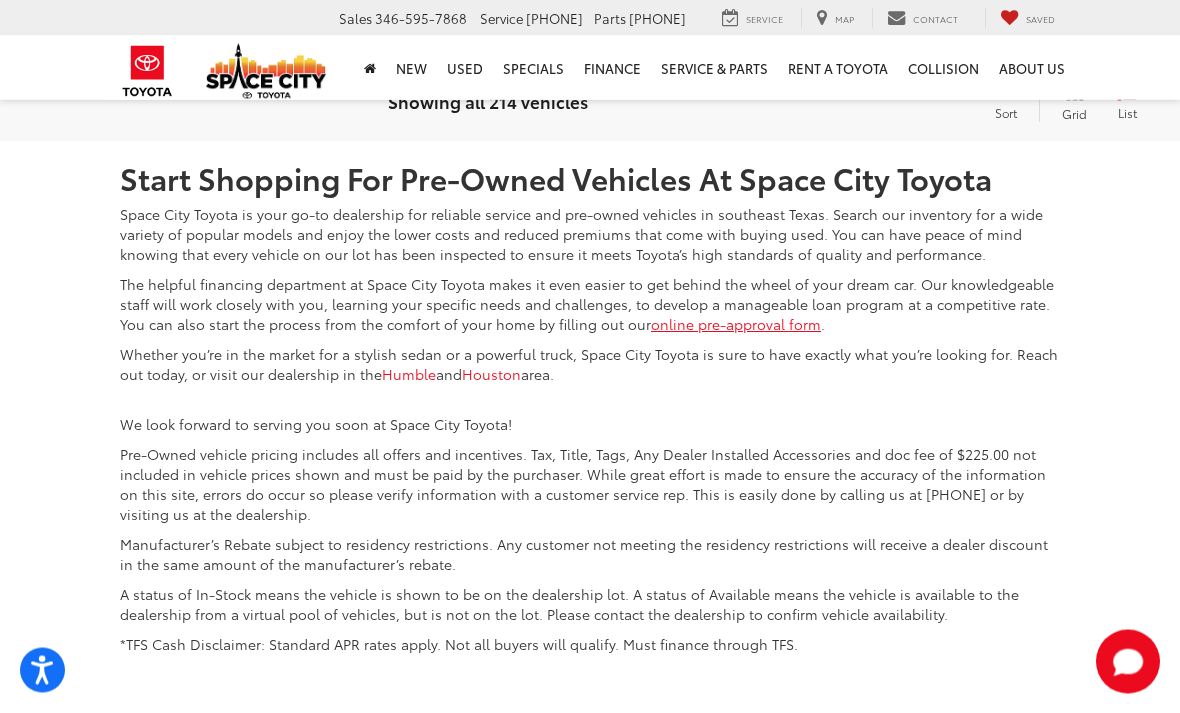 scroll, scrollTop: 5904, scrollLeft: 0, axis: vertical 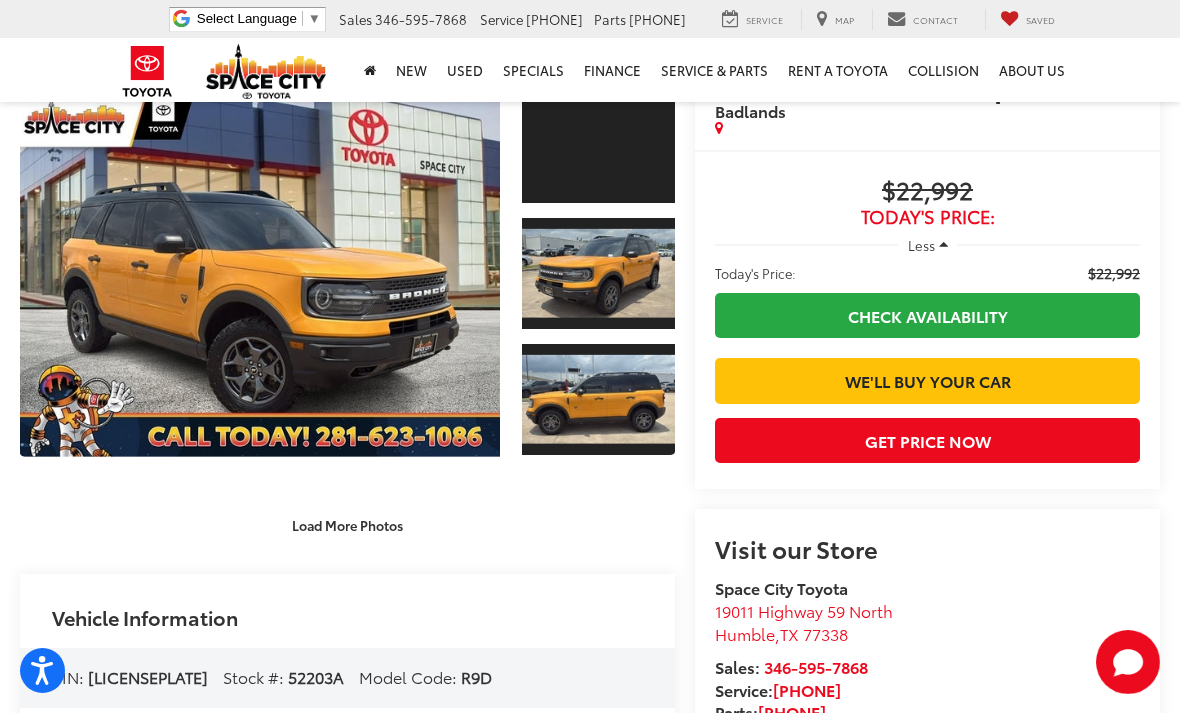 click at bounding box center [598, 399] 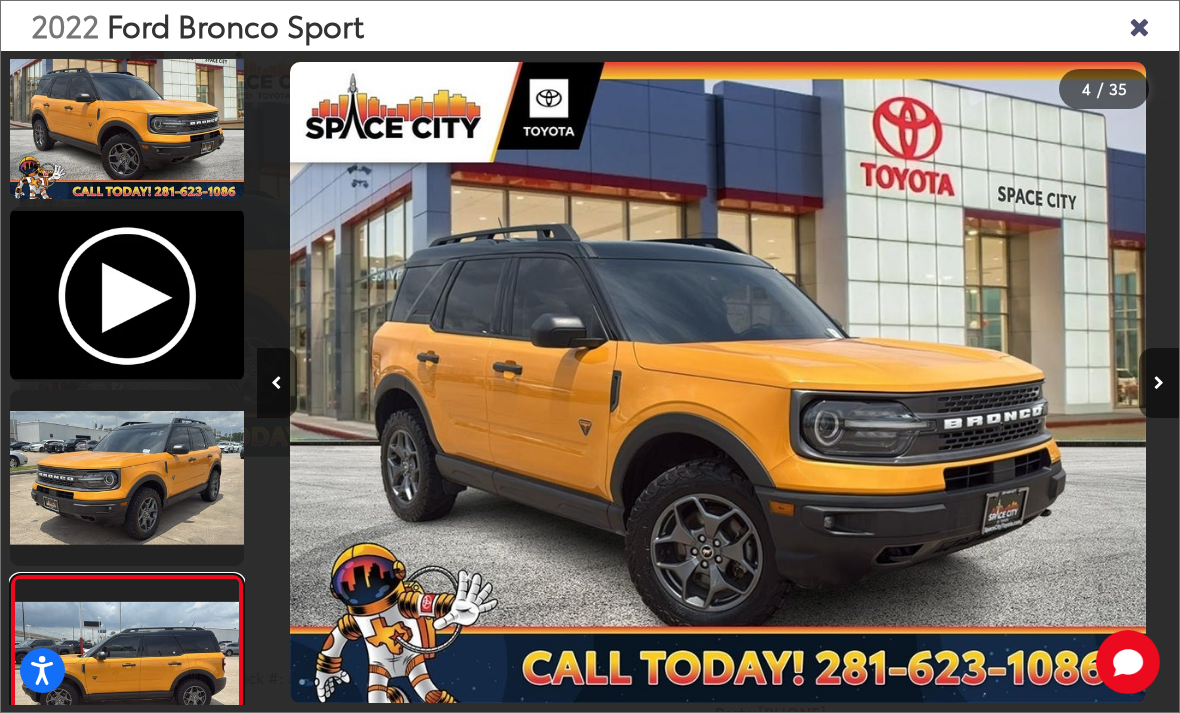 scroll, scrollTop: 0, scrollLeft: 1240, axis: horizontal 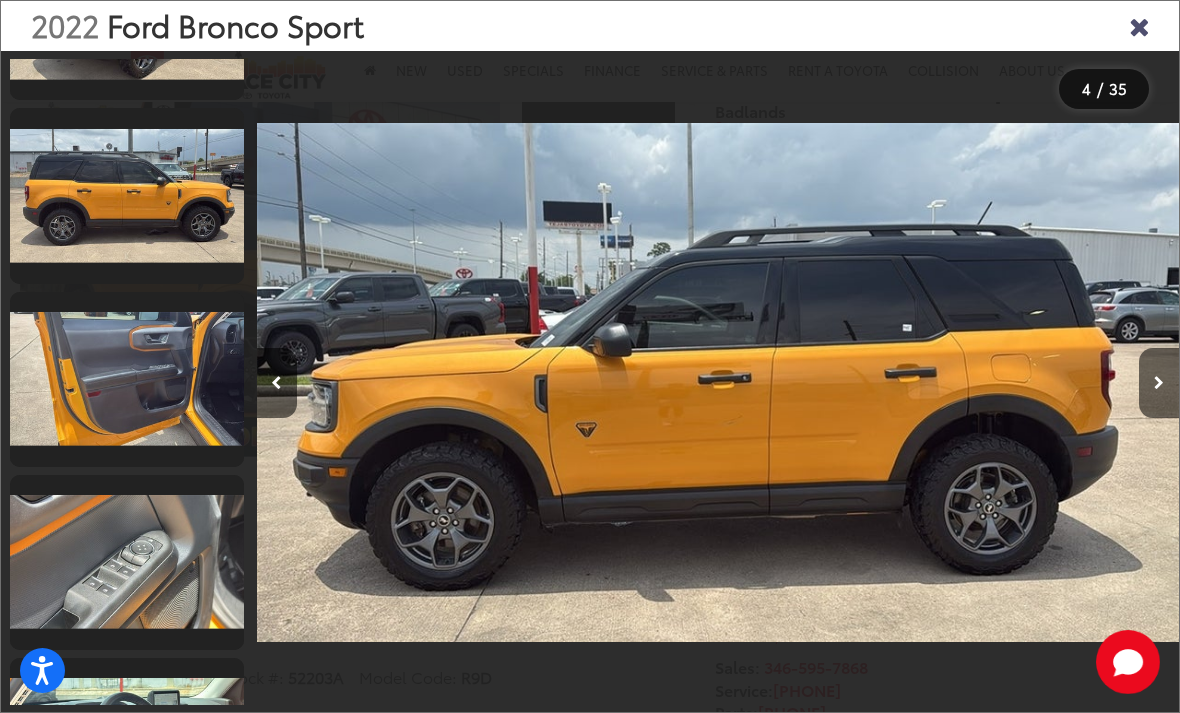 click at bounding box center (127, 379) 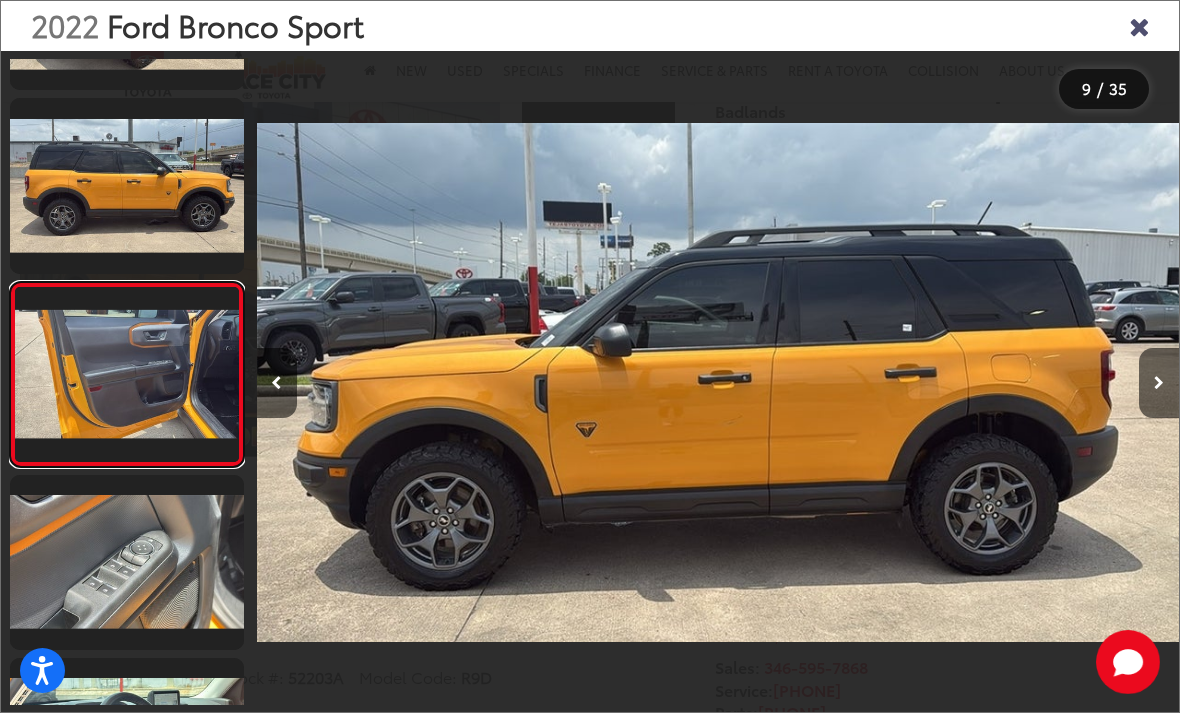 scroll, scrollTop: 0, scrollLeft: 6984, axis: horizontal 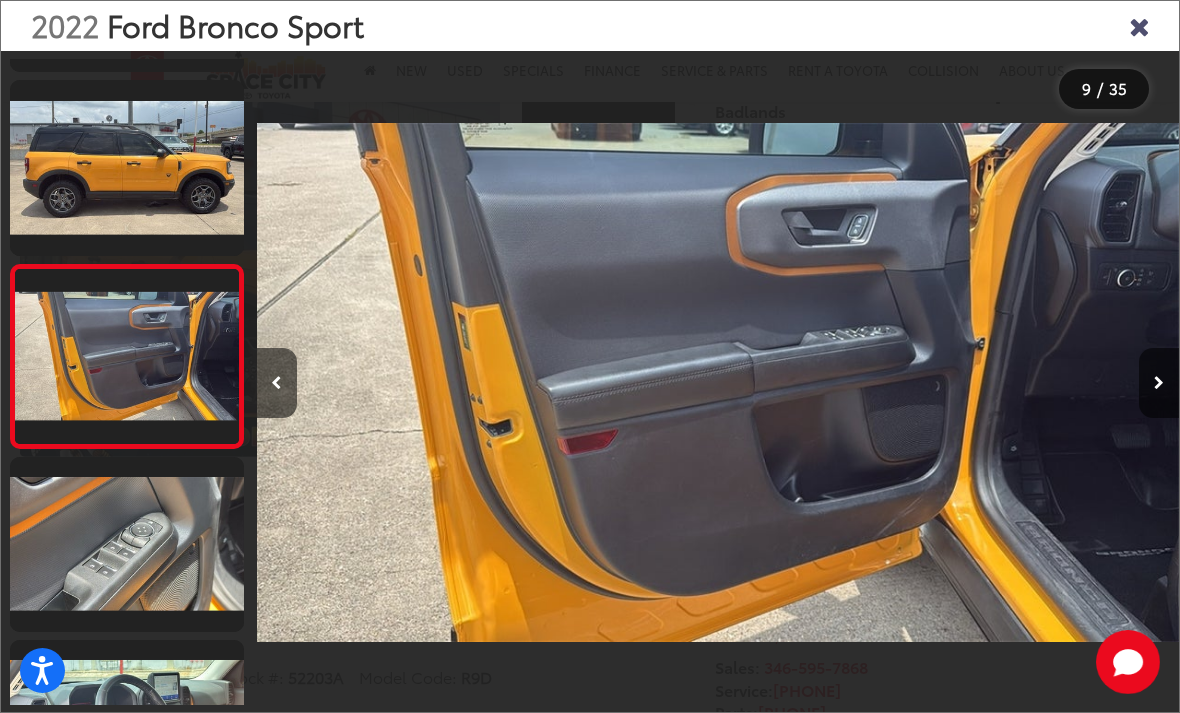 click at bounding box center (127, 544) 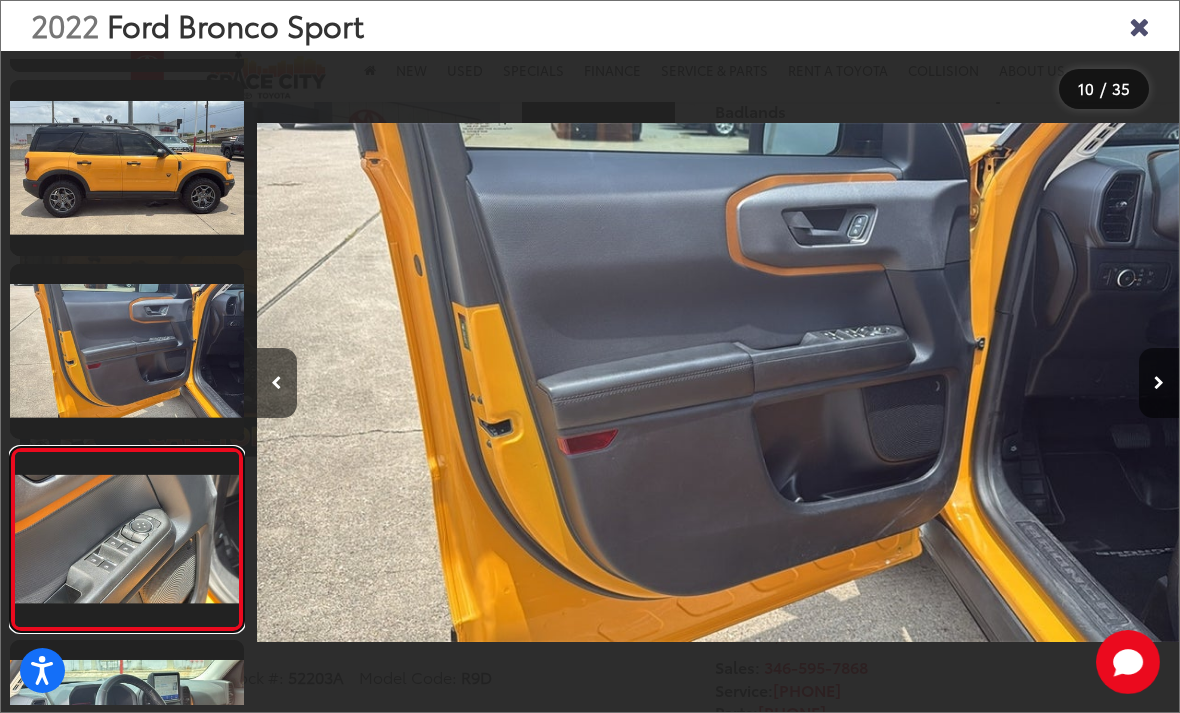 scroll, scrollTop: 1420, scrollLeft: 0, axis: vertical 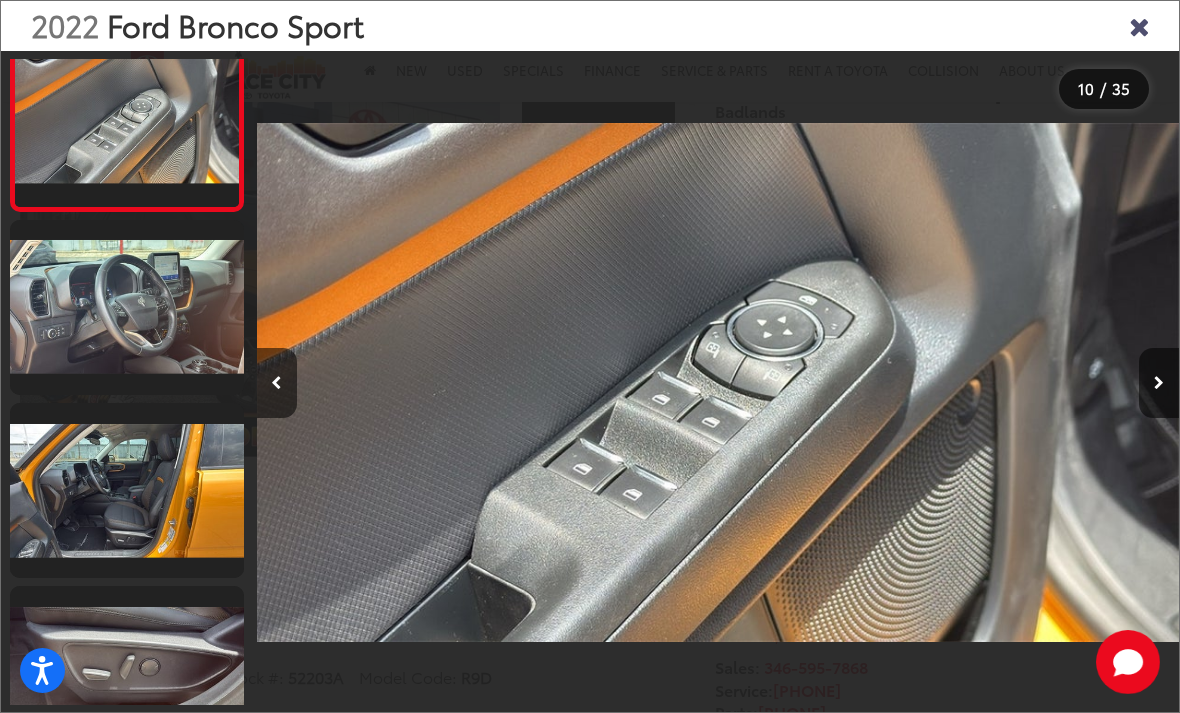 click at bounding box center (127, 490) 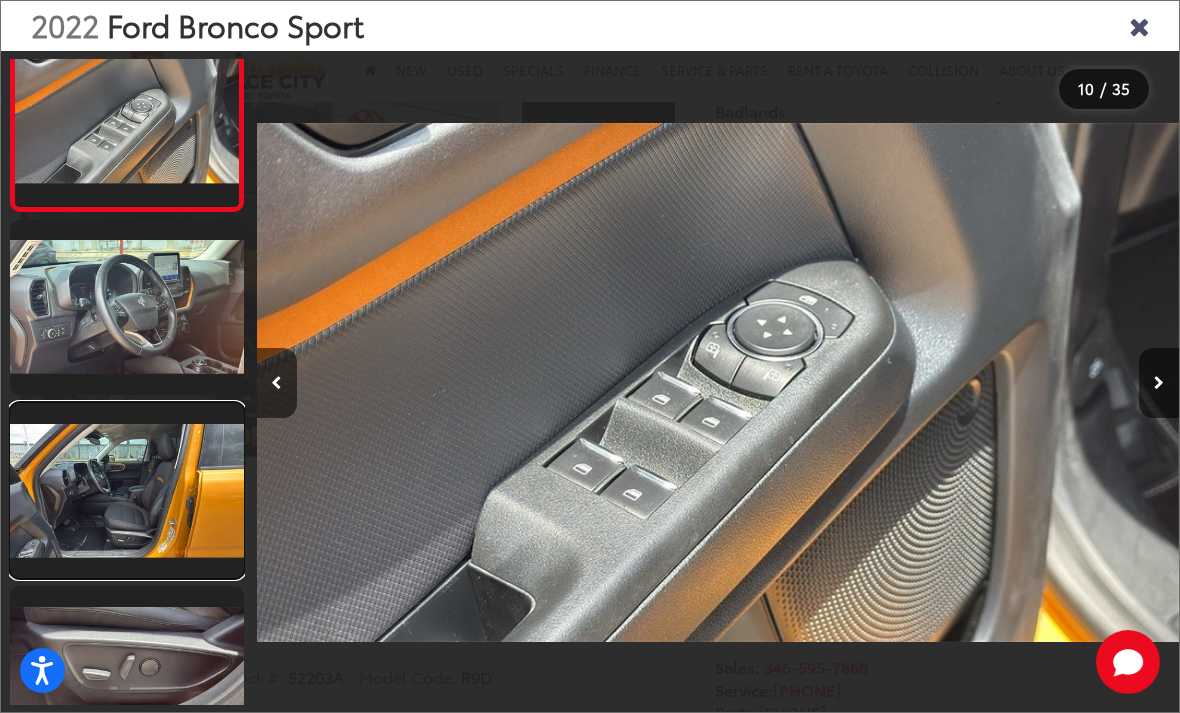 scroll, scrollTop: 0, scrollLeft: 8813, axis: horizontal 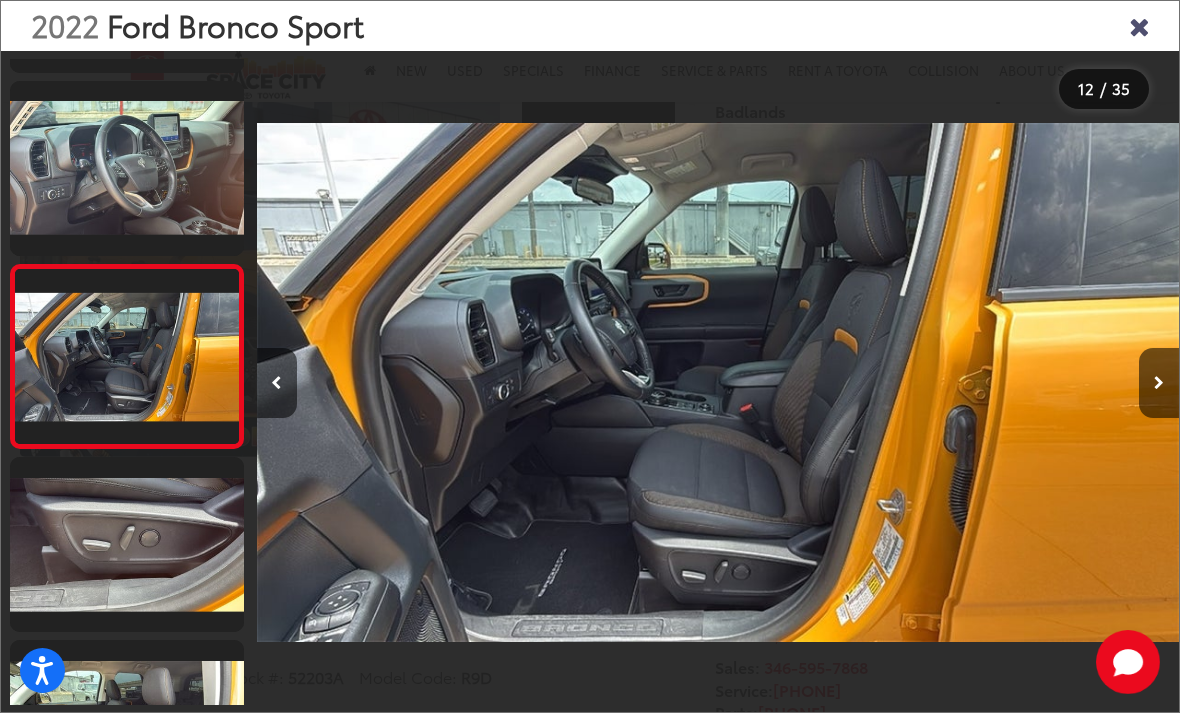 click at bounding box center [1159, 383] 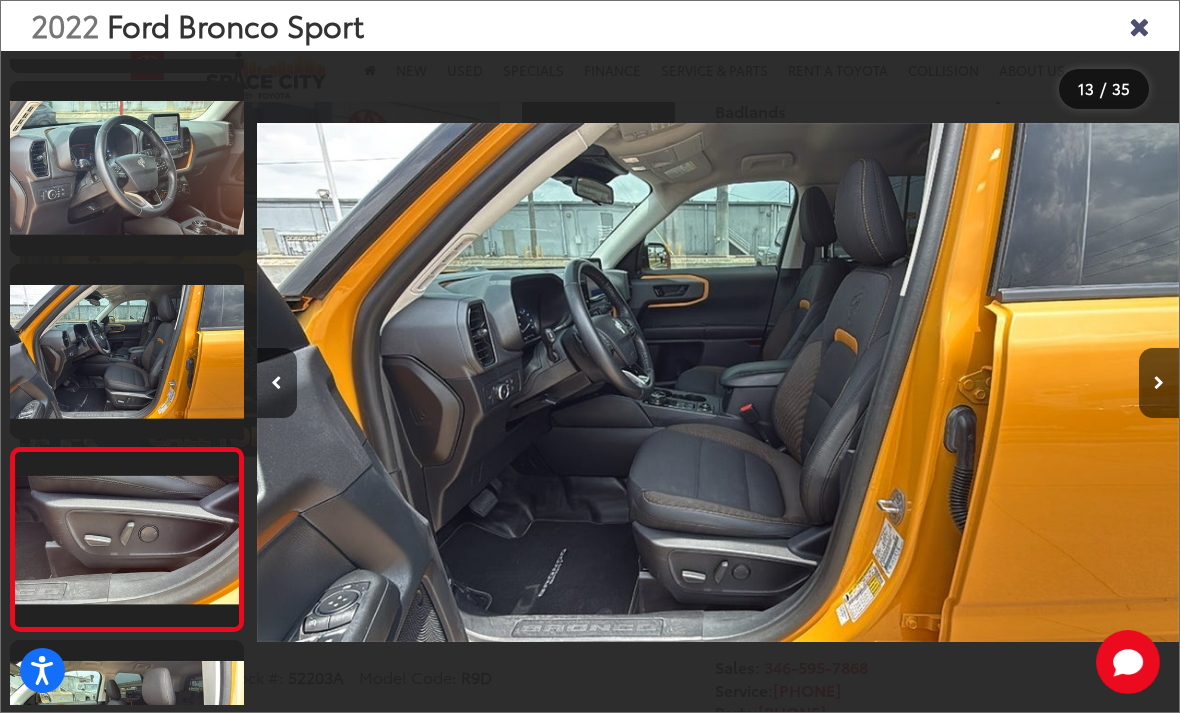 scroll, scrollTop: 1969, scrollLeft: 0, axis: vertical 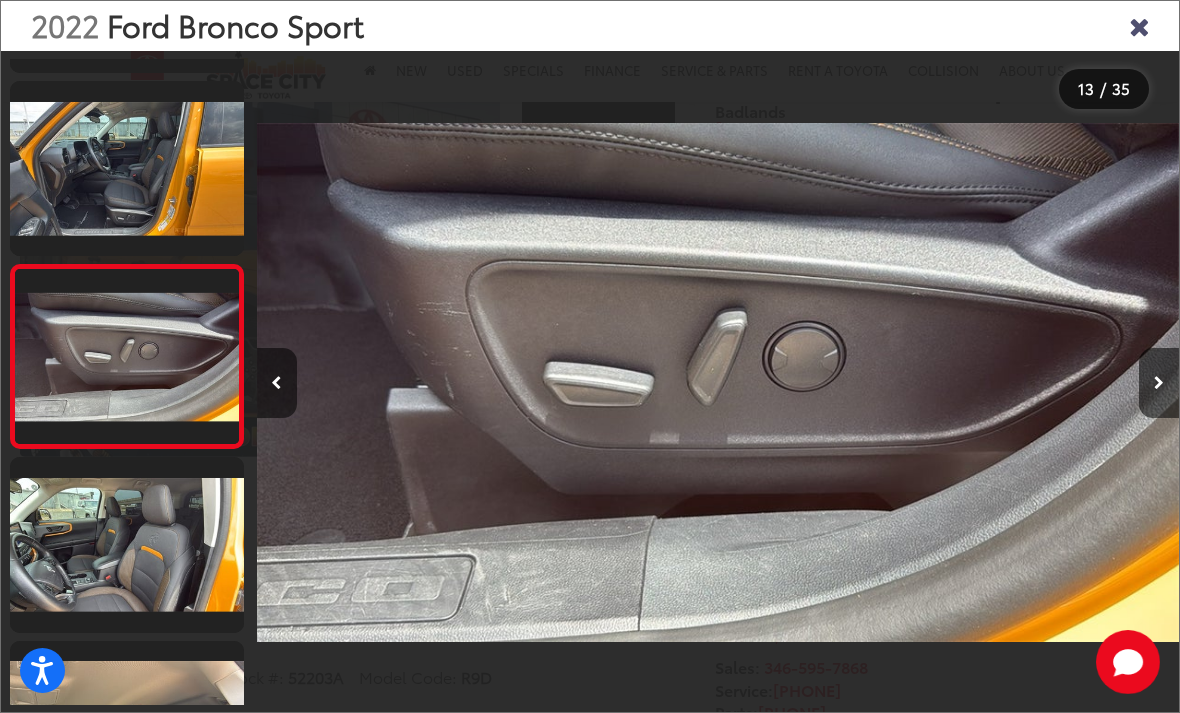 click at bounding box center [1159, 383] 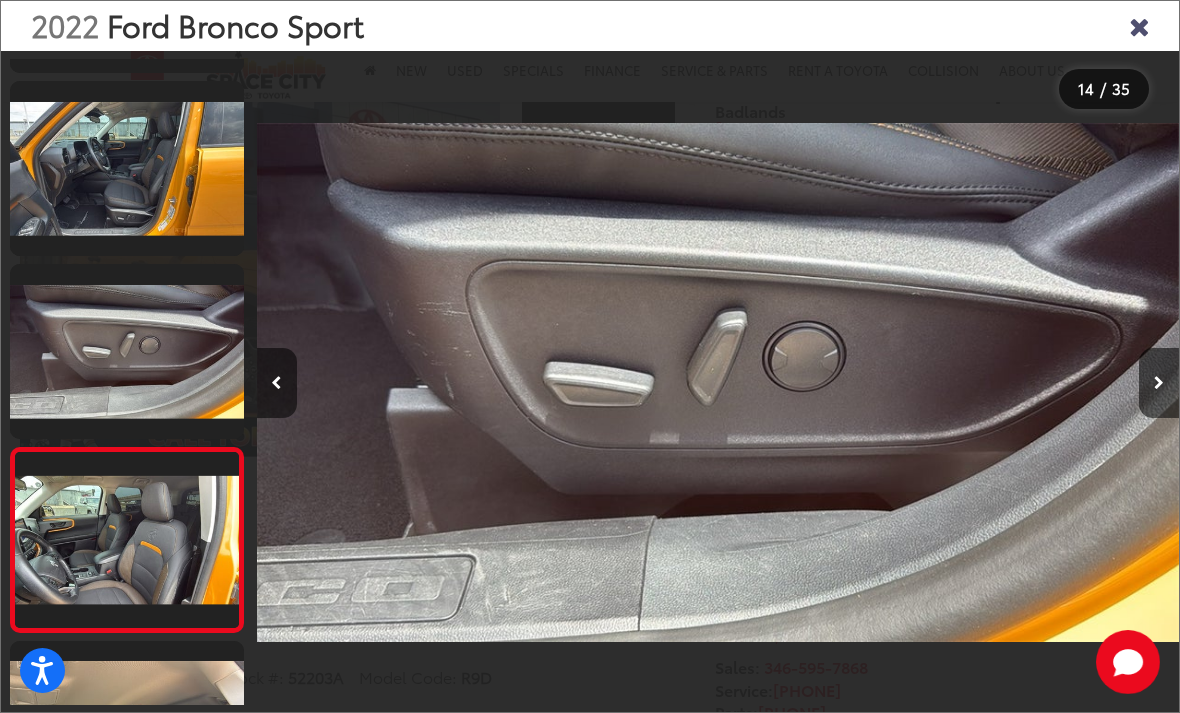 scroll, scrollTop: 2150, scrollLeft: 0, axis: vertical 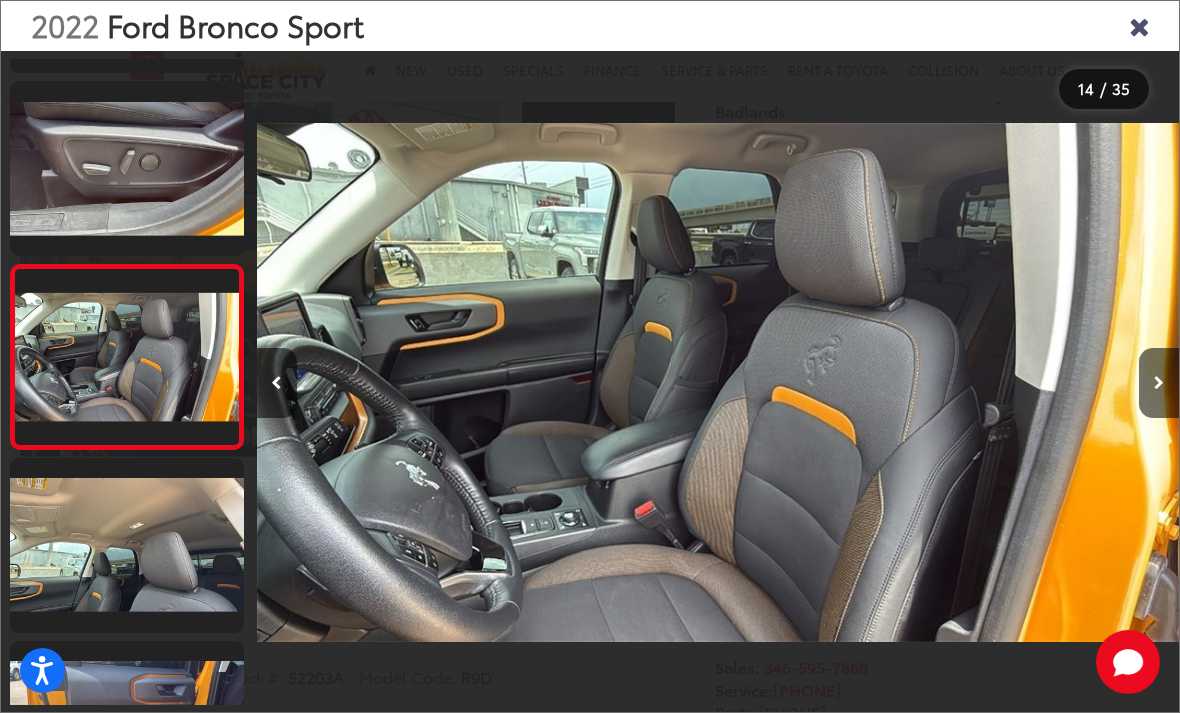 click at bounding box center (1159, 383) 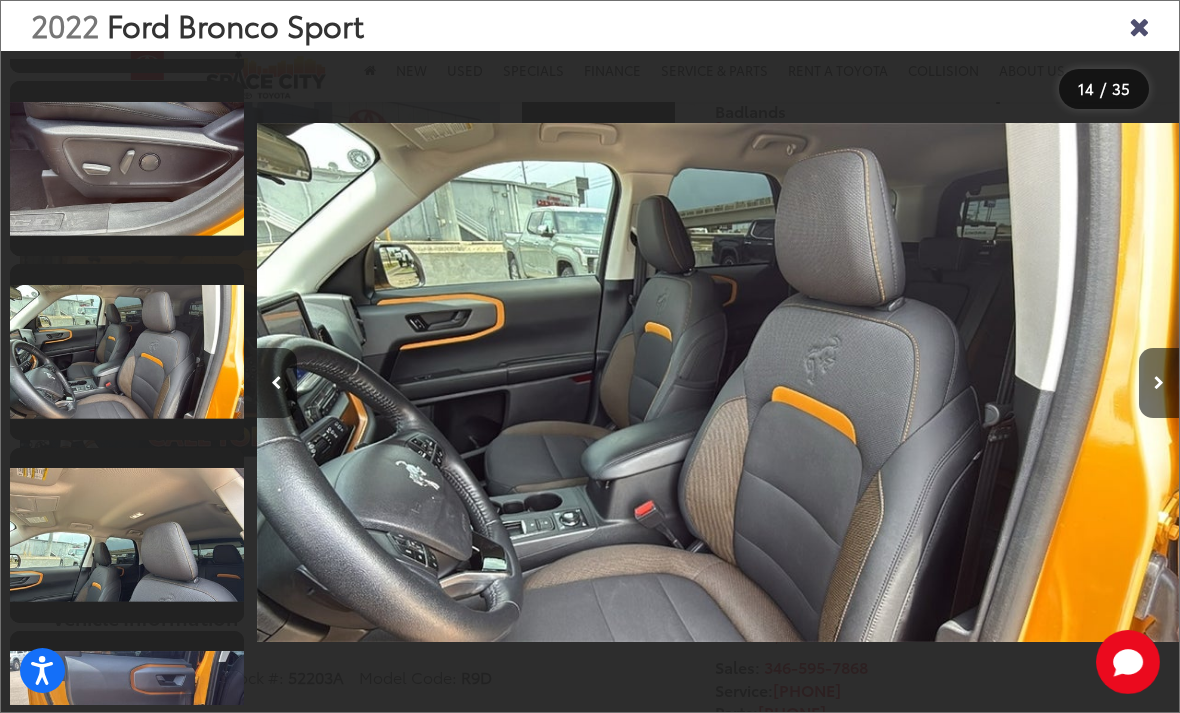 scroll, scrollTop: 0, scrollLeft: 12328, axis: horizontal 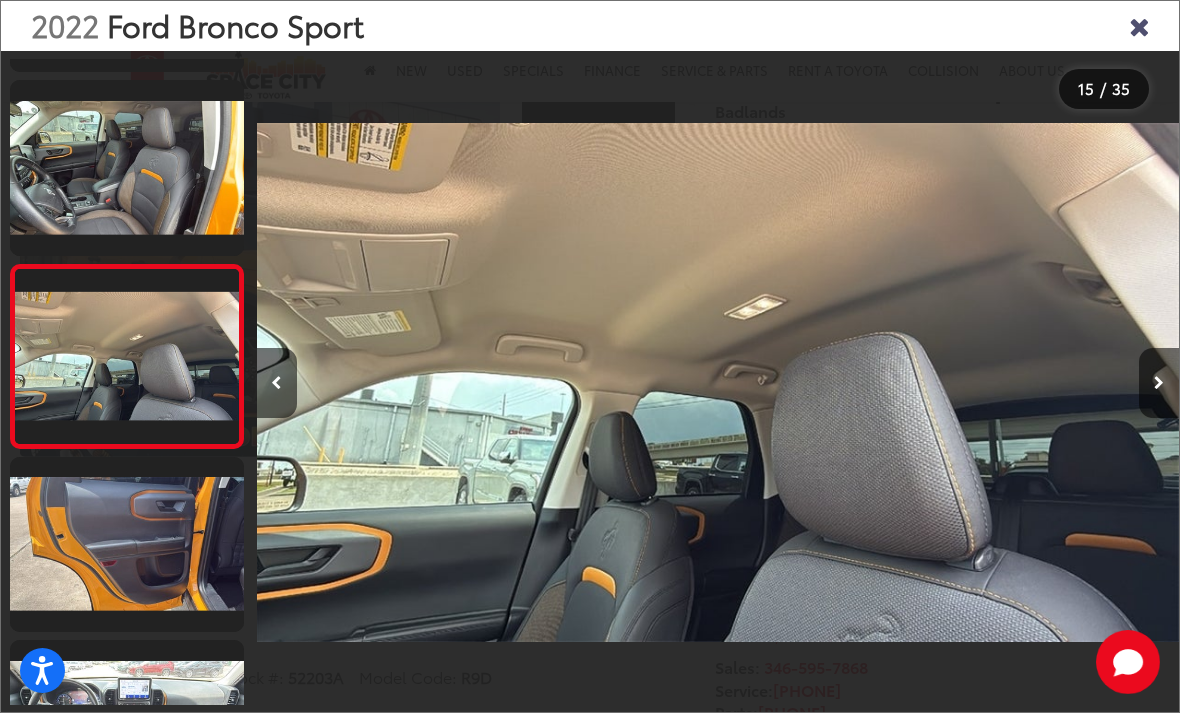 click at bounding box center [1159, 383] 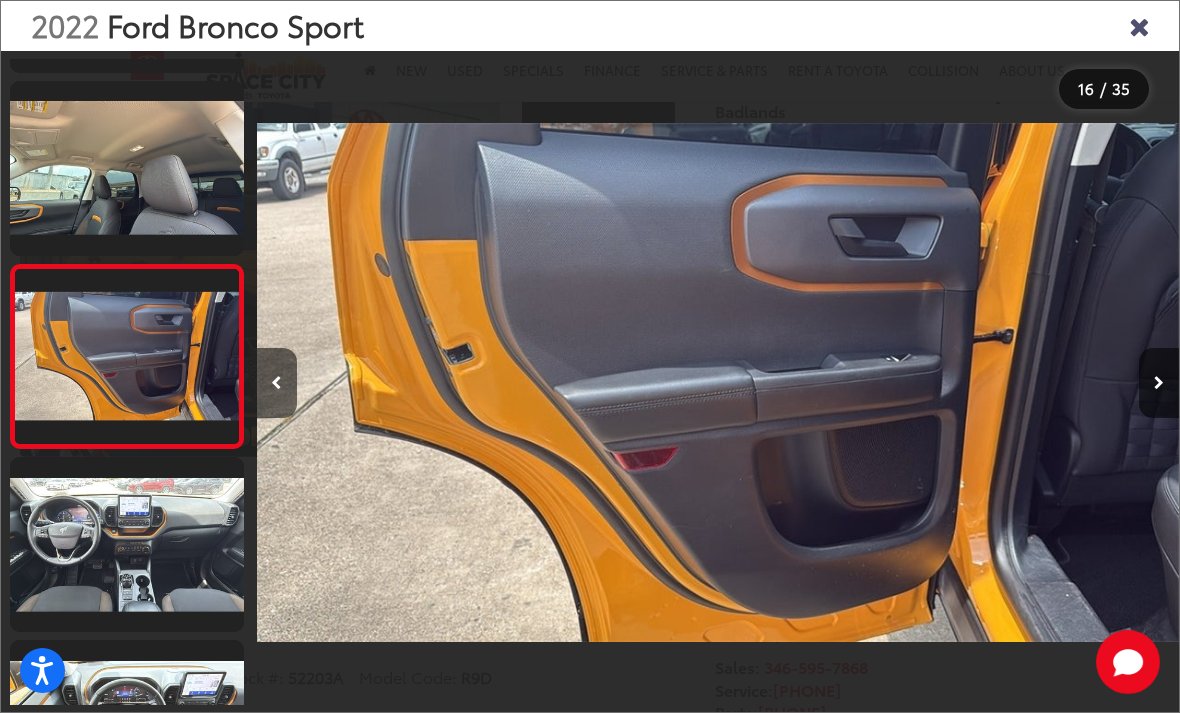 click at bounding box center (1159, 383) 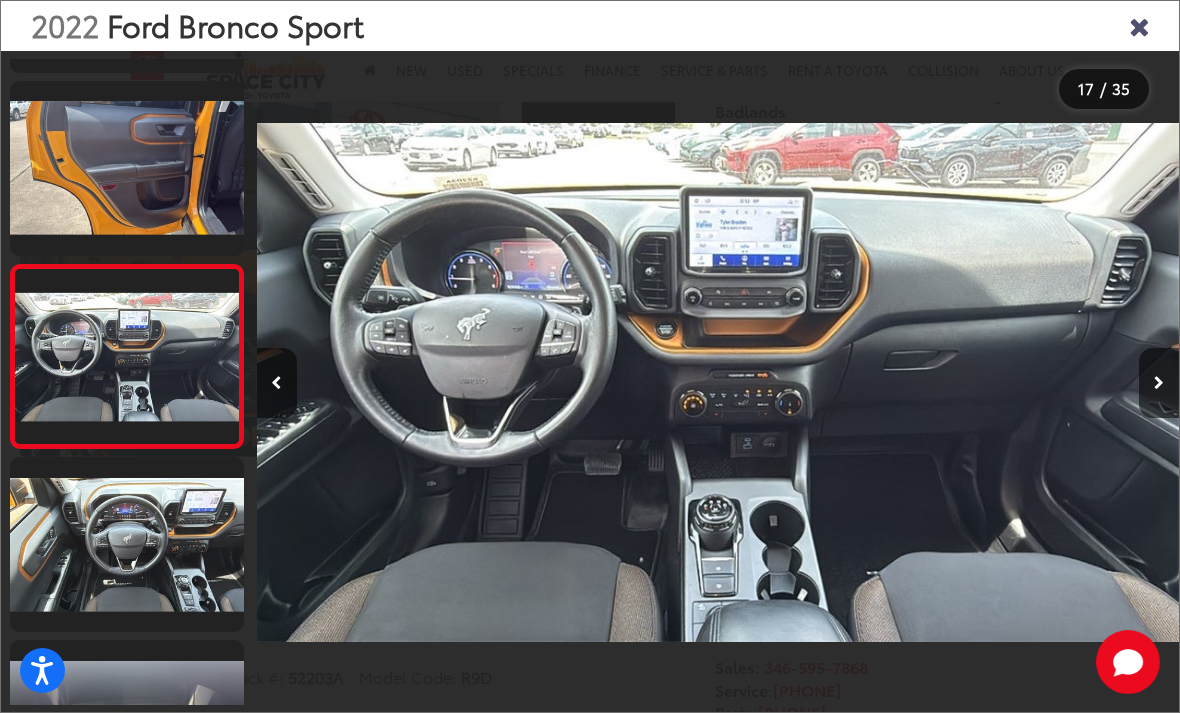 click at bounding box center (1159, 383) 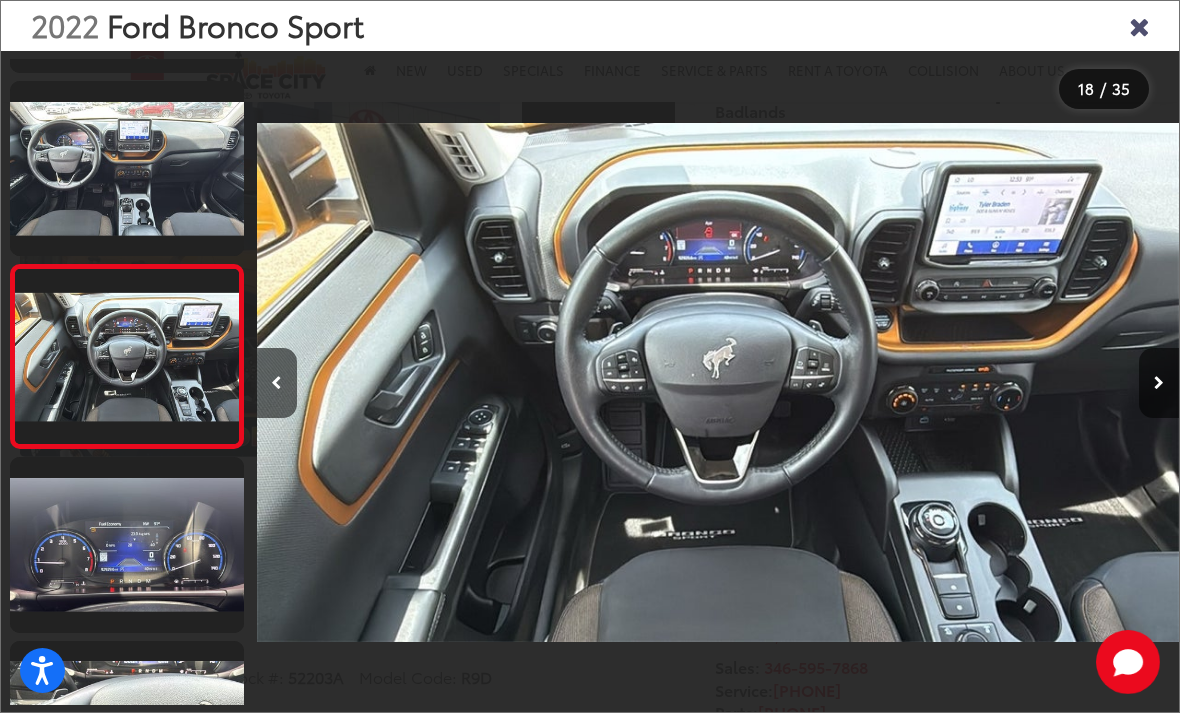 click at bounding box center (1063, 382) 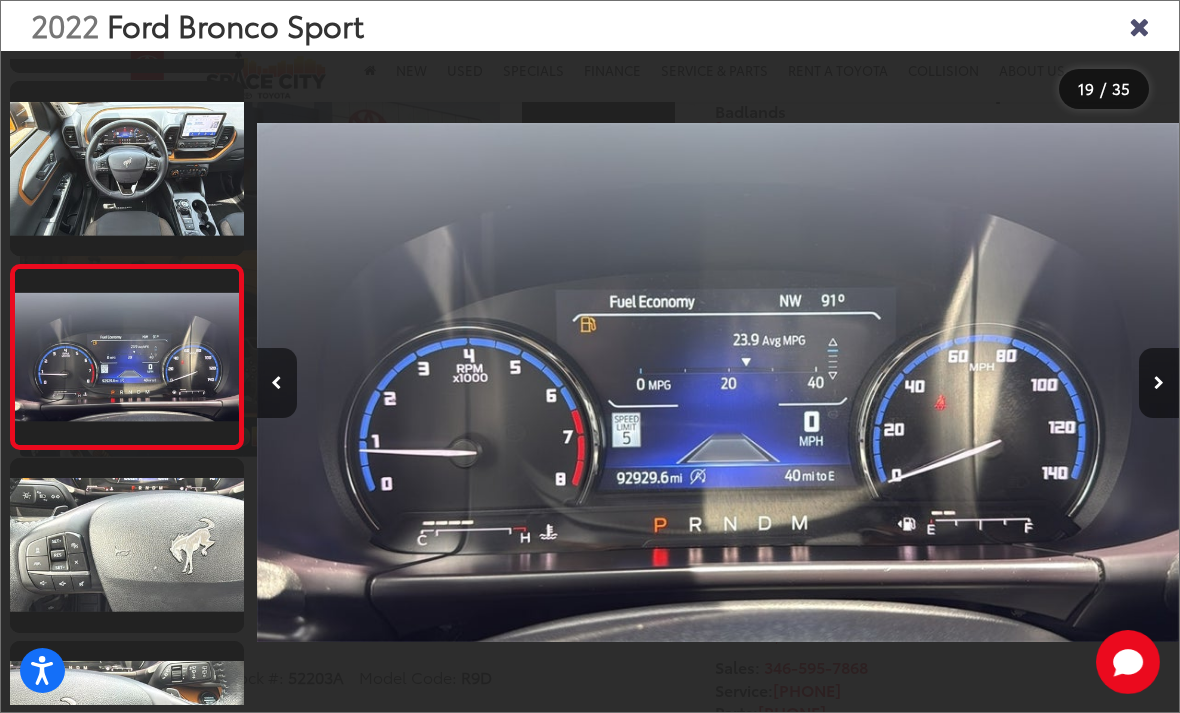 click at bounding box center [1139, 25] 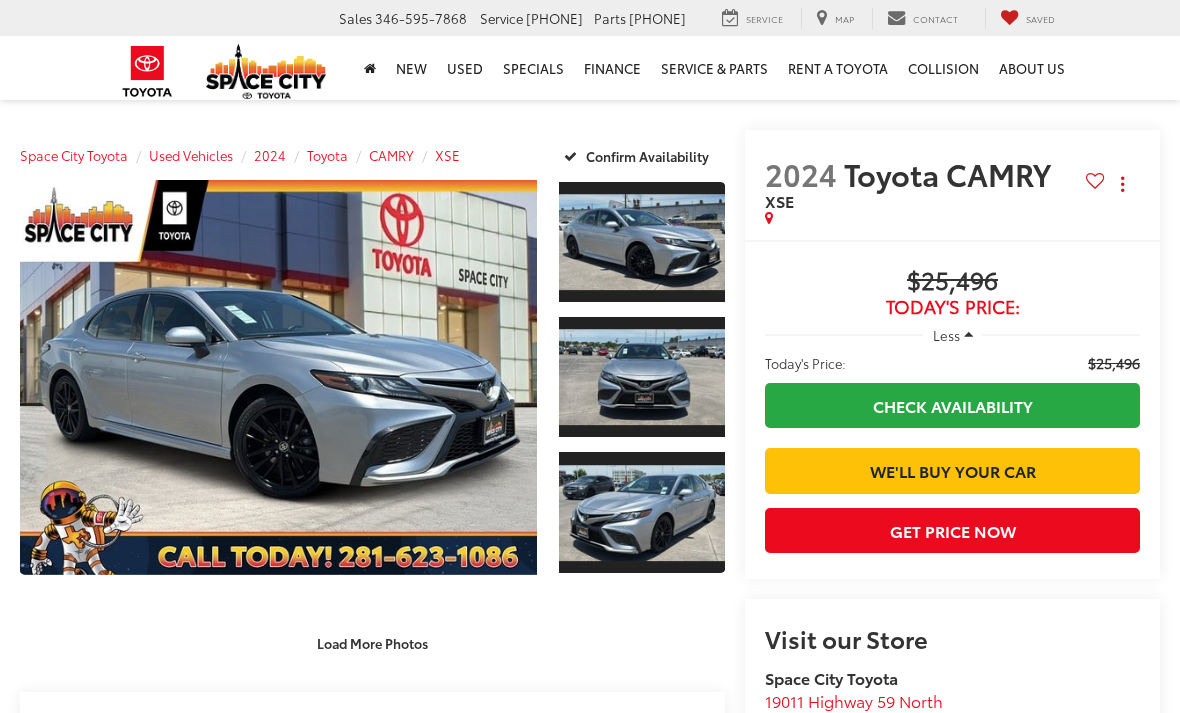 scroll, scrollTop: 0, scrollLeft: 0, axis: both 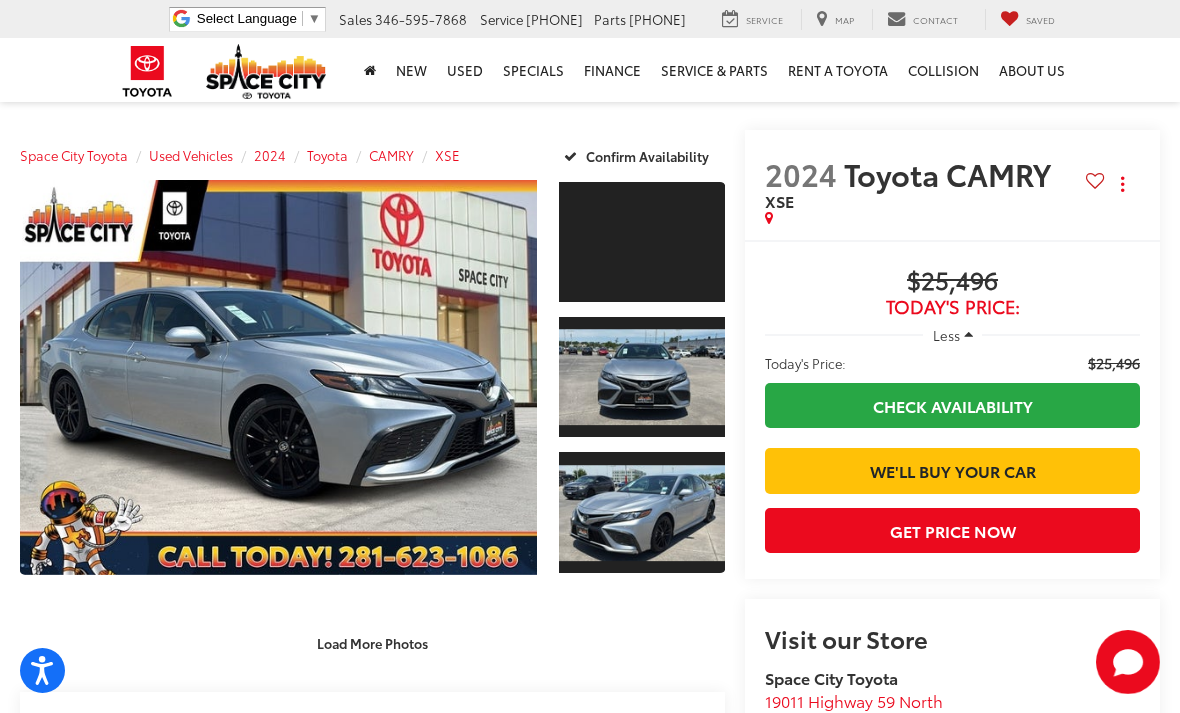 click at bounding box center (642, 512) 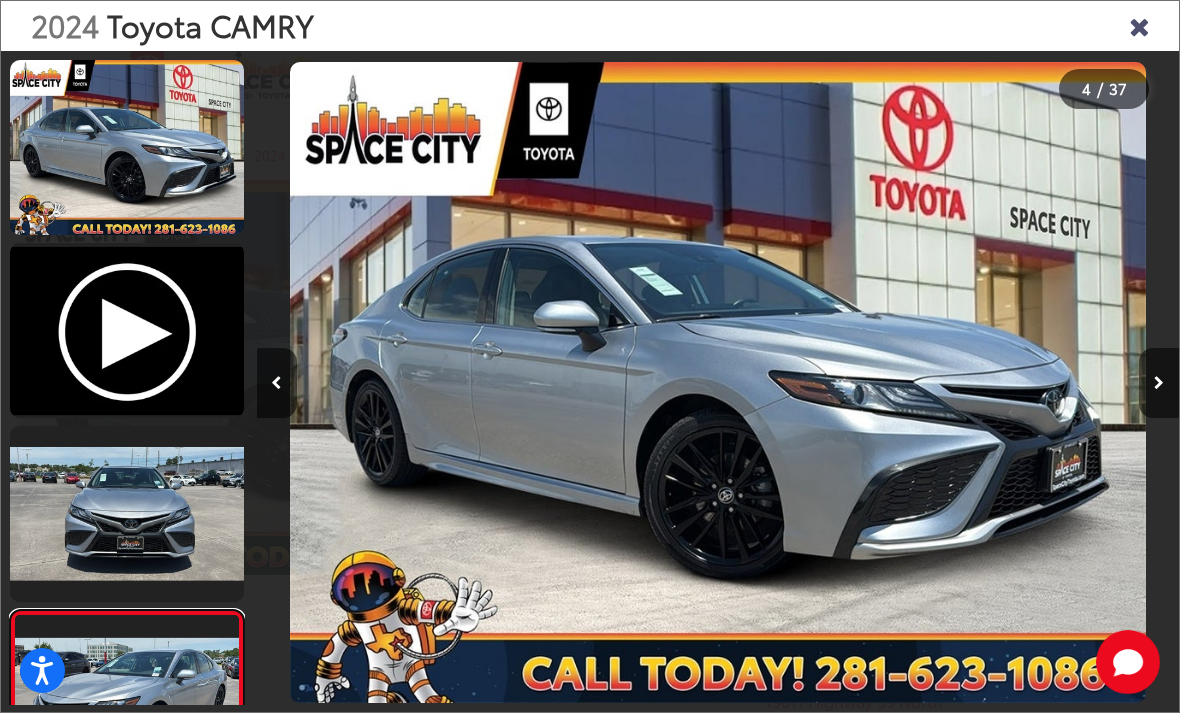 scroll, scrollTop: 253, scrollLeft: 0, axis: vertical 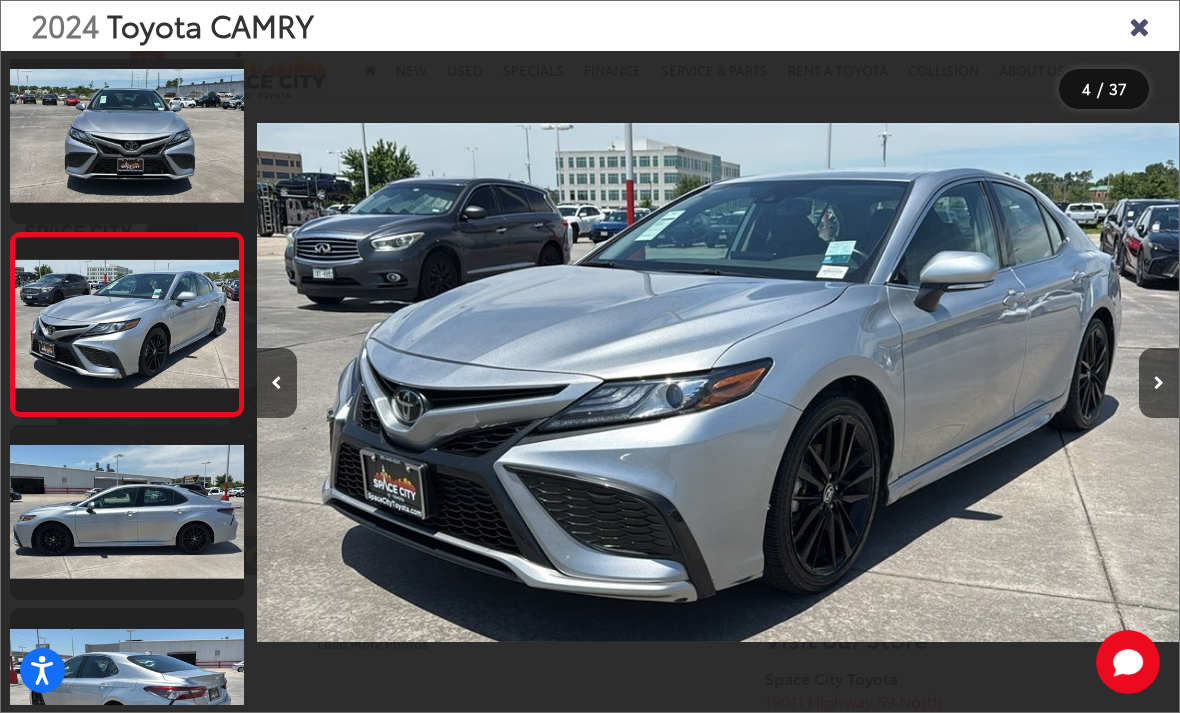 click at bounding box center (1159, 383) 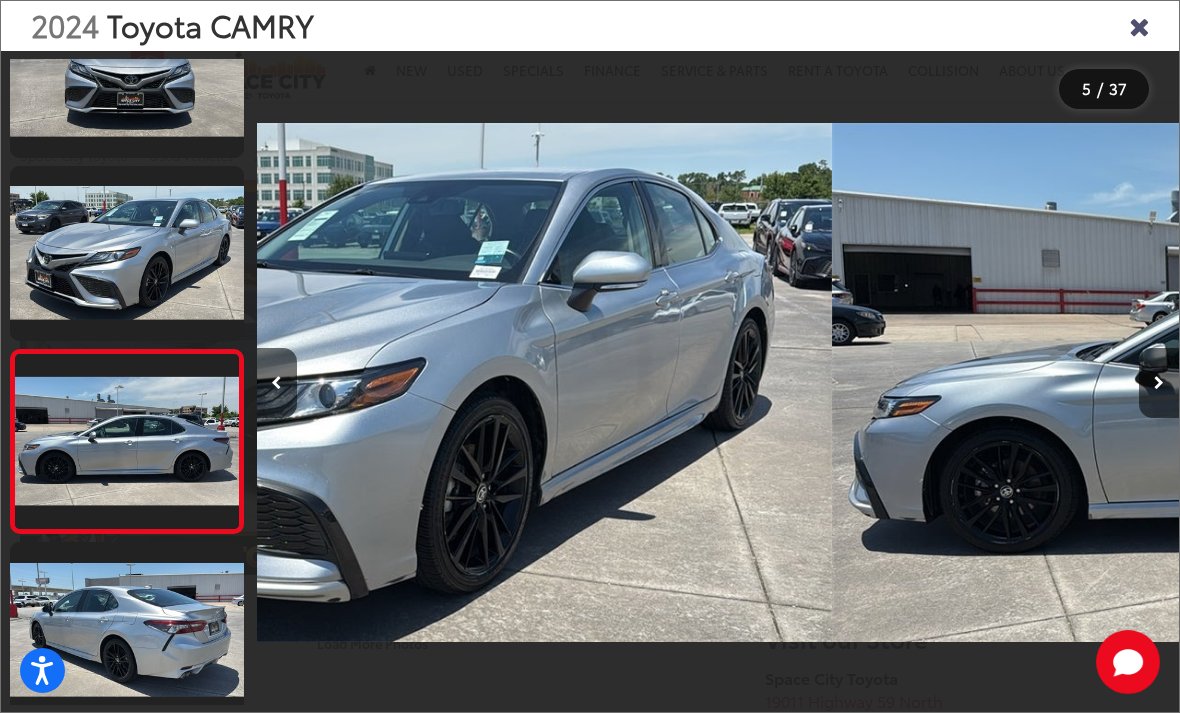 scroll, scrollTop: 0, scrollLeft: 3498, axis: horizontal 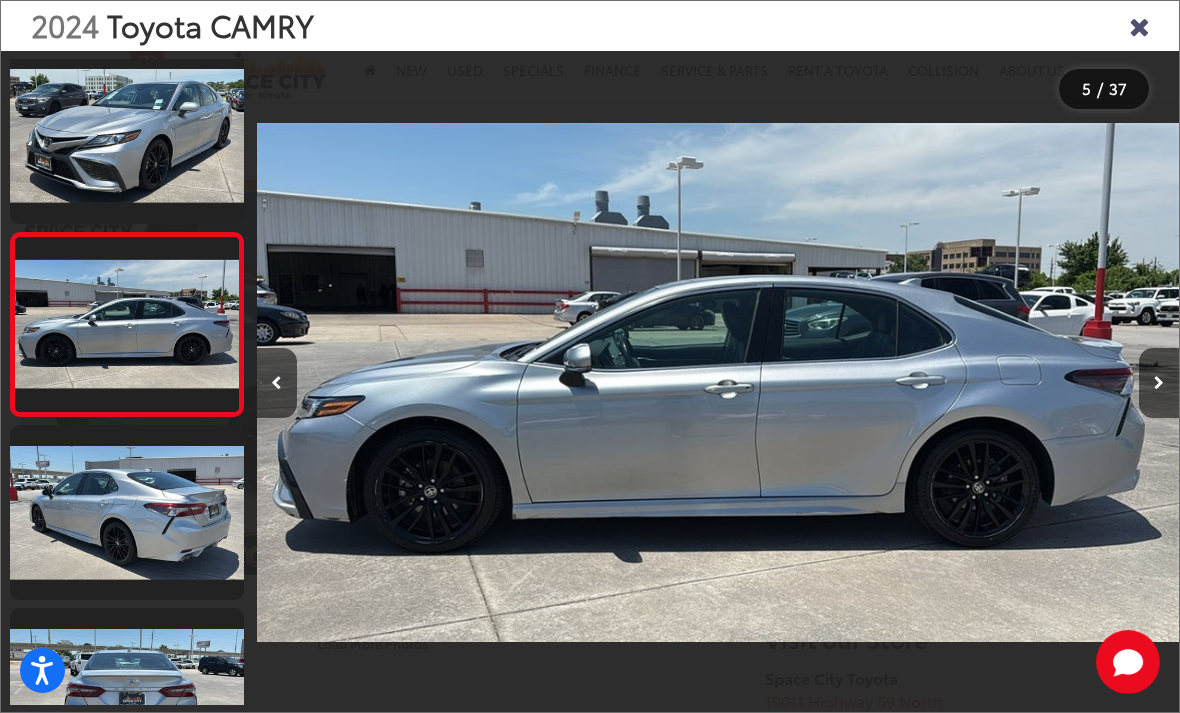 click at bounding box center [1159, 383] 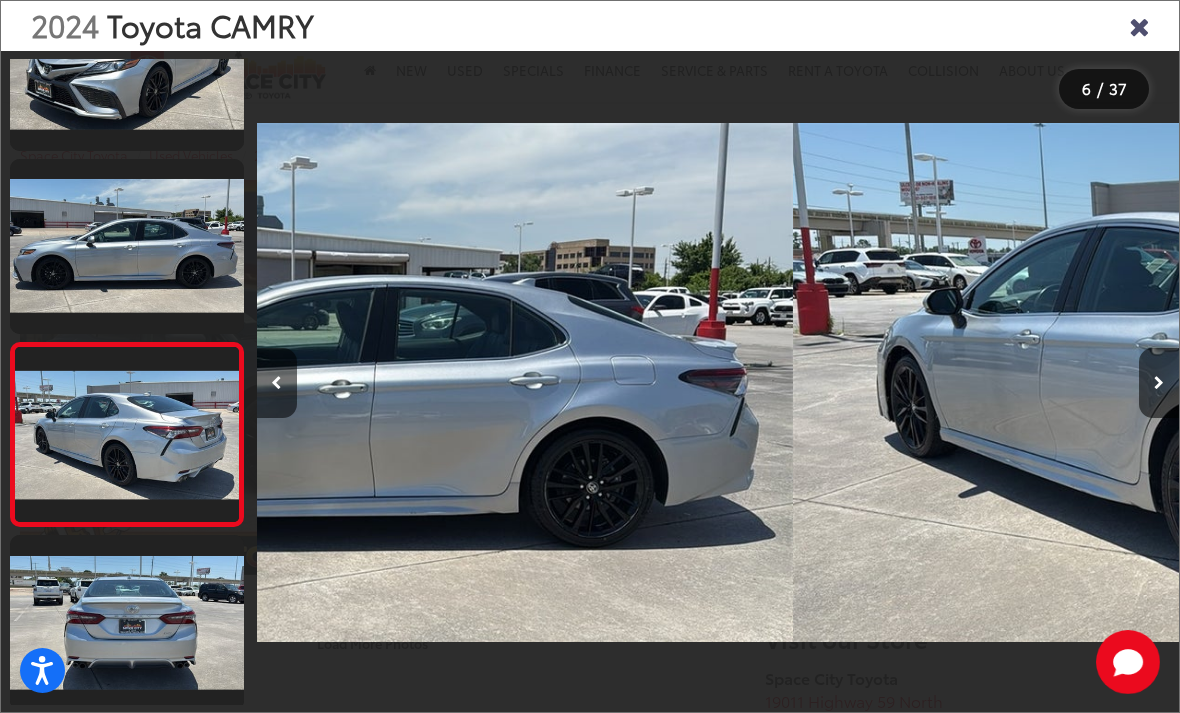 scroll, scrollTop: 0, scrollLeft: 4553, axis: horizontal 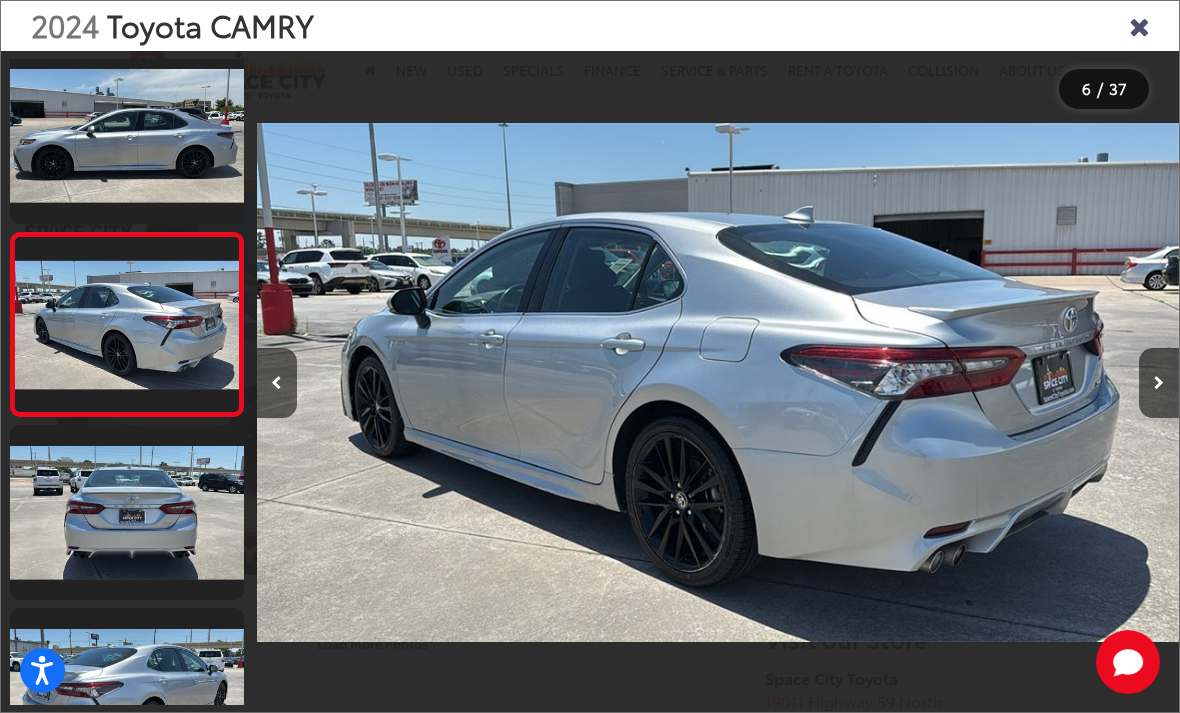 click at bounding box center (1159, 383) 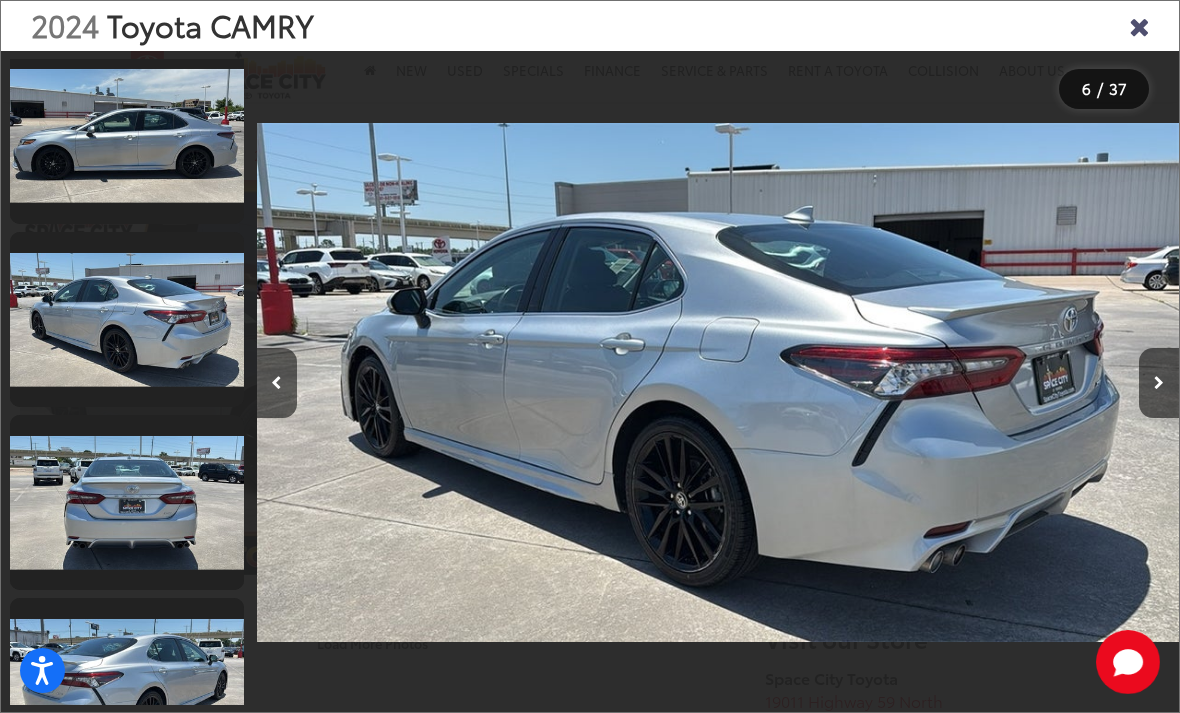 scroll, scrollTop: 818, scrollLeft: 0, axis: vertical 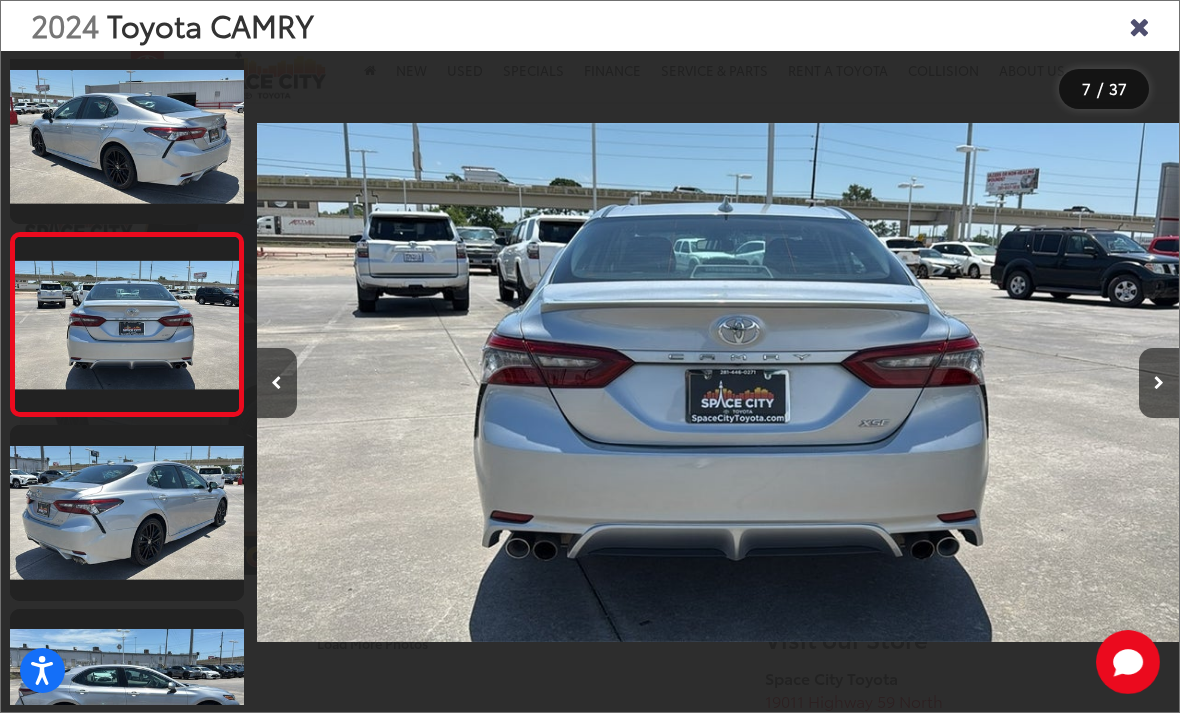 click at bounding box center (1159, 383) 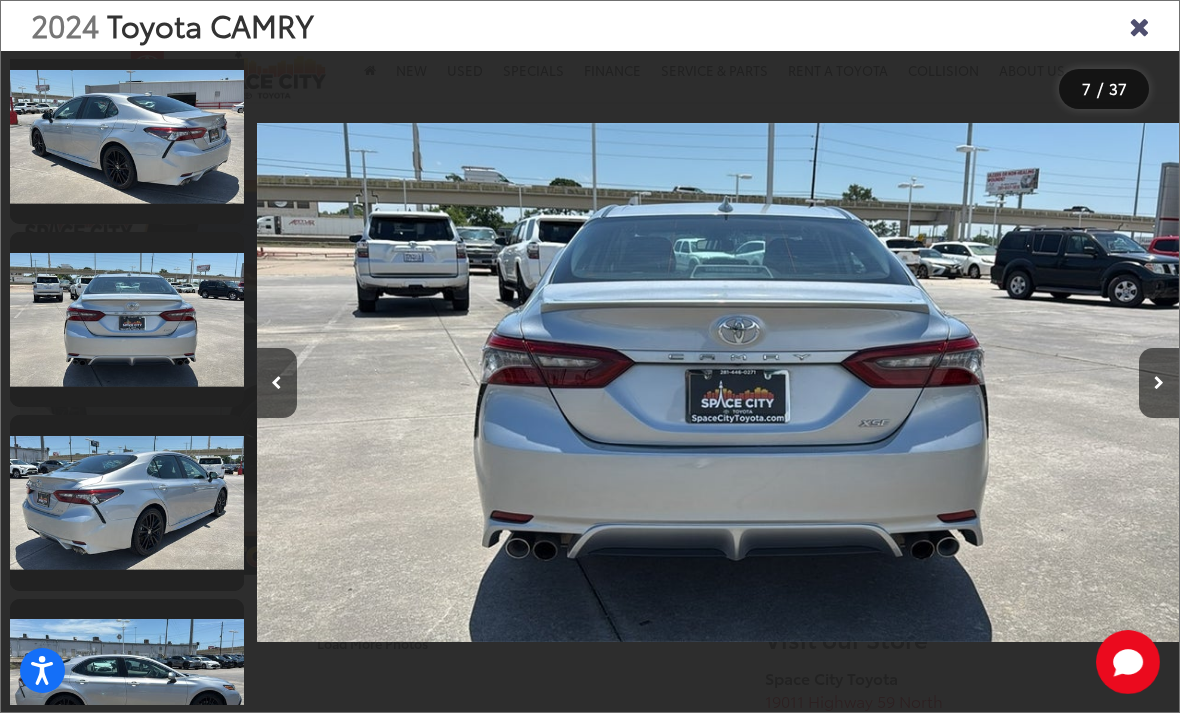 scroll, scrollTop: 1000, scrollLeft: 0, axis: vertical 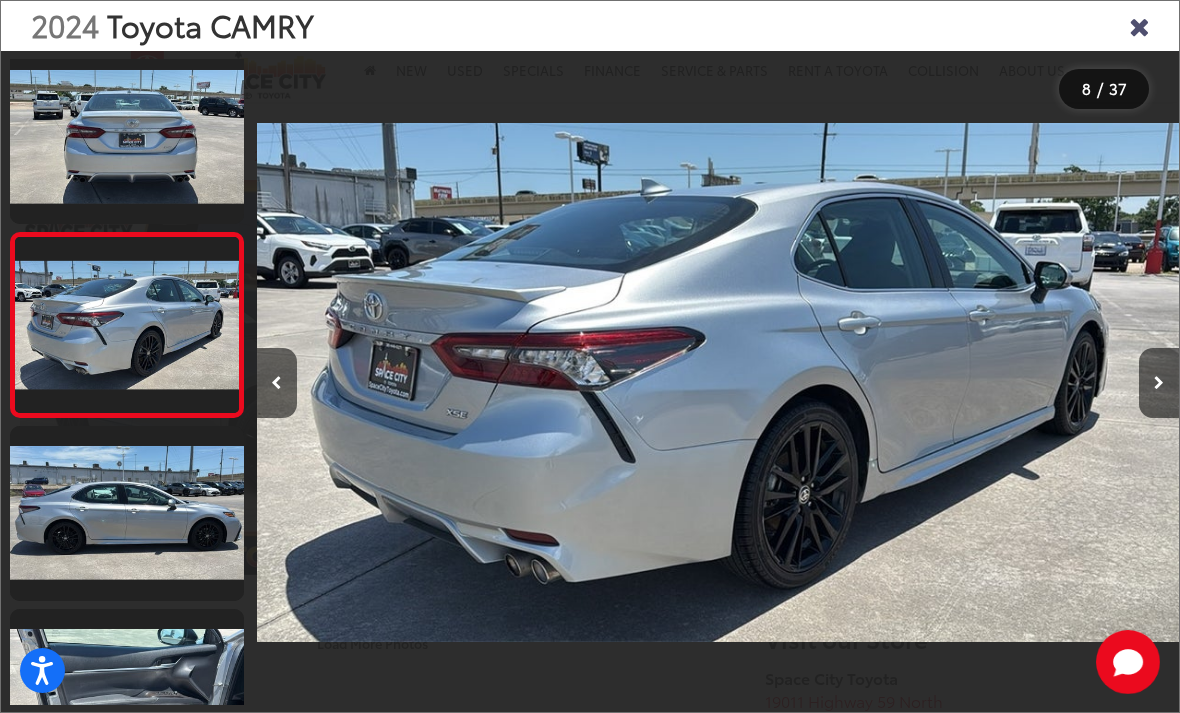 click at bounding box center [1159, 383] 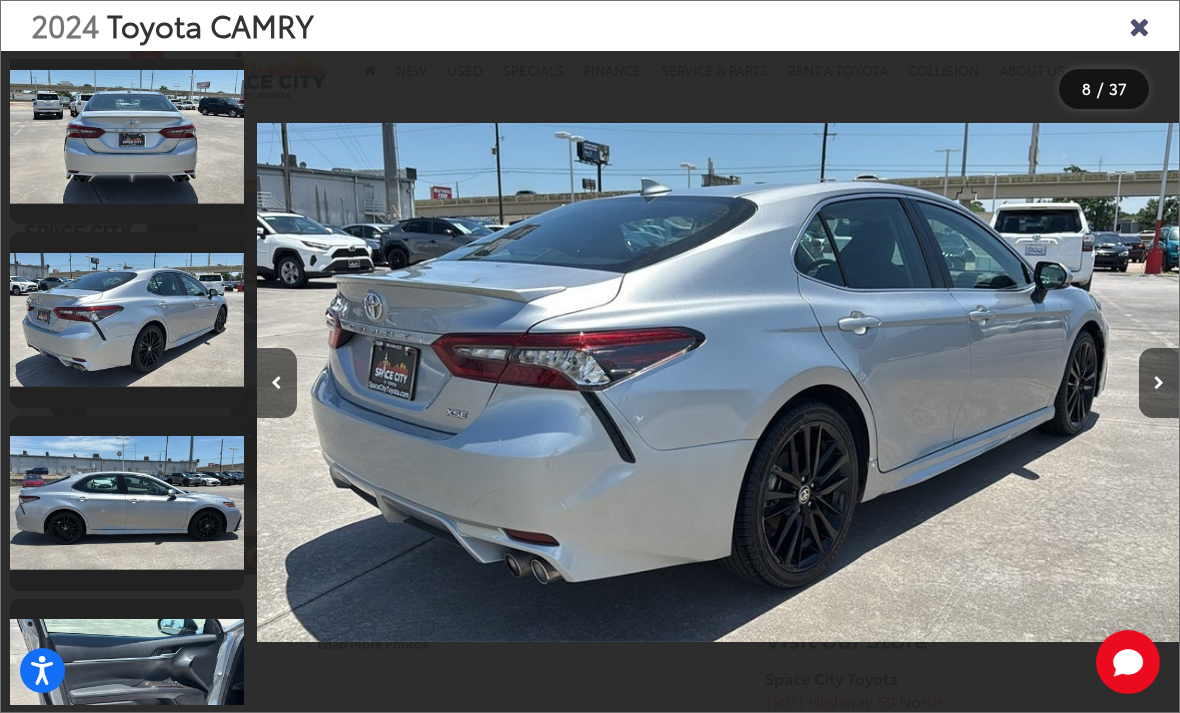scroll, scrollTop: 1184, scrollLeft: 0, axis: vertical 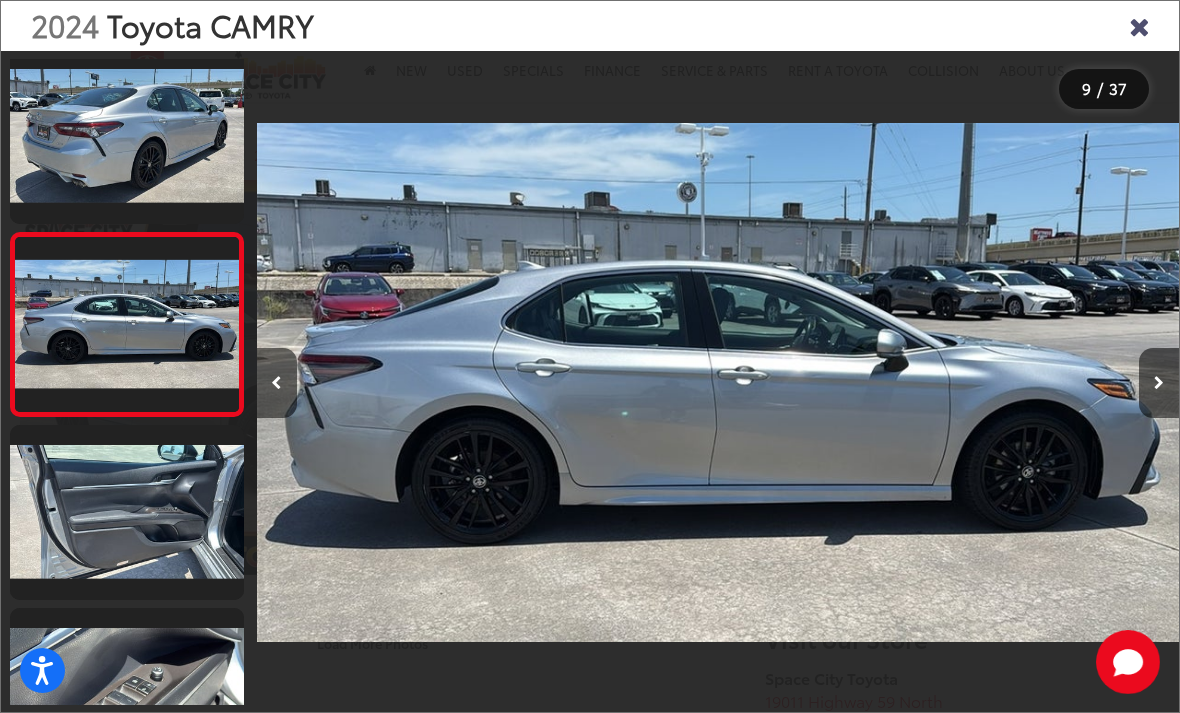 click at bounding box center [1159, 383] 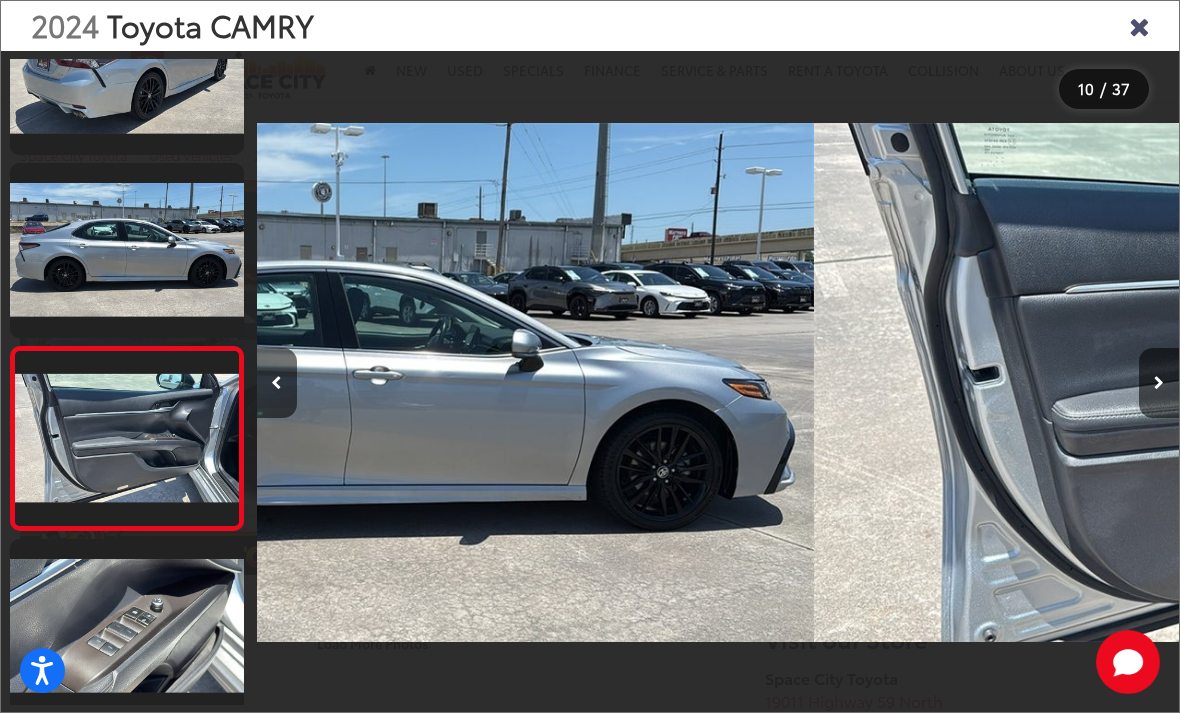 scroll, scrollTop: 0, scrollLeft: 8183, axis: horizontal 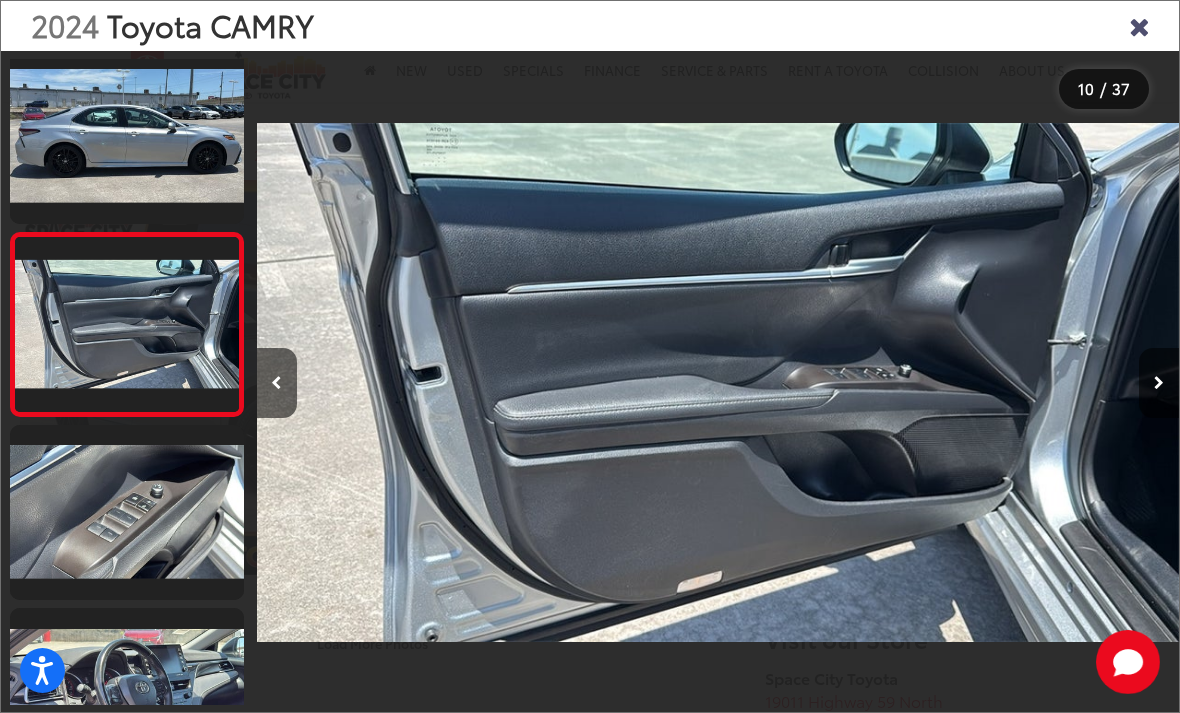 click at bounding box center [1159, 383] 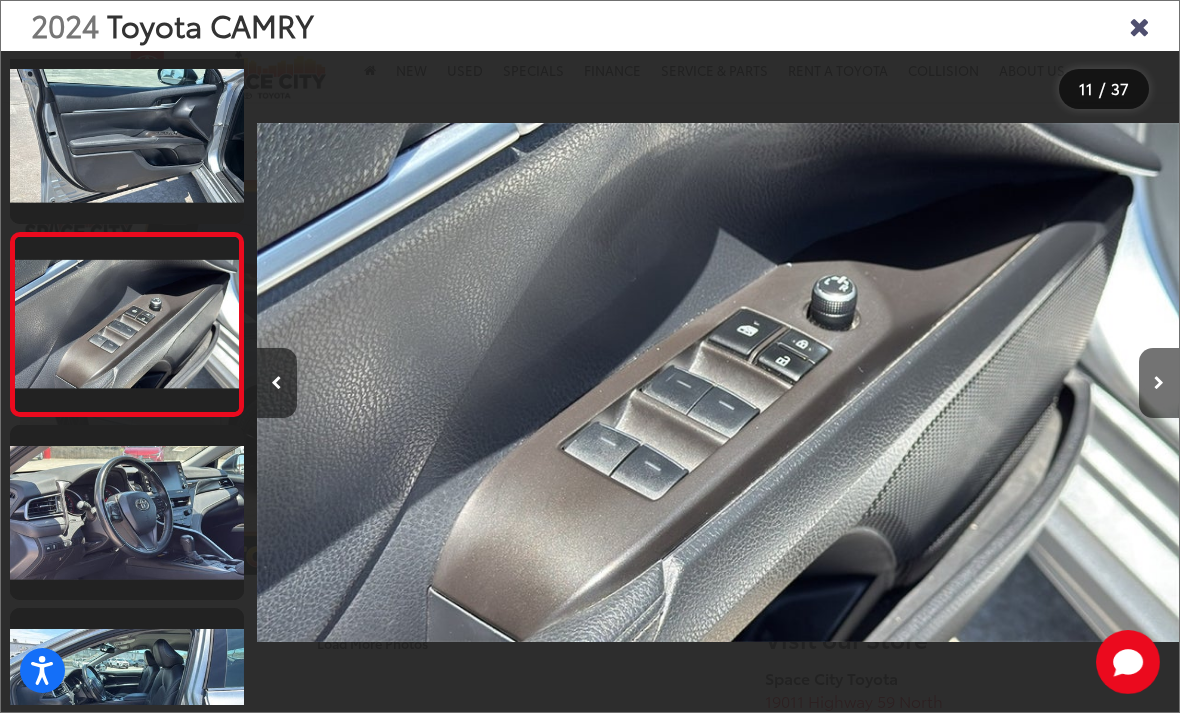click at bounding box center [1159, 383] 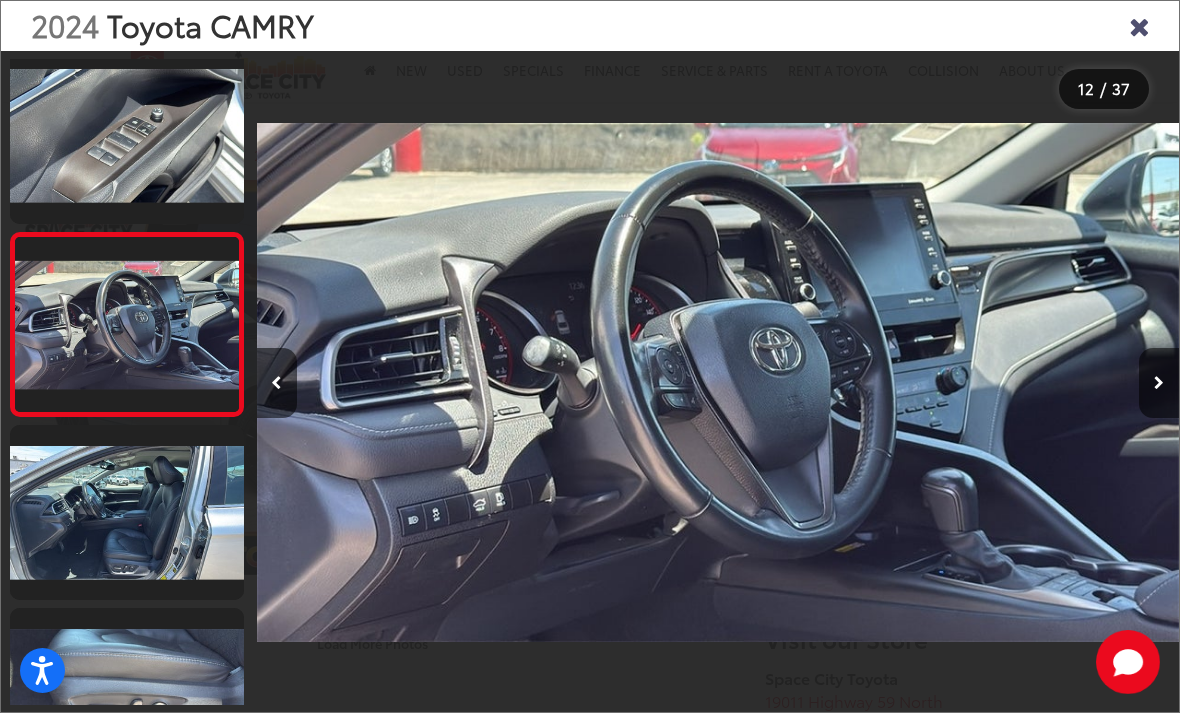 click at bounding box center [1159, 383] 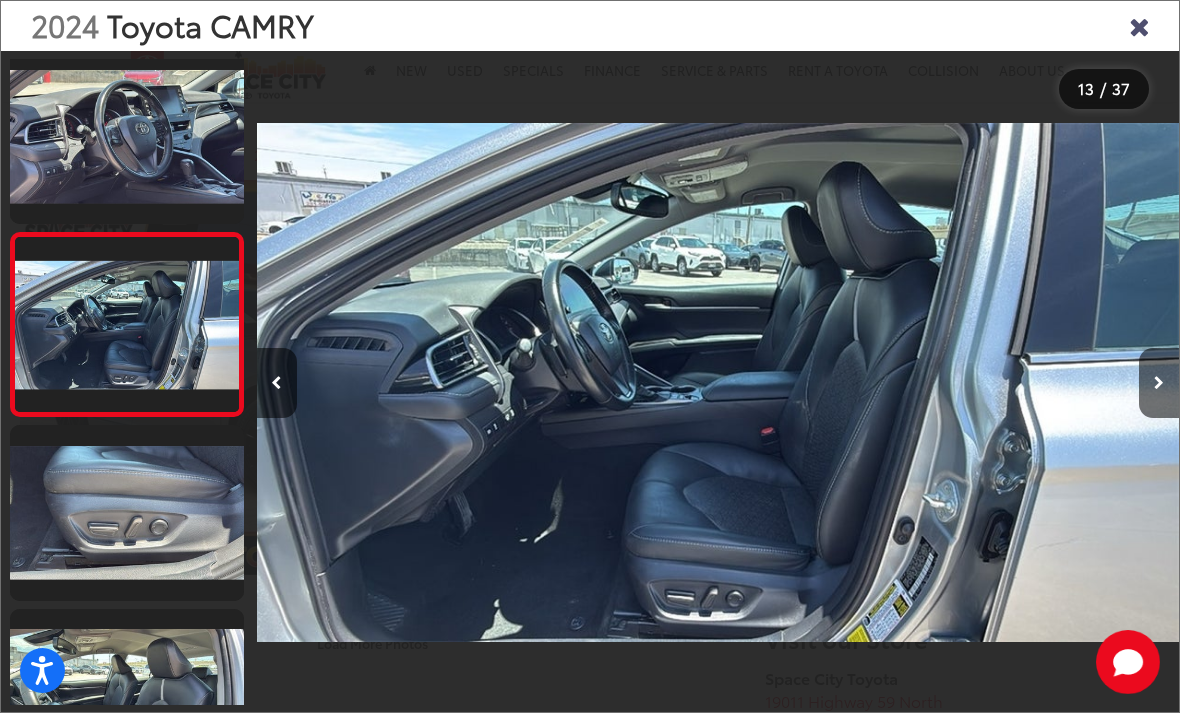 click at bounding box center (1159, 383) 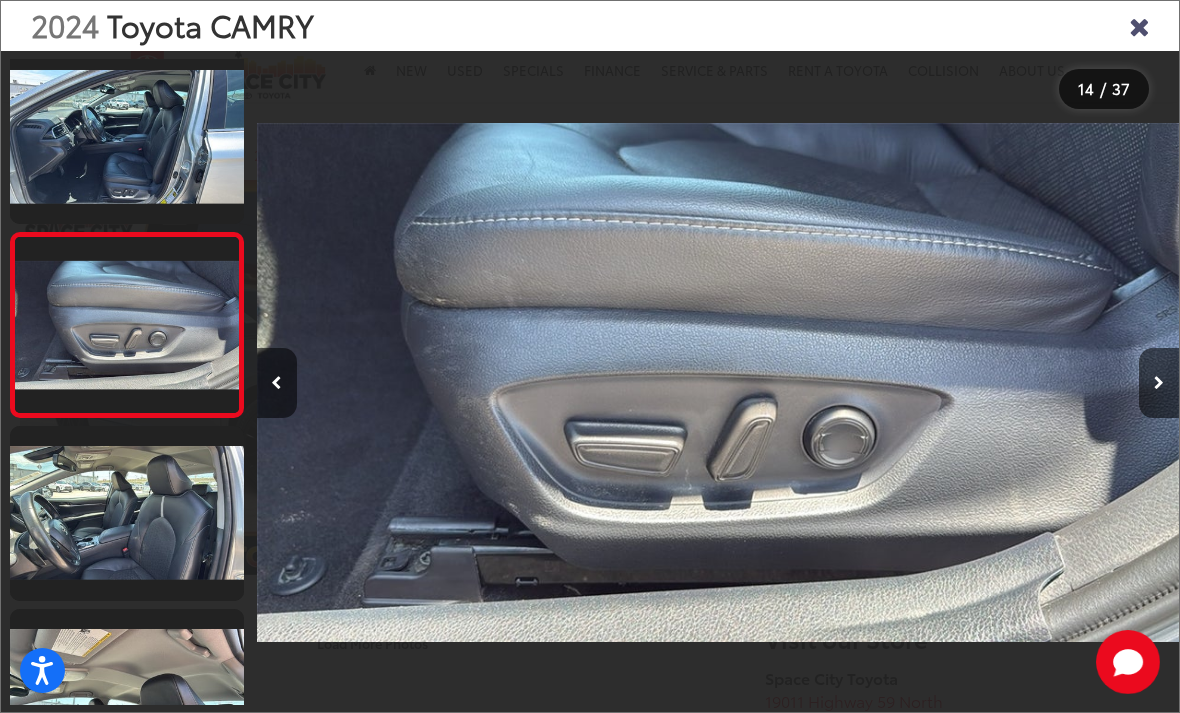 click at bounding box center [1159, 383] 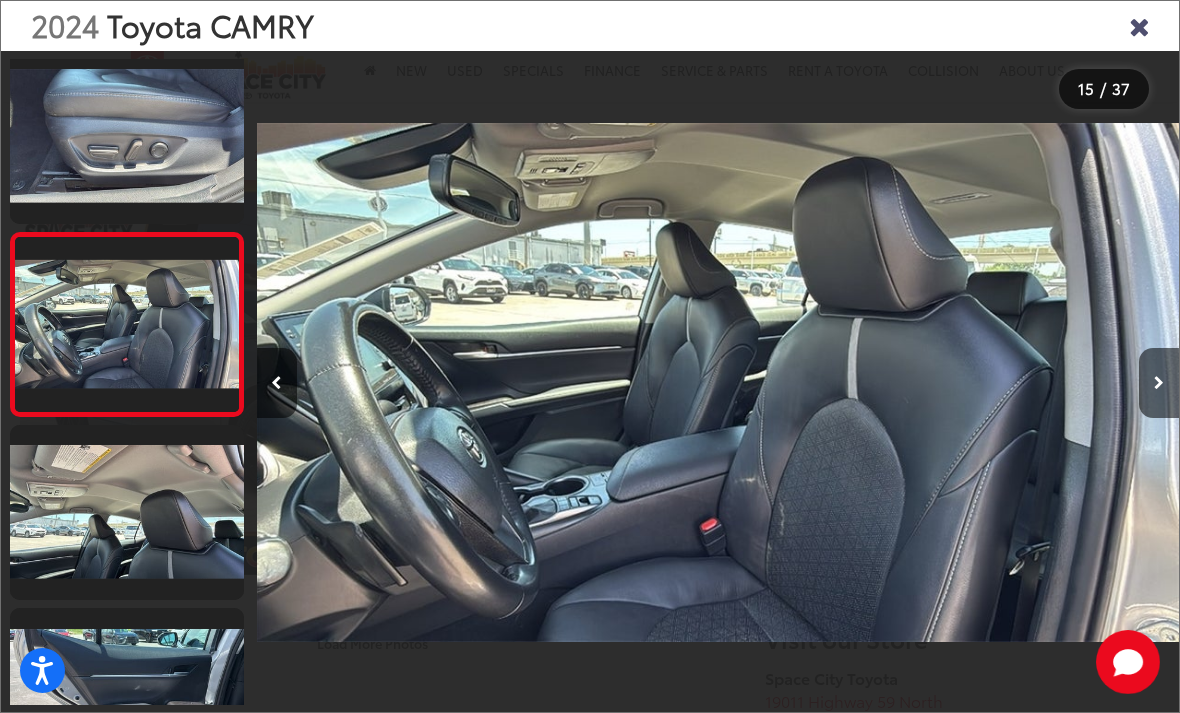 click at bounding box center [1159, 383] 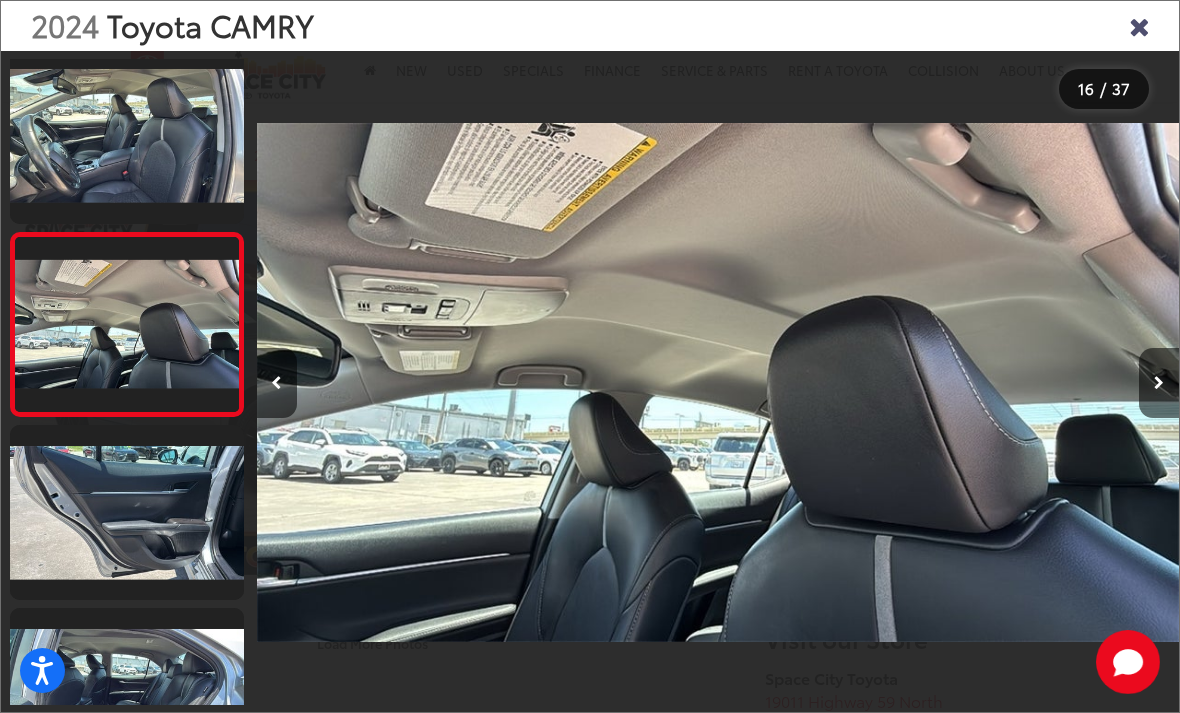 click at bounding box center [1063, 382] 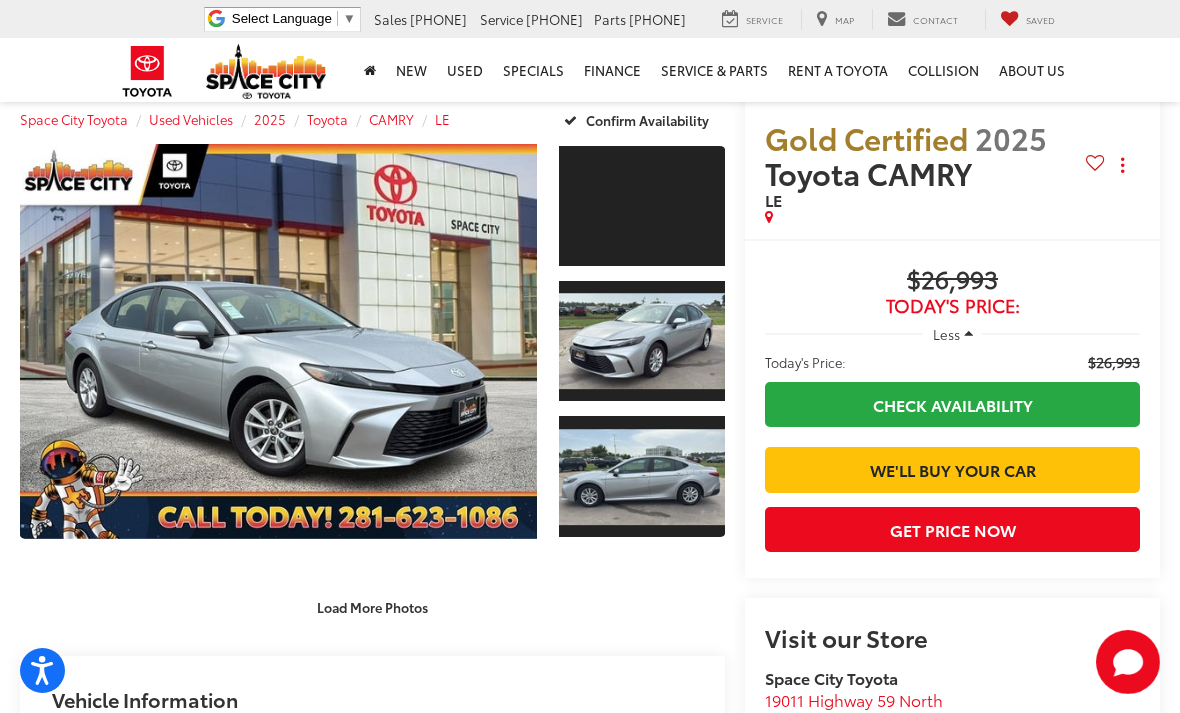 scroll, scrollTop: 36, scrollLeft: 0, axis: vertical 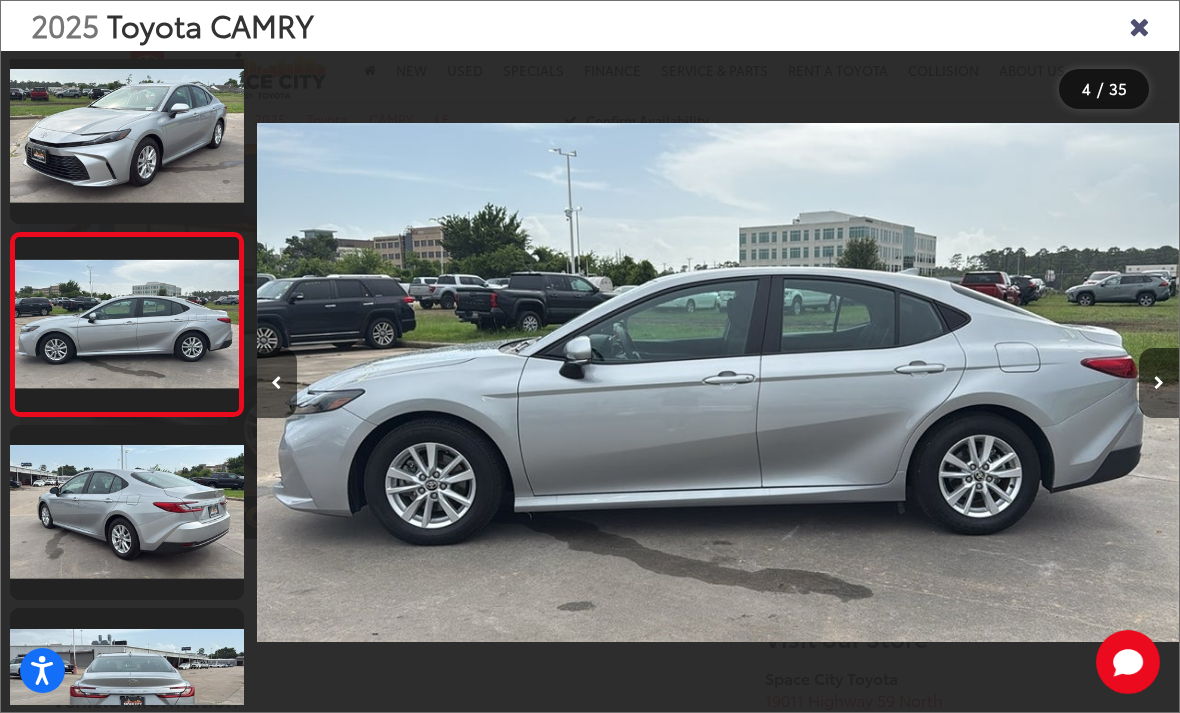 click at bounding box center [1159, 383] 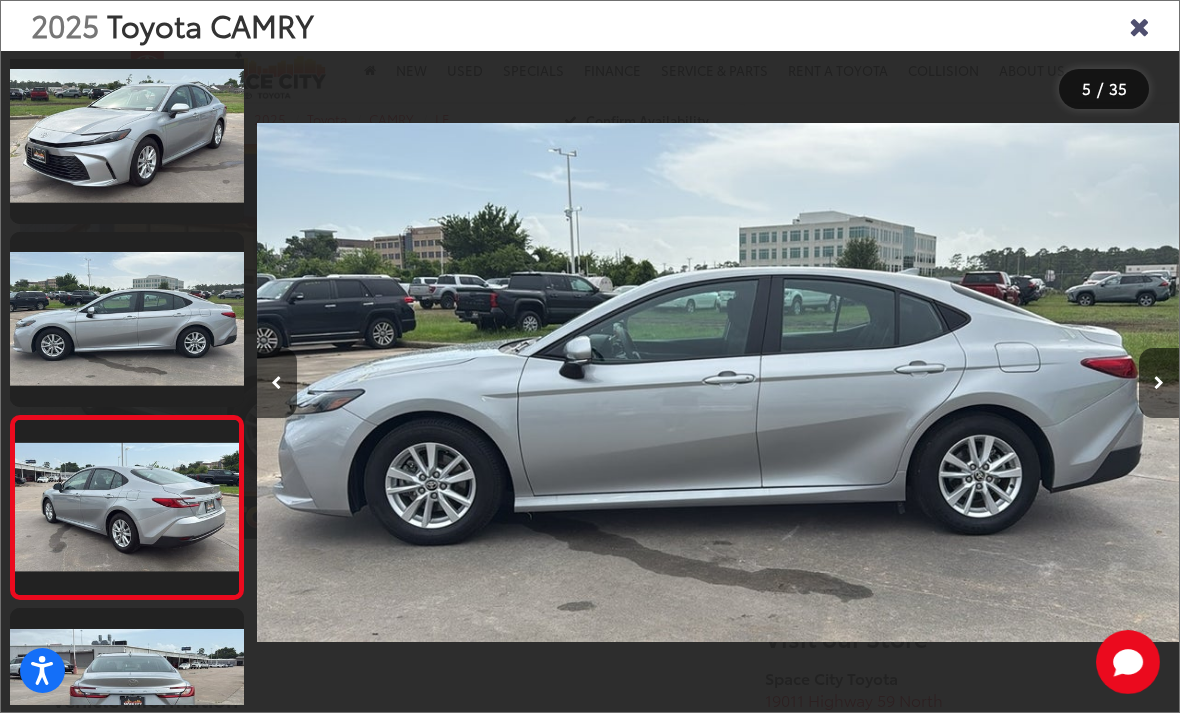 scroll, scrollTop: 0, scrollLeft: 3554, axis: horizontal 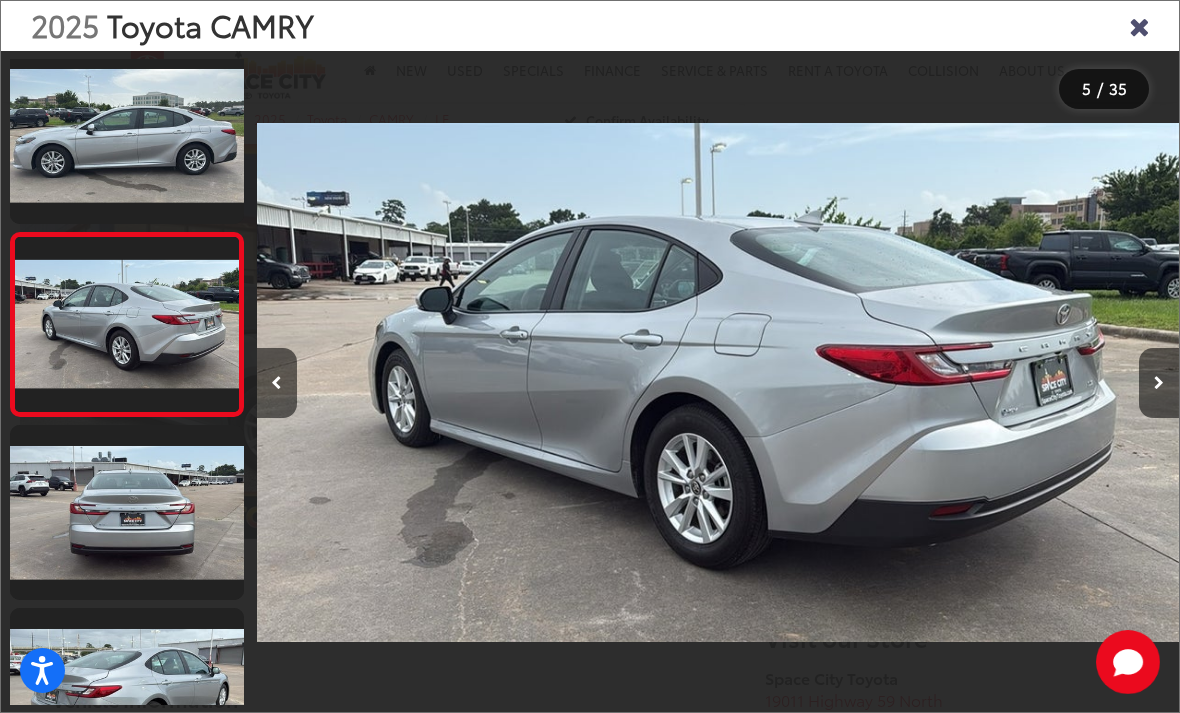click at bounding box center (1159, 383) 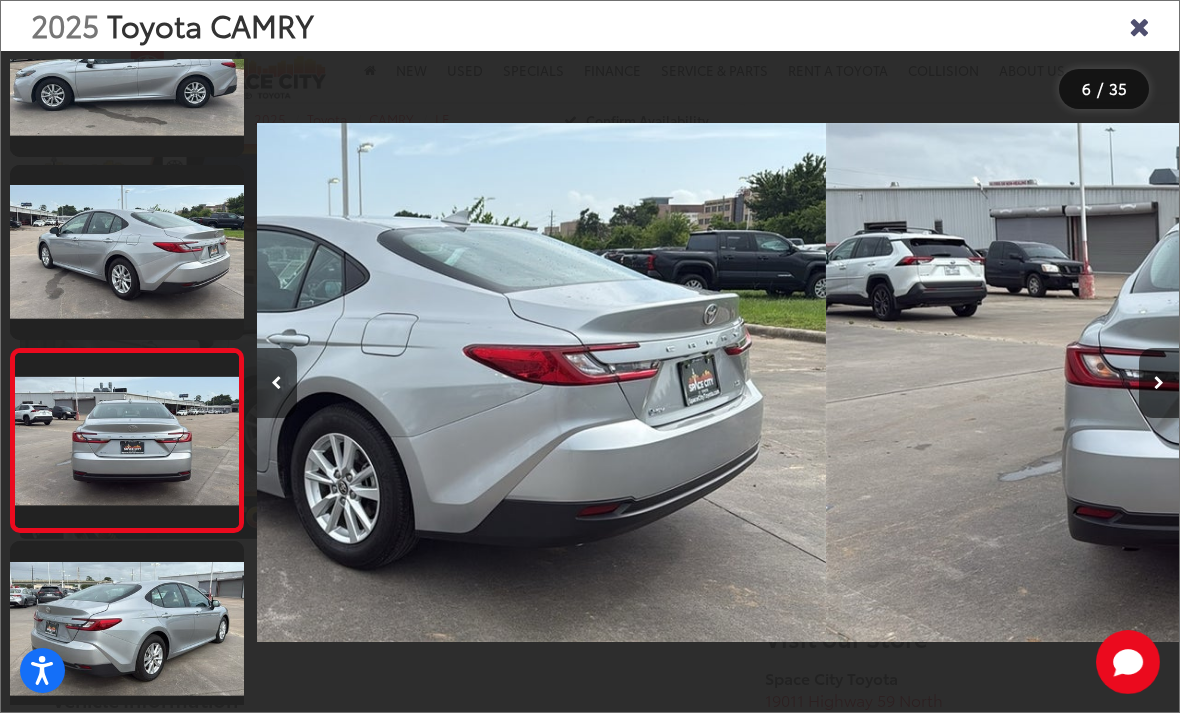scroll, scrollTop: 0, scrollLeft: 4535, axis: horizontal 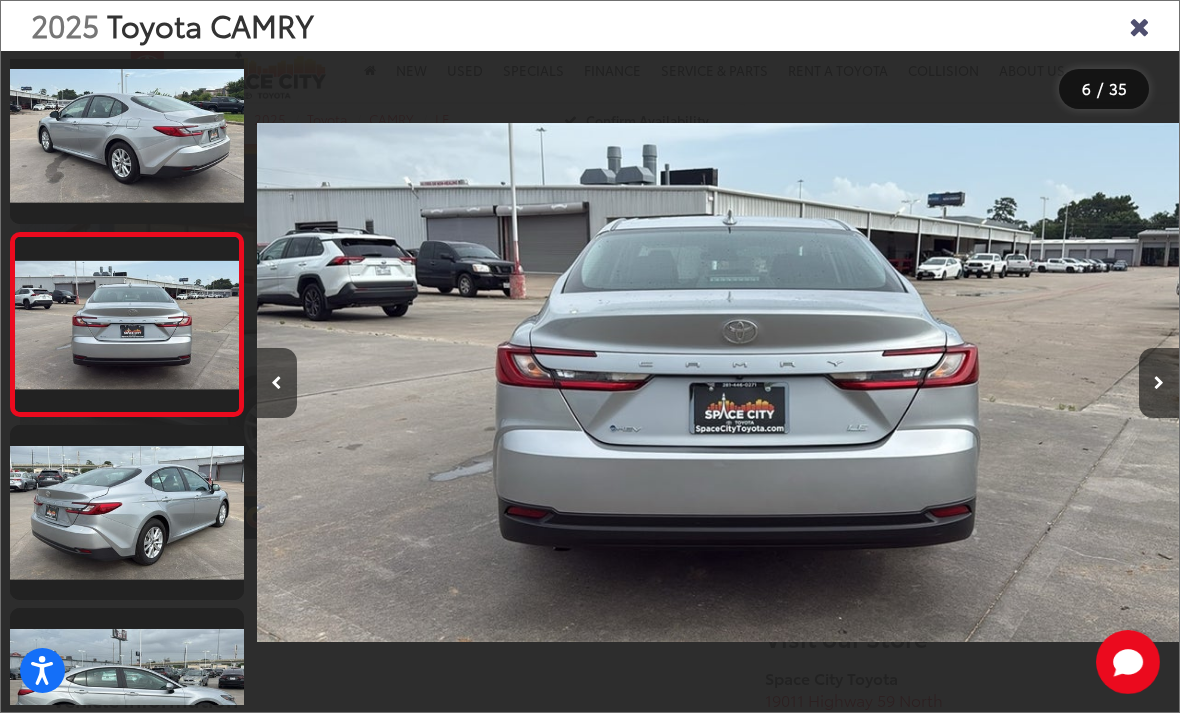 click at bounding box center (1159, 383) 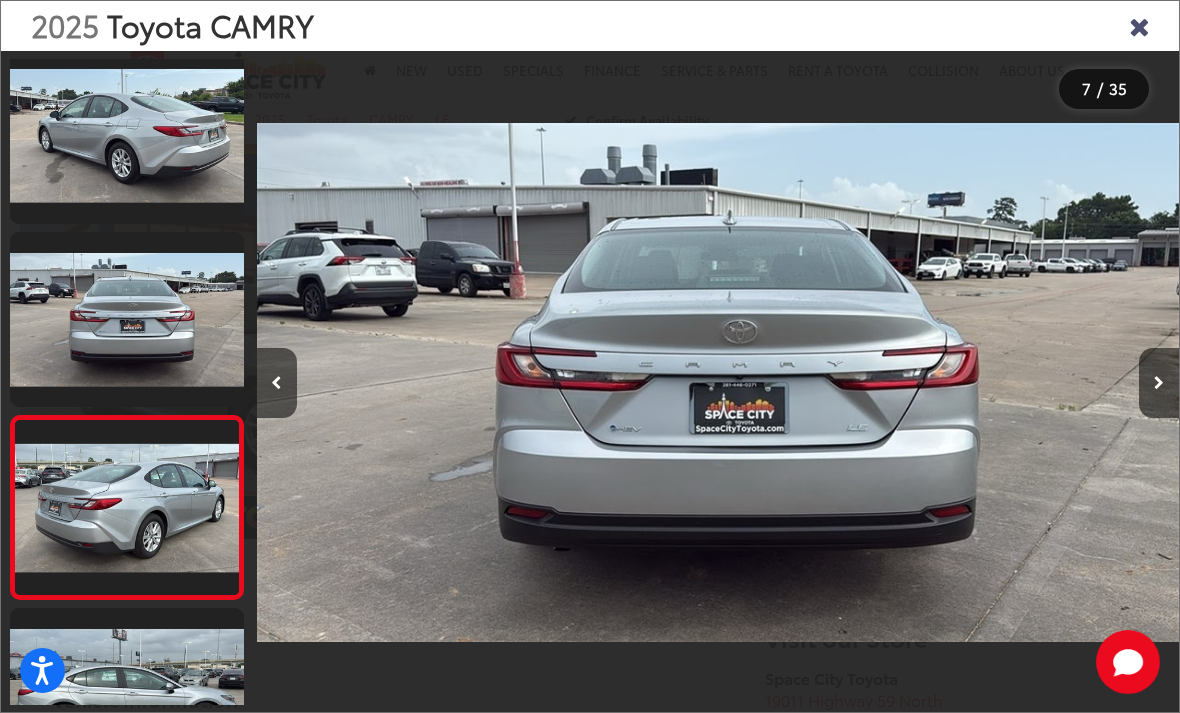scroll, scrollTop: 761, scrollLeft: 0, axis: vertical 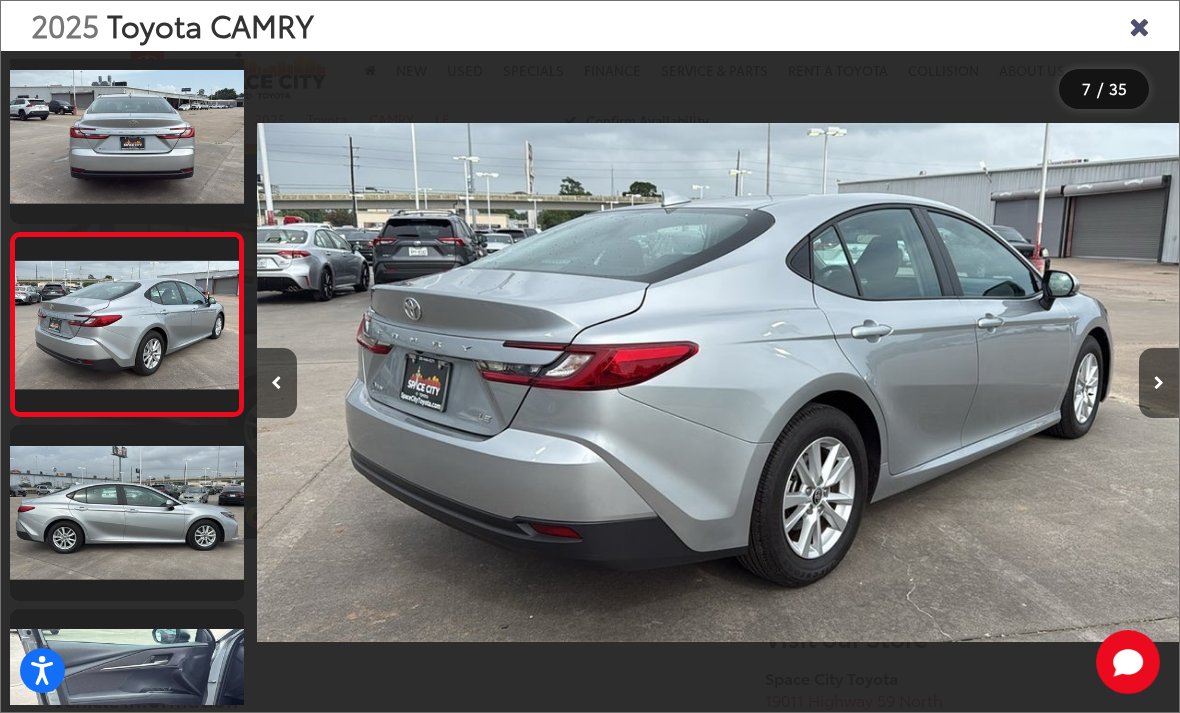 click at bounding box center [1159, 383] 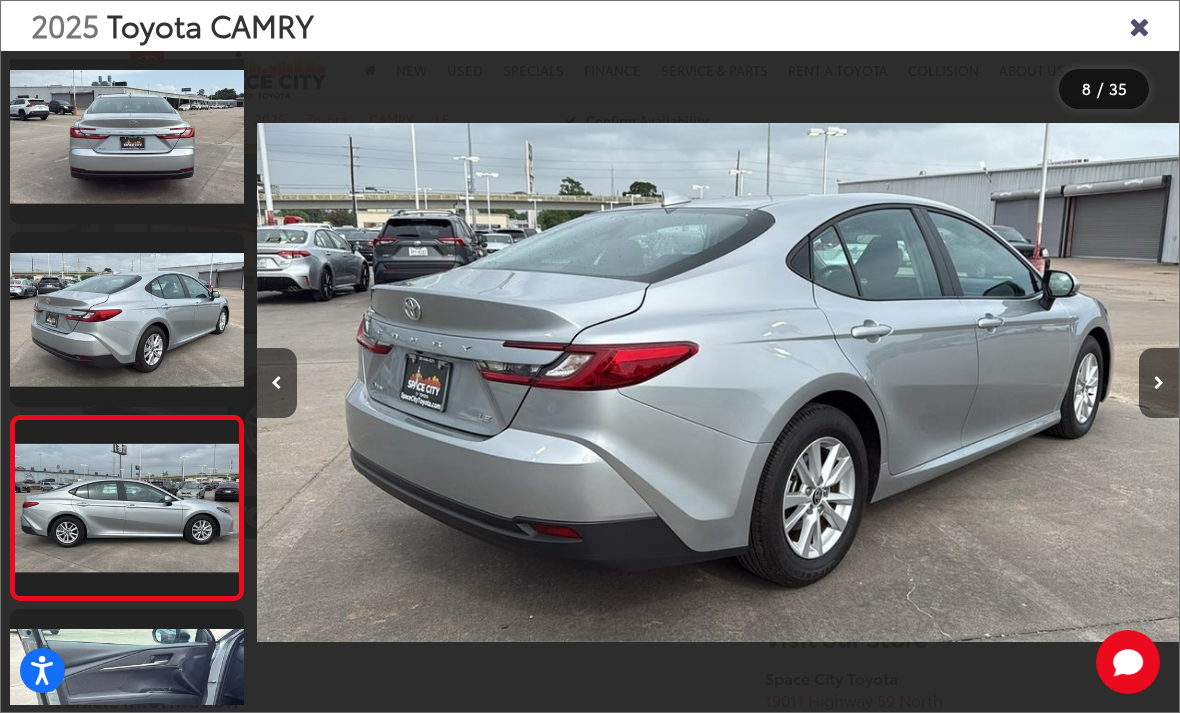 scroll, scrollTop: 1086, scrollLeft: 0, axis: vertical 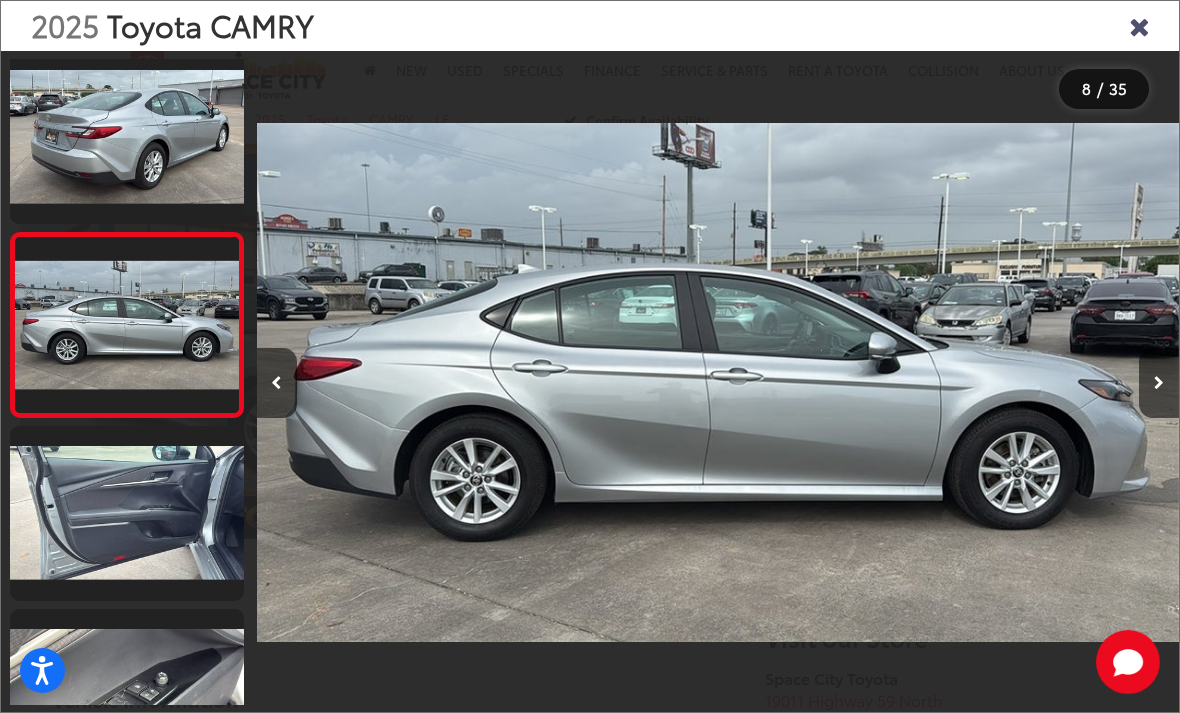 click at bounding box center (1159, 383) 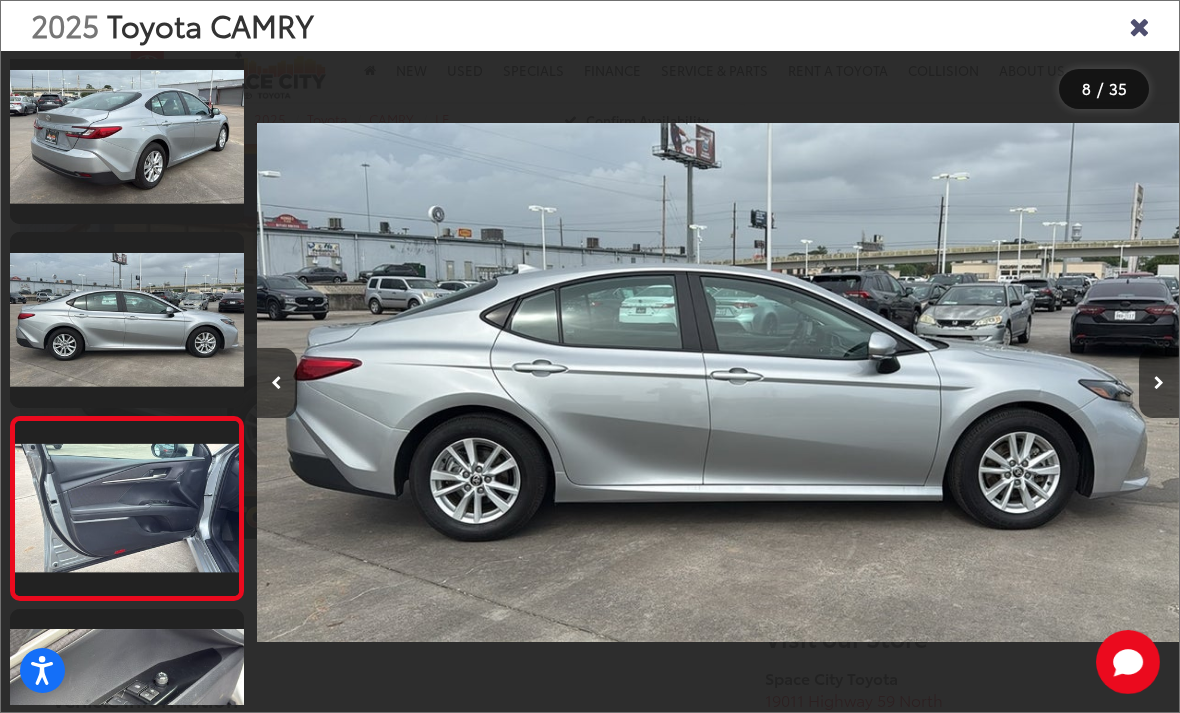 scroll, scrollTop: 1184, scrollLeft: 0, axis: vertical 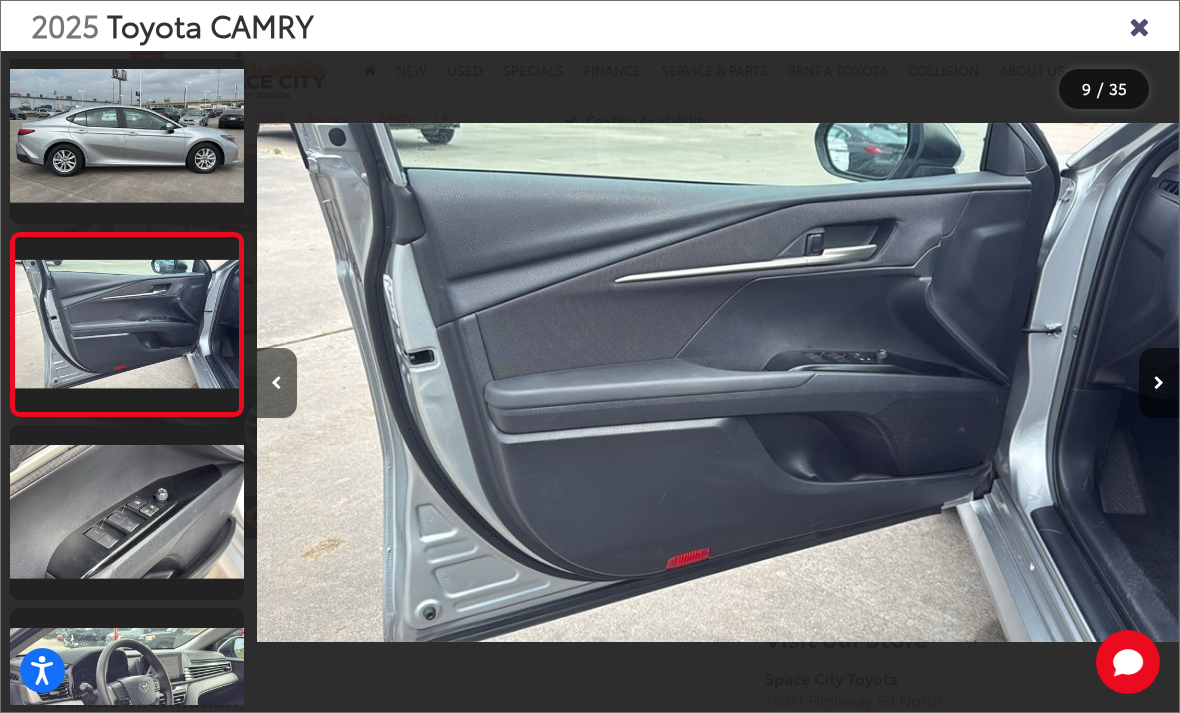 click at bounding box center [1159, 383] 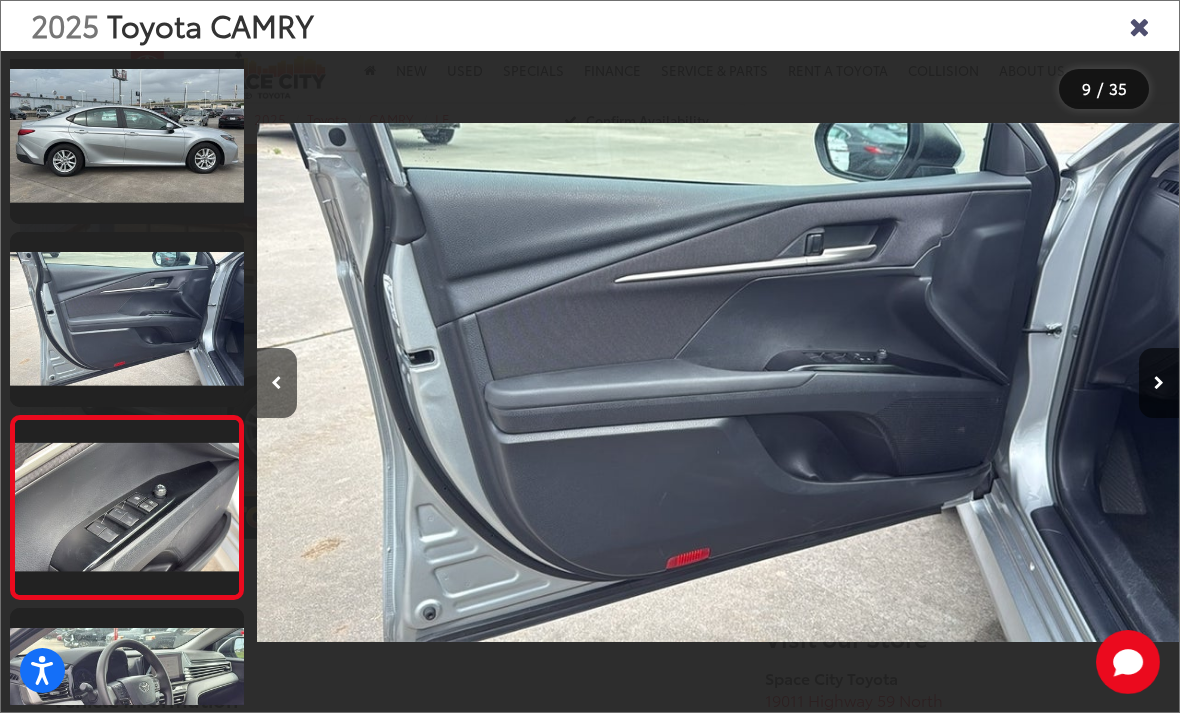 scroll, scrollTop: 1364, scrollLeft: 0, axis: vertical 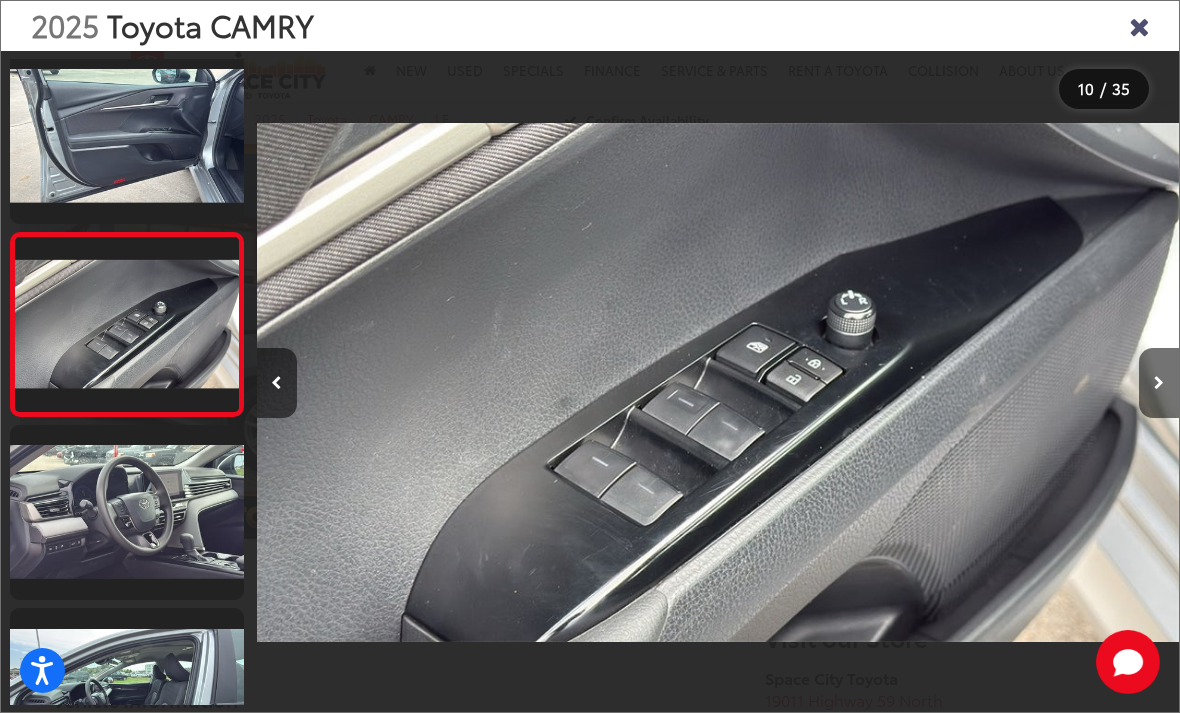 click at bounding box center [1159, 383] 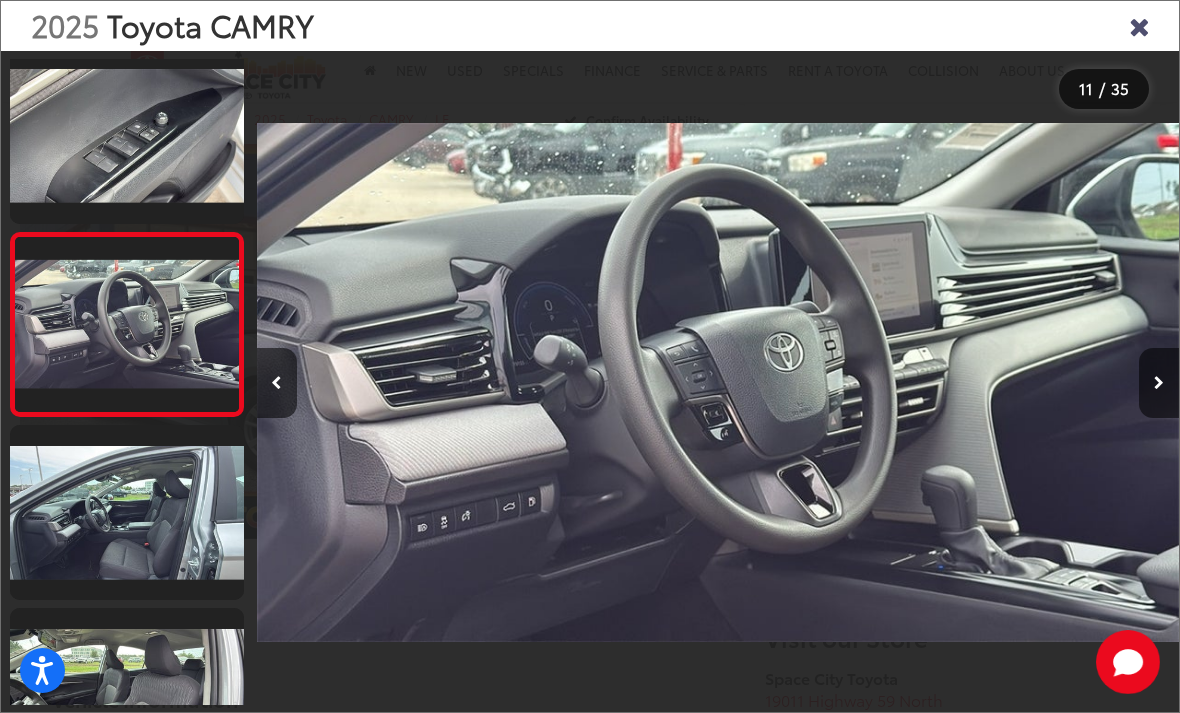 click at bounding box center [1159, 383] 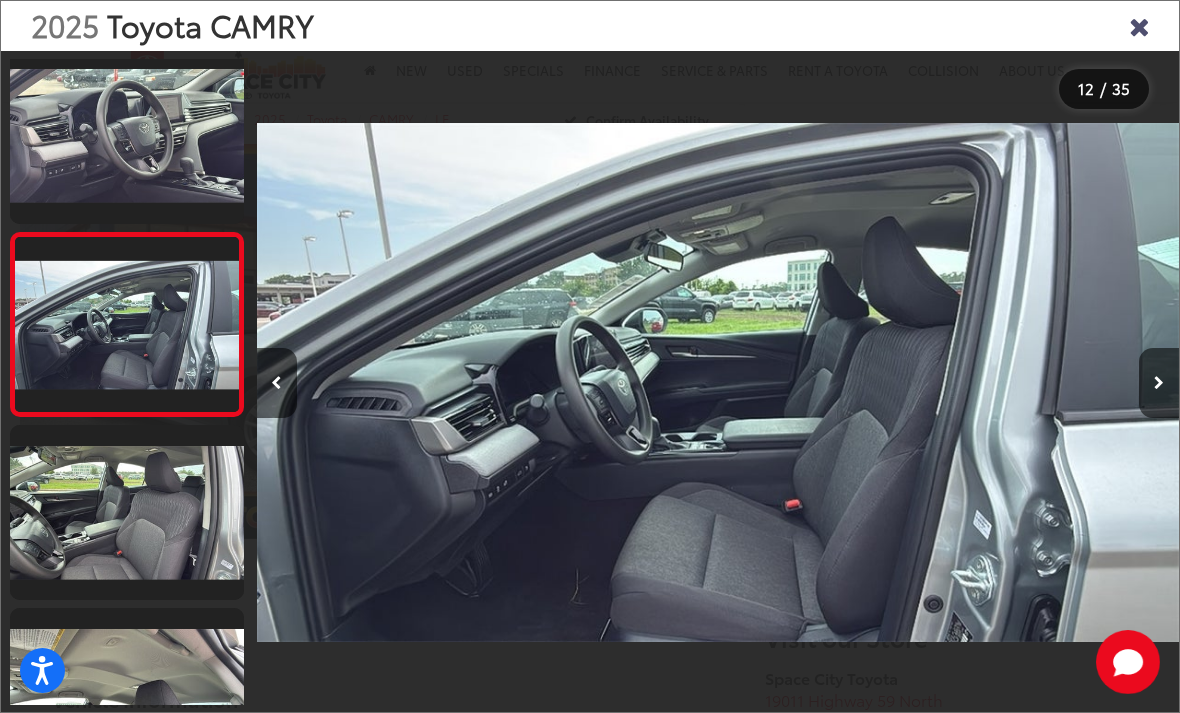 click at bounding box center (1159, 383) 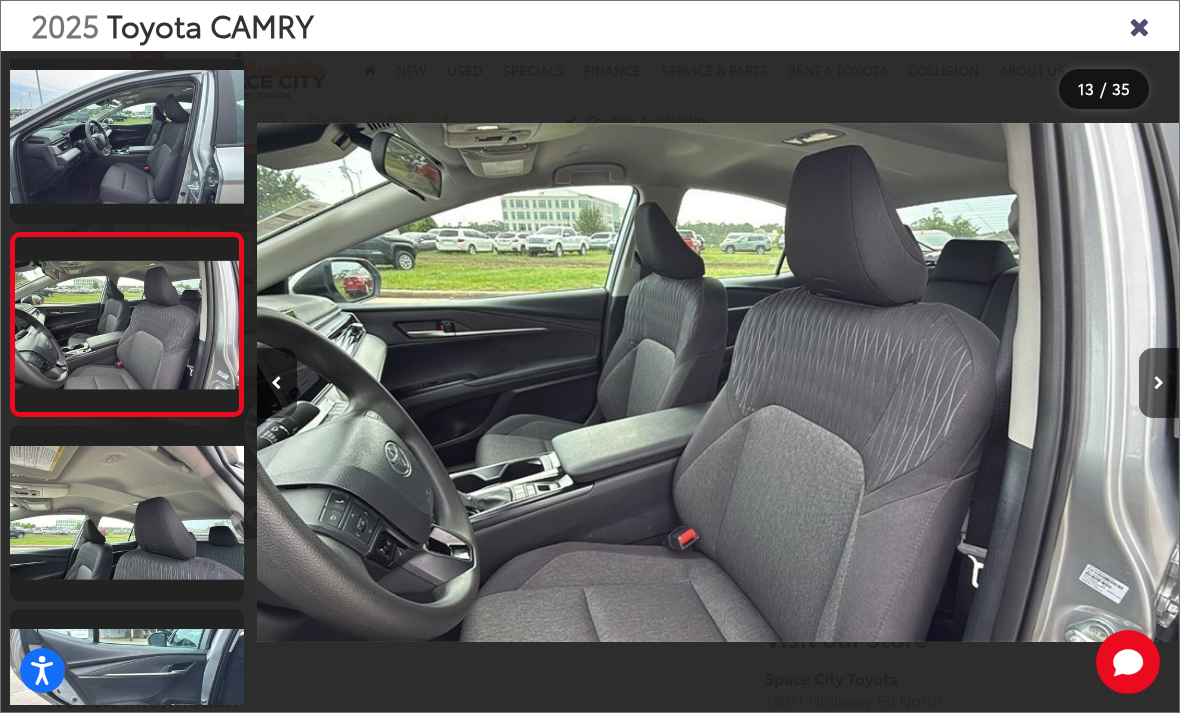 click at bounding box center [1159, 383] 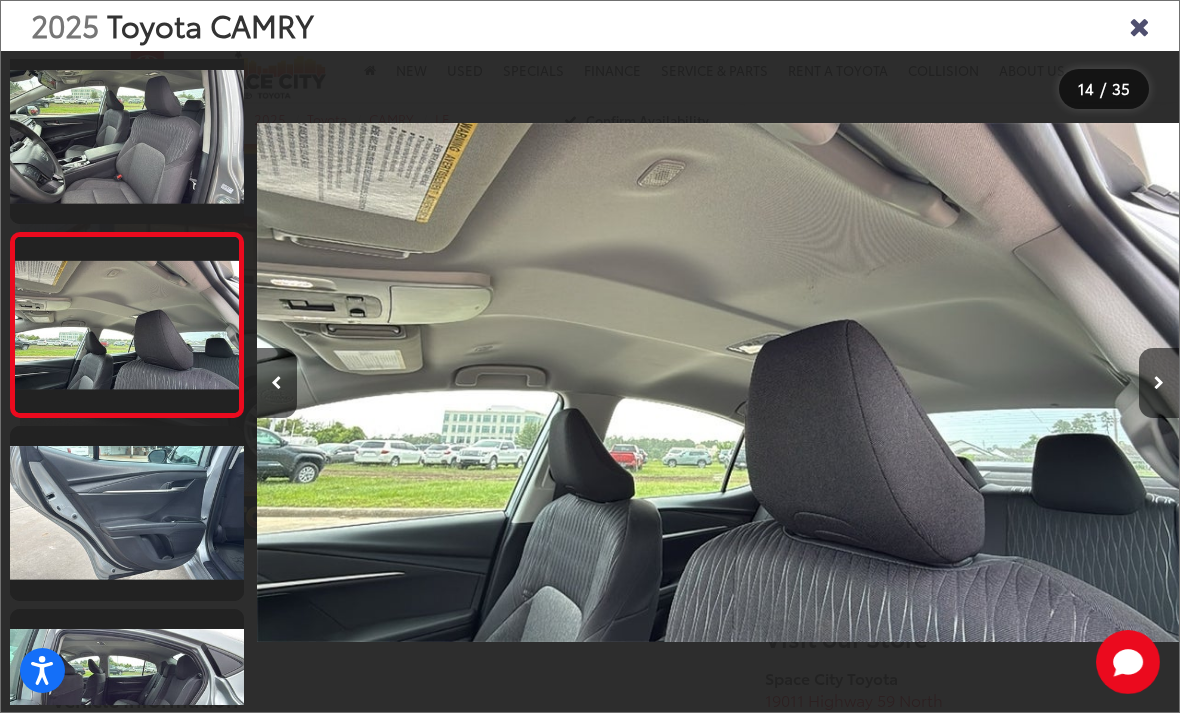 click at bounding box center [1063, 382] 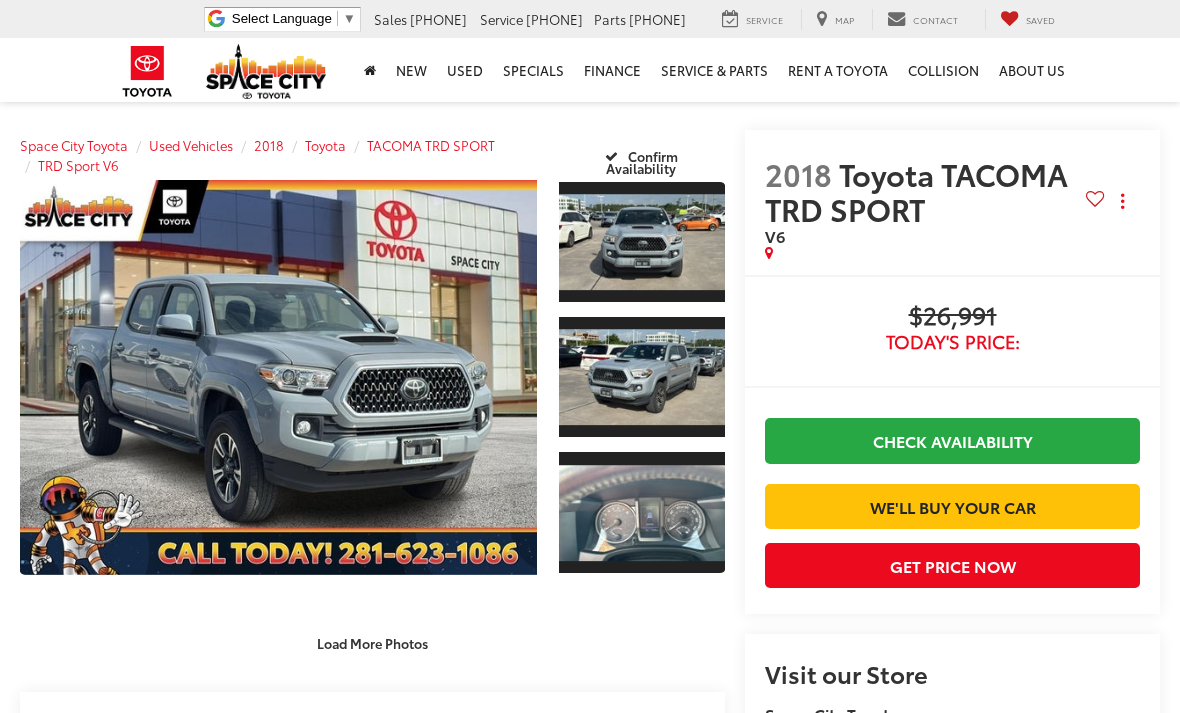 scroll, scrollTop: 0, scrollLeft: 0, axis: both 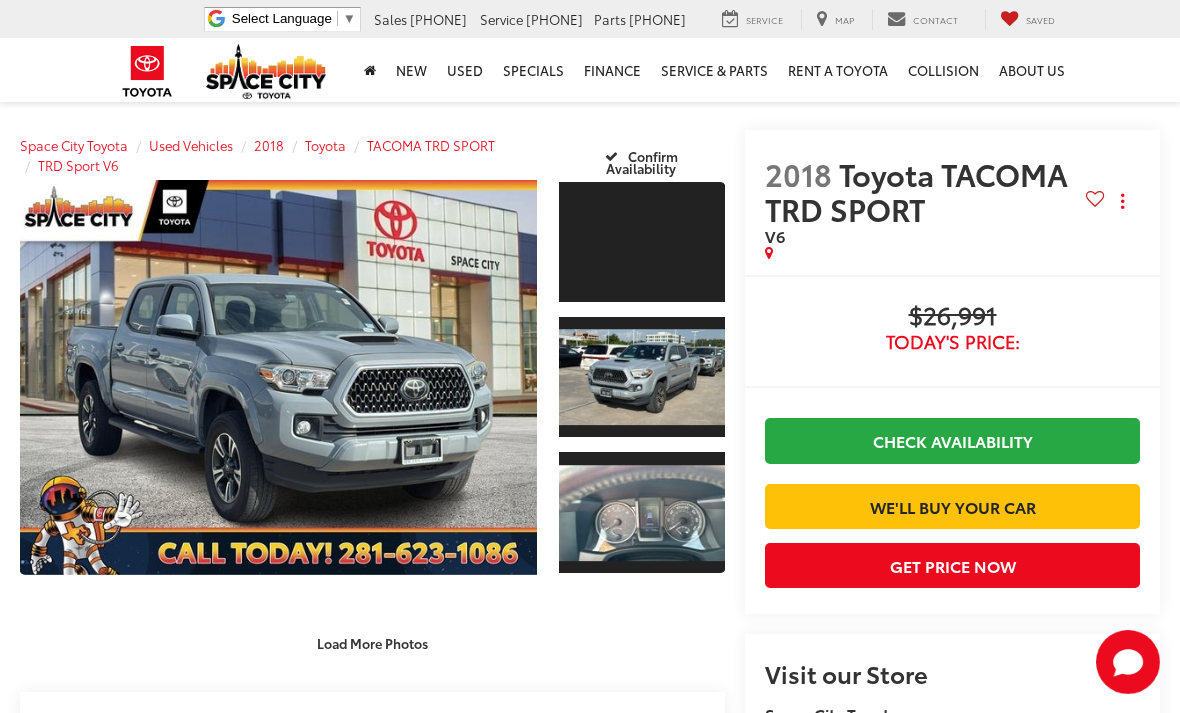 click at bounding box center (278, 377) 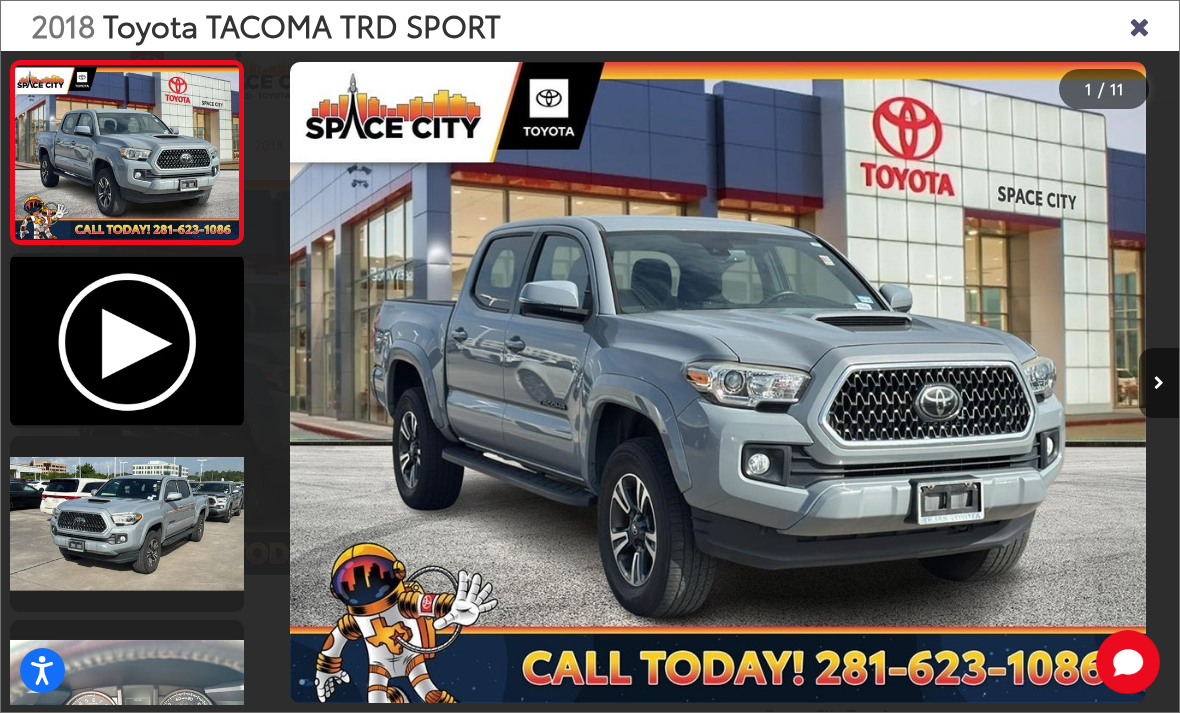 click at bounding box center [1159, 383] 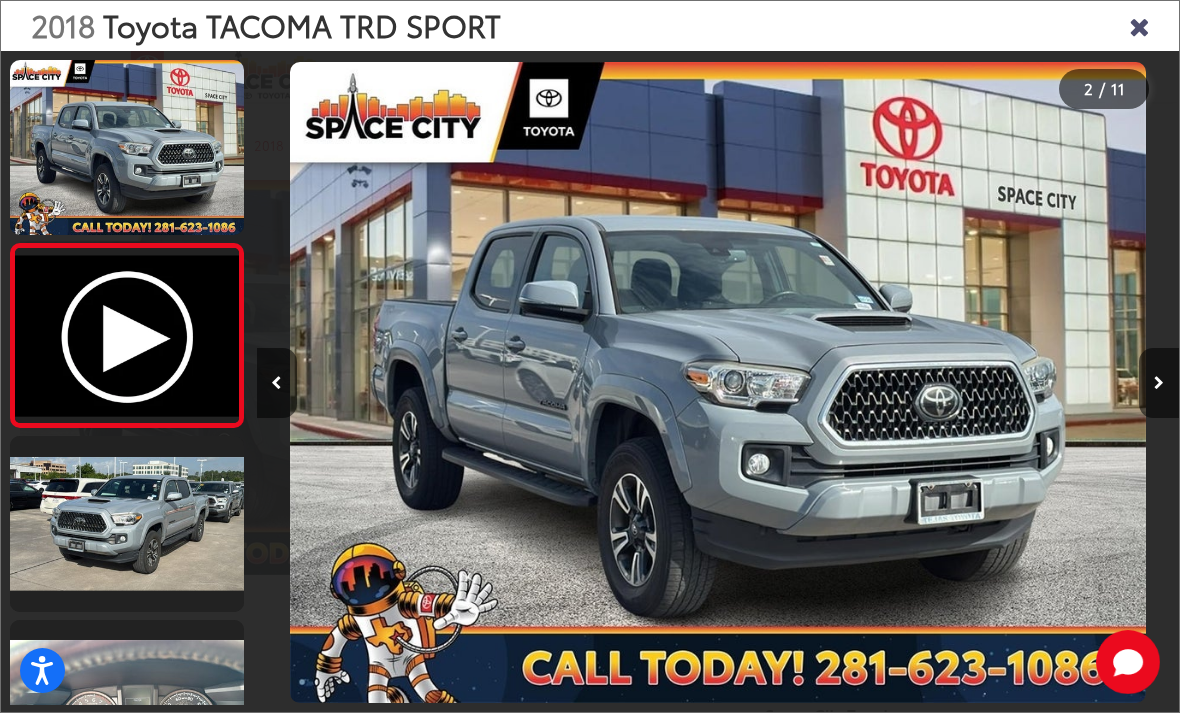 scroll, scrollTop: 0, scrollLeft: 774, axis: horizontal 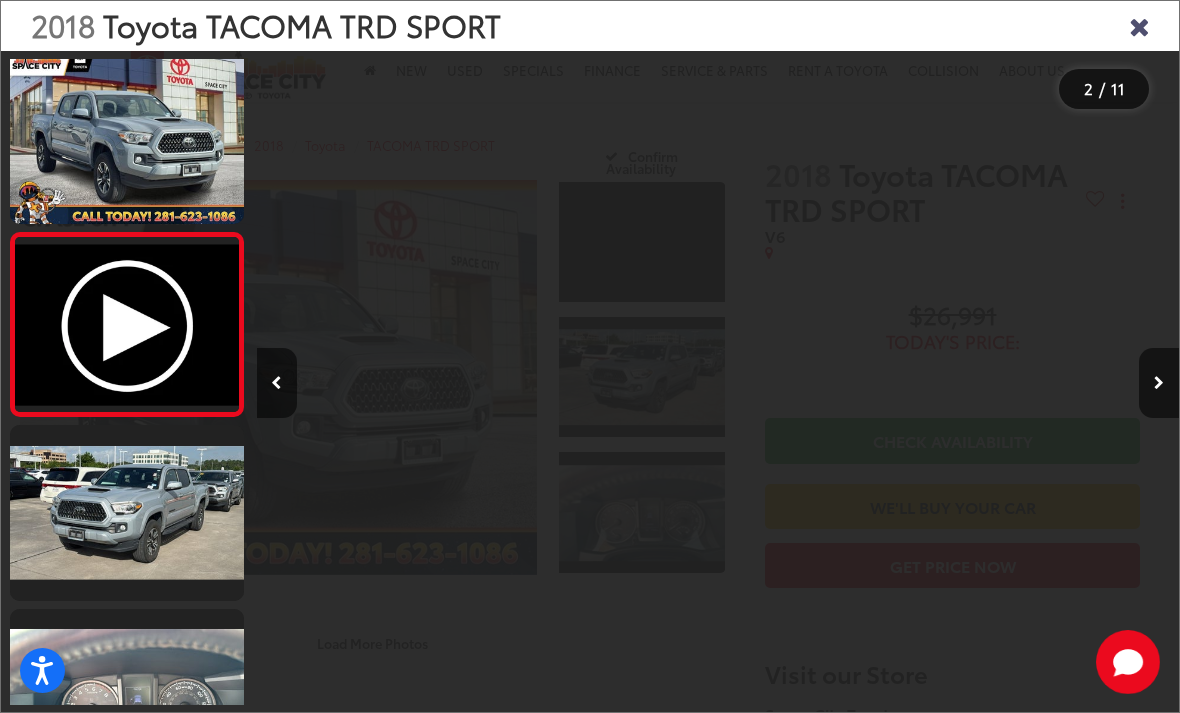 click at bounding box center (1159, 383) 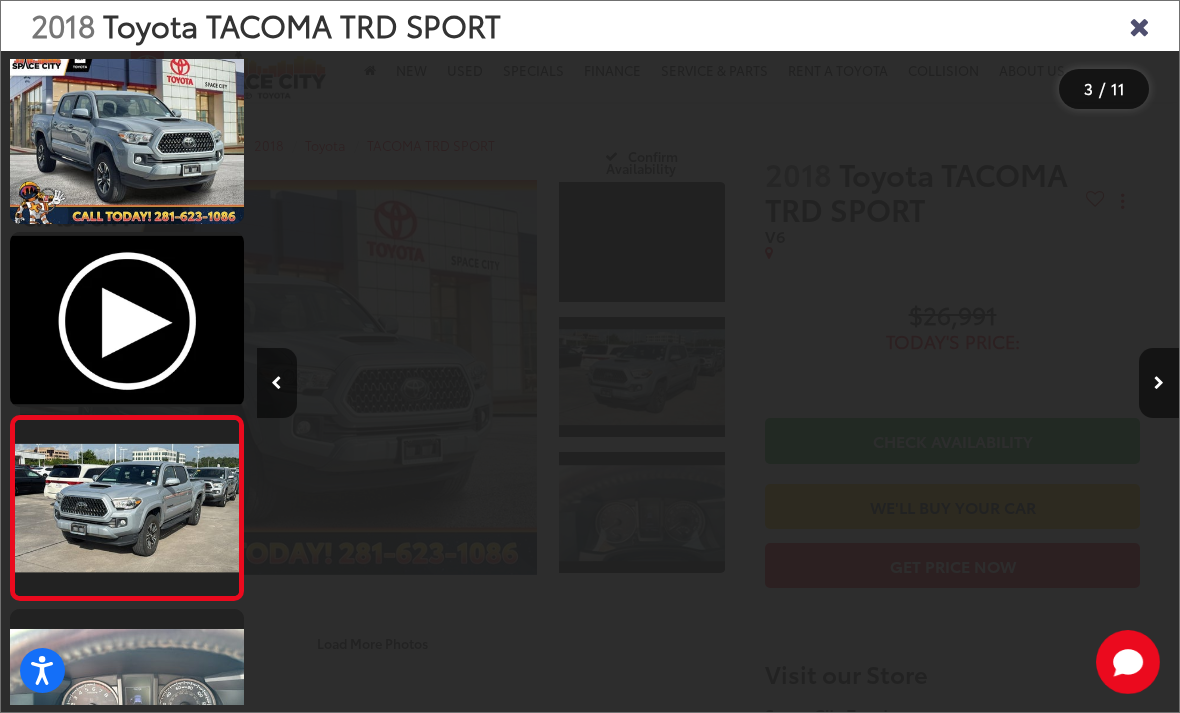 scroll, scrollTop: 0, scrollLeft: 1051, axis: horizontal 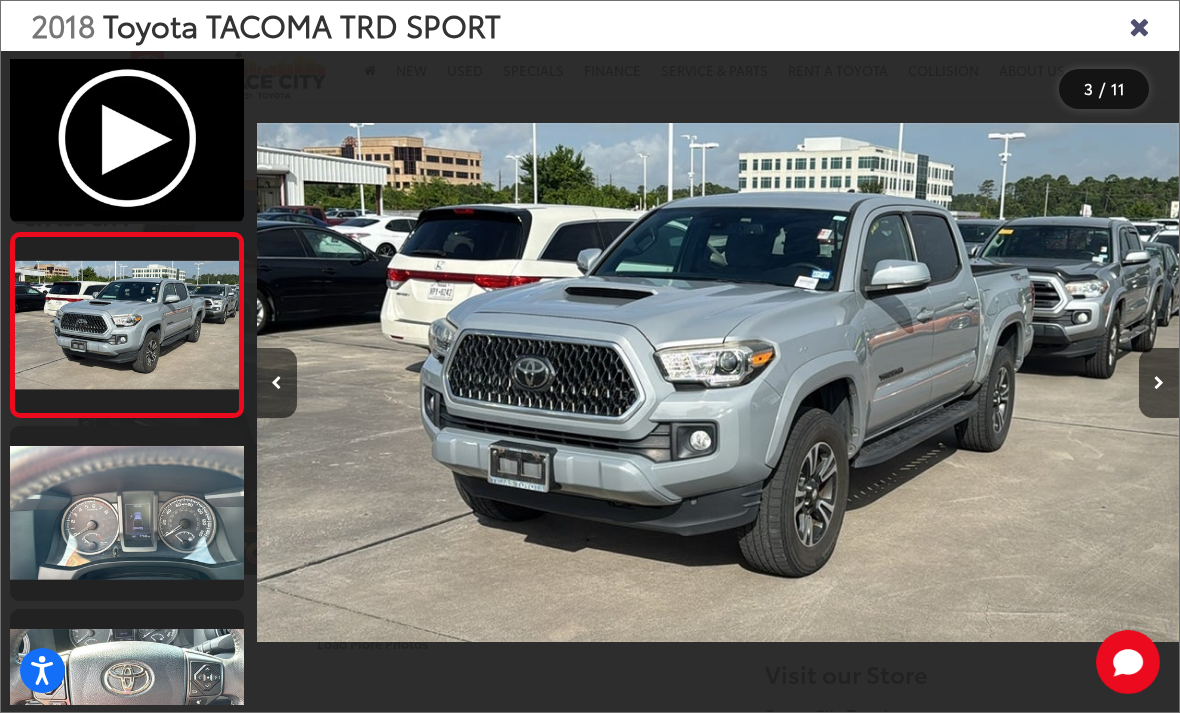 click at bounding box center [1159, 383] 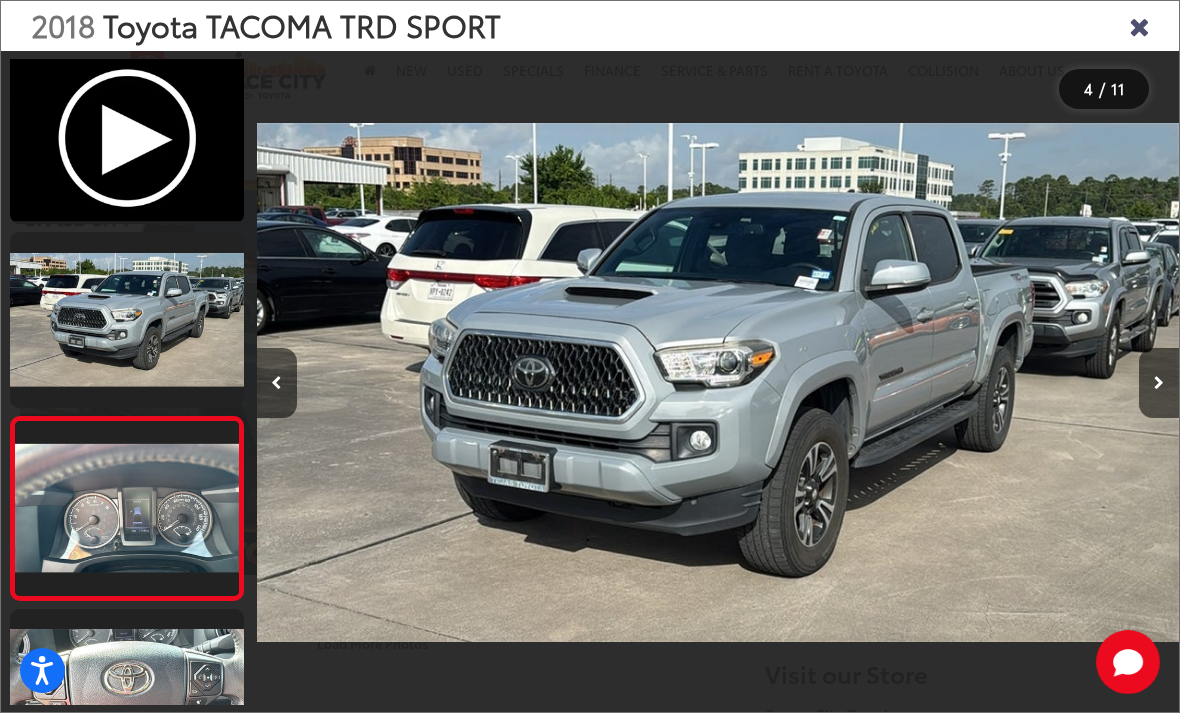 scroll, scrollTop: 345, scrollLeft: 0, axis: vertical 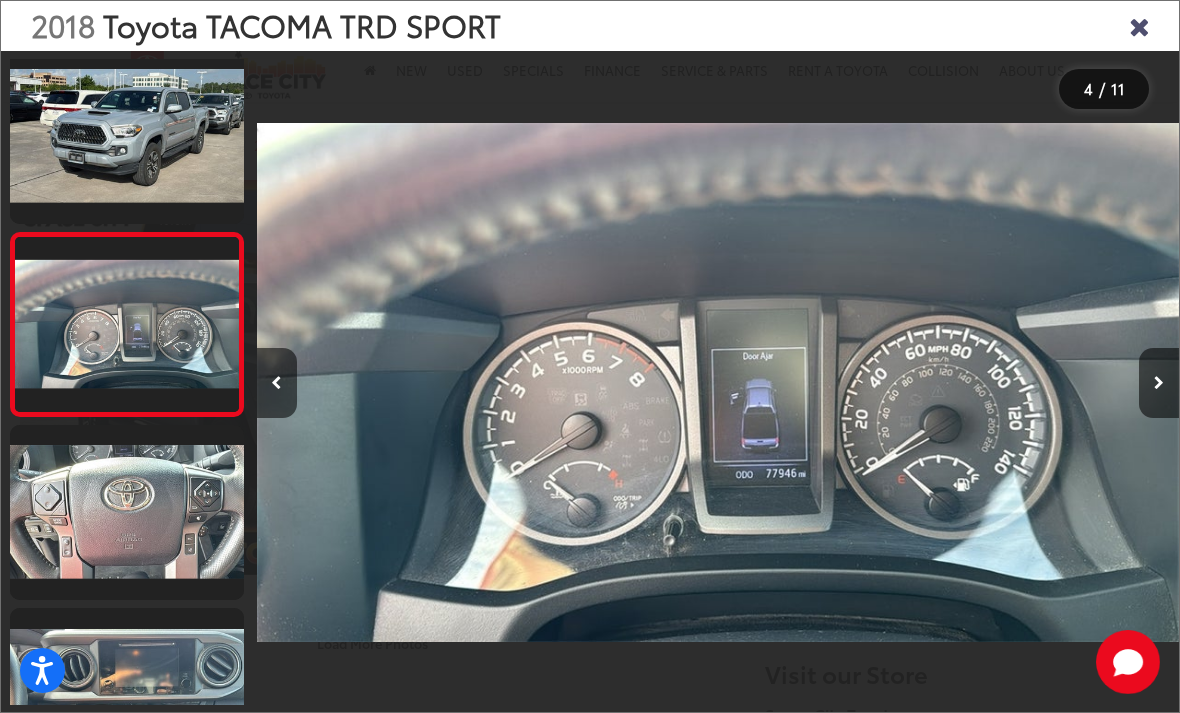 click at bounding box center [1159, 383] 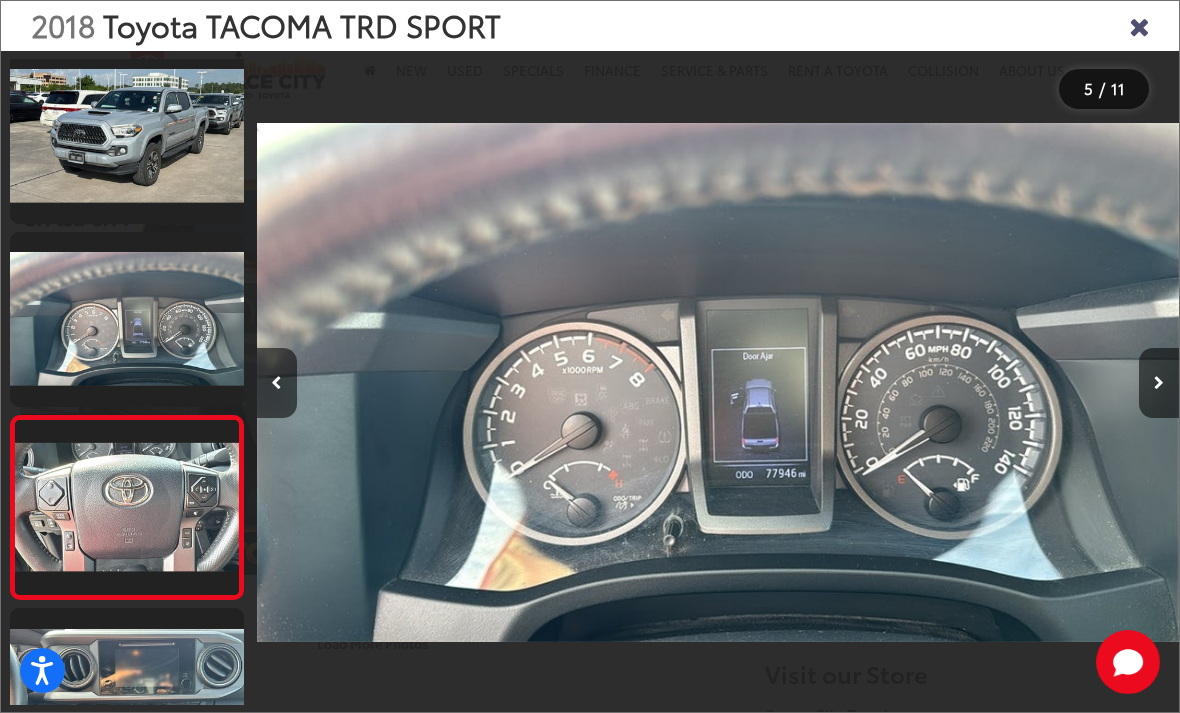 scroll, scrollTop: 0, scrollLeft: 3557, axis: horizontal 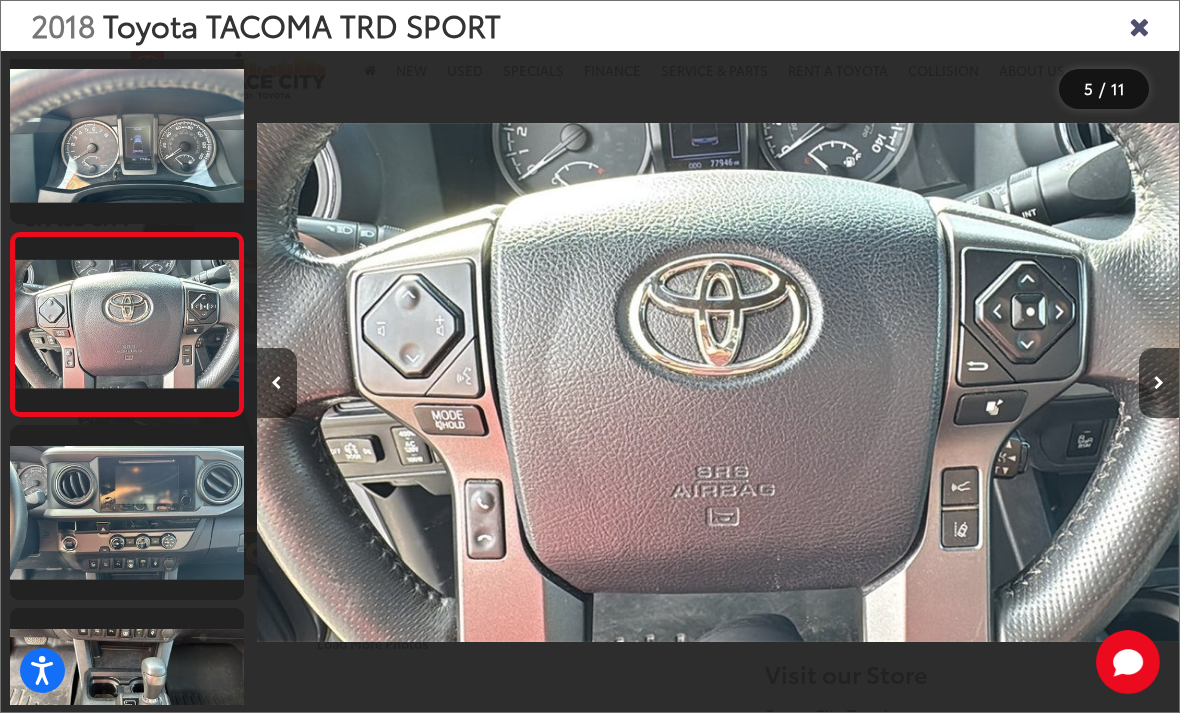 click at bounding box center [1159, 383] 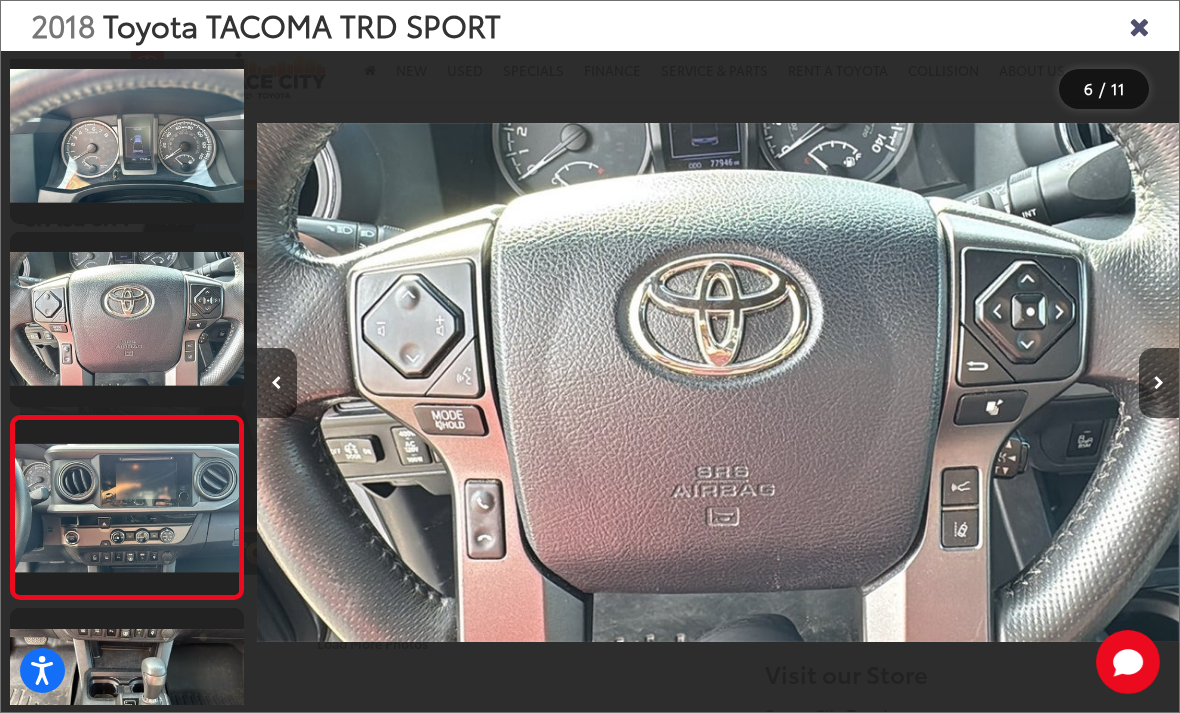 scroll, scrollTop: 717, scrollLeft: 0, axis: vertical 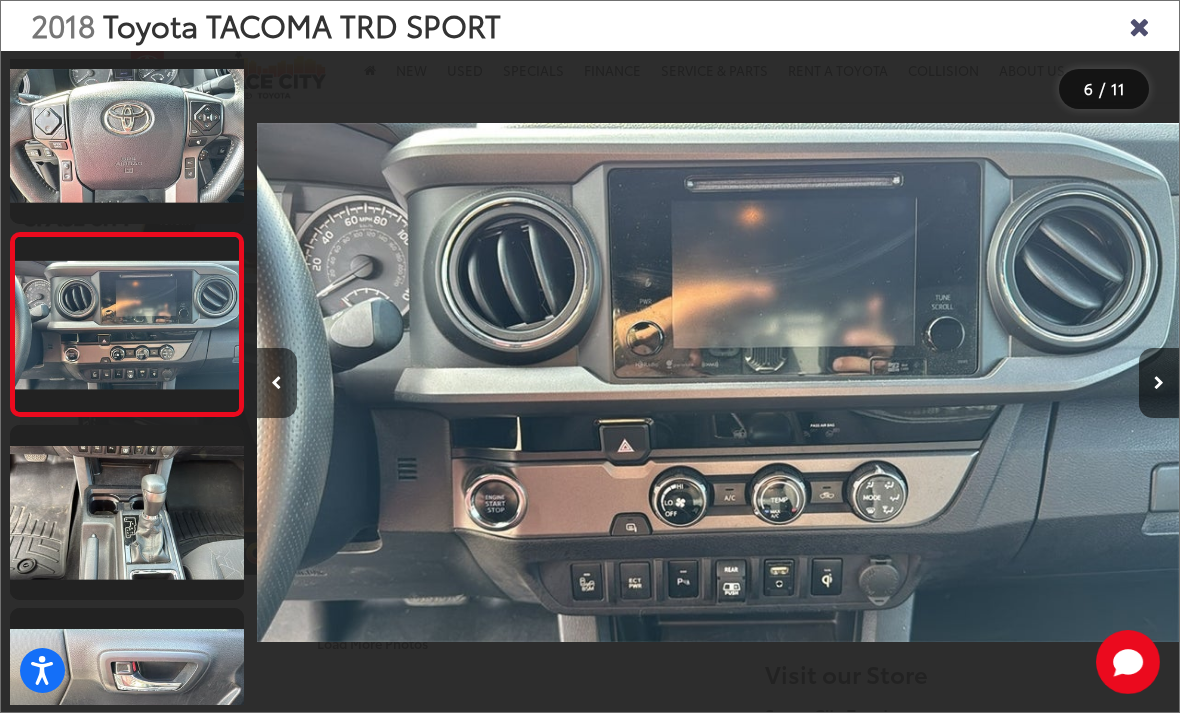 click at bounding box center (1159, 383) 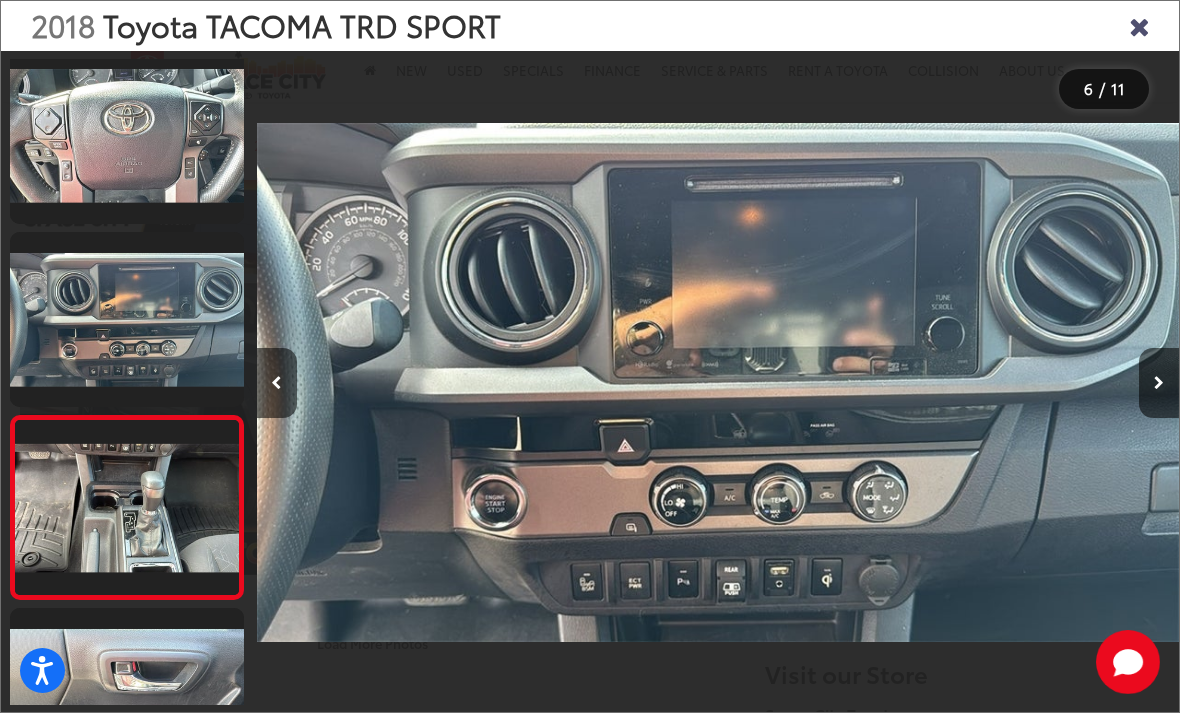 scroll, scrollTop: 814, scrollLeft: 0, axis: vertical 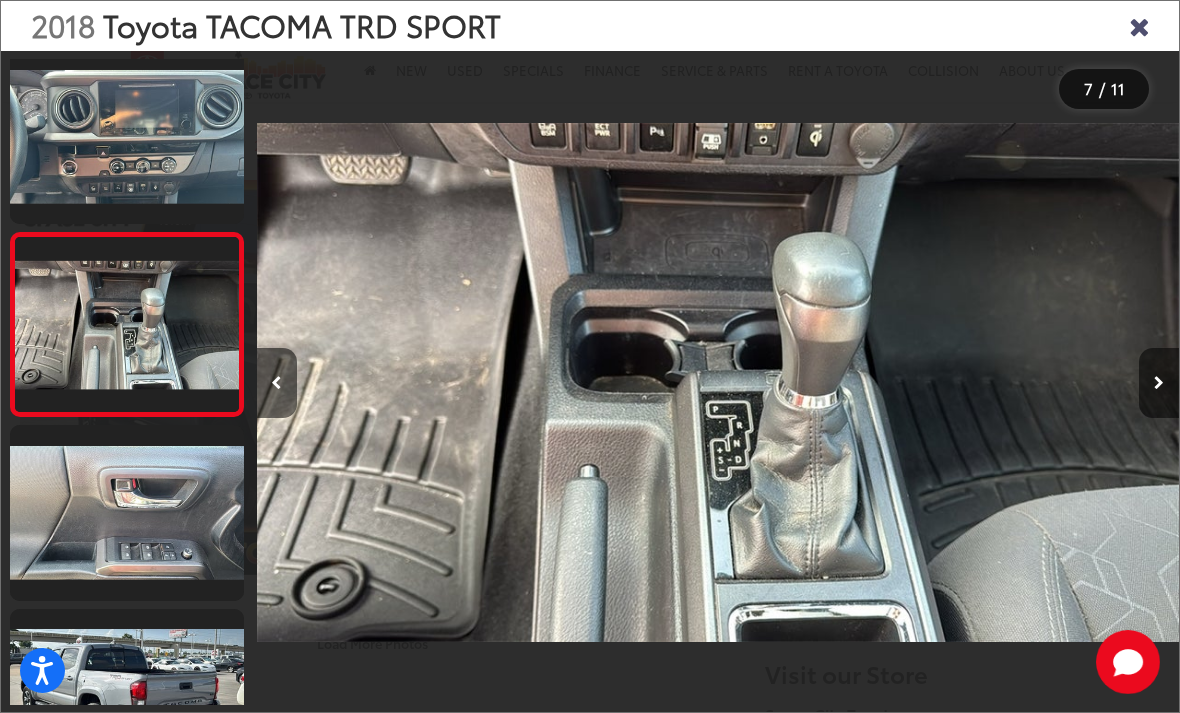 click at bounding box center (1159, 383) 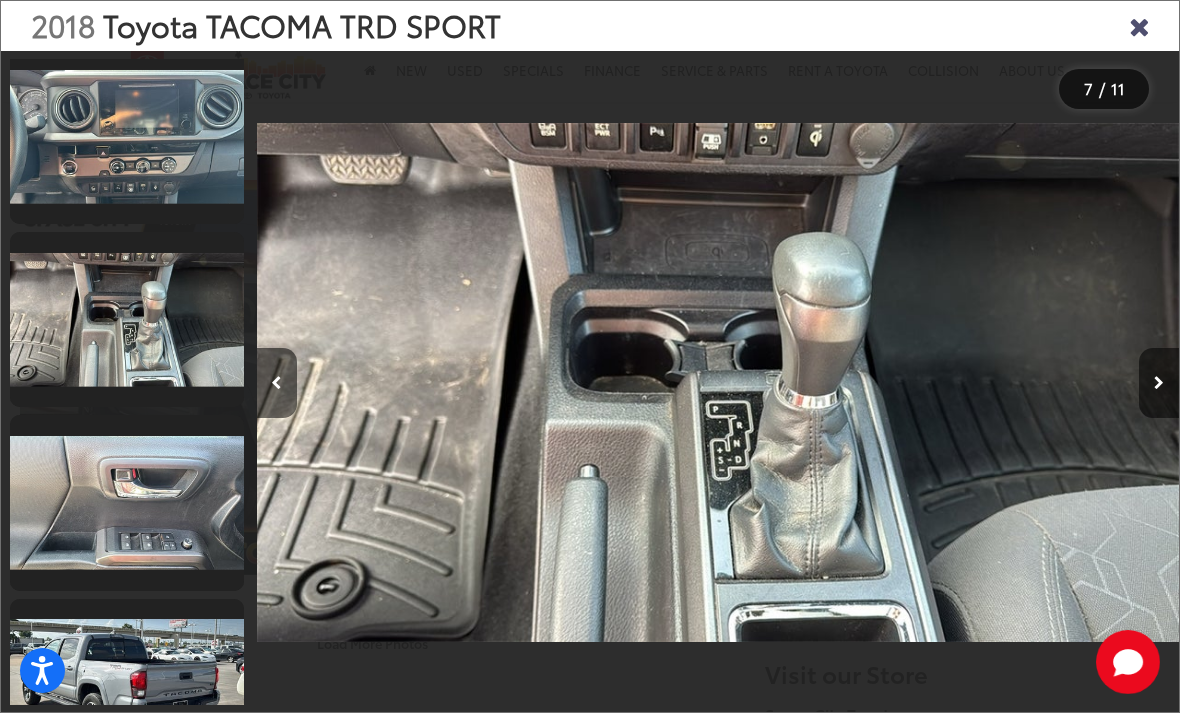 scroll, scrollTop: 0, scrollLeft: 5863, axis: horizontal 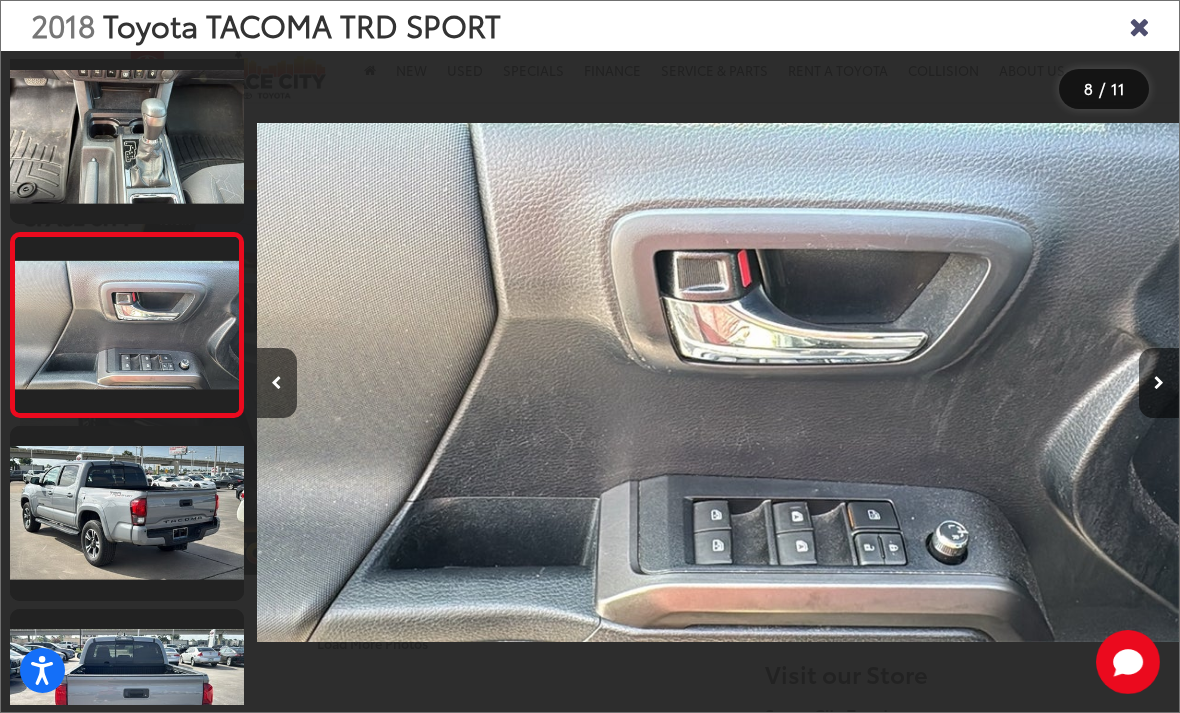 click at bounding box center [1139, 25] 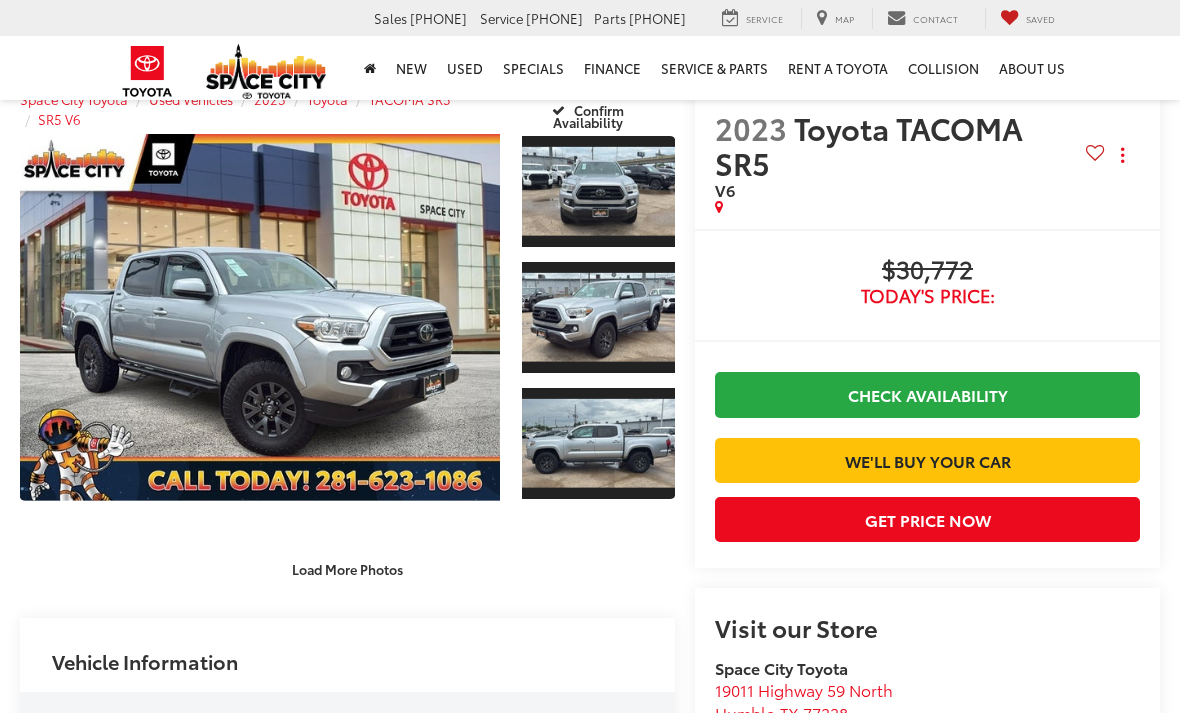 scroll, scrollTop: 96, scrollLeft: 0, axis: vertical 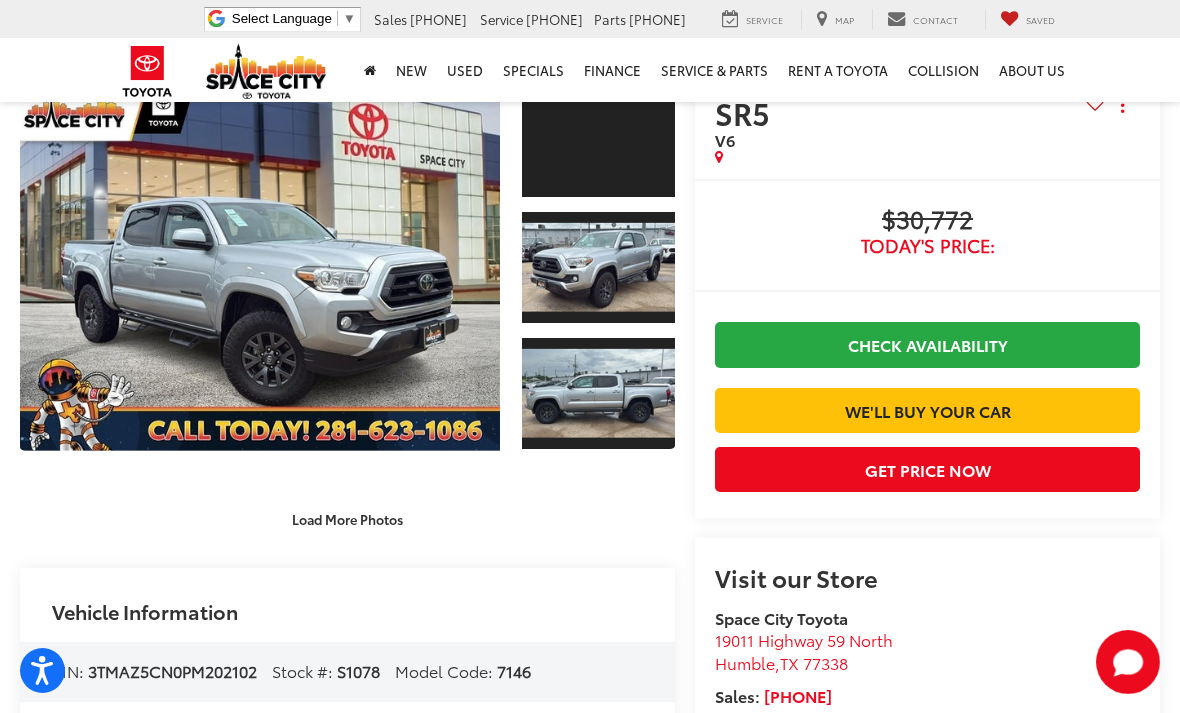 click at bounding box center [598, 393] 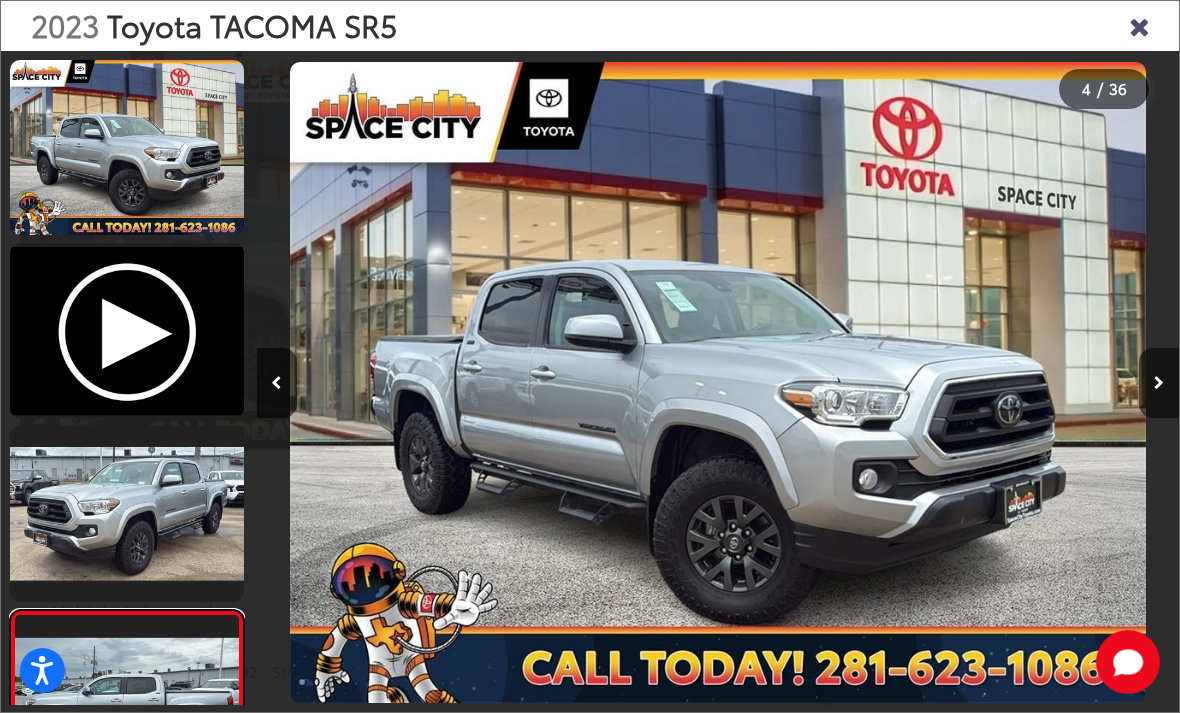 scroll, scrollTop: 21, scrollLeft: 0, axis: vertical 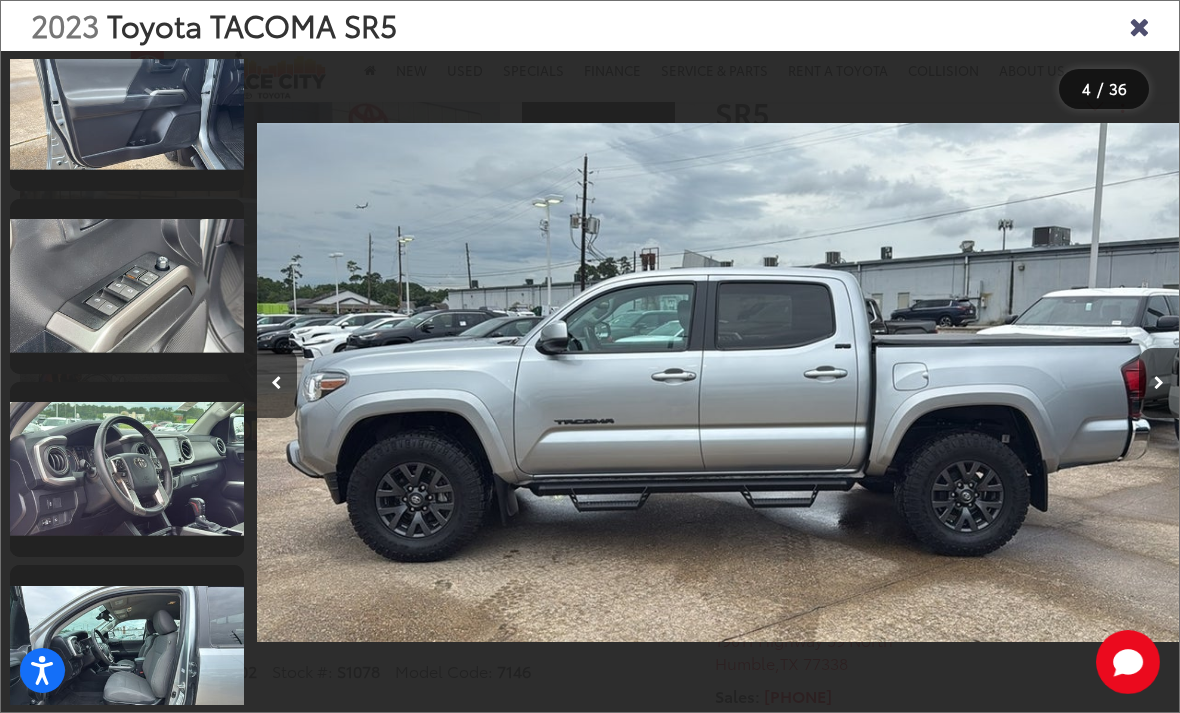 click at bounding box center (1139, 25) 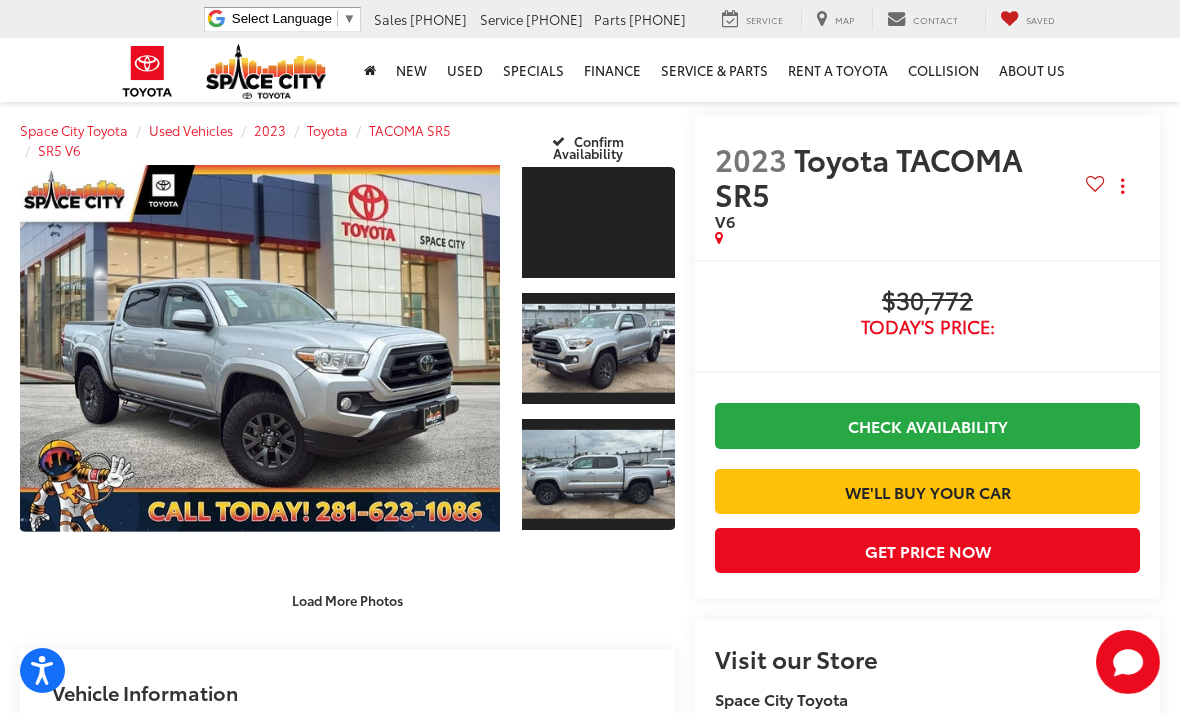 scroll, scrollTop: 0, scrollLeft: 0, axis: both 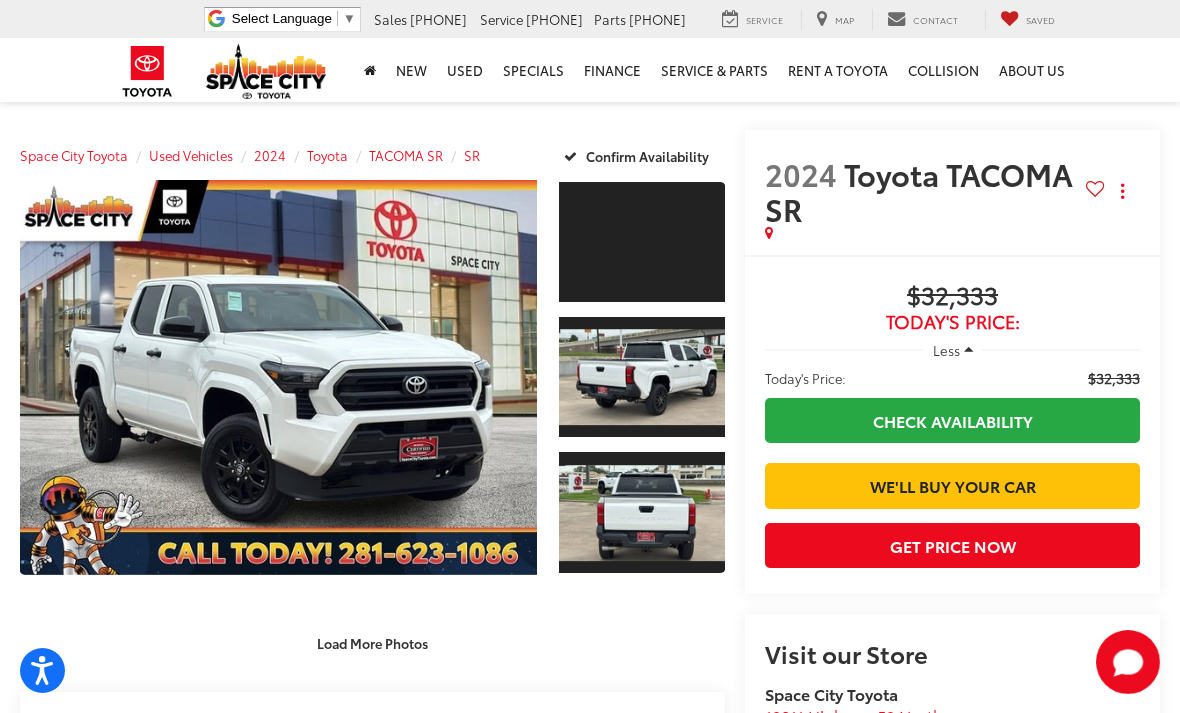 click at bounding box center (642, 242) 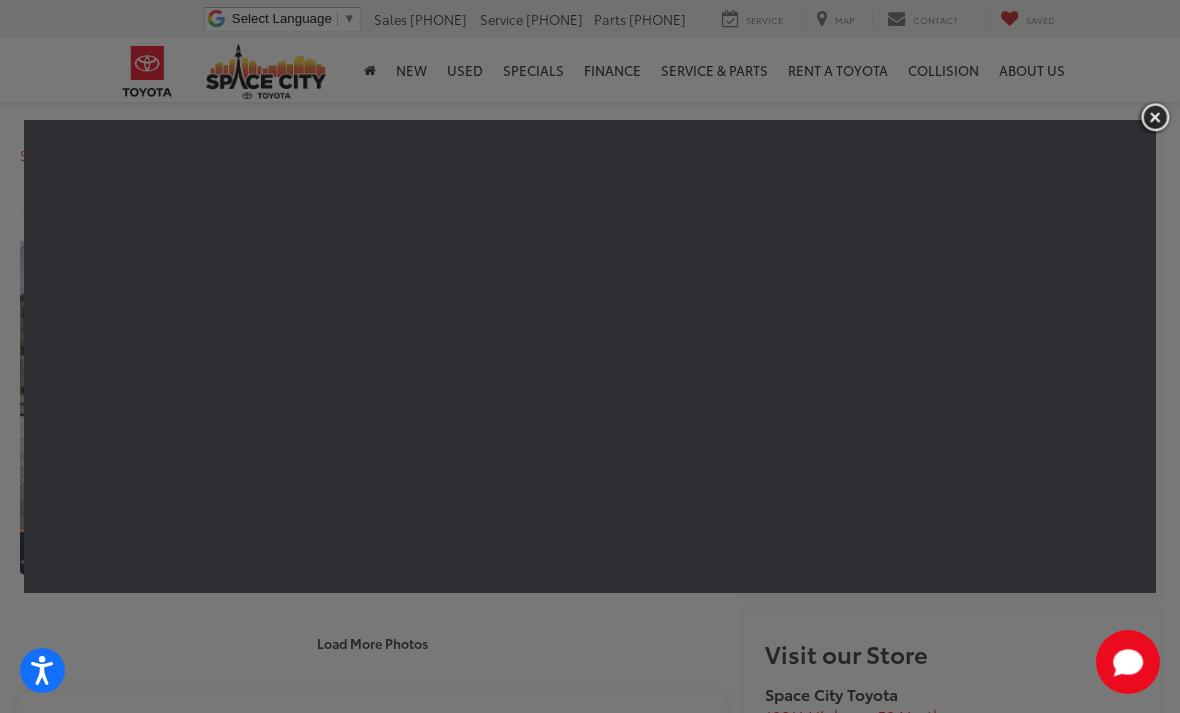 click at bounding box center [1155, 117] 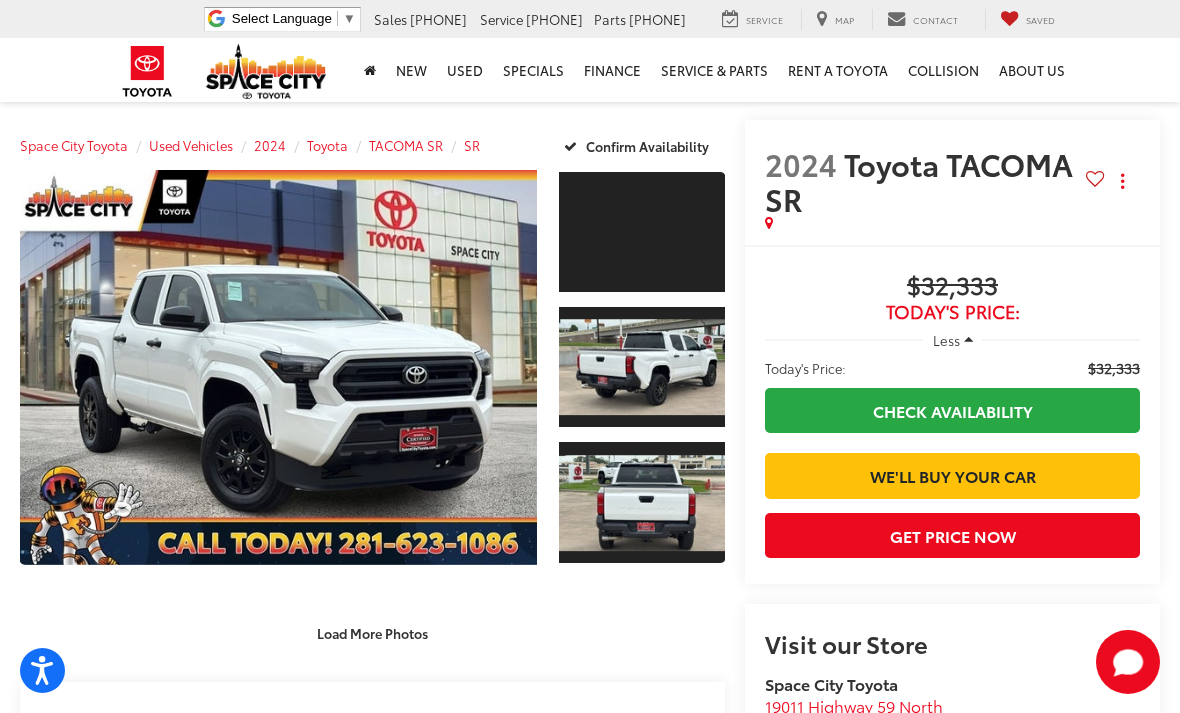 scroll, scrollTop: 0, scrollLeft: 0, axis: both 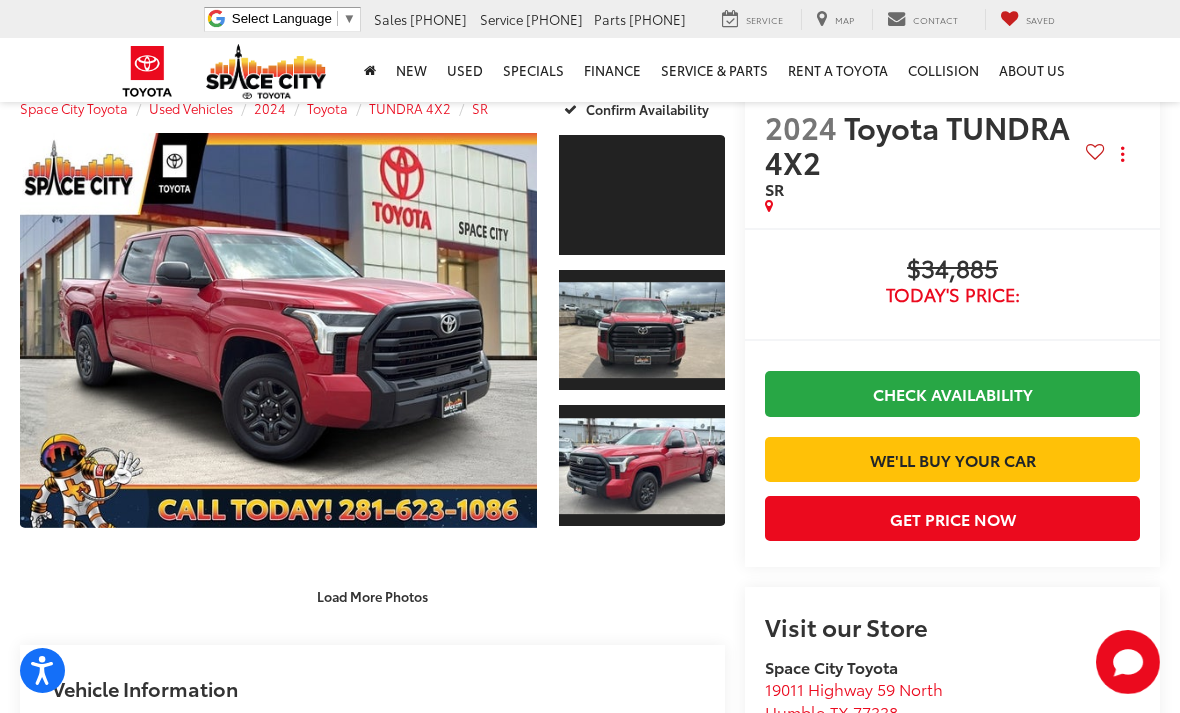 click at bounding box center [278, 330] 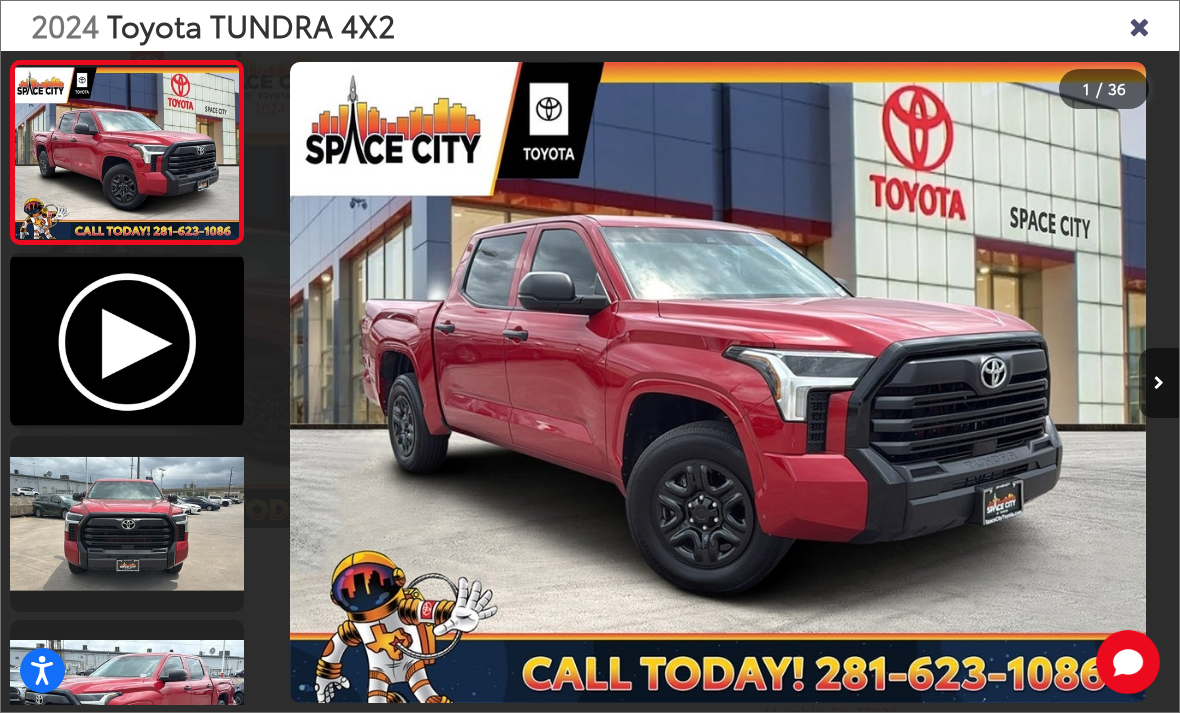 click at bounding box center [1159, 383] 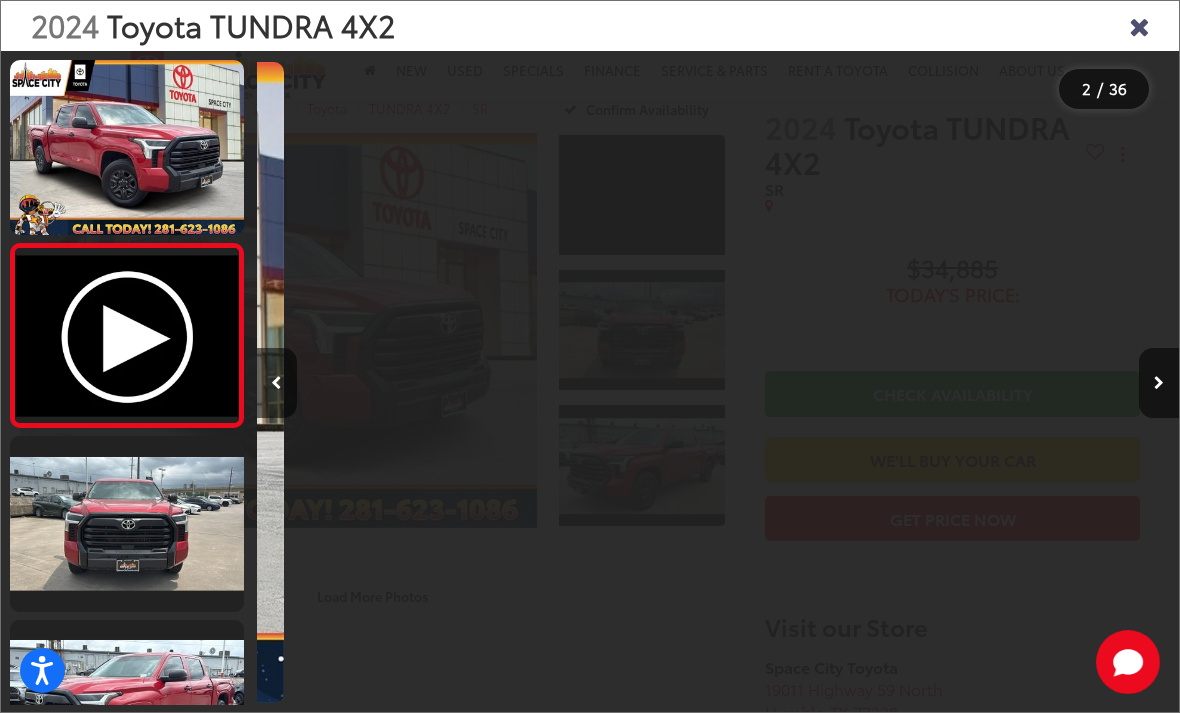scroll, scrollTop: 0, scrollLeft: 922, axis: horizontal 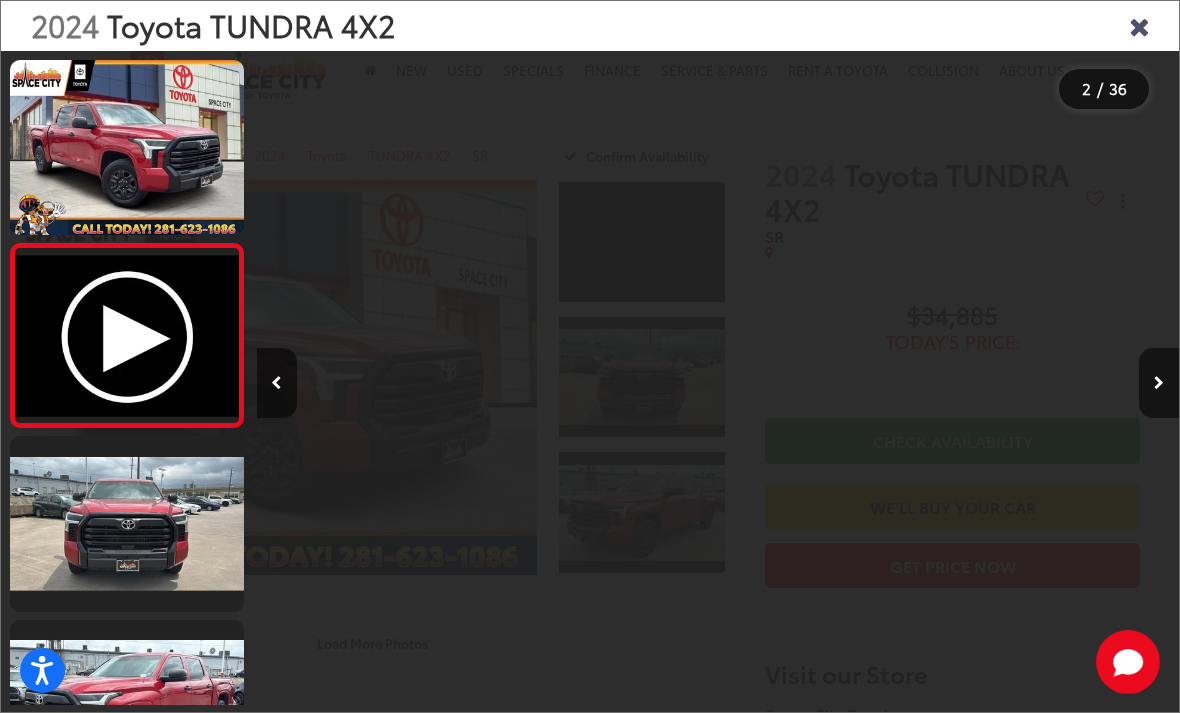 click at bounding box center [1159, 383] 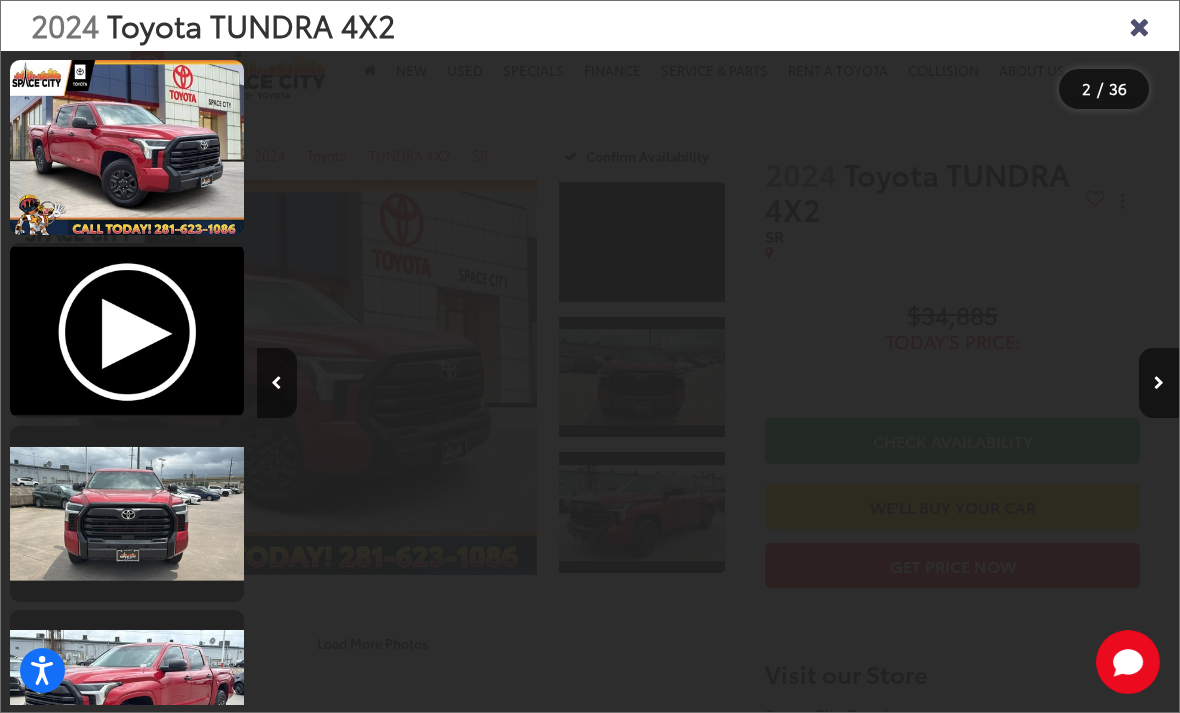 scroll, scrollTop: 169, scrollLeft: 0, axis: vertical 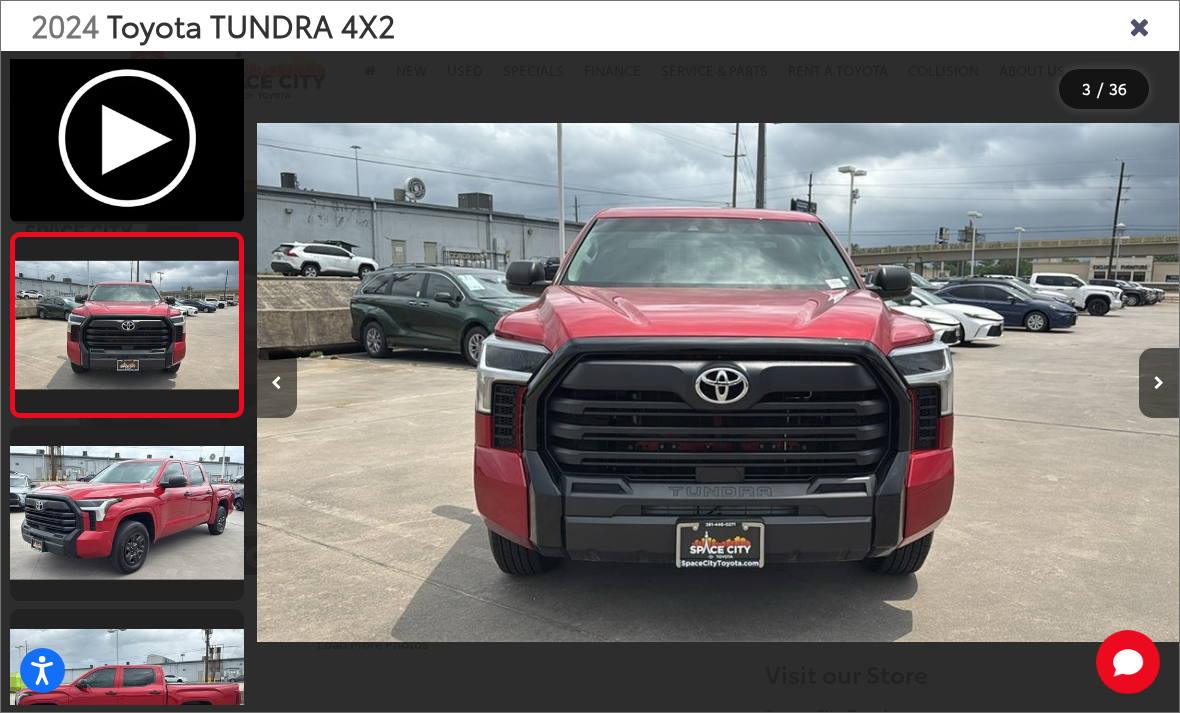 click at bounding box center (1159, 383) 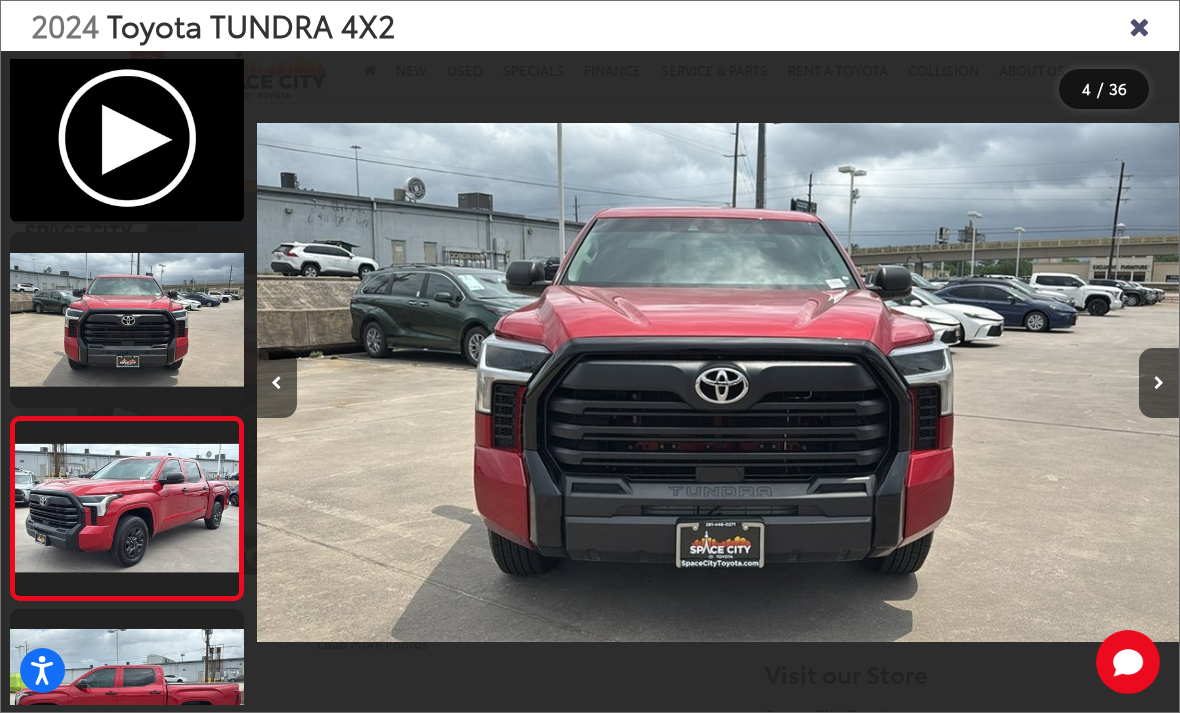 scroll, scrollTop: 354, scrollLeft: 0, axis: vertical 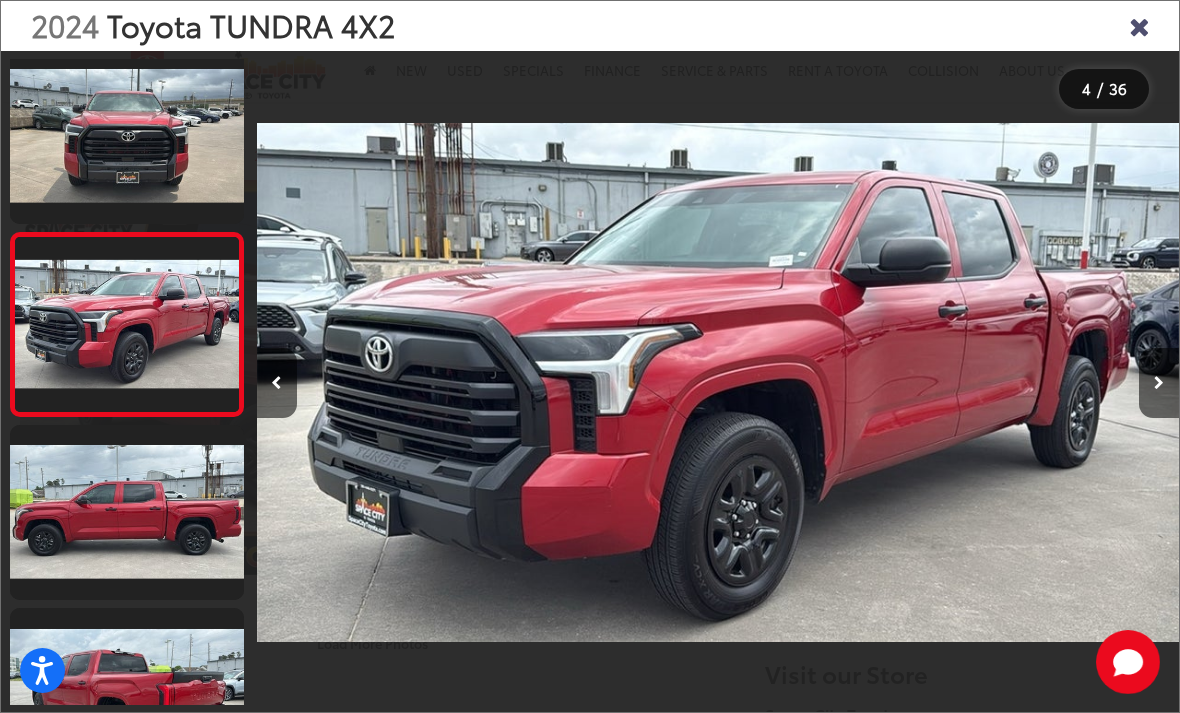 click at bounding box center [1159, 383] 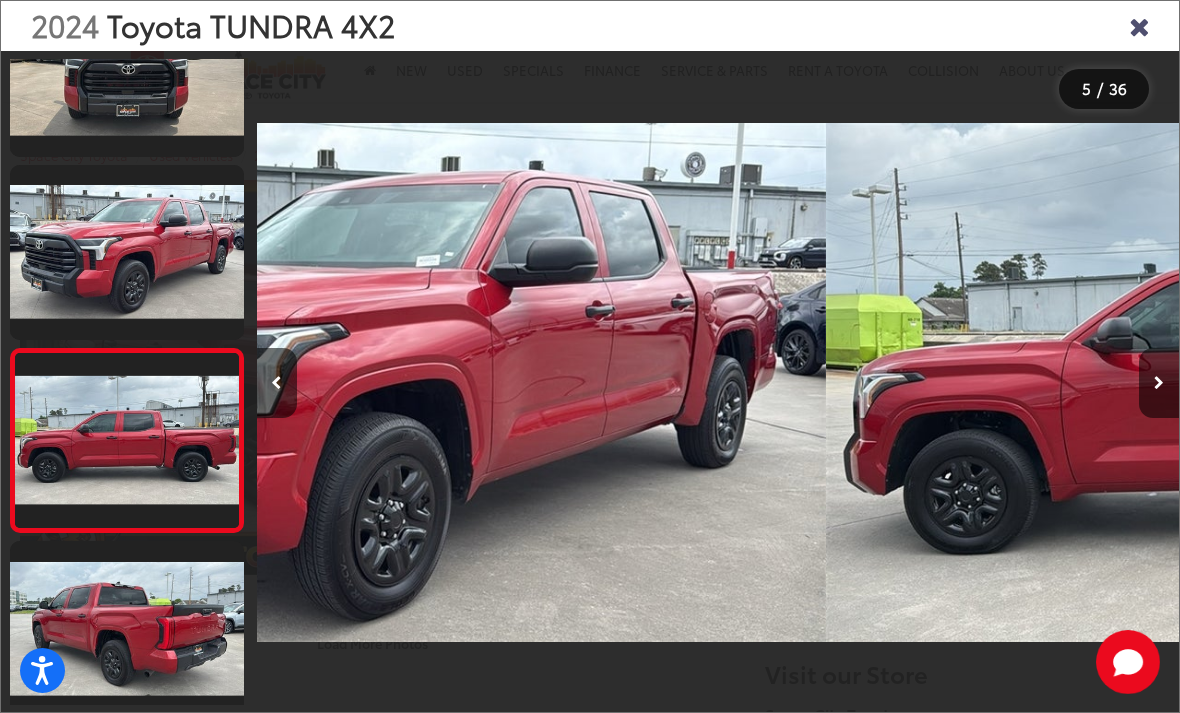 scroll, scrollTop: 0, scrollLeft: 3613, axis: horizontal 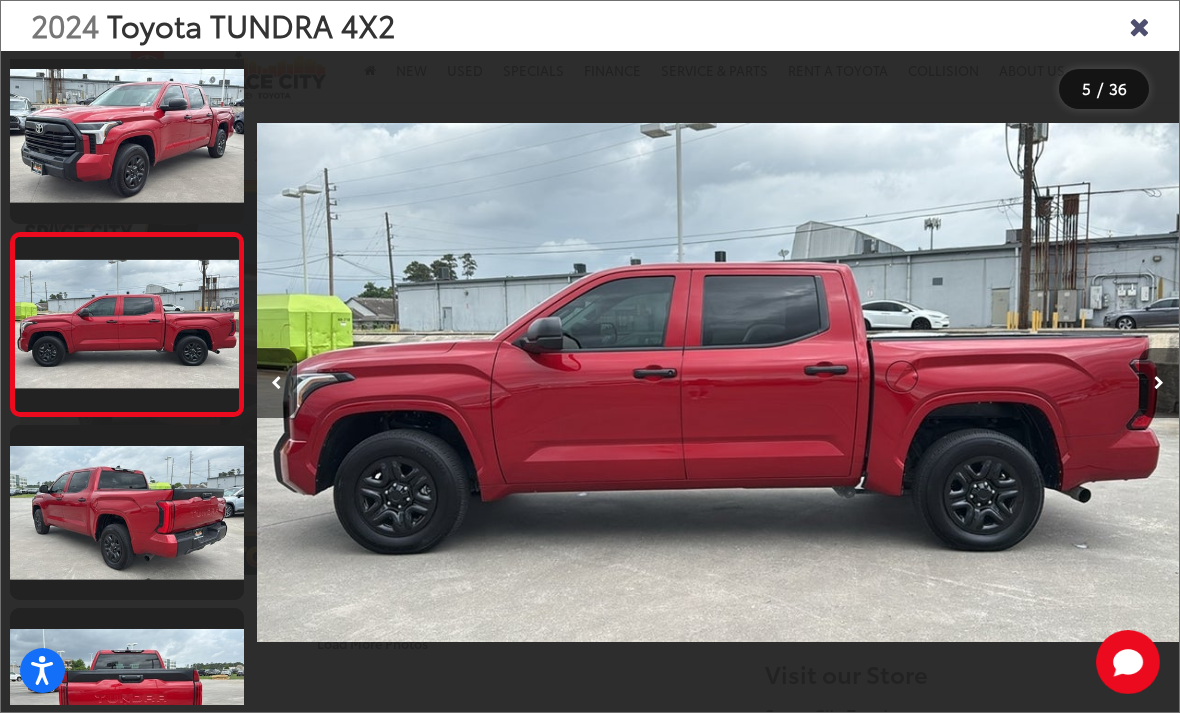 click at bounding box center [1159, 383] 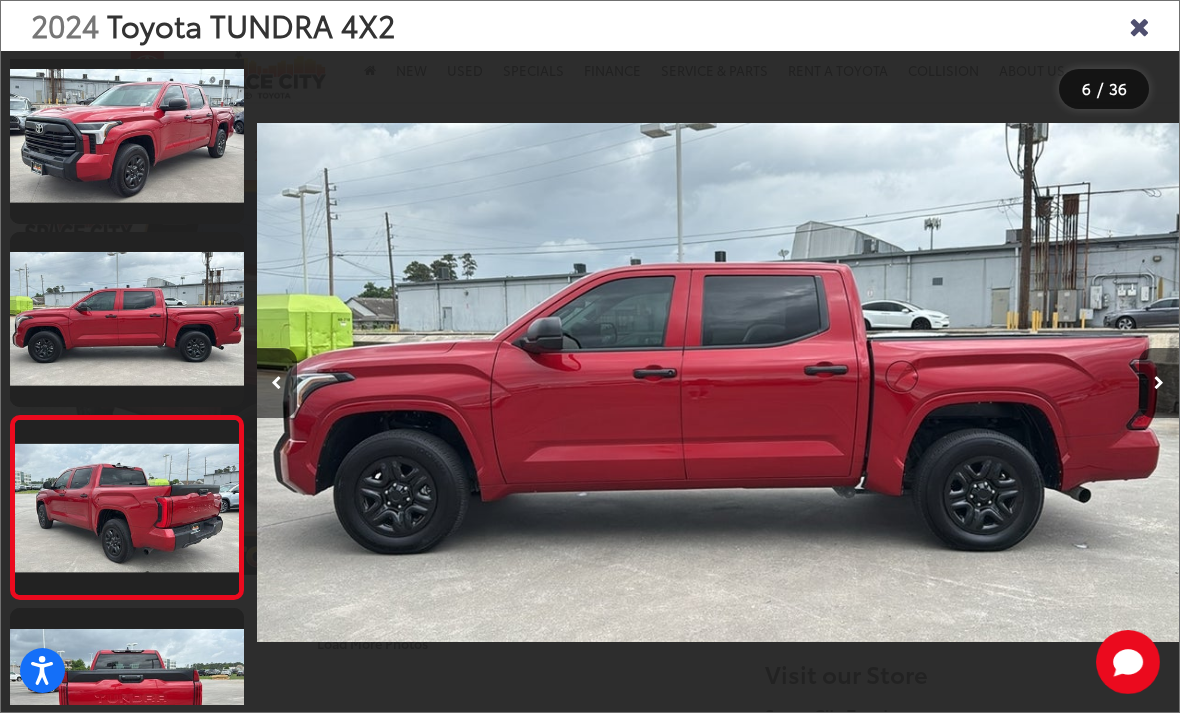 scroll, scrollTop: 730, scrollLeft: 0, axis: vertical 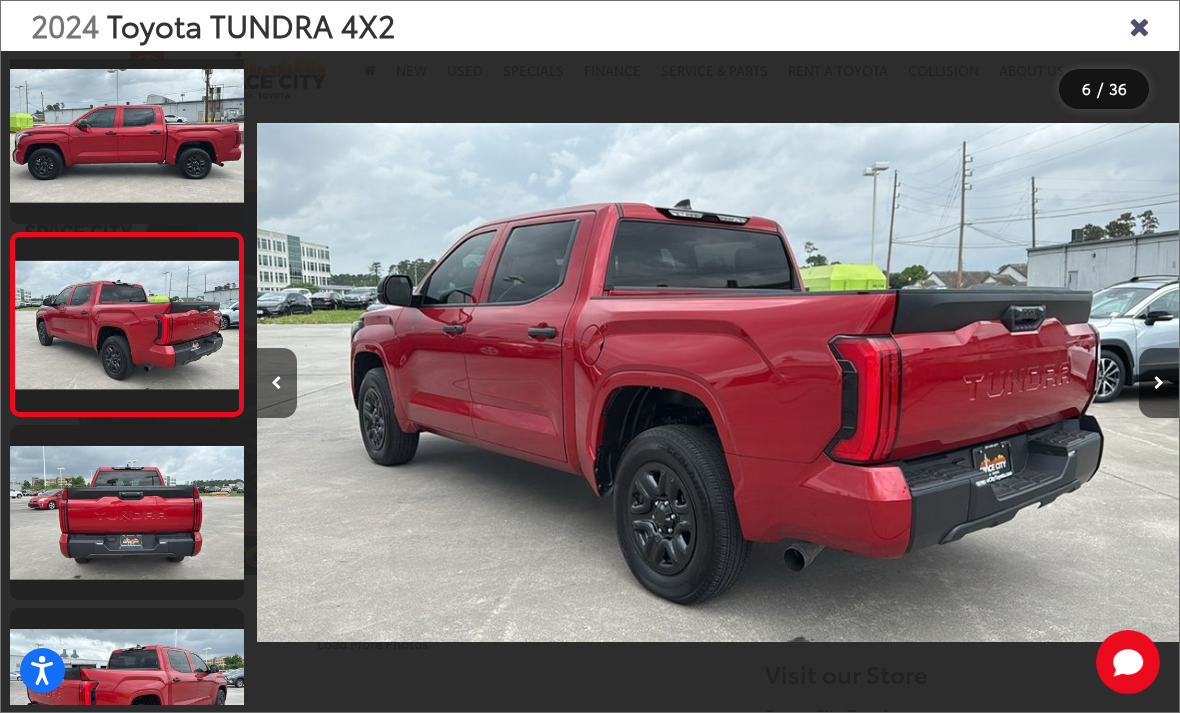 click at bounding box center [1159, 383] 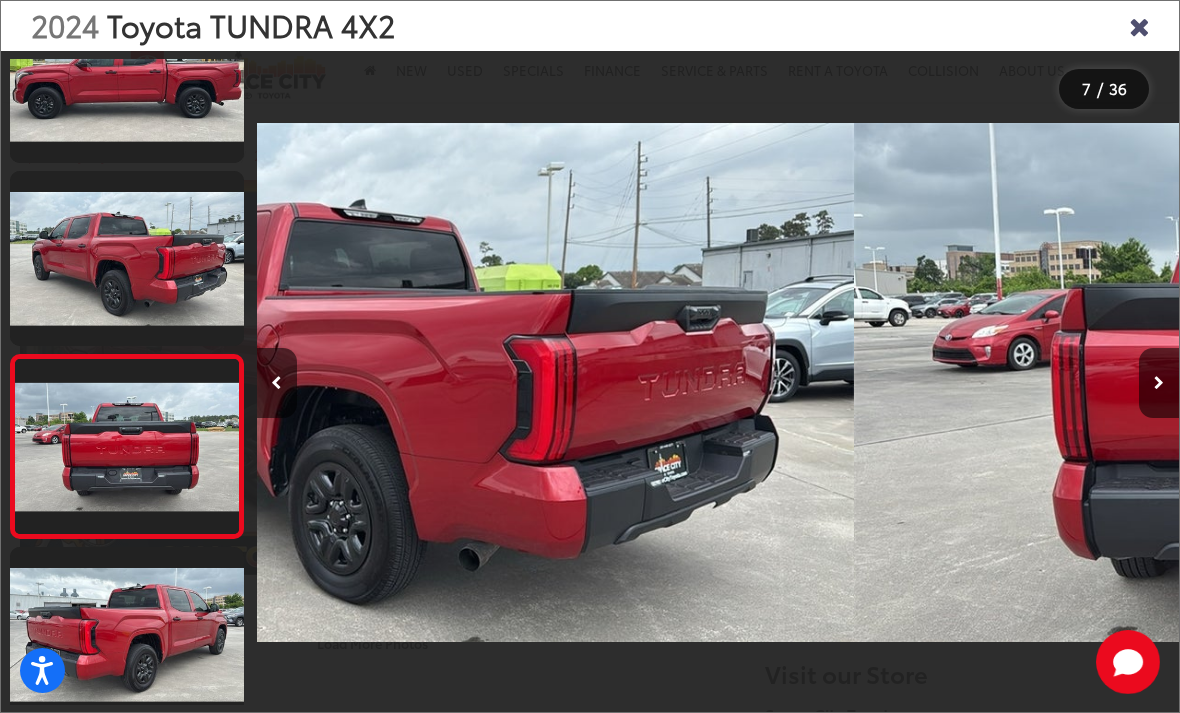 scroll, scrollTop: 0, scrollLeft: 5387, axis: horizontal 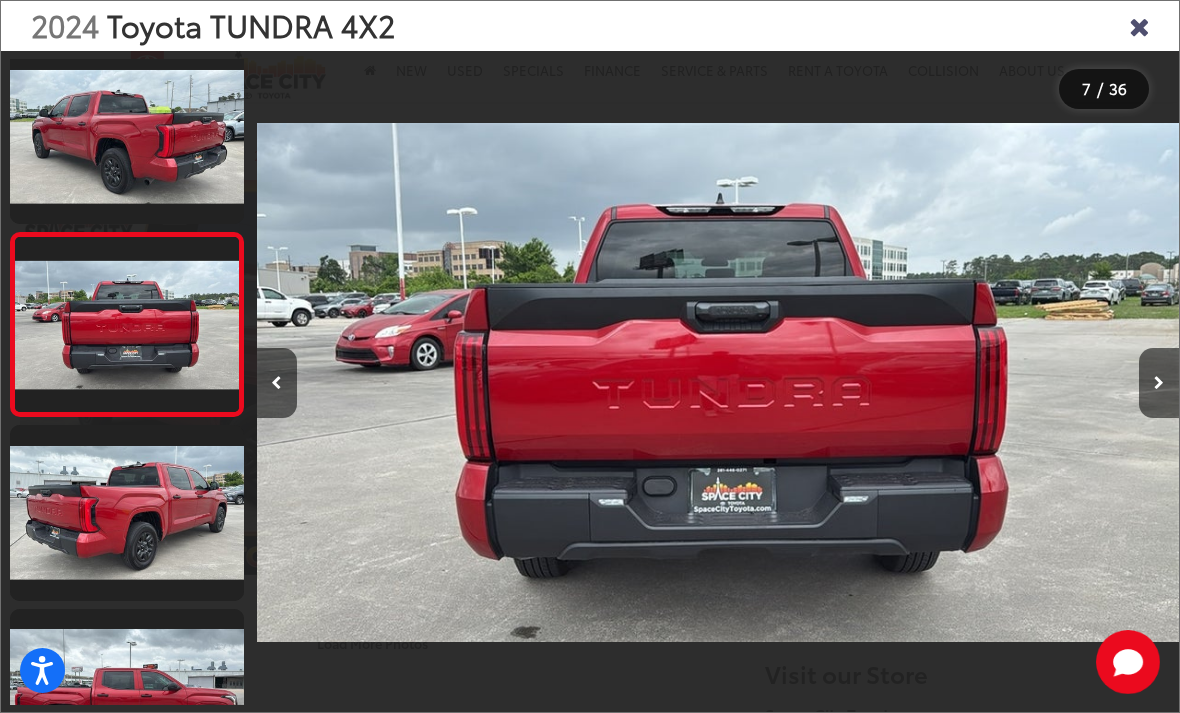 click at bounding box center (1159, 383) 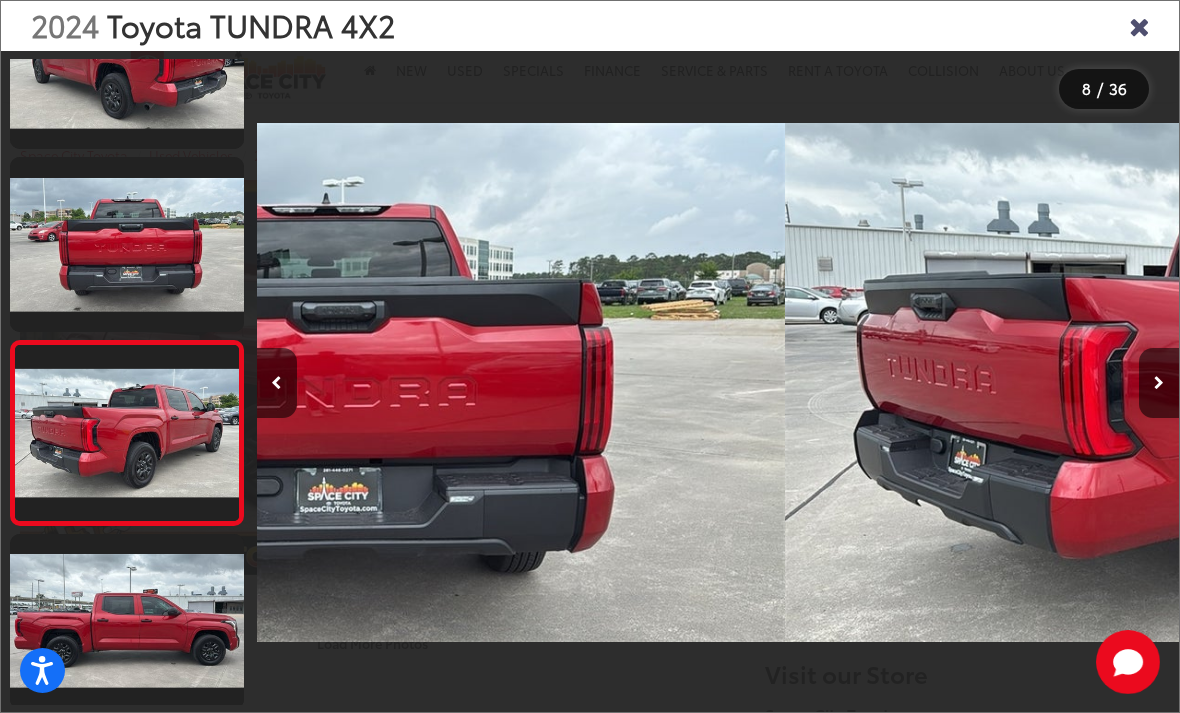 scroll, scrollTop: 0, scrollLeft: 6302, axis: horizontal 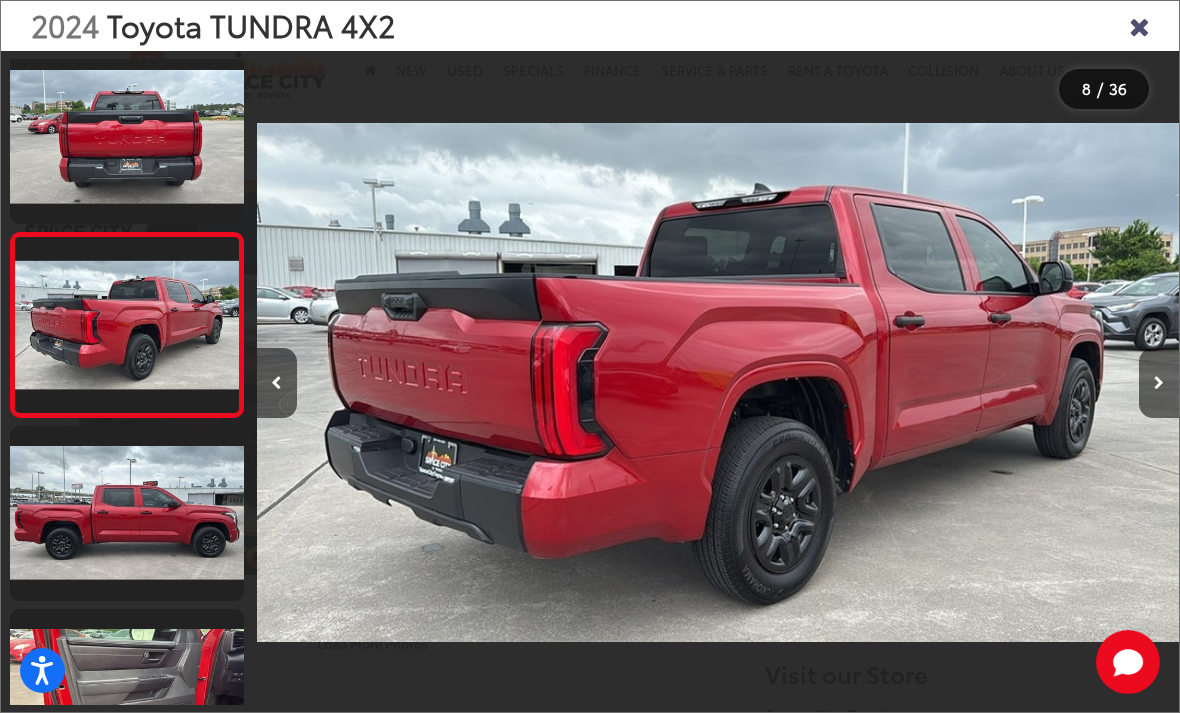 click at bounding box center (1159, 383) 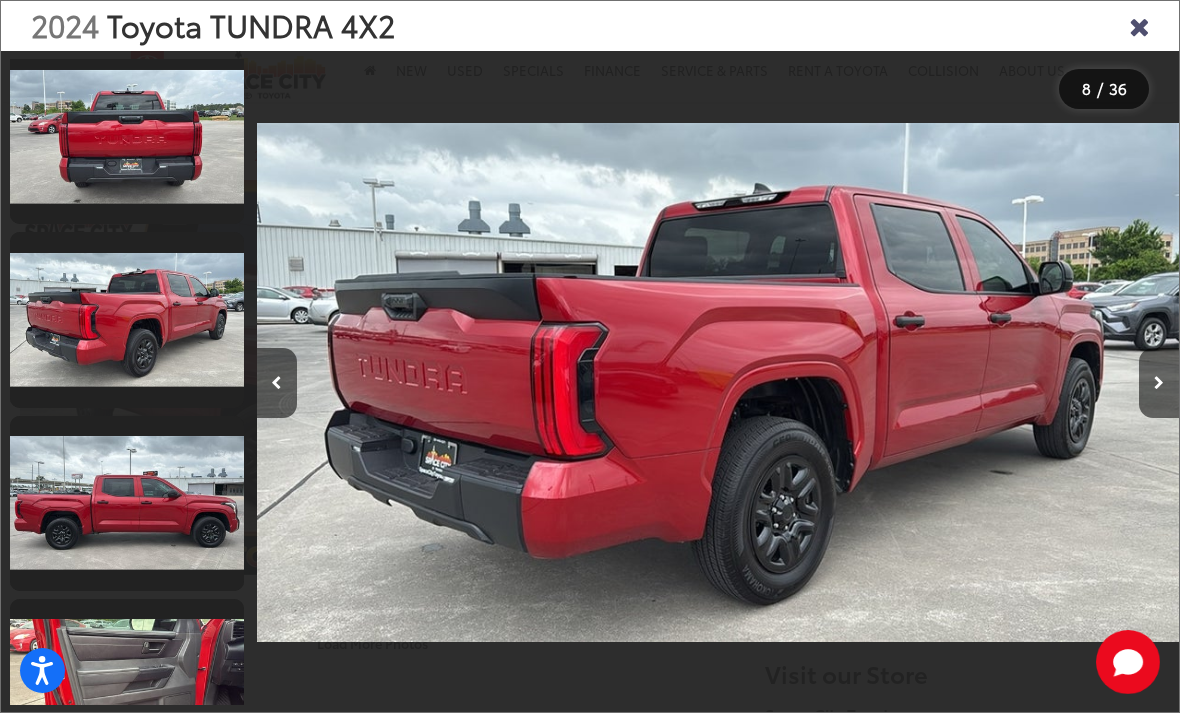 scroll, scrollTop: 1270, scrollLeft: 0, axis: vertical 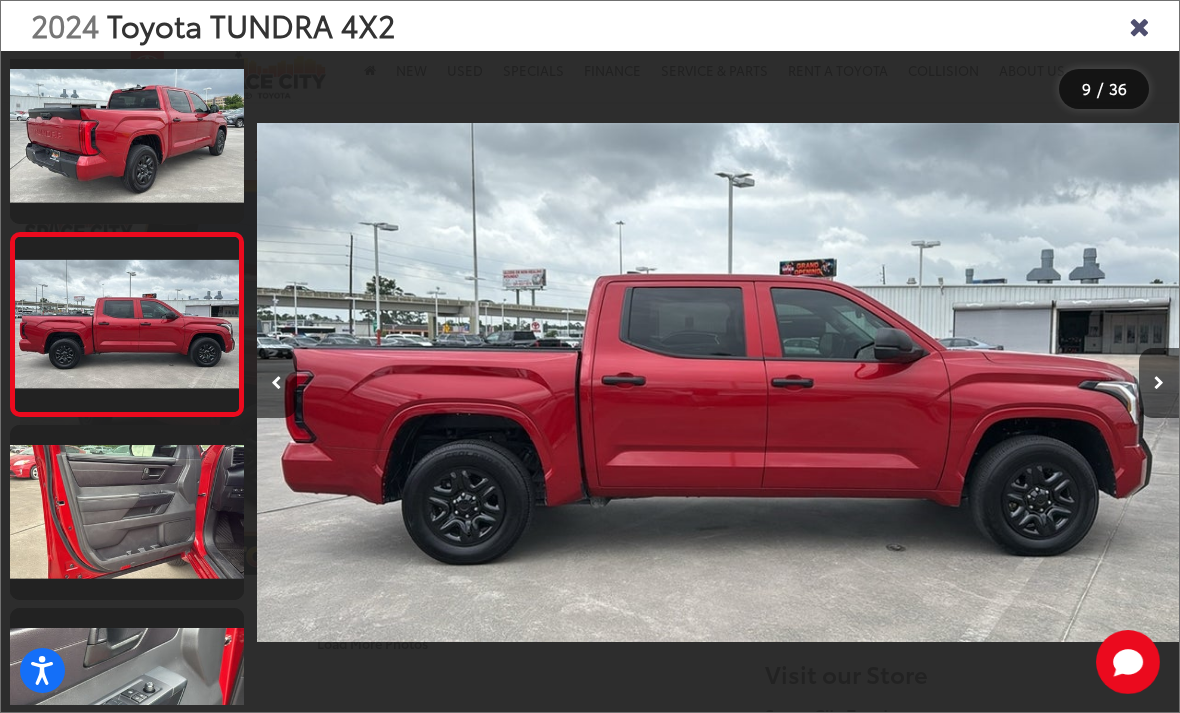 click at bounding box center (1159, 383) 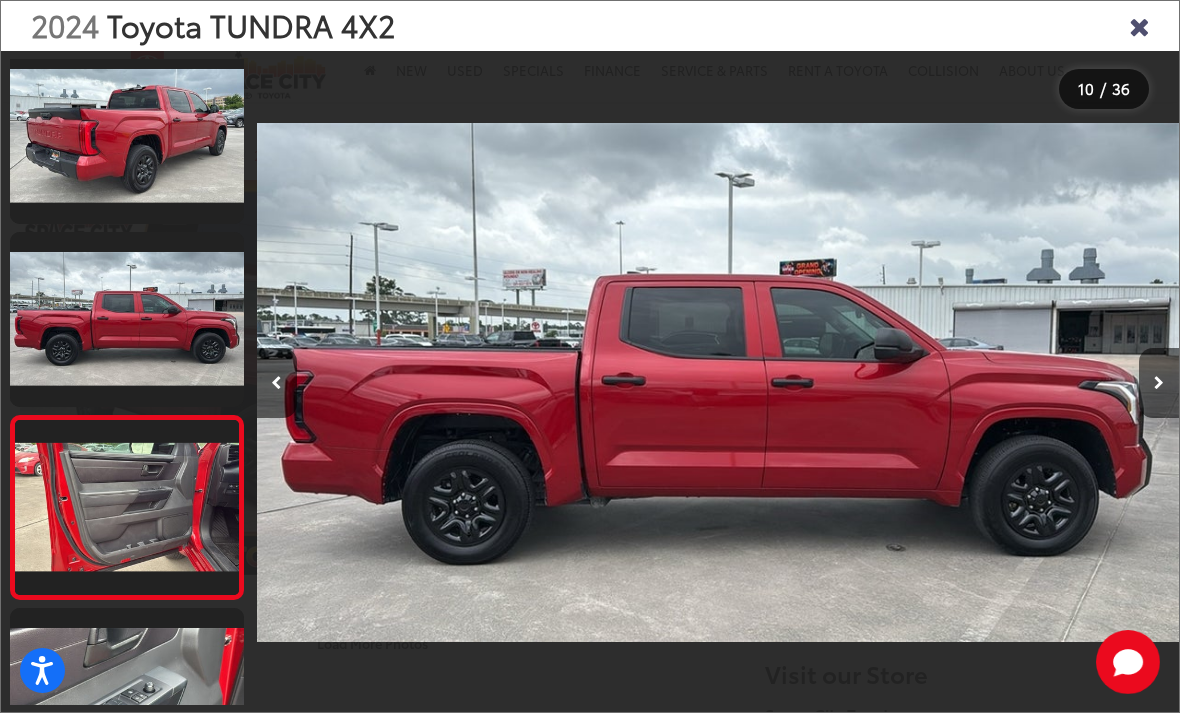 scroll, scrollTop: 1312, scrollLeft: 0, axis: vertical 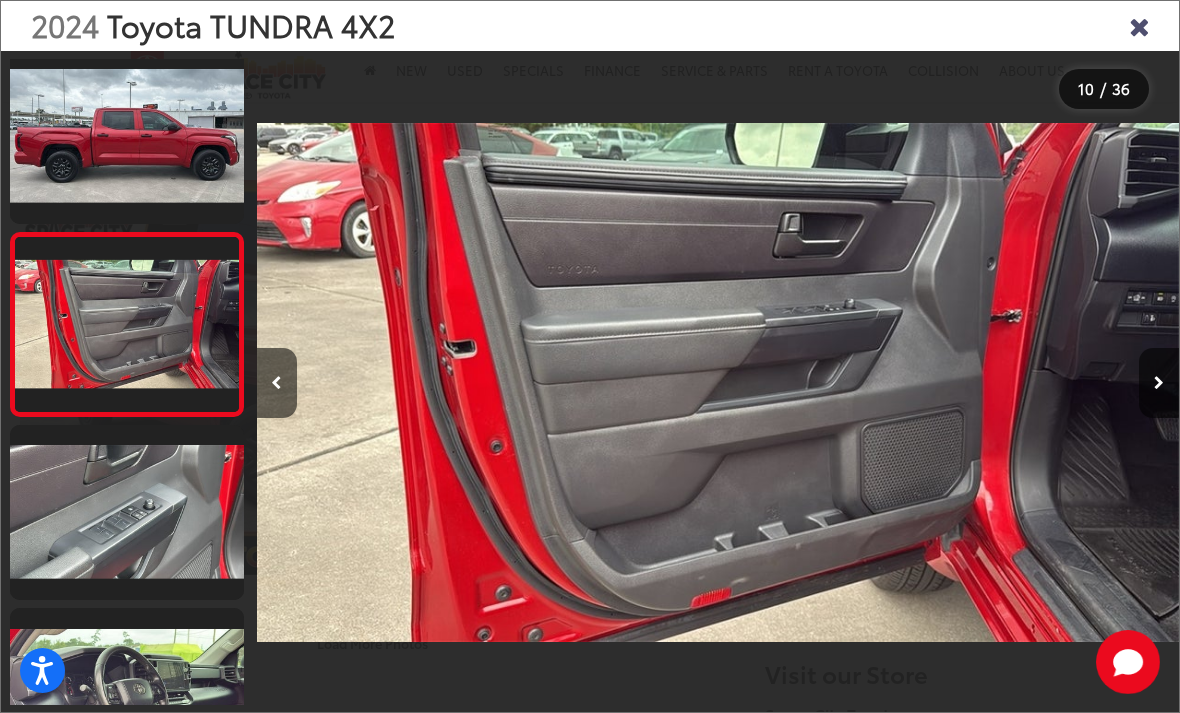 click at bounding box center (1159, 383) 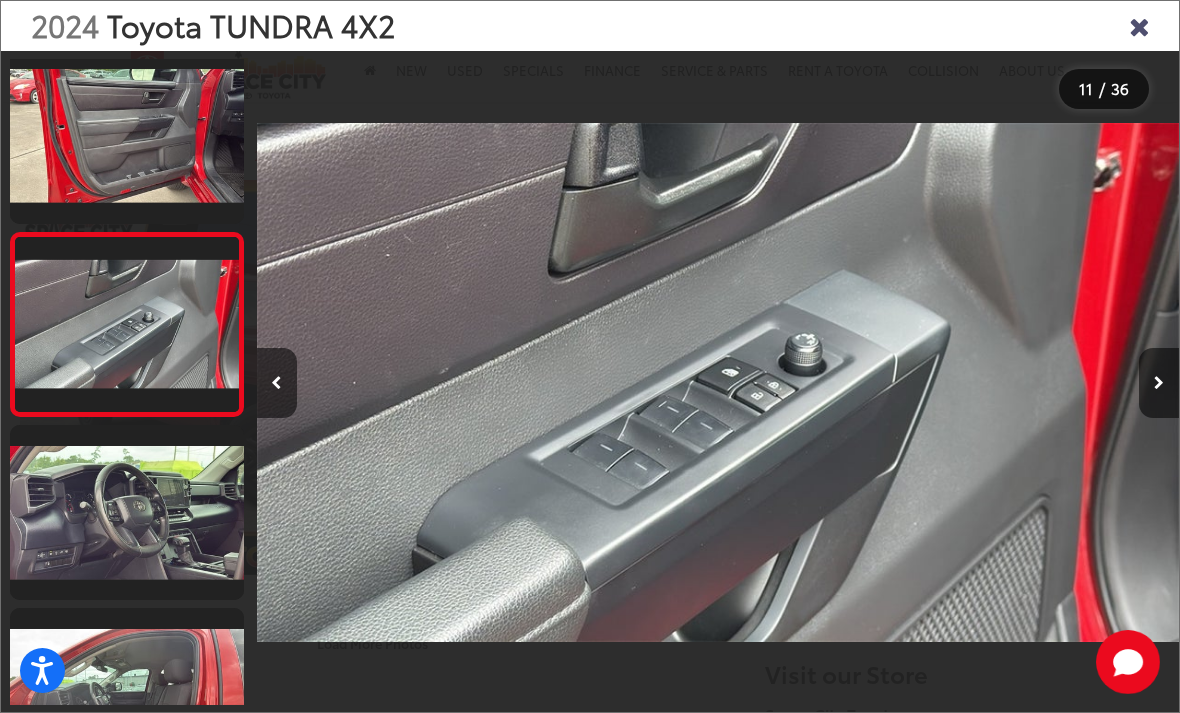 click at bounding box center (1159, 383) 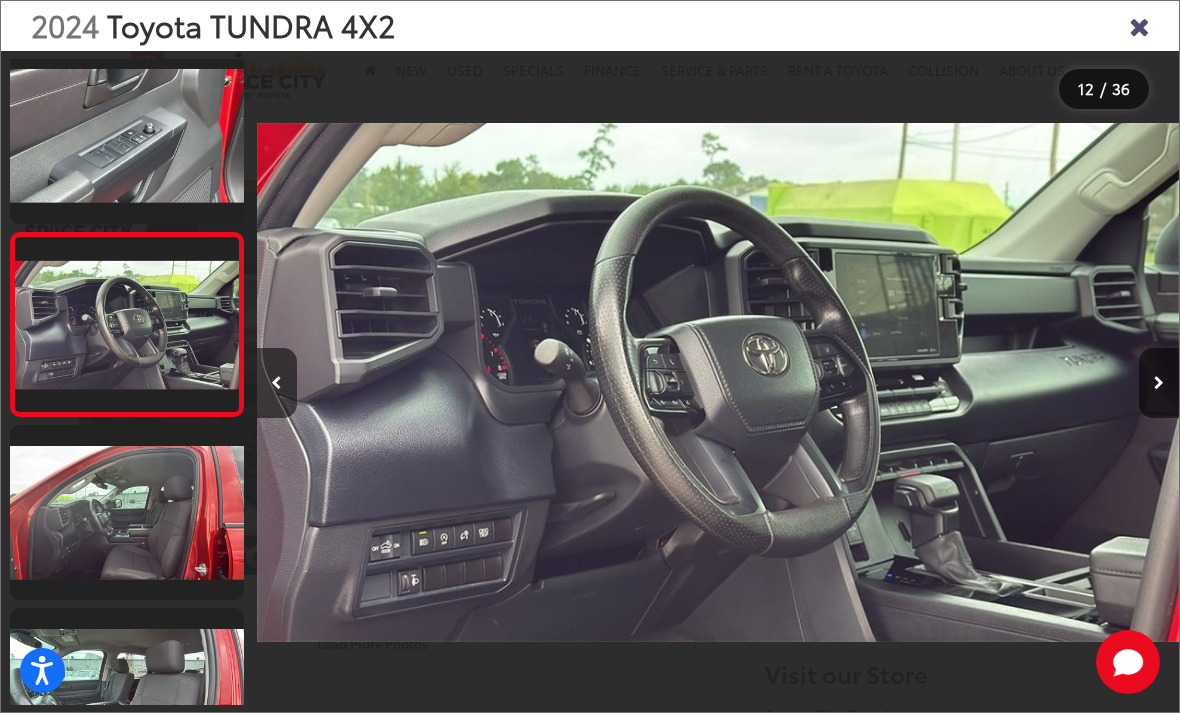 click at bounding box center (1159, 383) 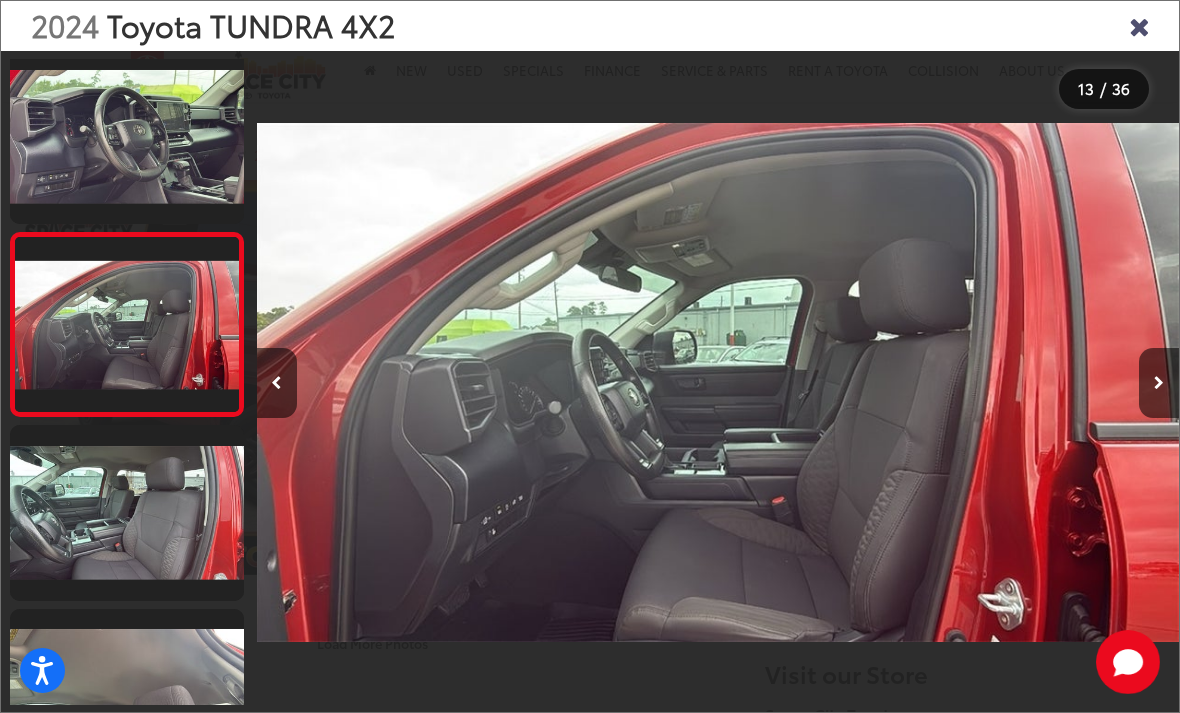 click at bounding box center (277, 383) 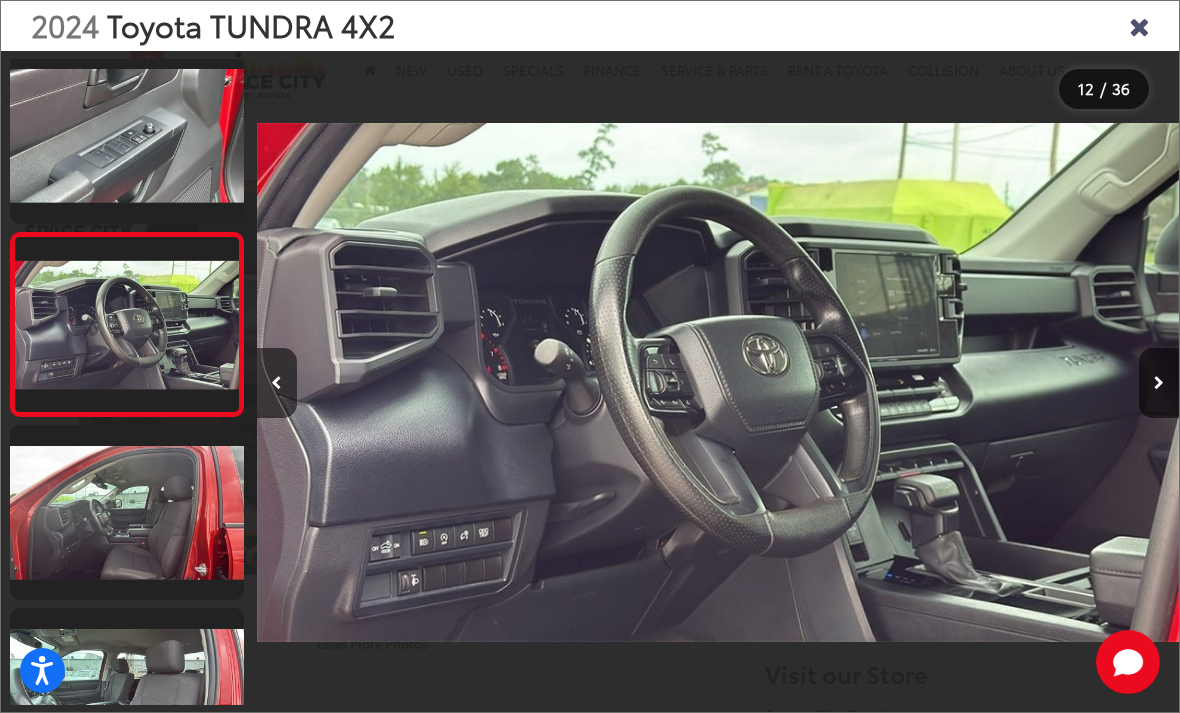 click at bounding box center (1159, 383) 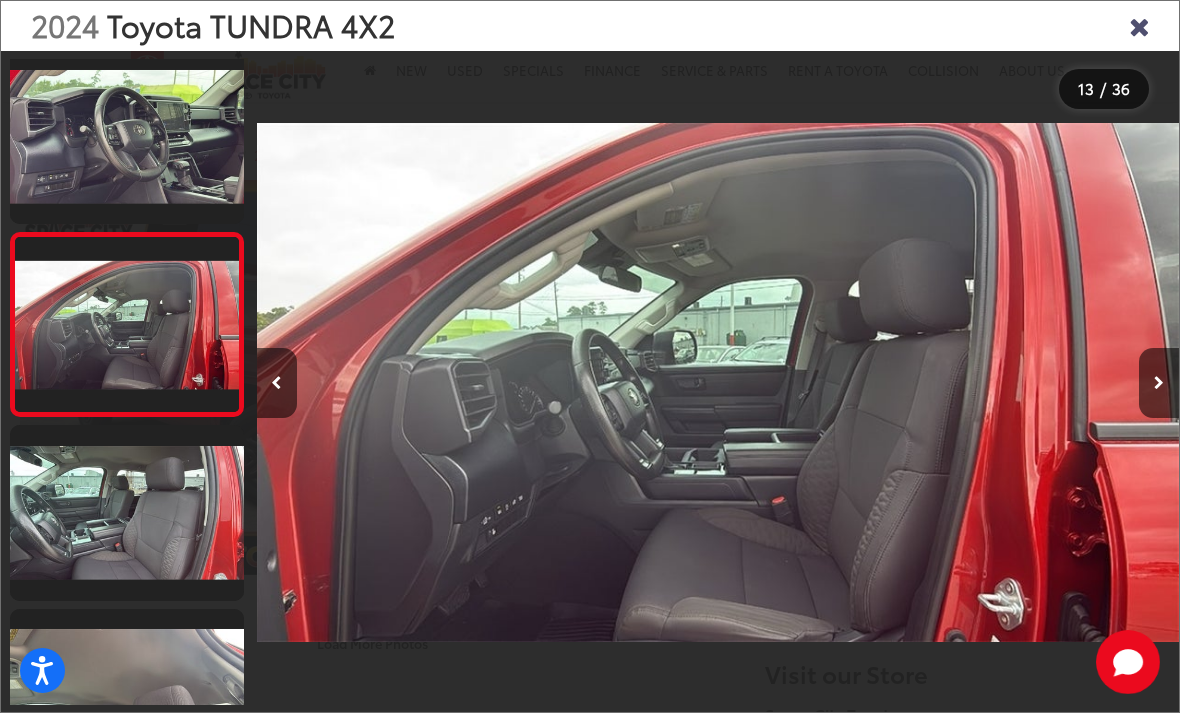 click at bounding box center (1063, 382) 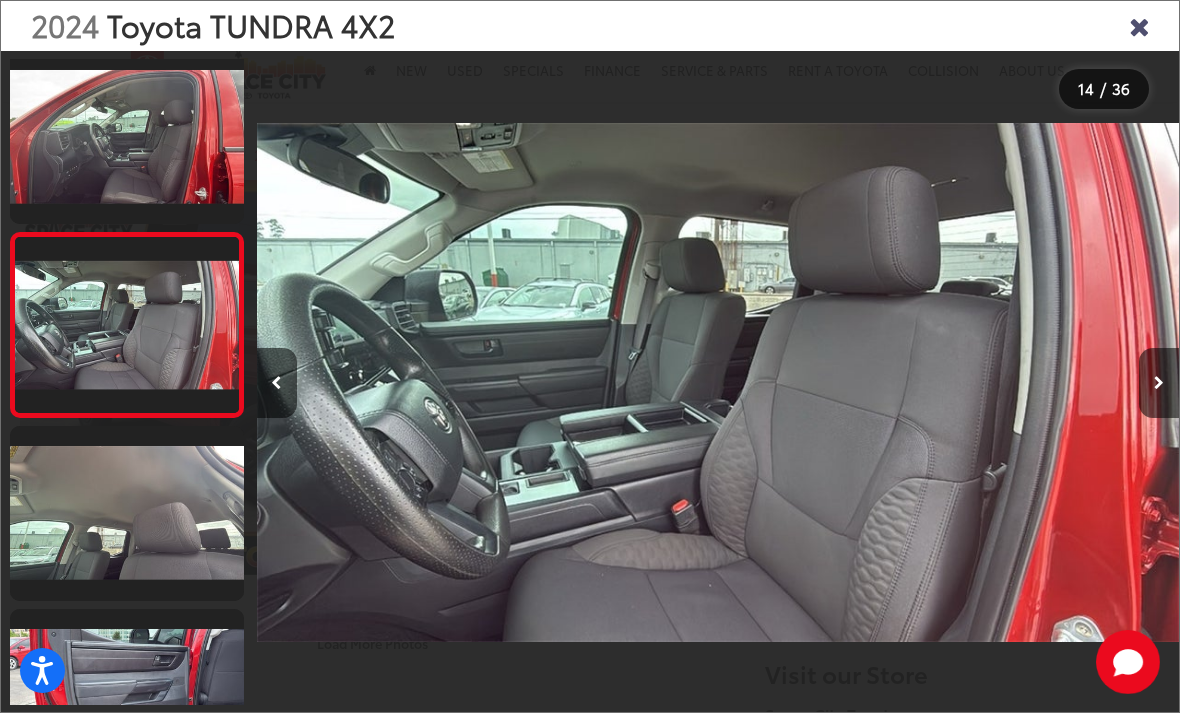 click at bounding box center (1159, 383) 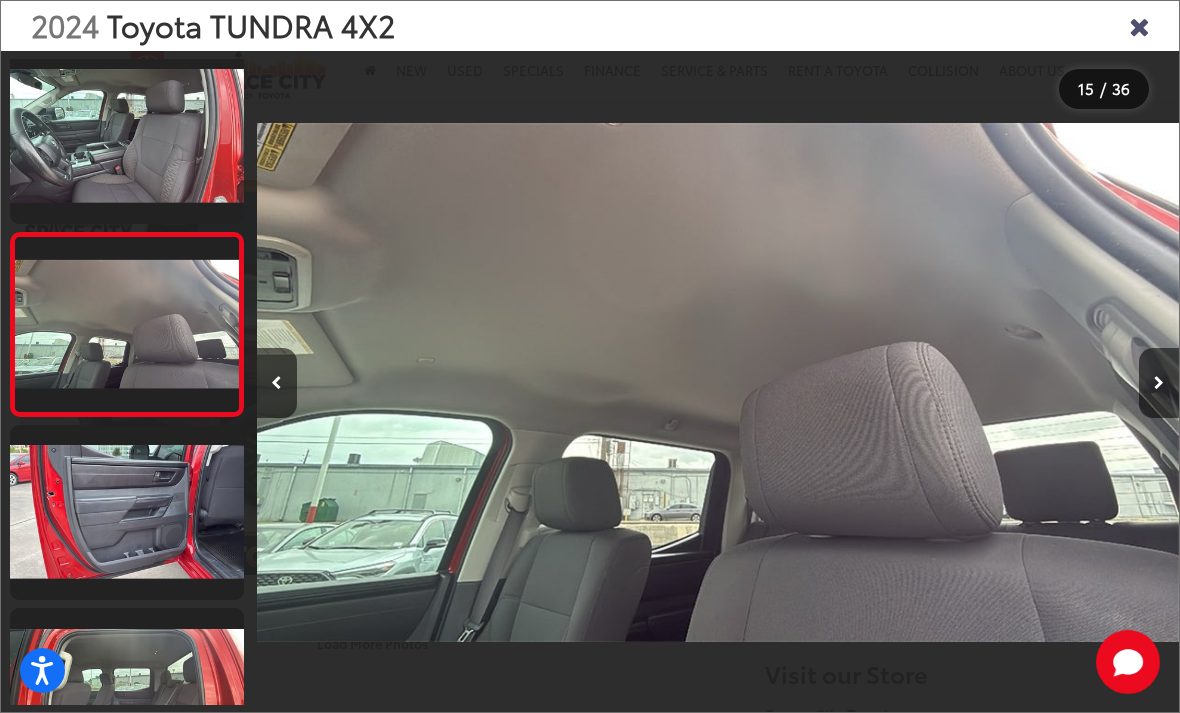 click at bounding box center [1159, 383] 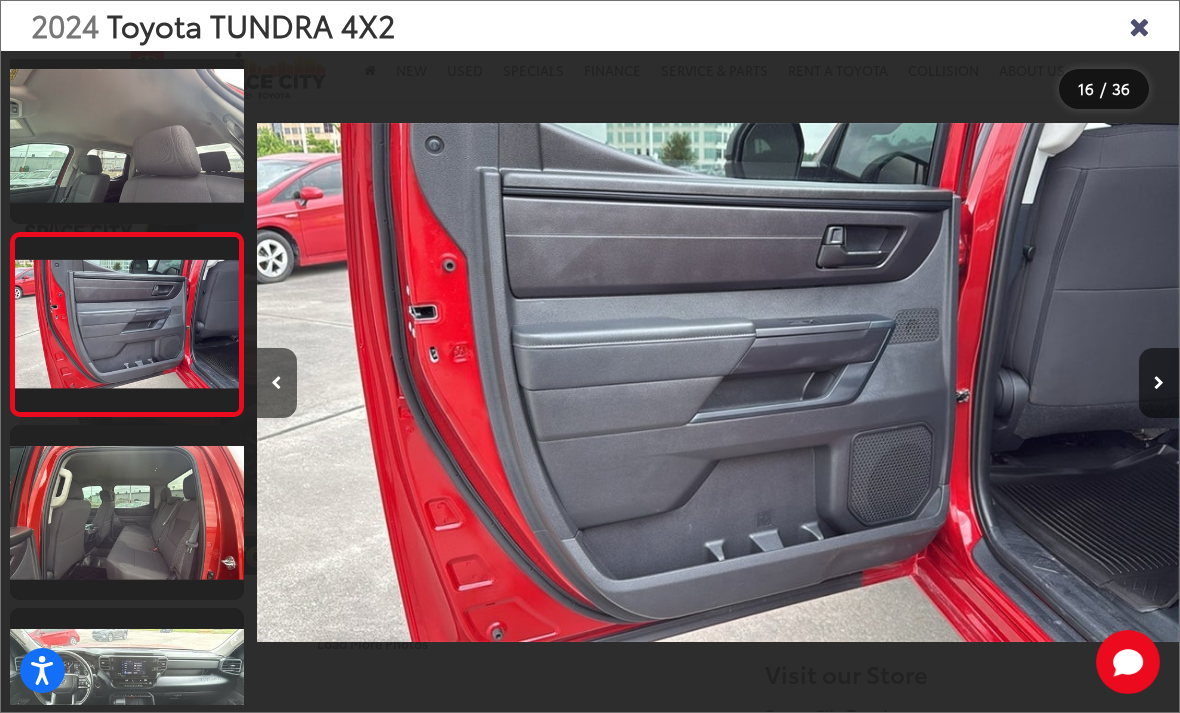 click at bounding box center [1159, 383] 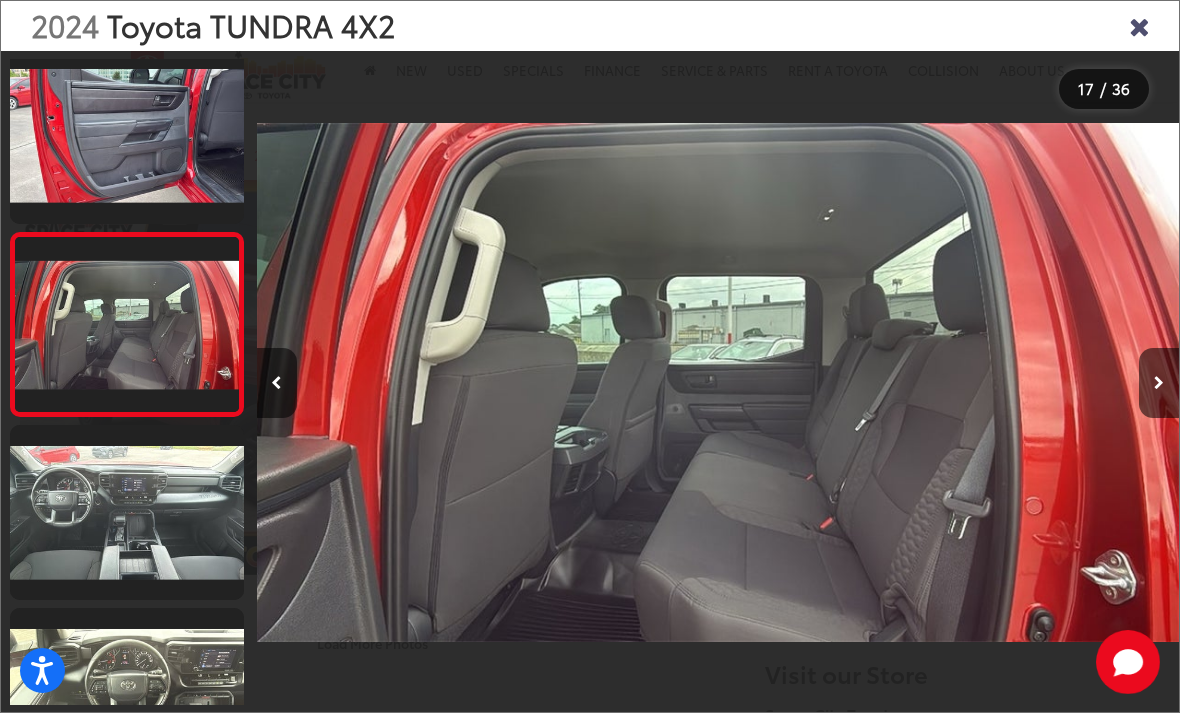 click at bounding box center (1159, 383) 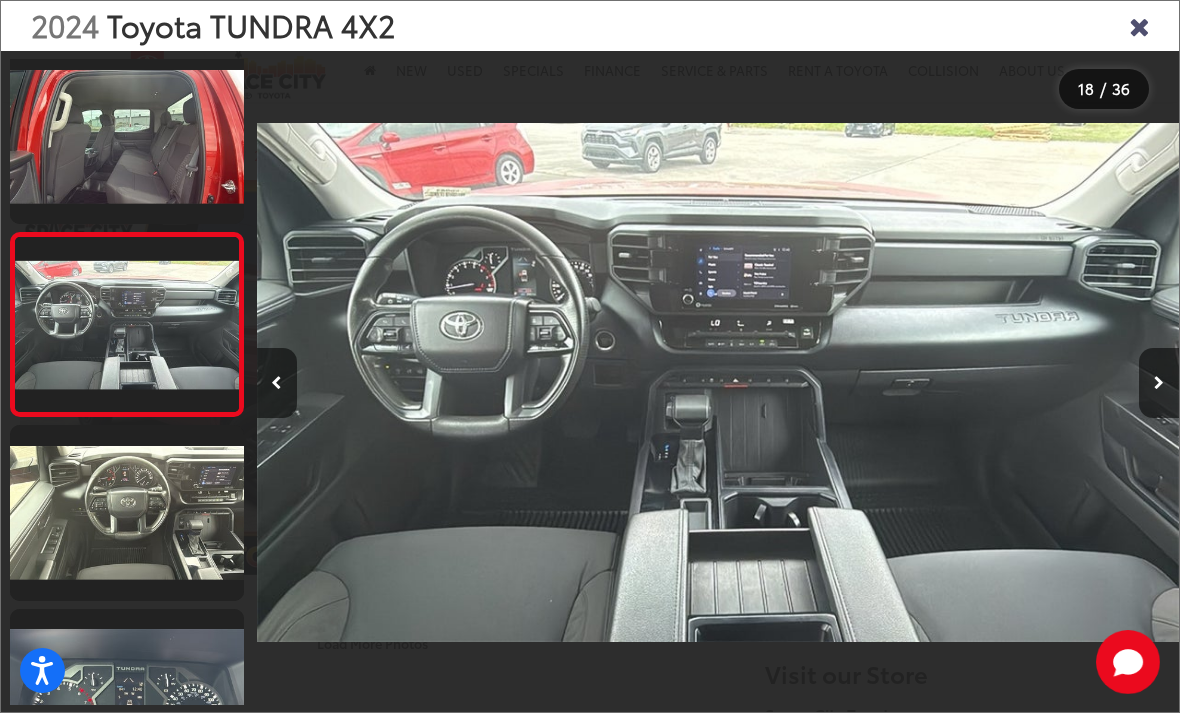 click at bounding box center (1159, 383) 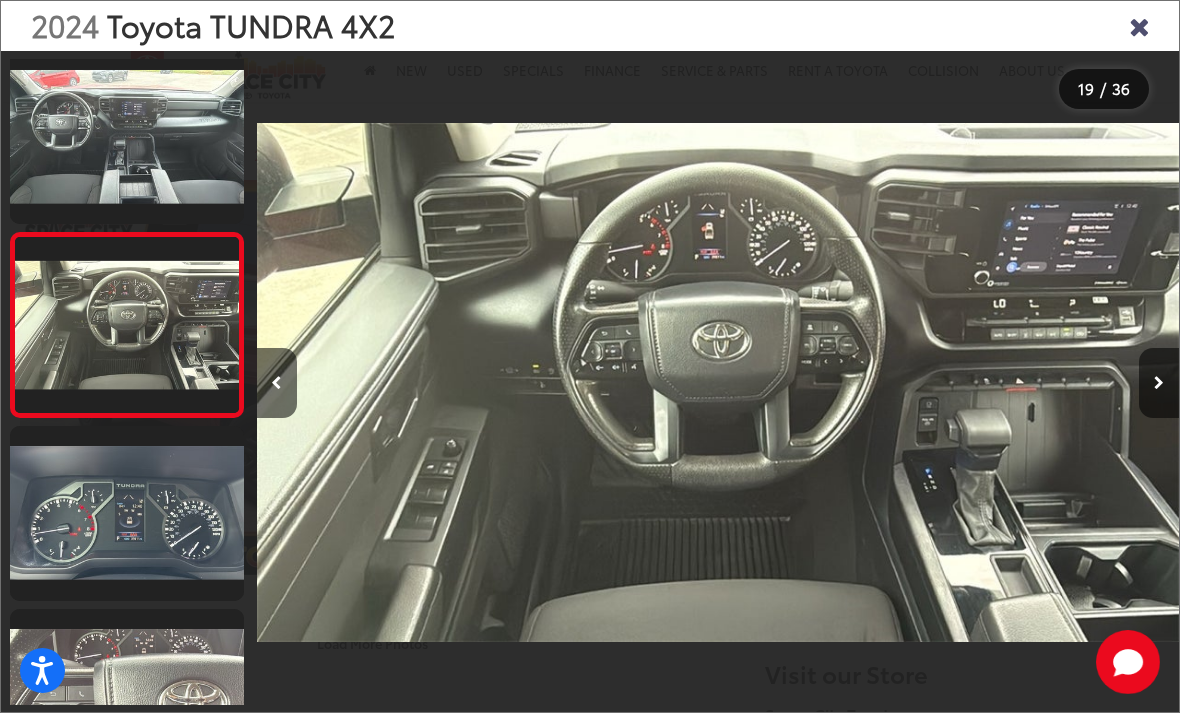click at bounding box center (277, 383) 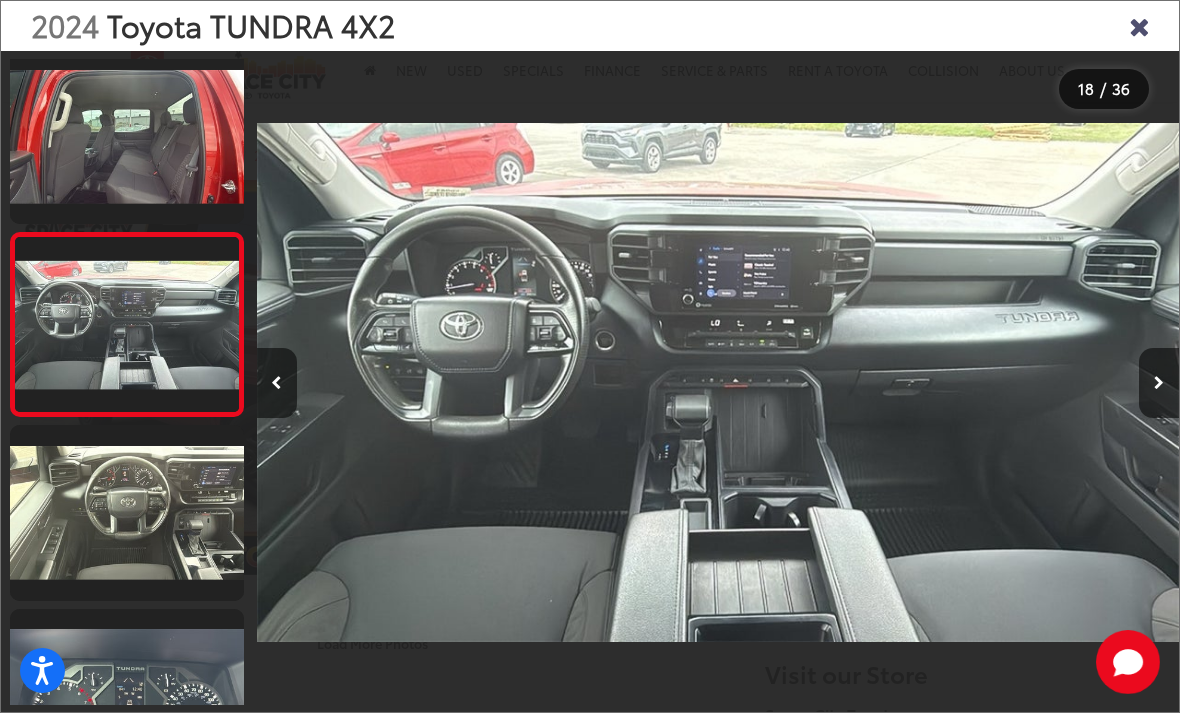 click at bounding box center (1063, 382) 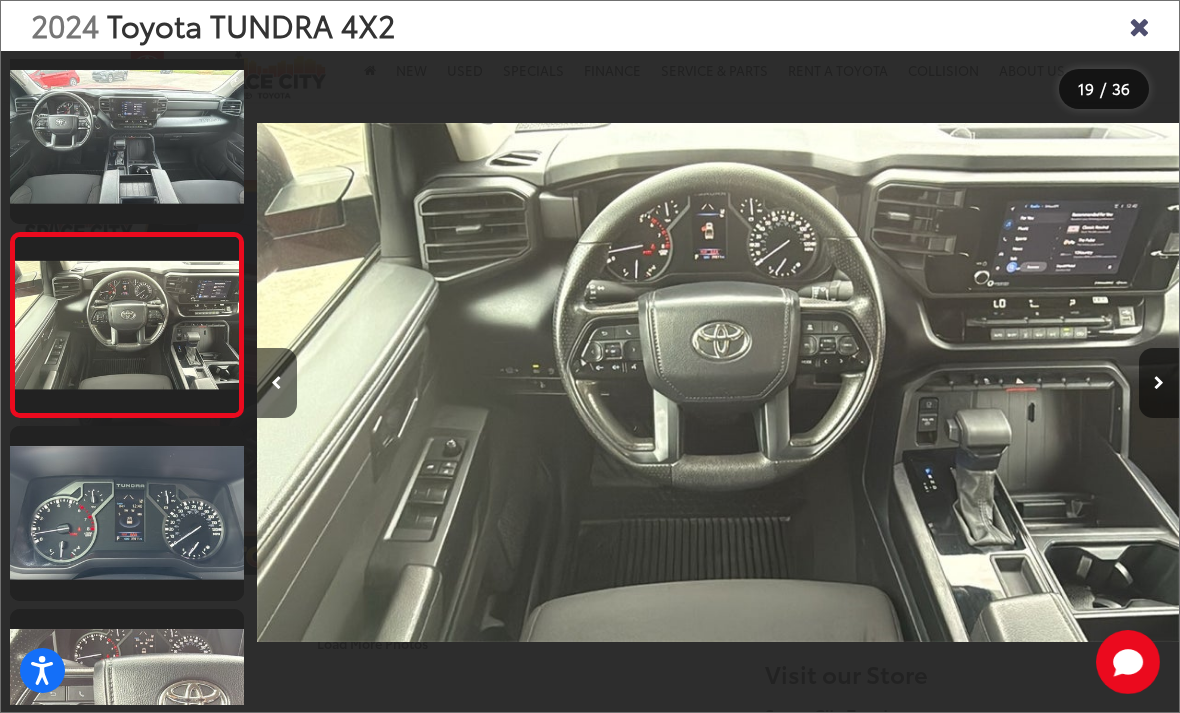 click at bounding box center (1159, 383) 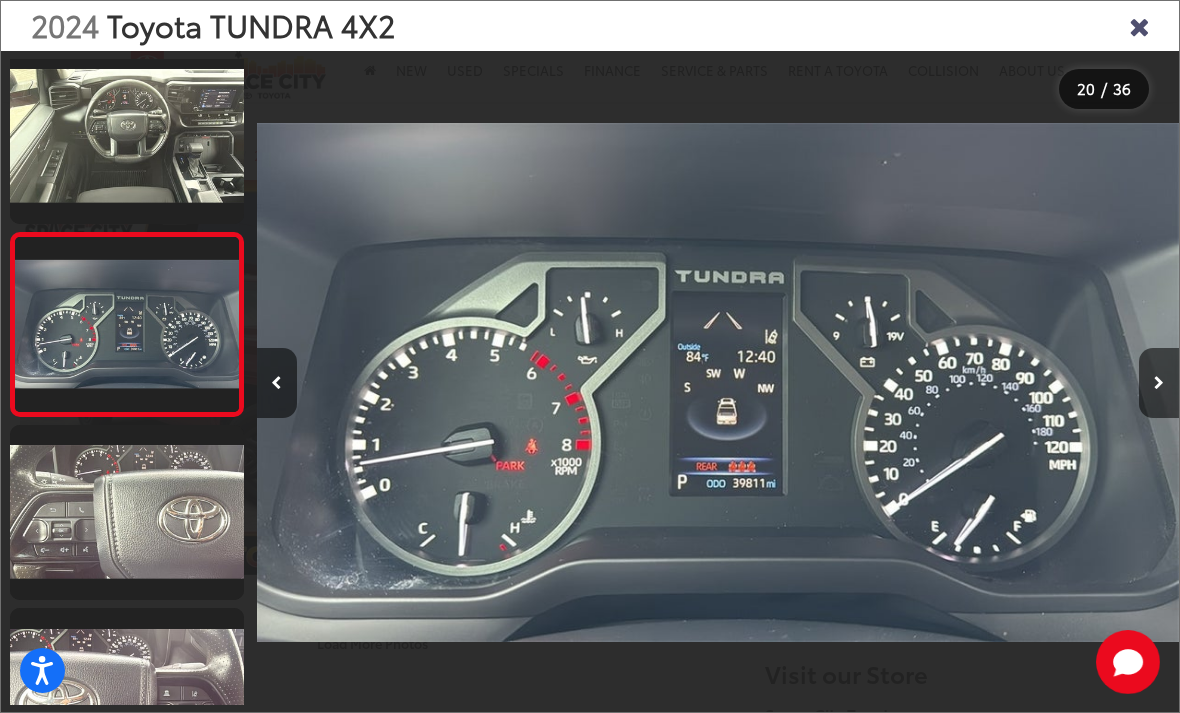 click at bounding box center [1159, 383] 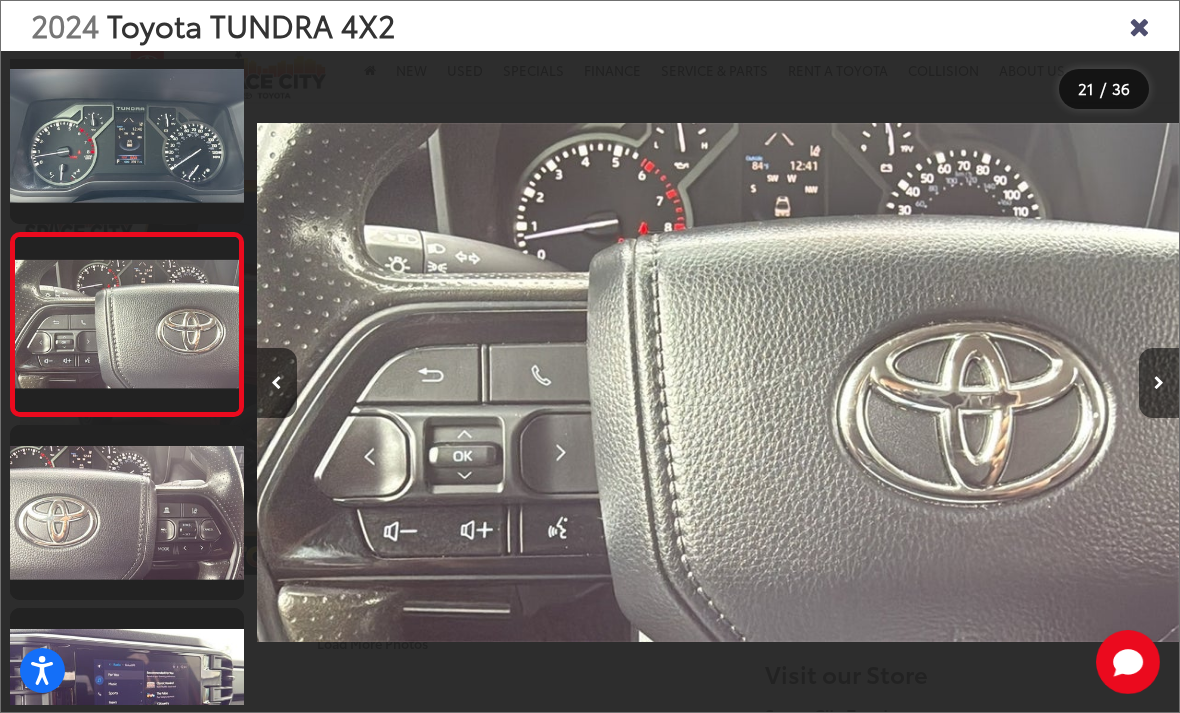 click at bounding box center [1159, 383] 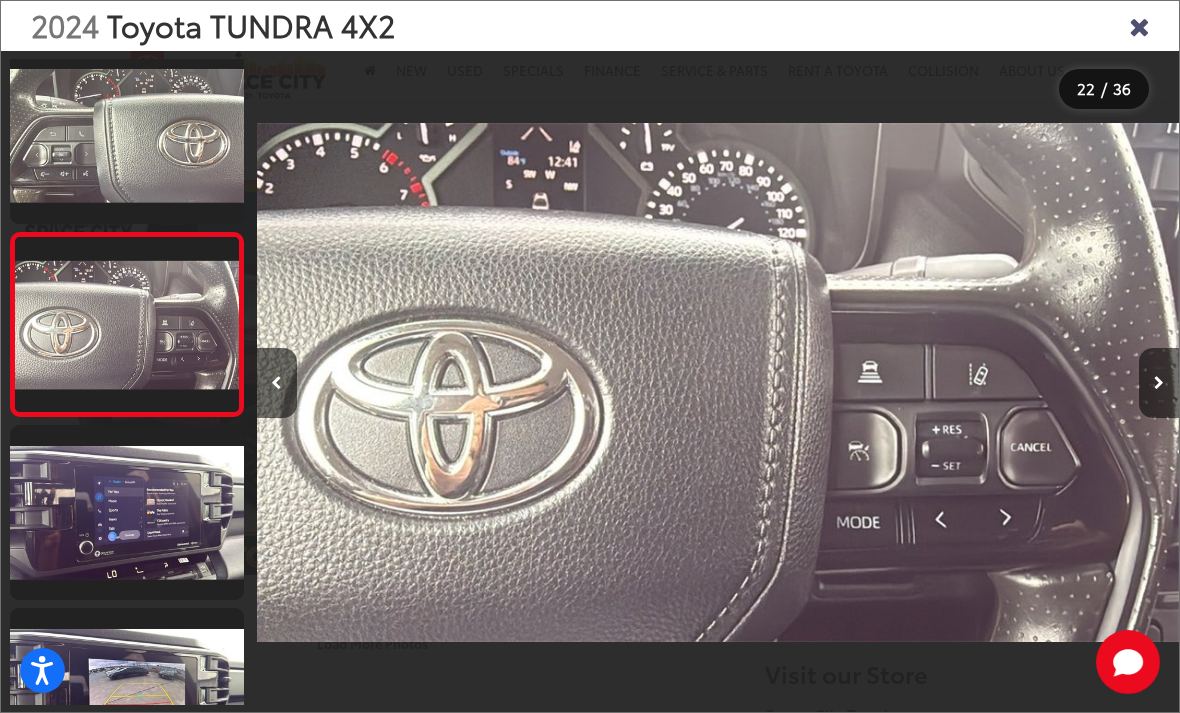 click at bounding box center (1159, 383) 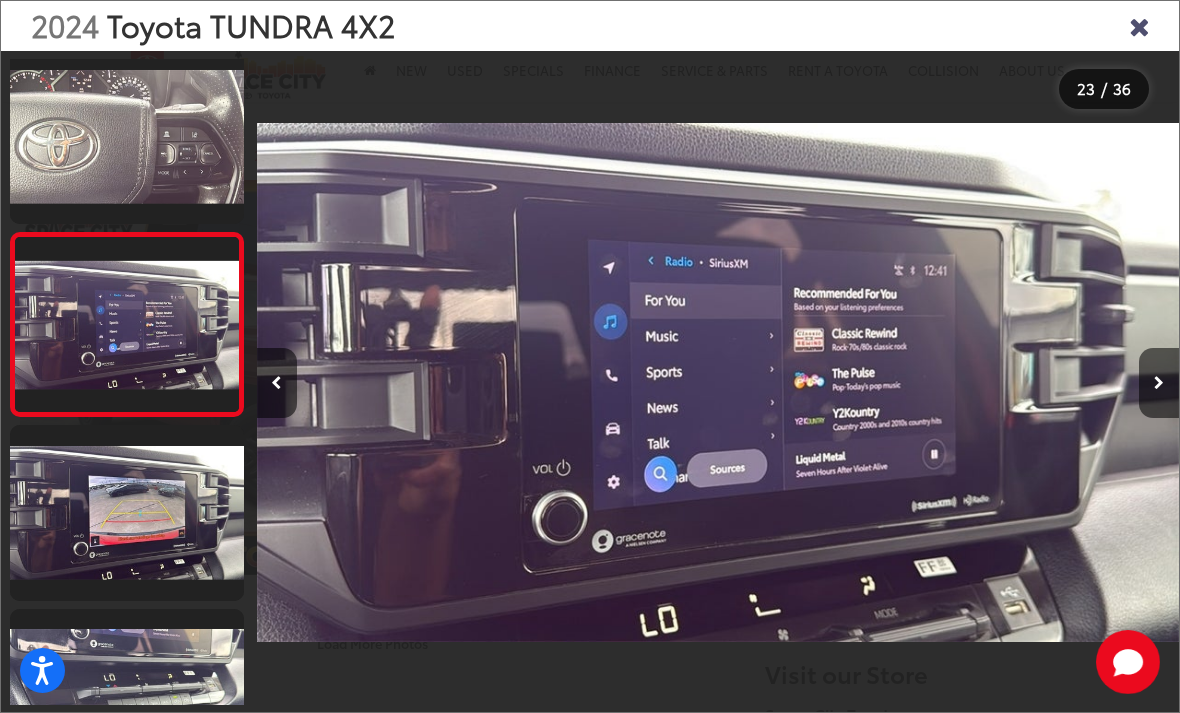 click at bounding box center [1159, 383] 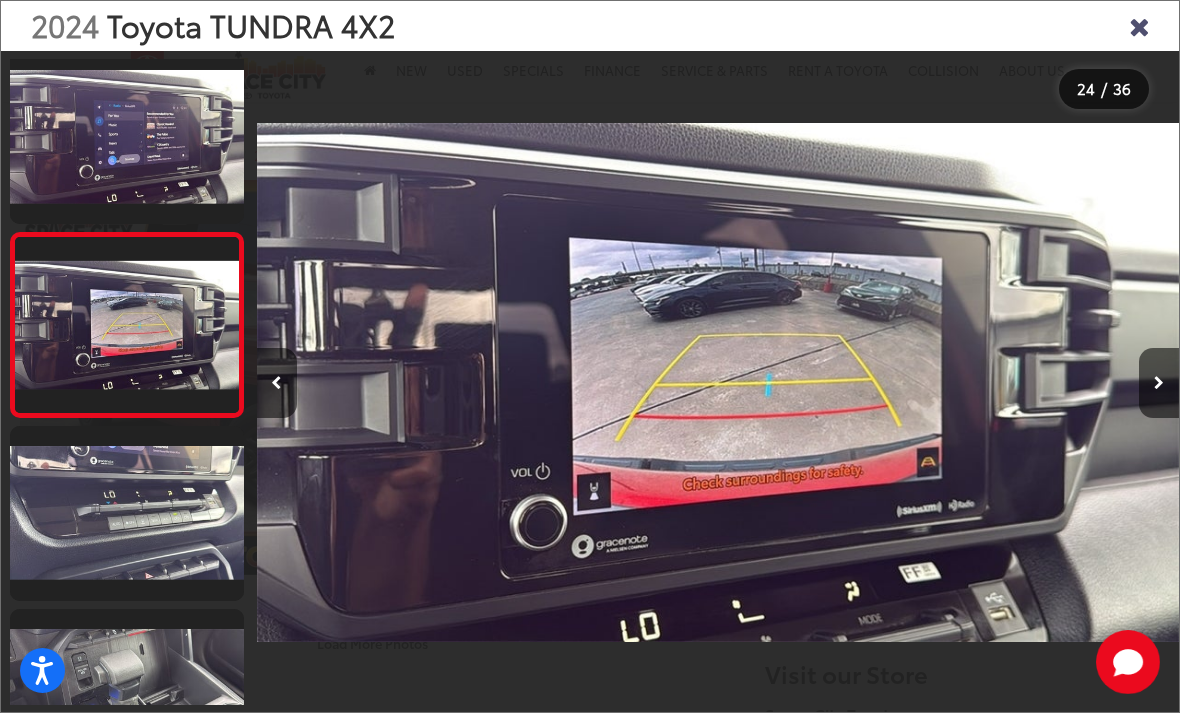 click at bounding box center [1159, 383] 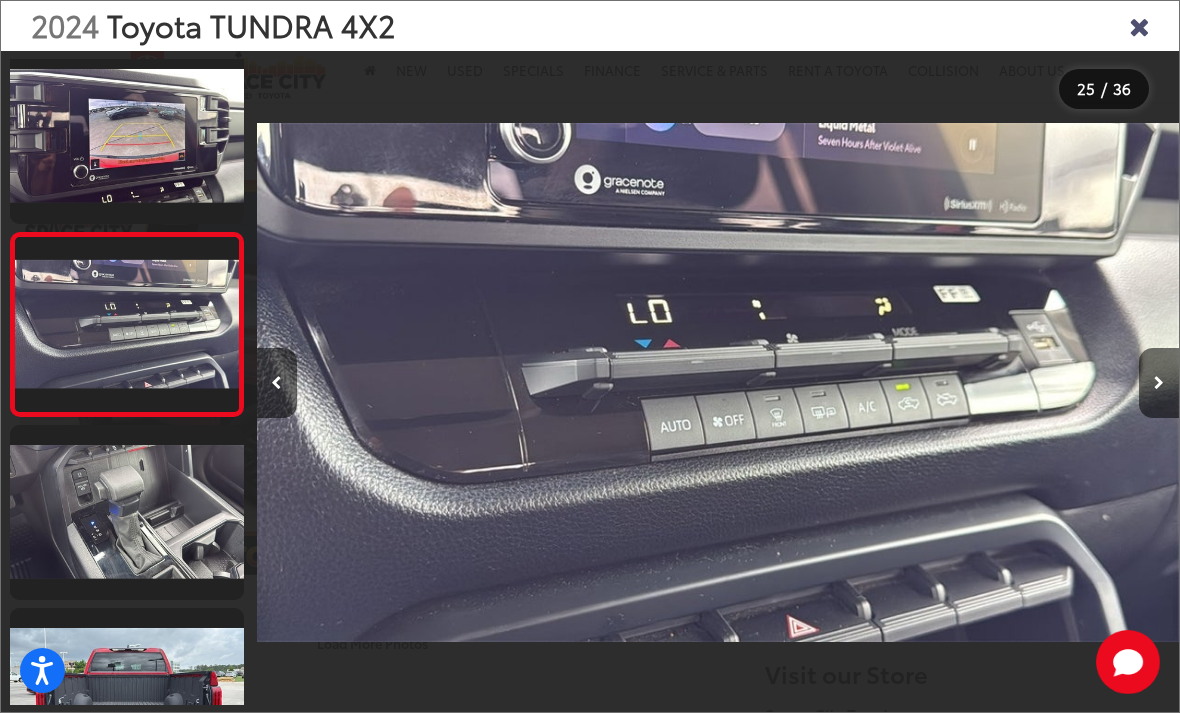 click at bounding box center (1159, 383) 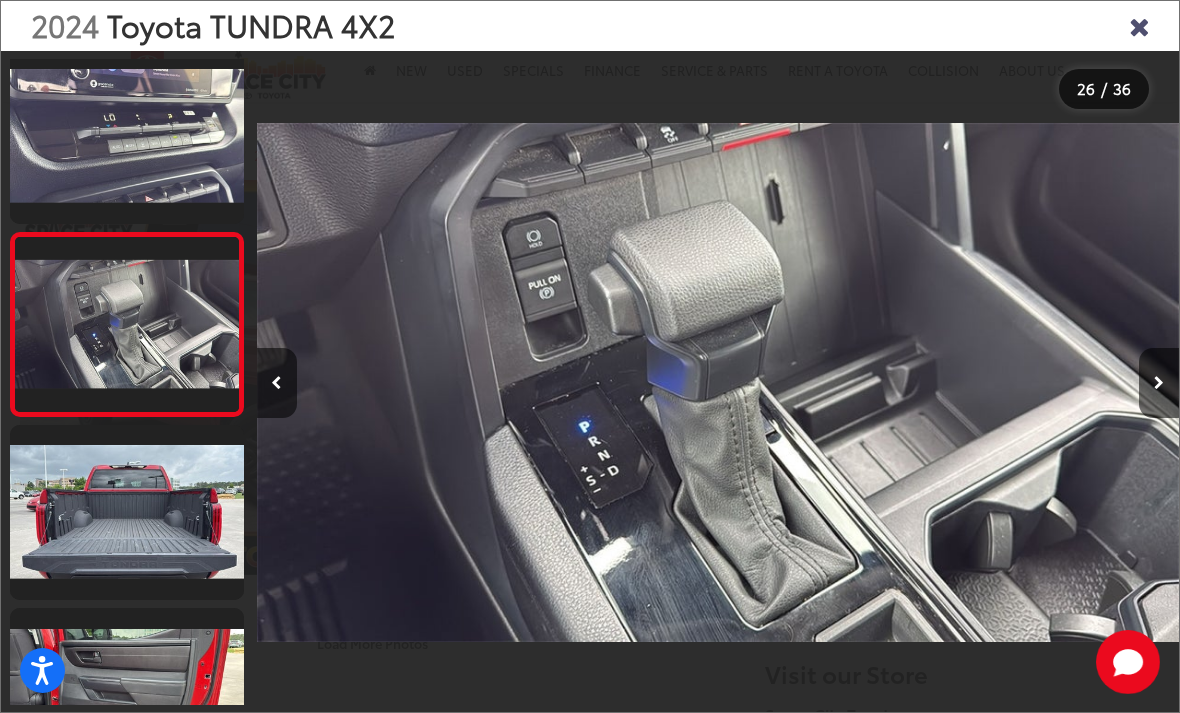 click at bounding box center (1159, 383) 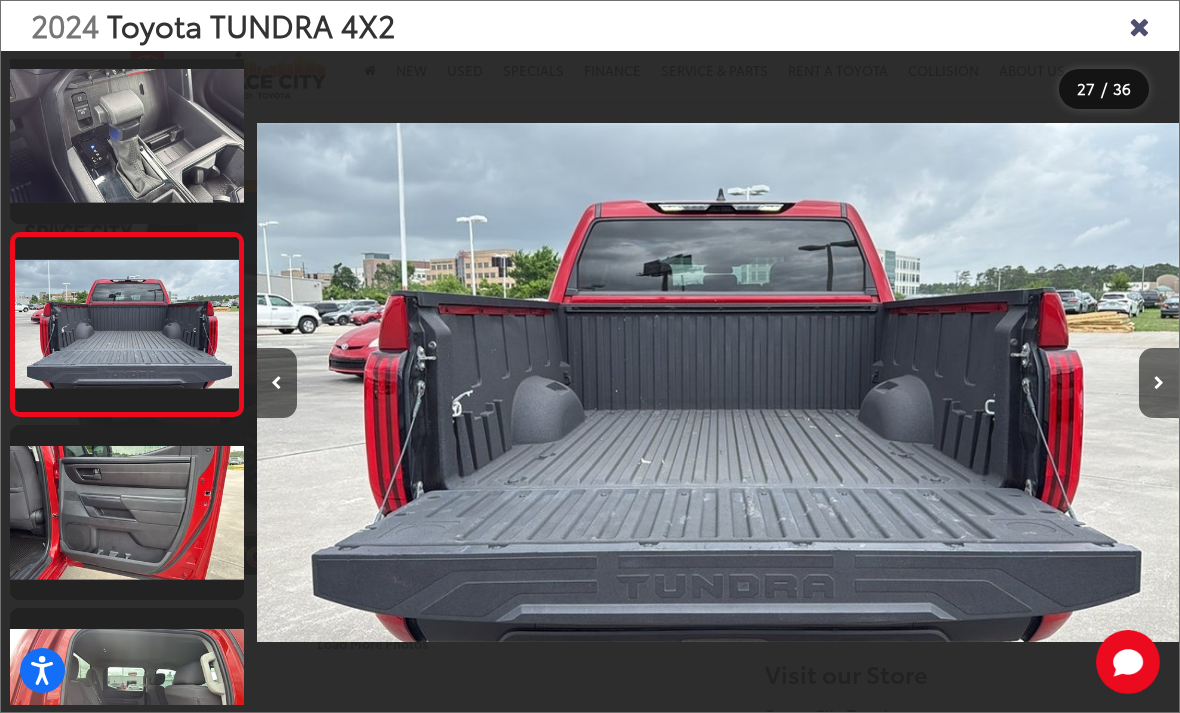 click at bounding box center (1159, 383) 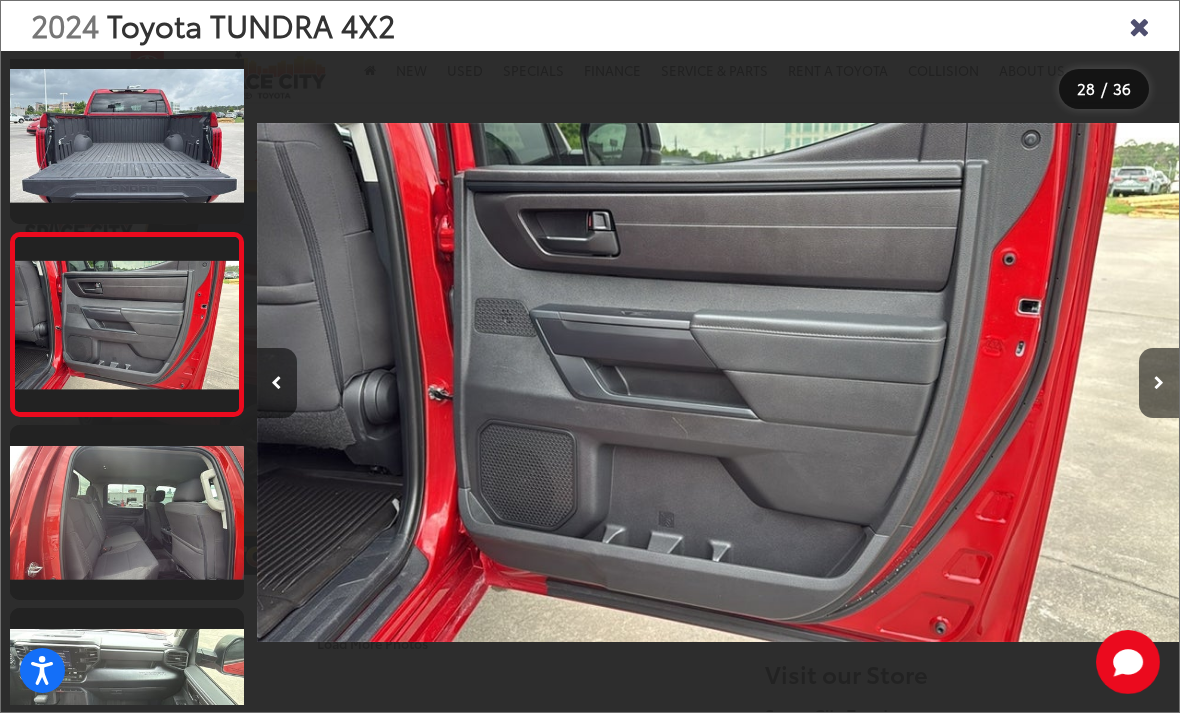 click at bounding box center (1159, 383) 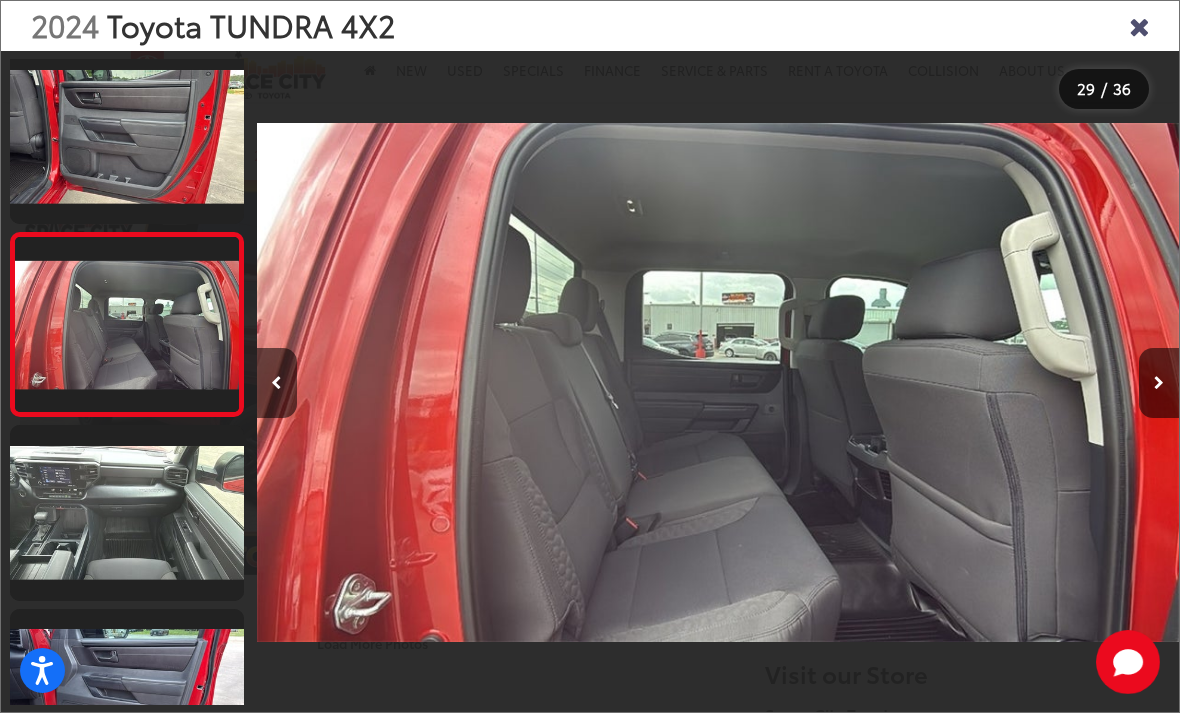 click at bounding box center (1159, 383) 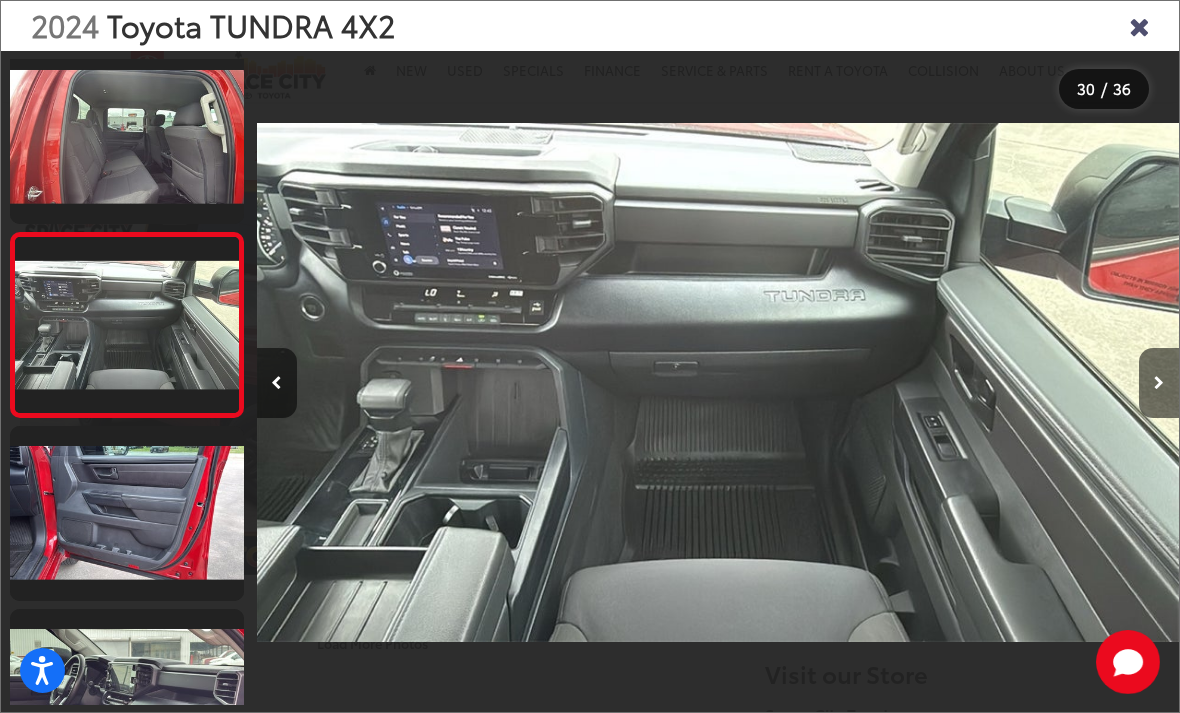 click at bounding box center [1159, 383] 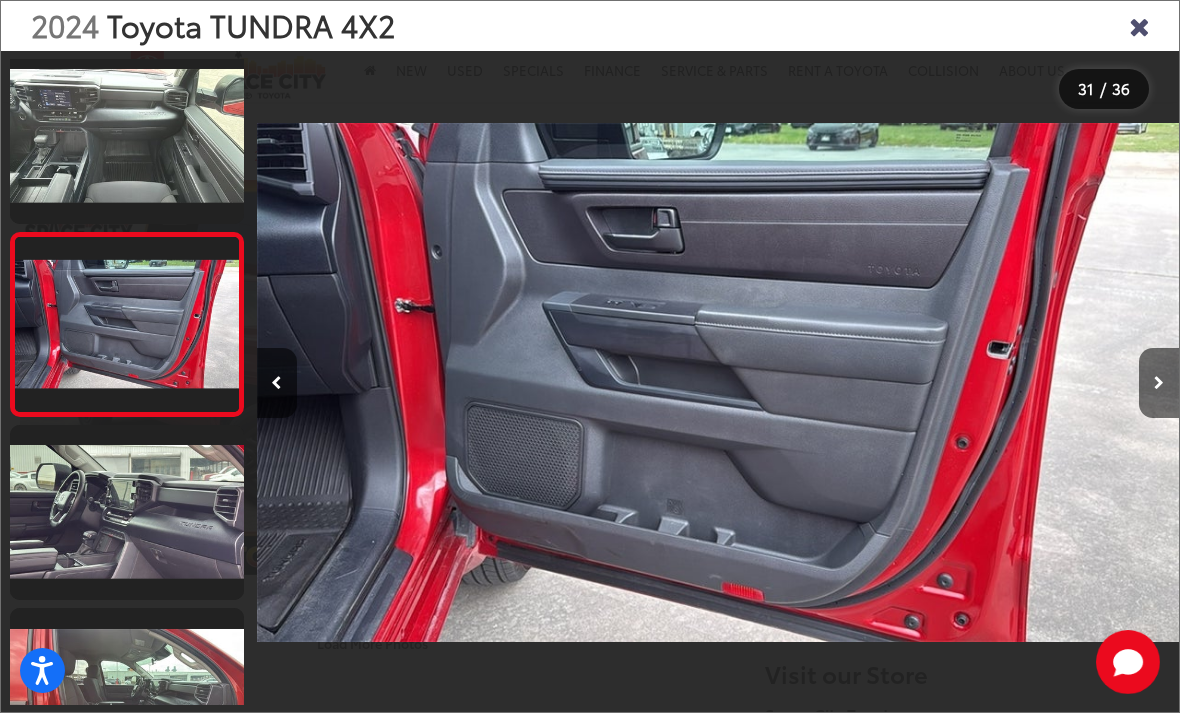 click at bounding box center (1159, 383) 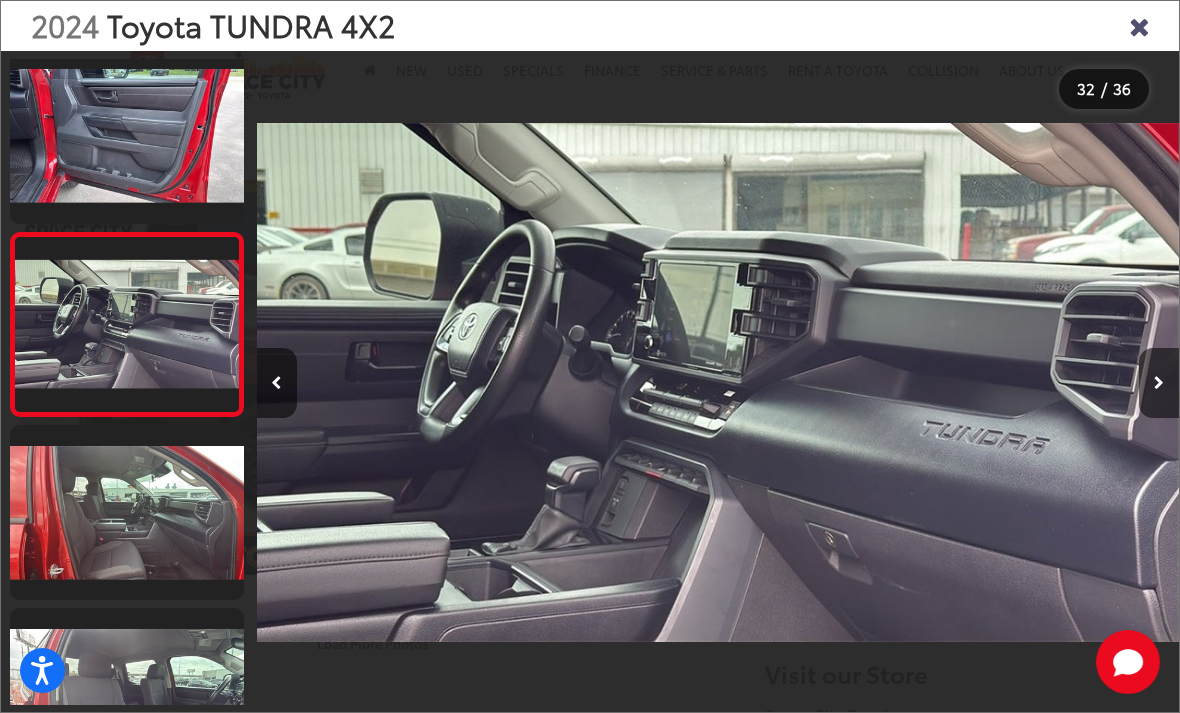 click at bounding box center (1159, 383) 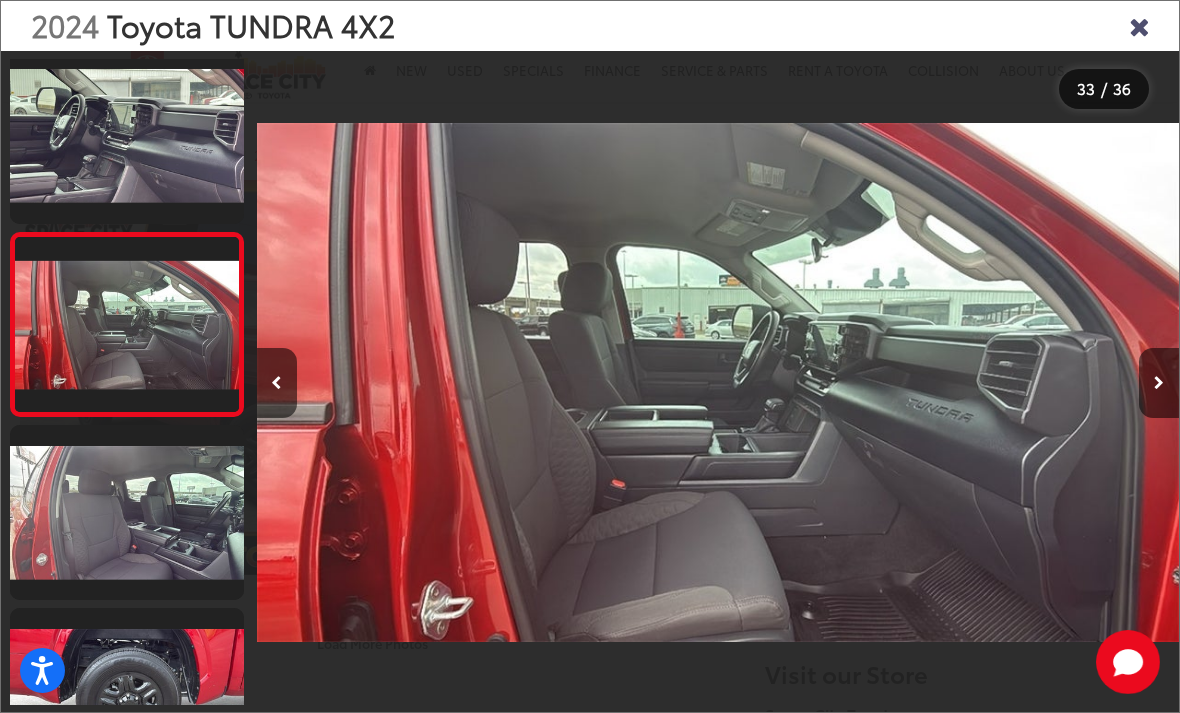 click at bounding box center (1159, 383) 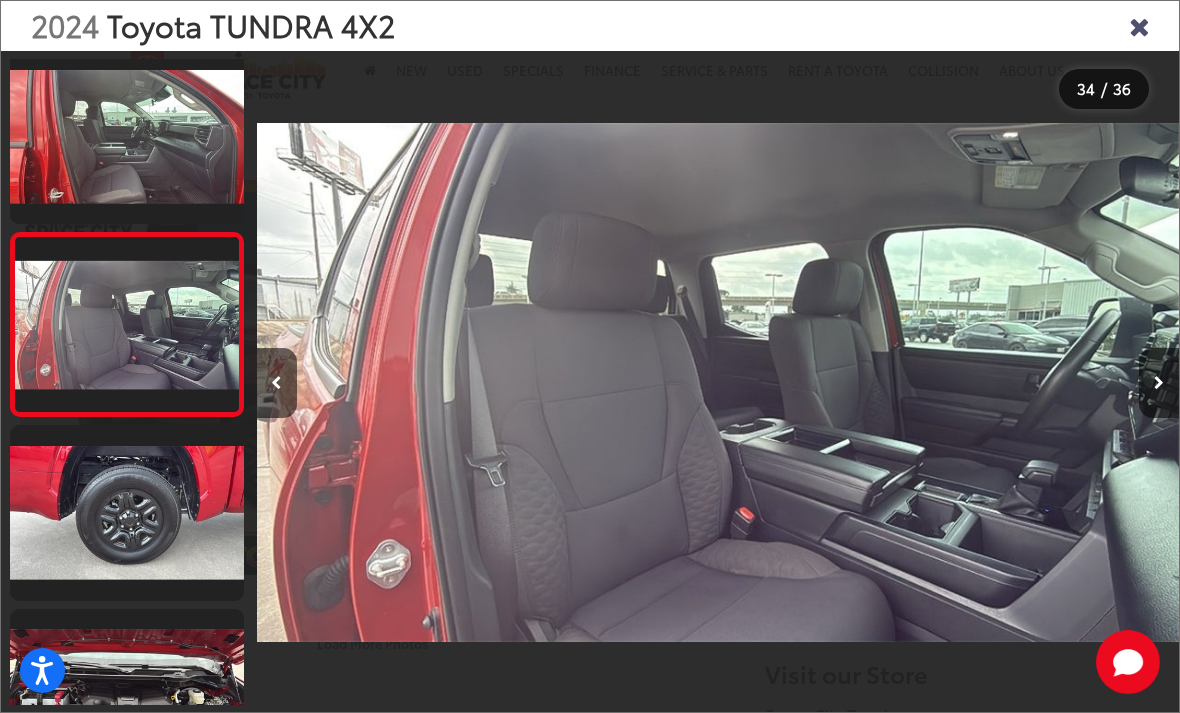 click at bounding box center [1159, 383] 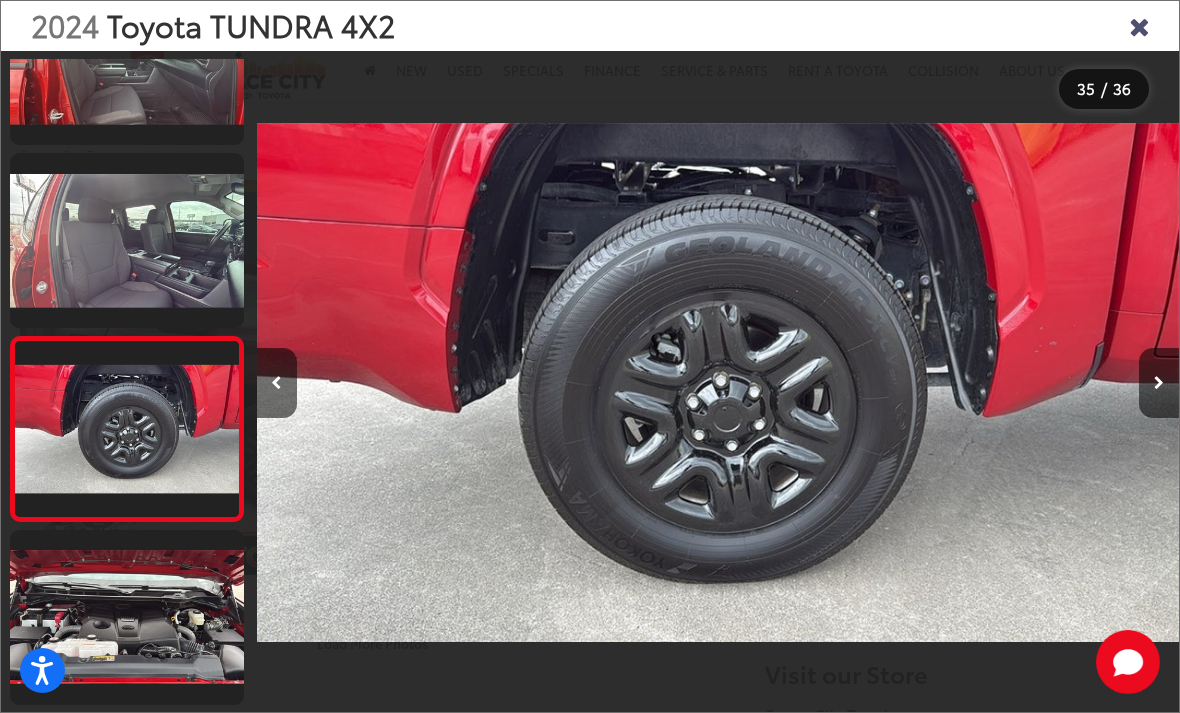 click at bounding box center [1159, 383] 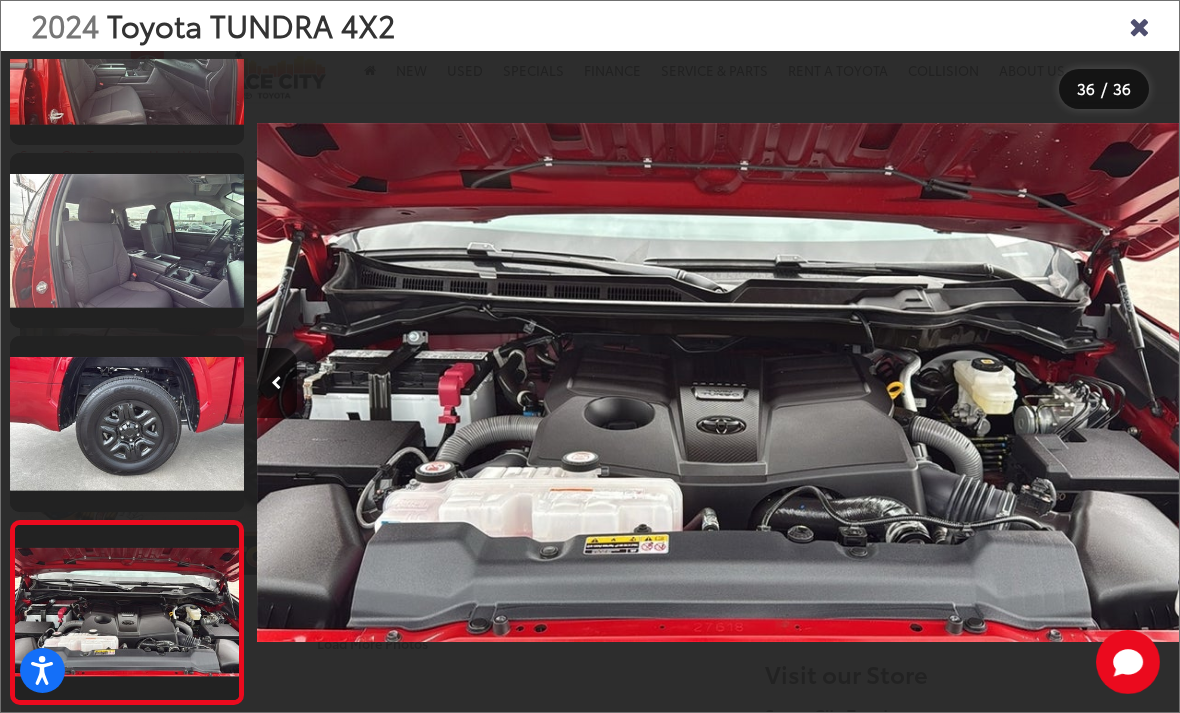 click at bounding box center (1063, 382) 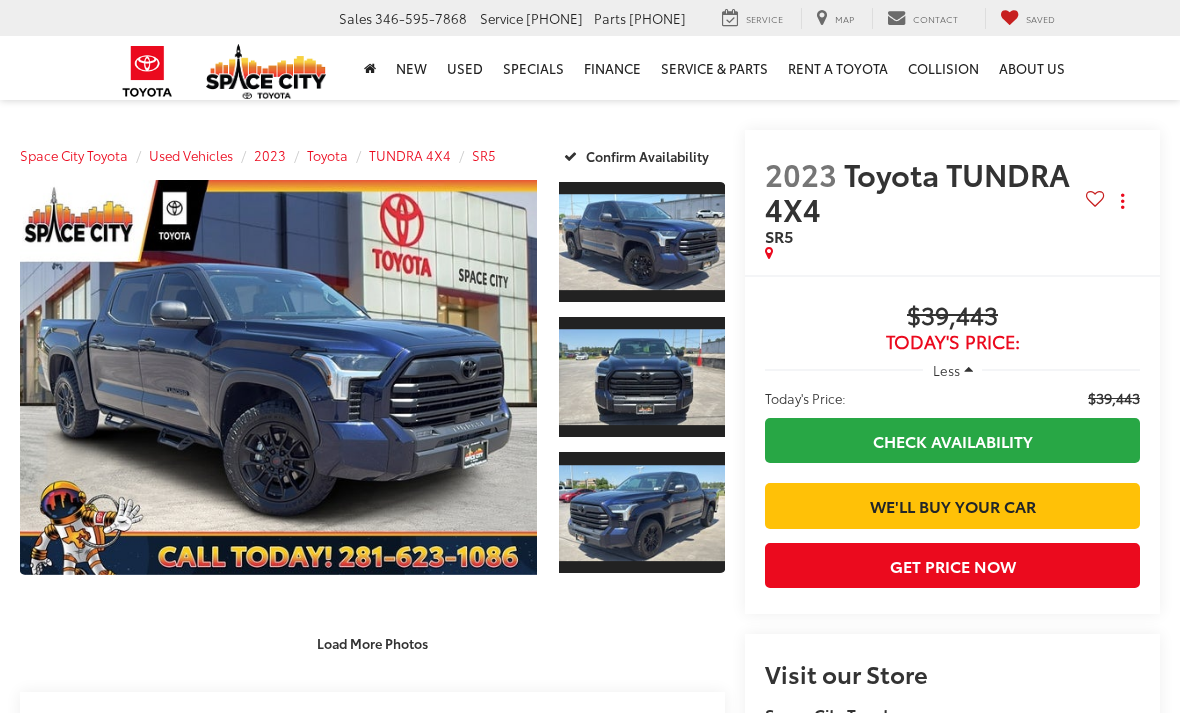 scroll, scrollTop: 0, scrollLeft: 0, axis: both 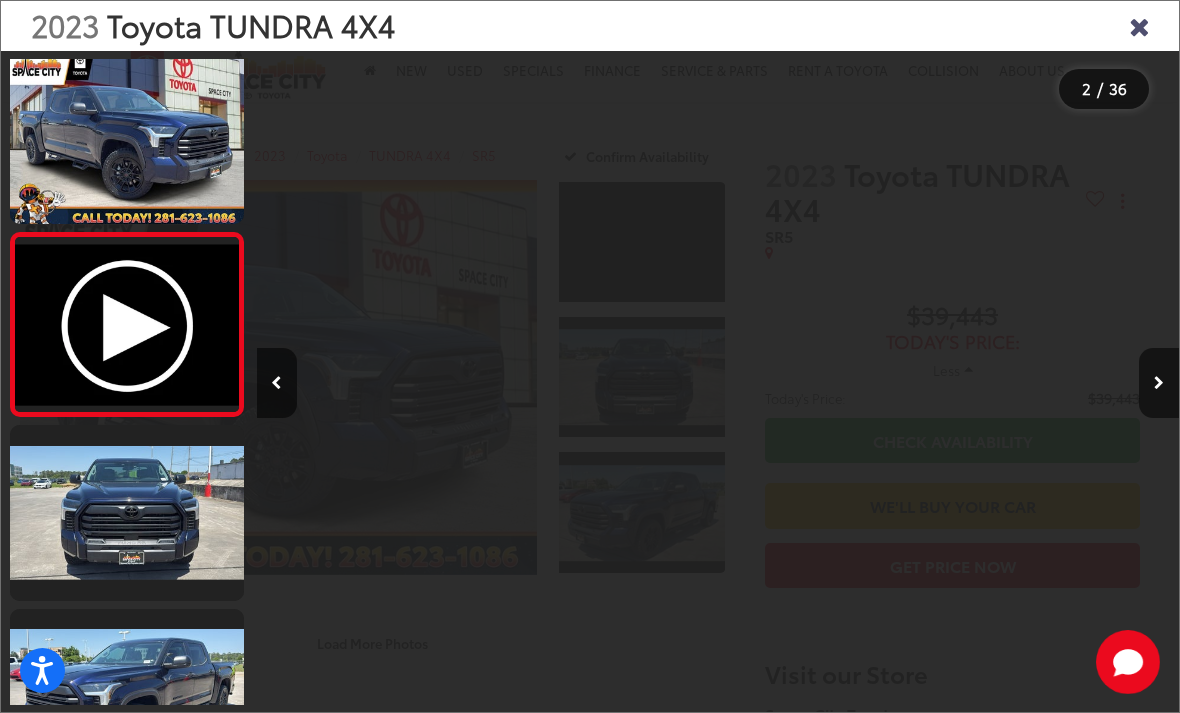 click at bounding box center [1159, 383] 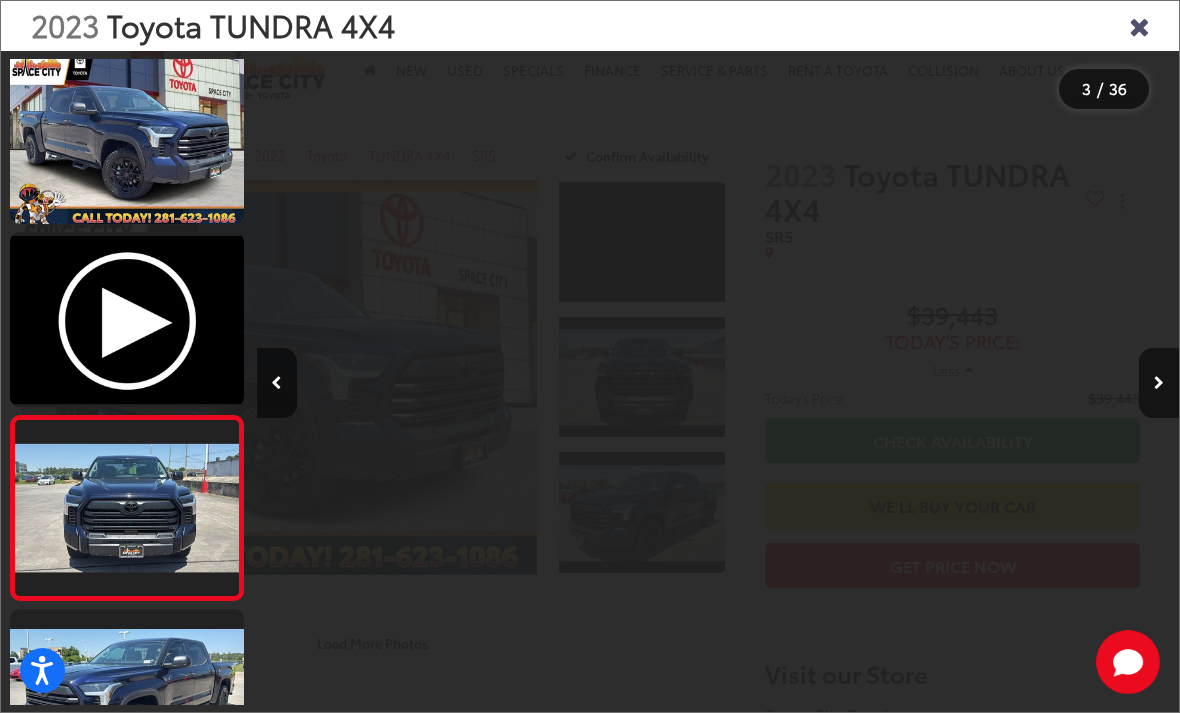 scroll, scrollTop: 145, scrollLeft: 0, axis: vertical 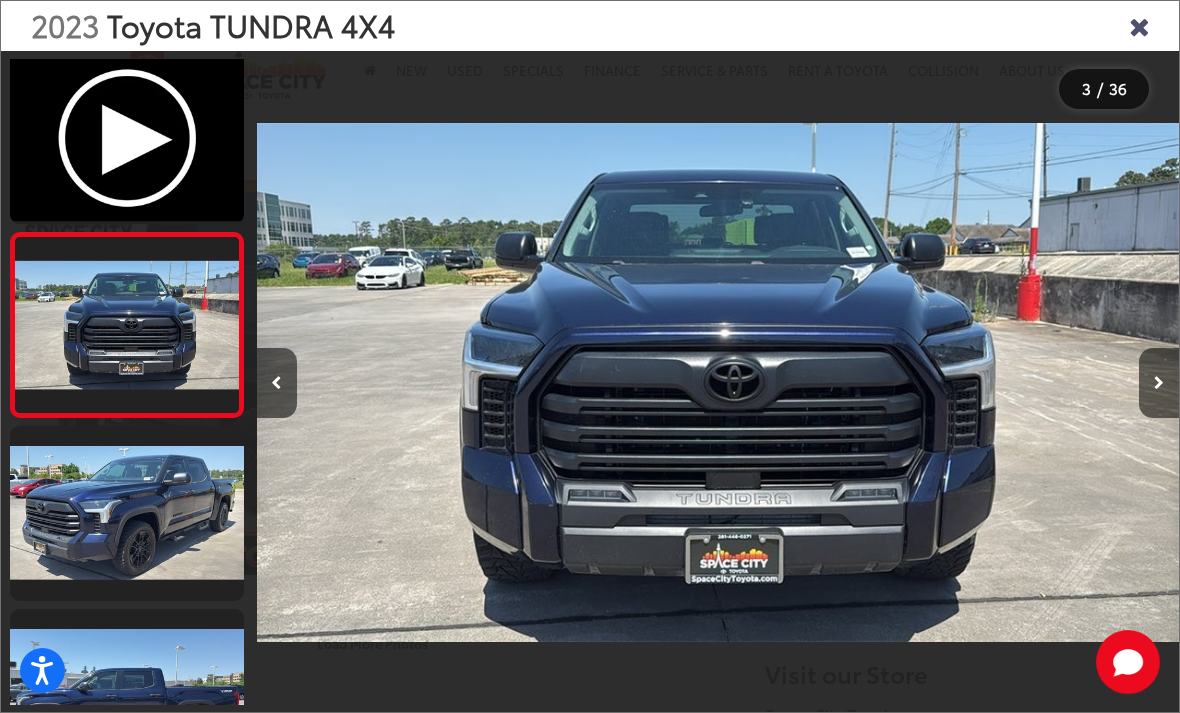 click at bounding box center (1159, 383) 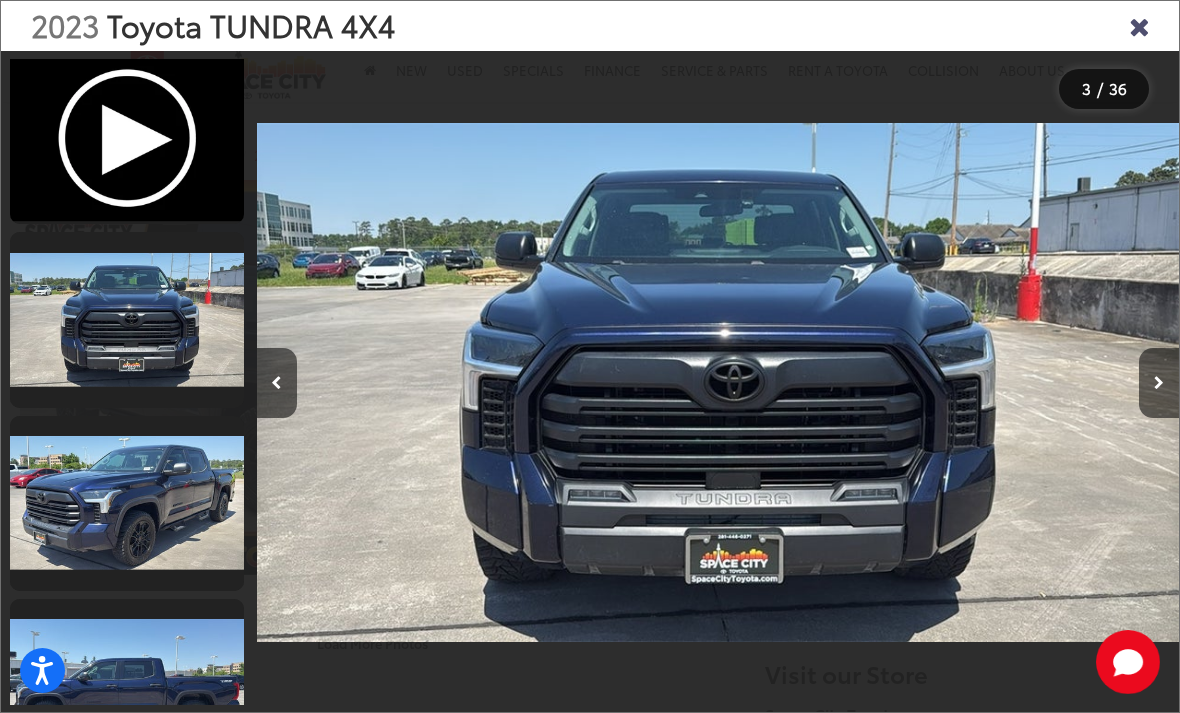 scroll, scrollTop: 0, scrollLeft: 2617, axis: horizontal 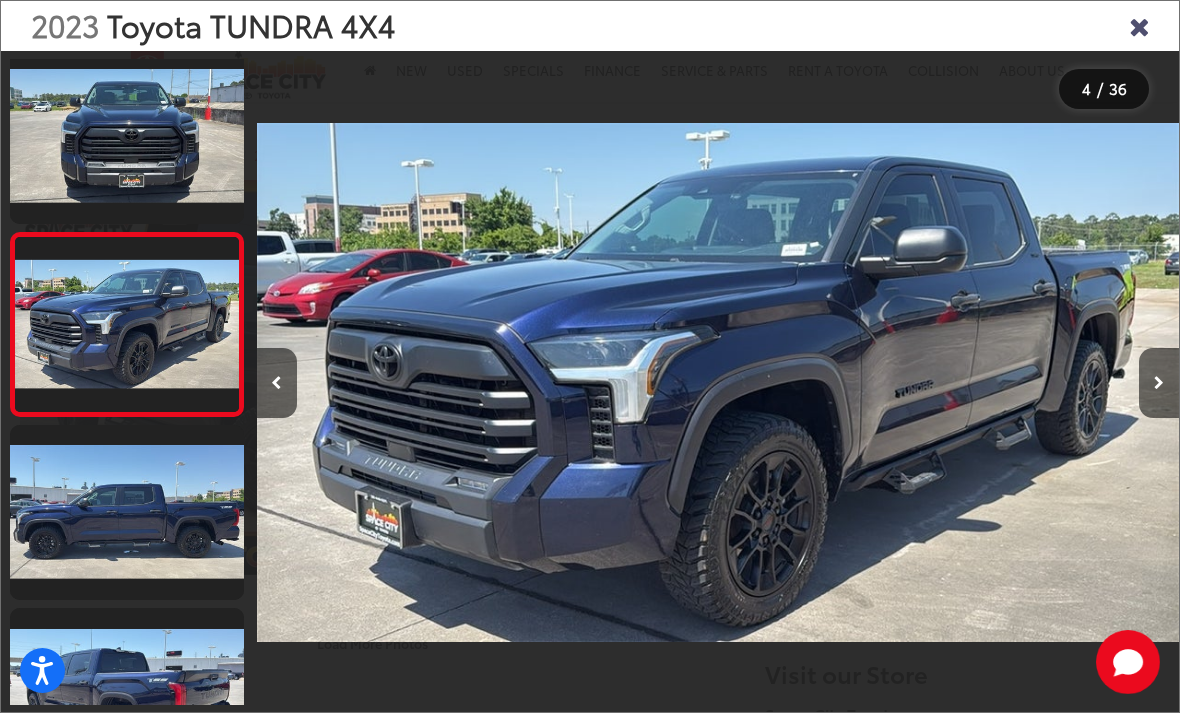 click at bounding box center (1159, 383) 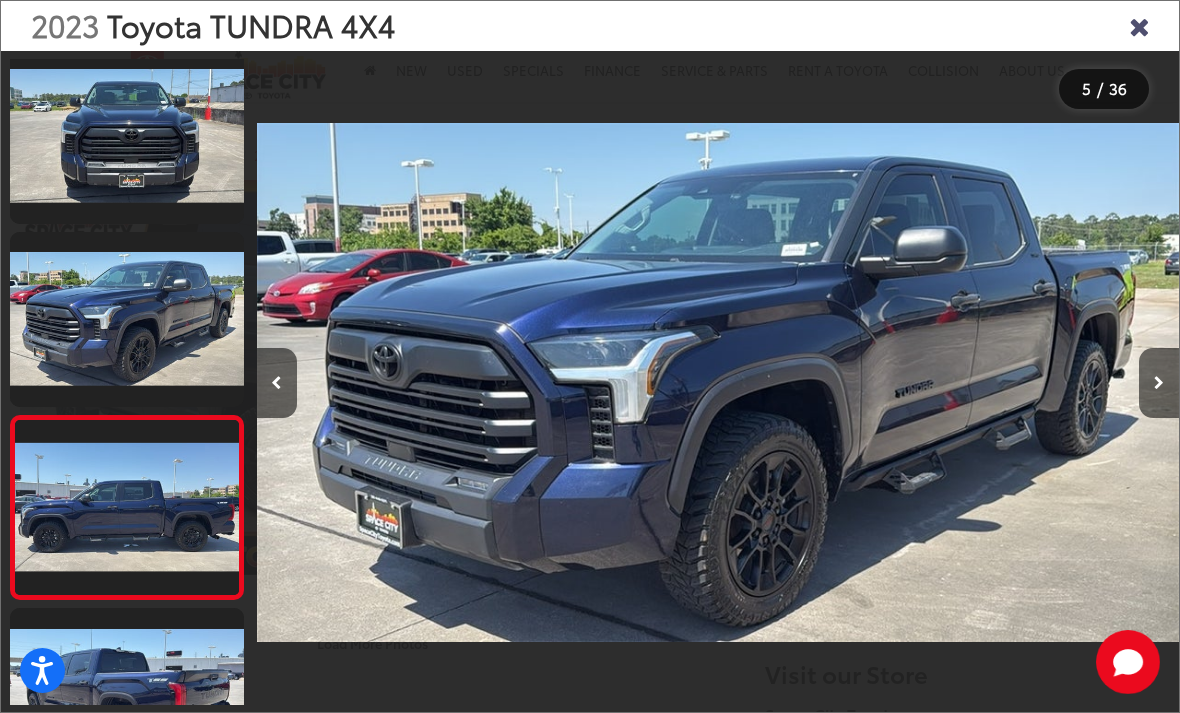 scroll, scrollTop: 479, scrollLeft: 0, axis: vertical 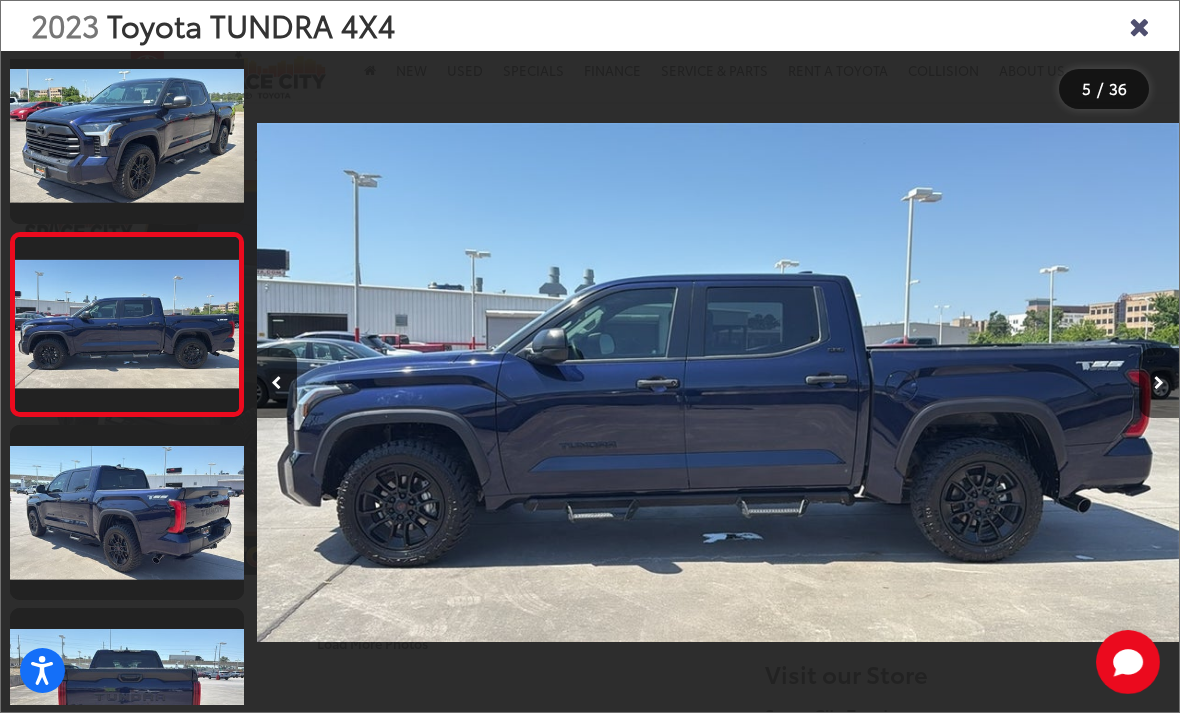 click at bounding box center (1159, 383) 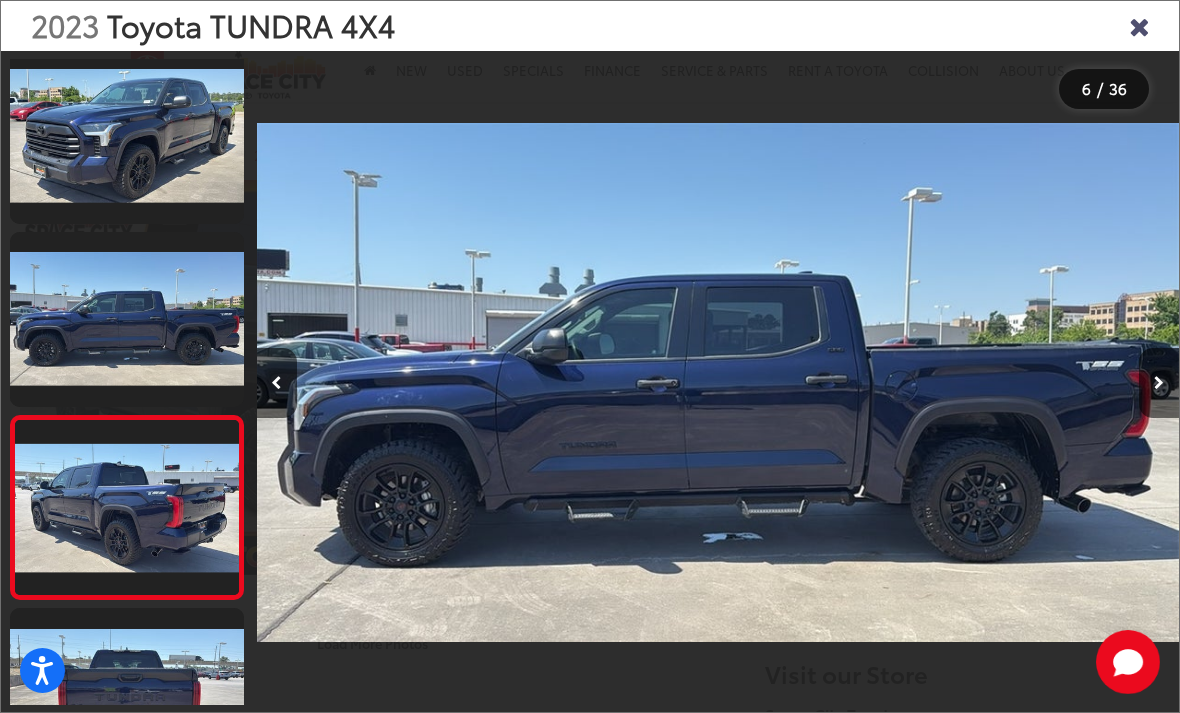 scroll, scrollTop: 731, scrollLeft: 0, axis: vertical 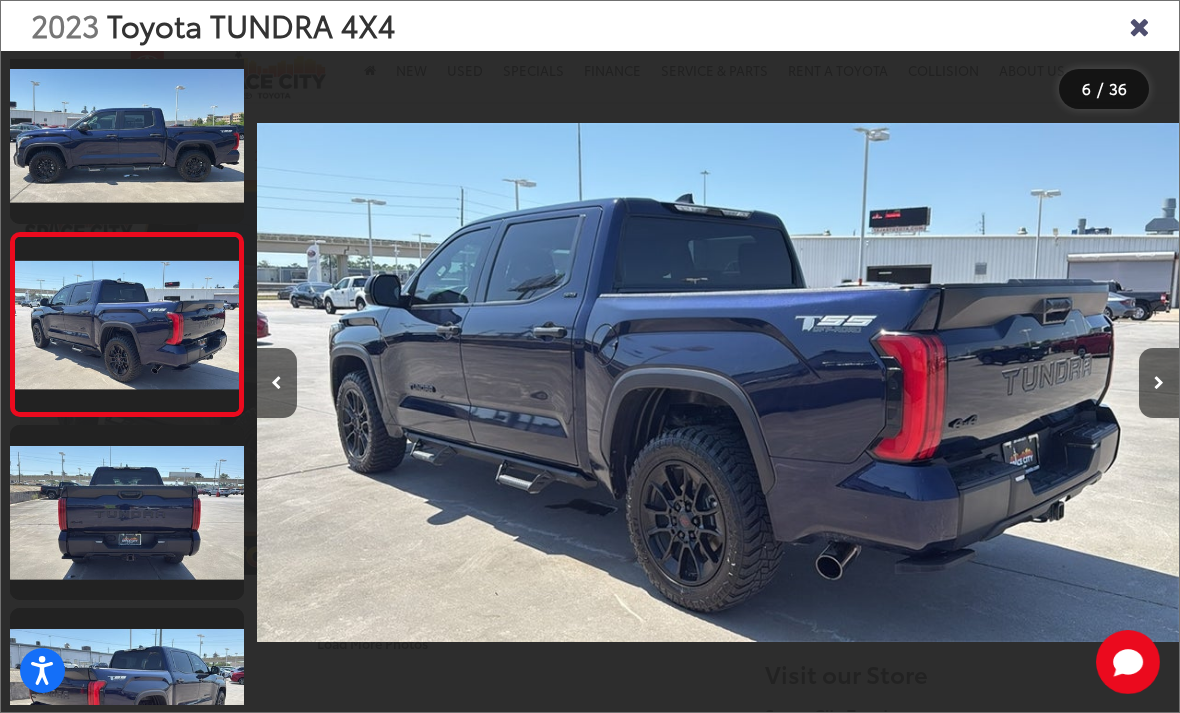 click at bounding box center [1159, 383] 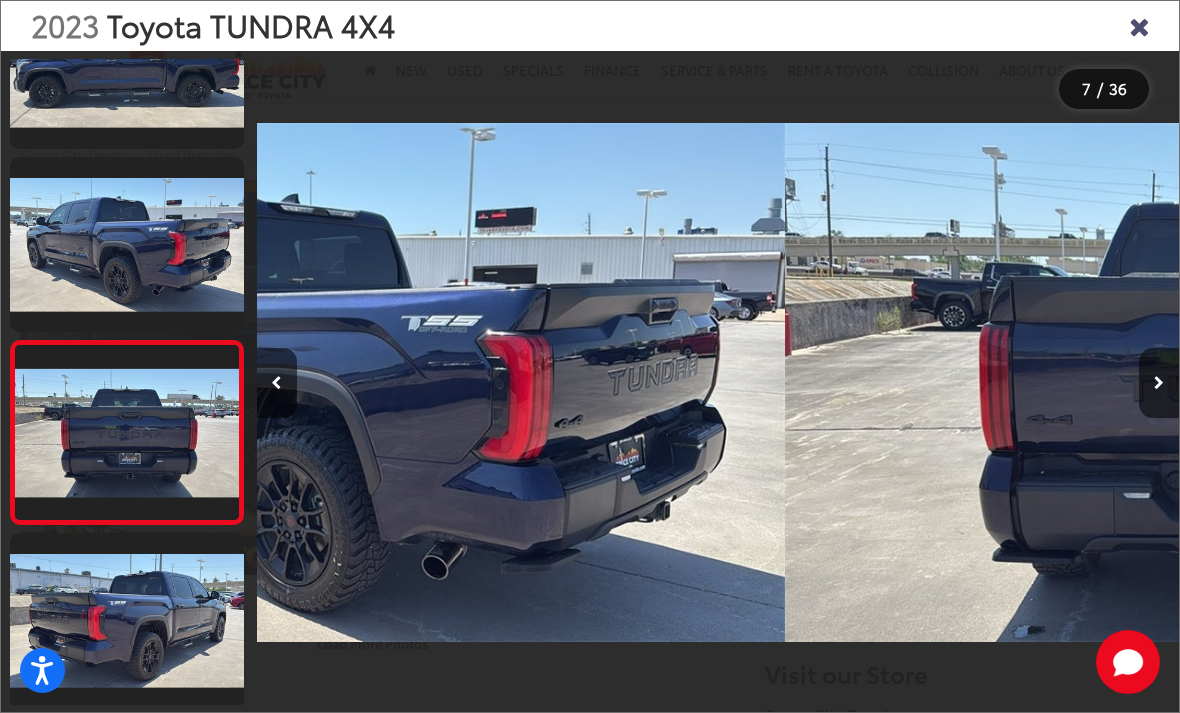 scroll, scrollTop: 894, scrollLeft: 0, axis: vertical 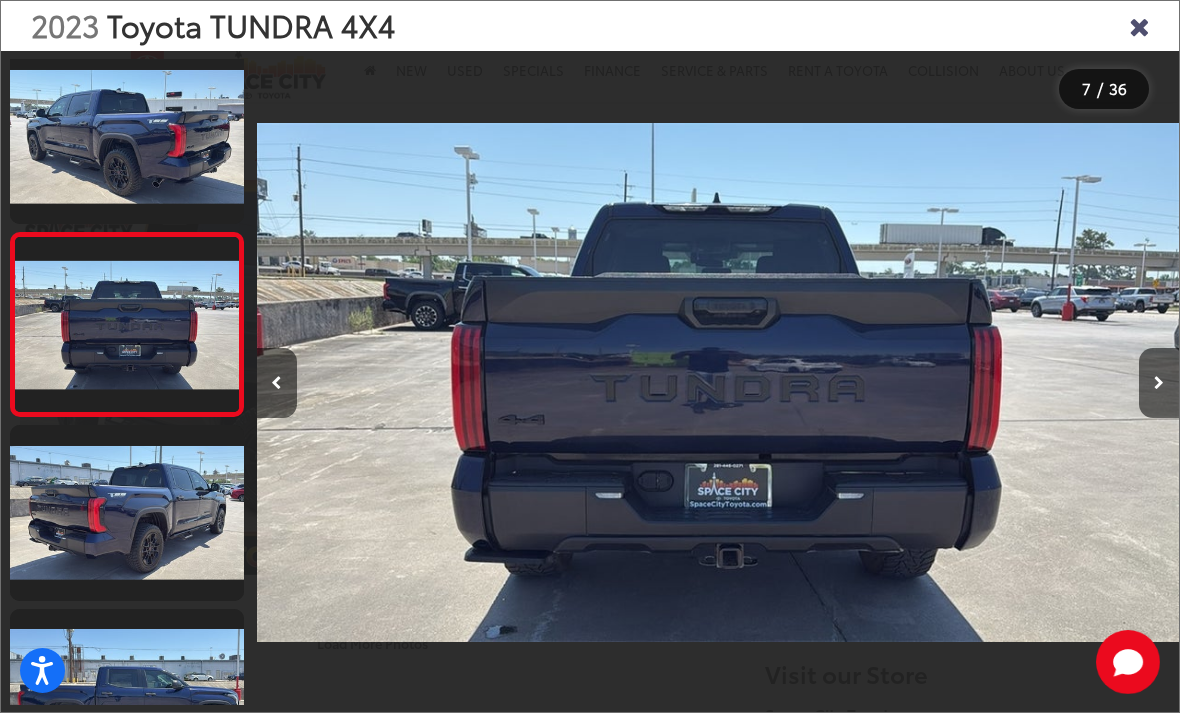 click at bounding box center (1159, 383) 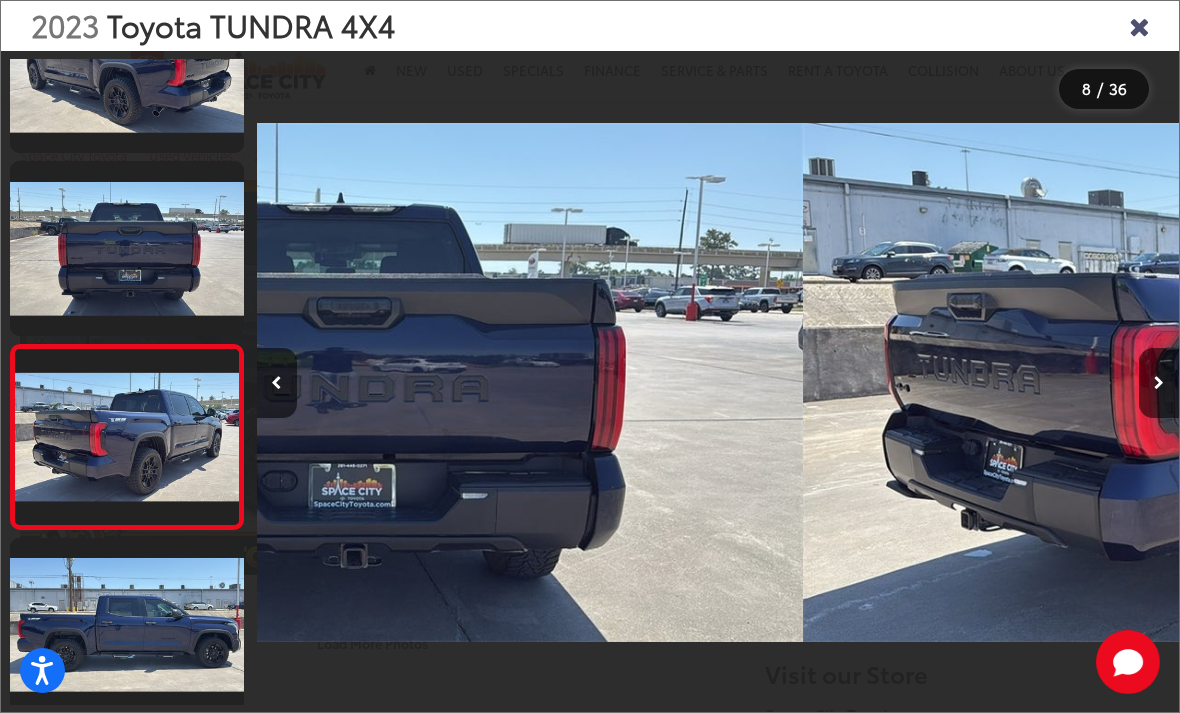 scroll, scrollTop: 0, scrollLeft: 6428, axis: horizontal 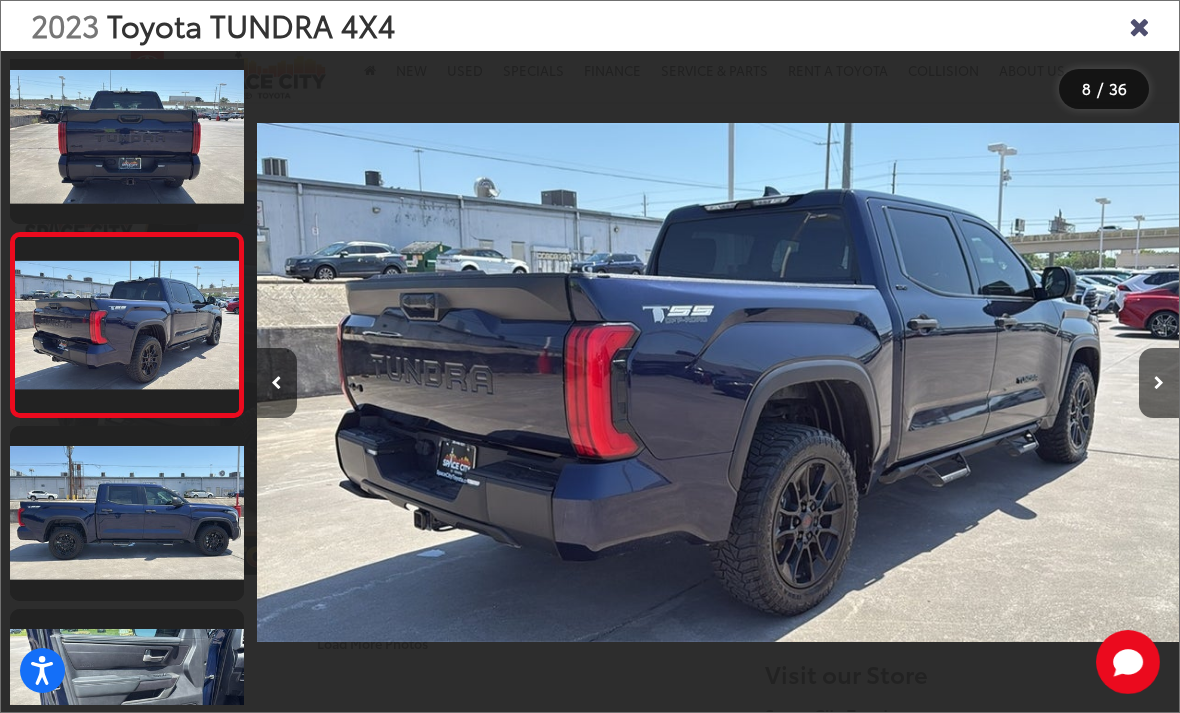 click at bounding box center [1159, 383] 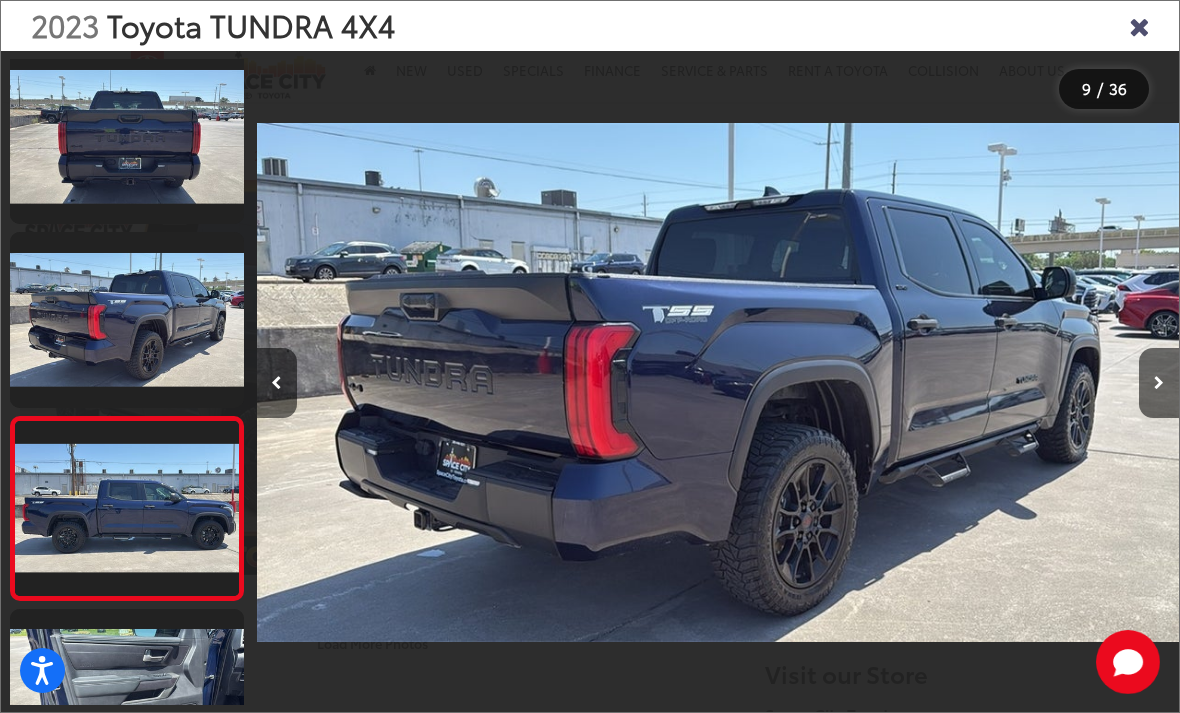 scroll, scrollTop: 1279, scrollLeft: 0, axis: vertical 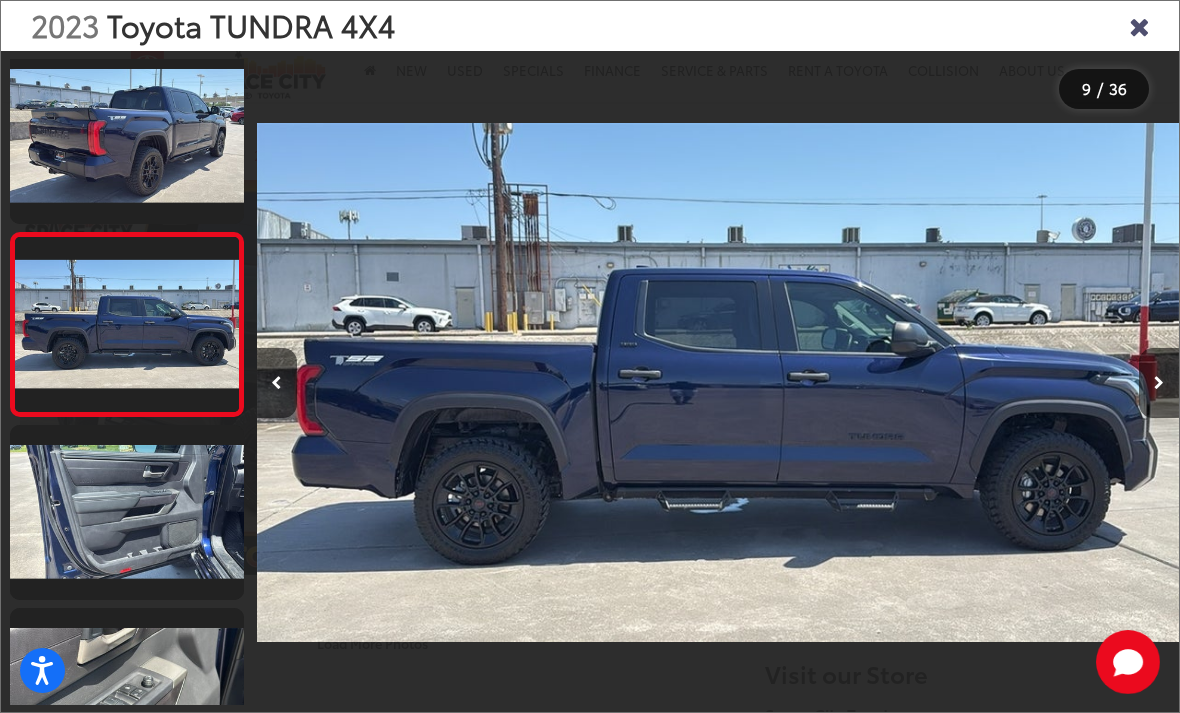 click at bounding box center (1159, 383) 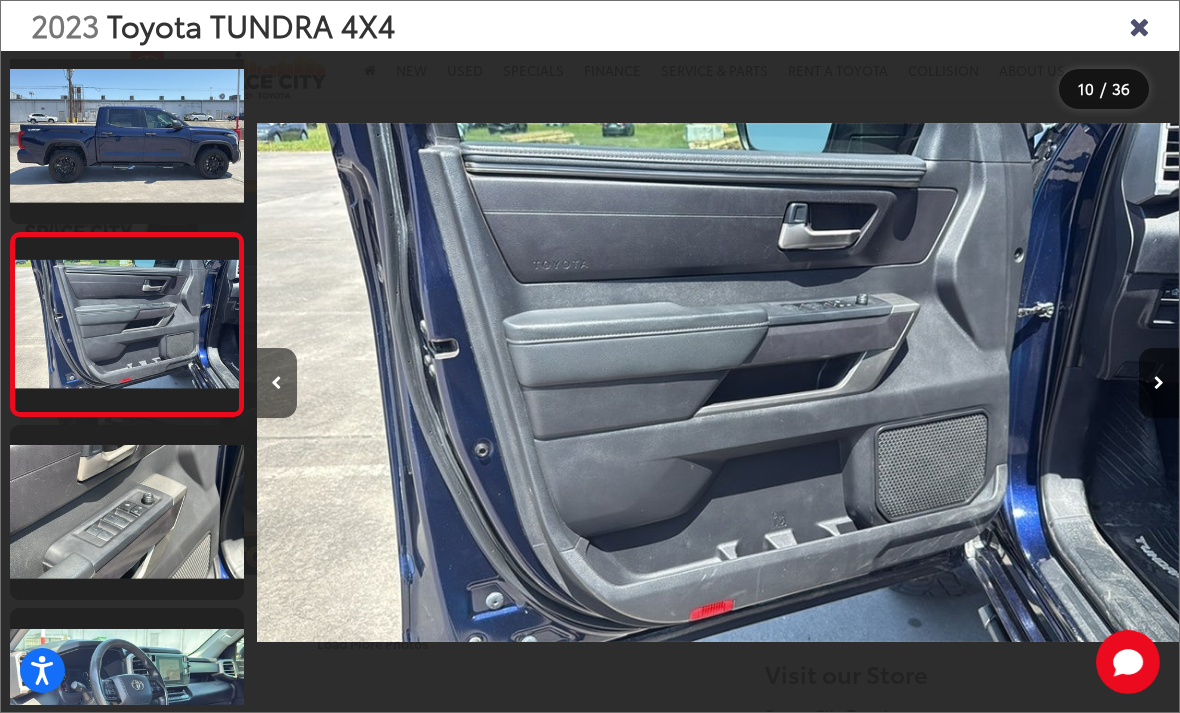 click at bounding box center [1159, 383] 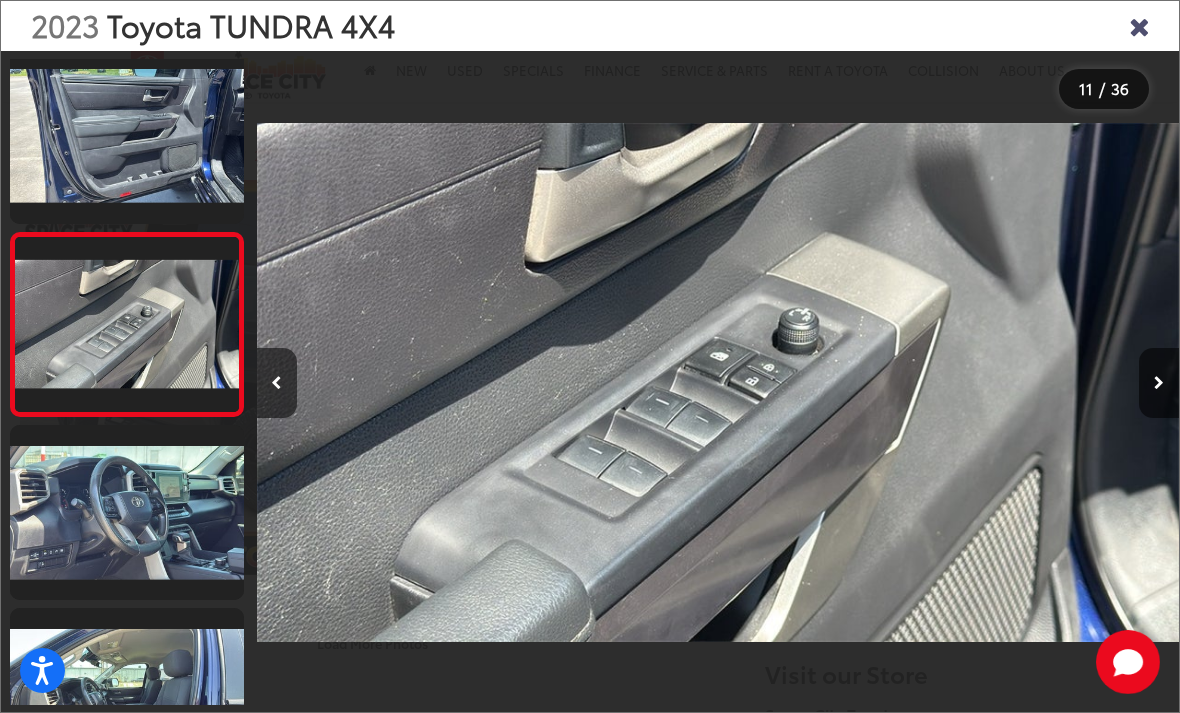 click at bounding box center [1159, 383] 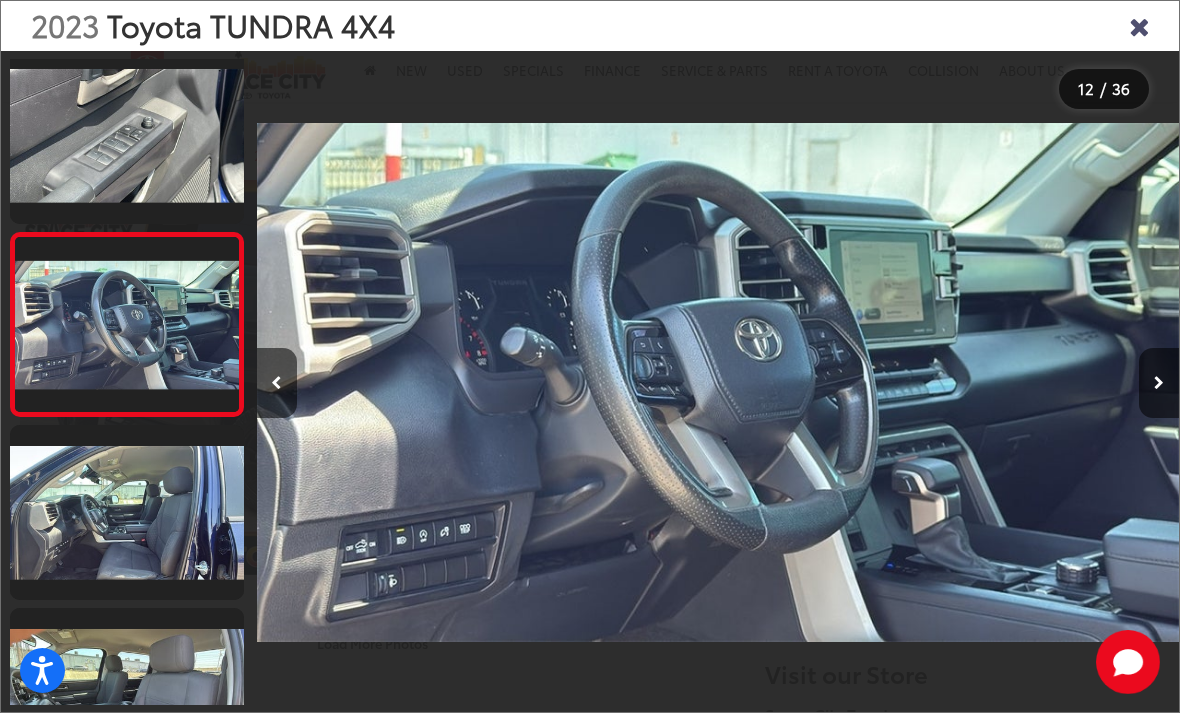 click at bounding box center [1159, 383] 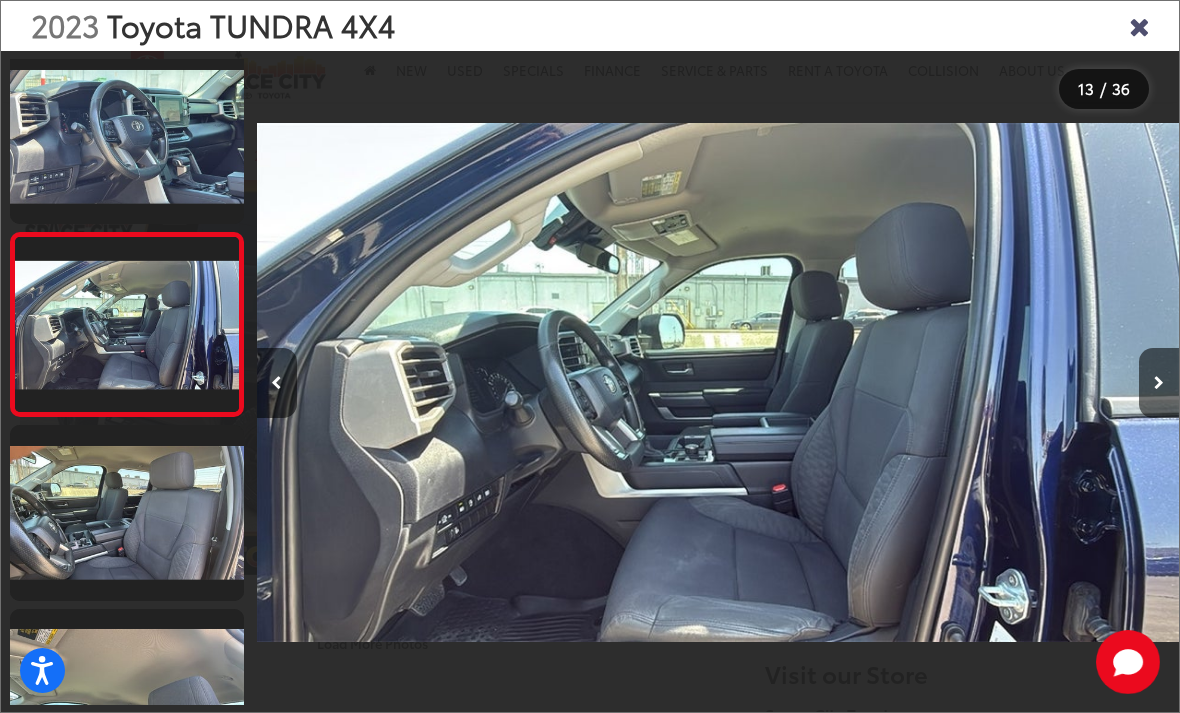 click at bounding box center [1139, 25] 